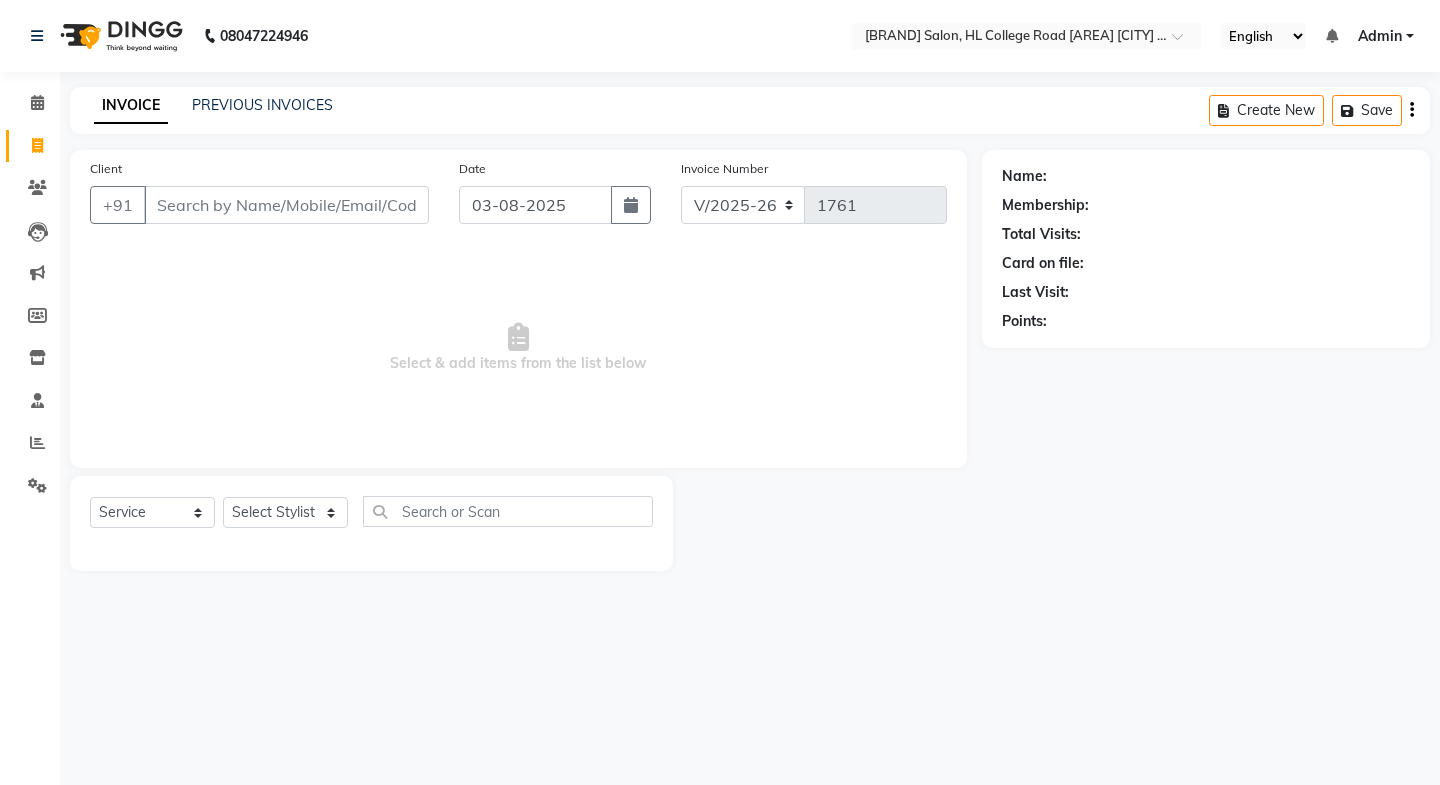 select on "6052" 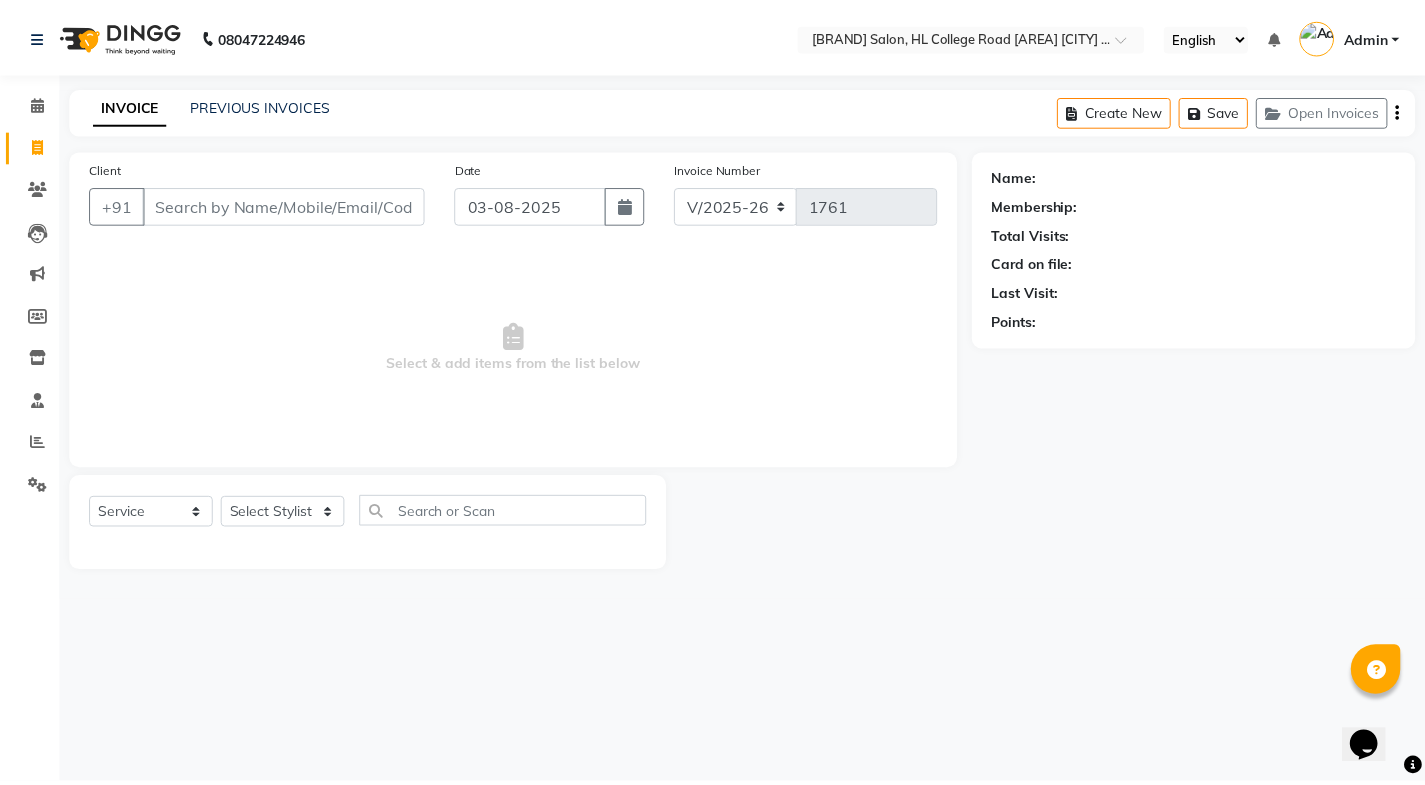 scroll, scrollTop: 0, scrollLeft: 0, axis: both 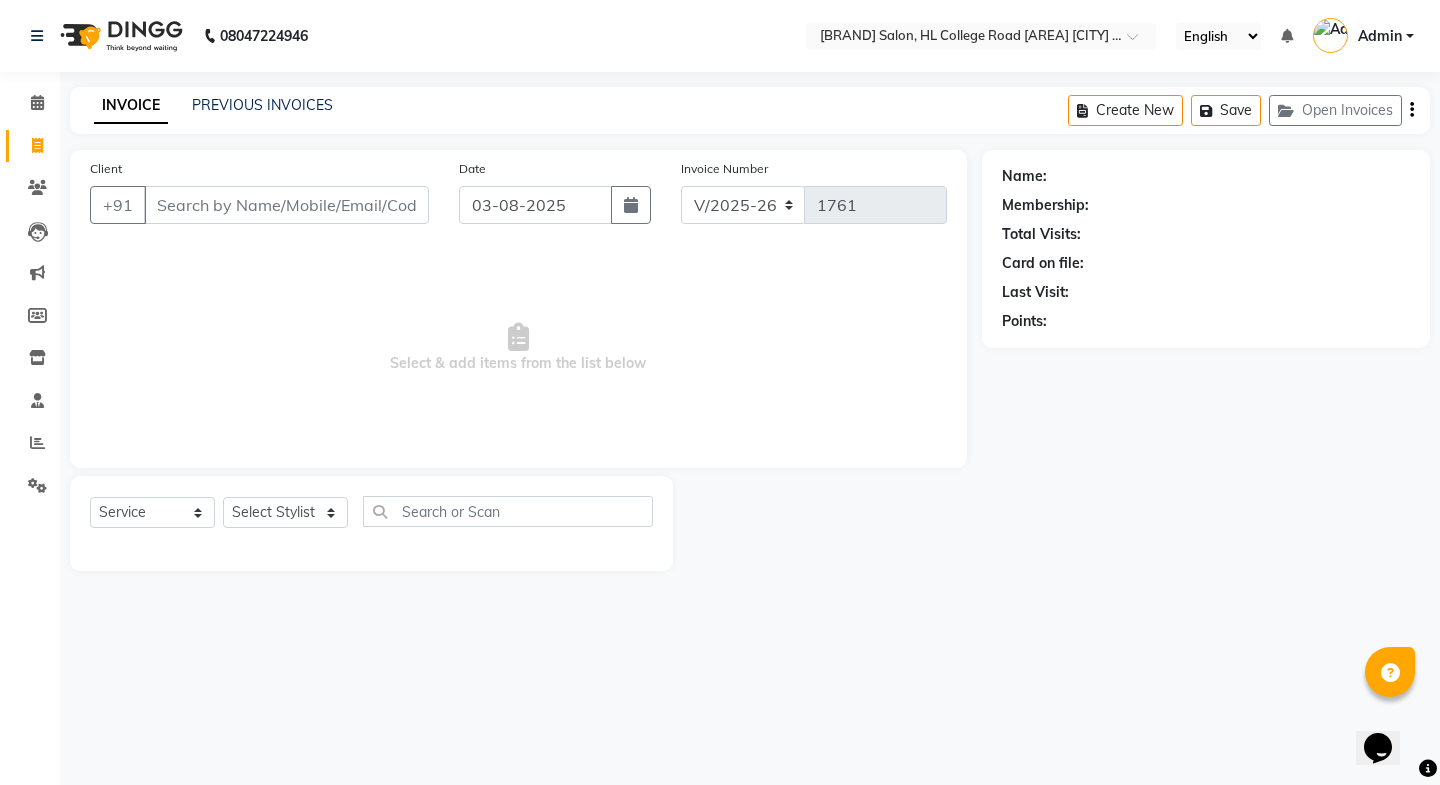 drag, startPoint x: 730, startPoint y: 375, endPoint x: 232, endPoint y: 361, distance: 498.19675 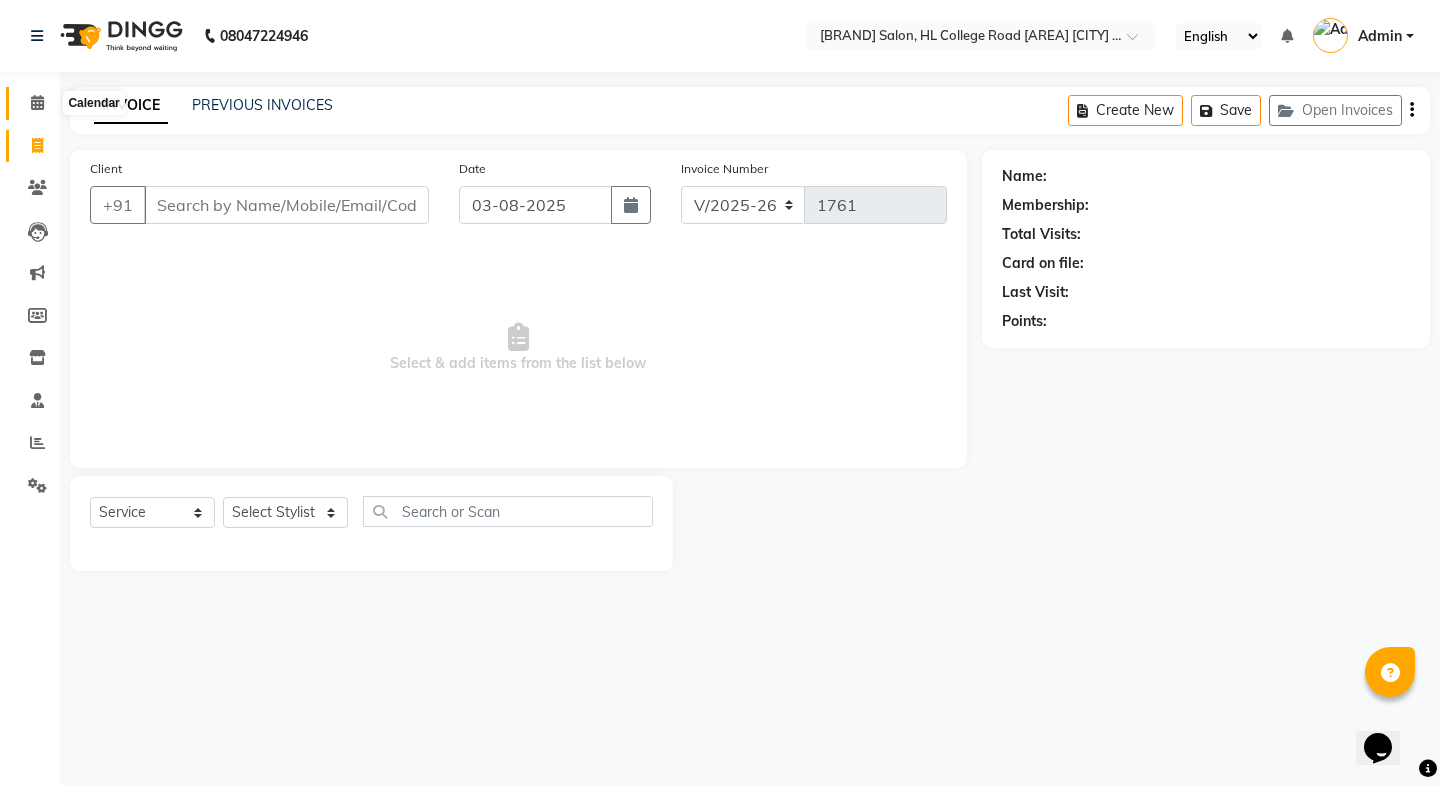 click 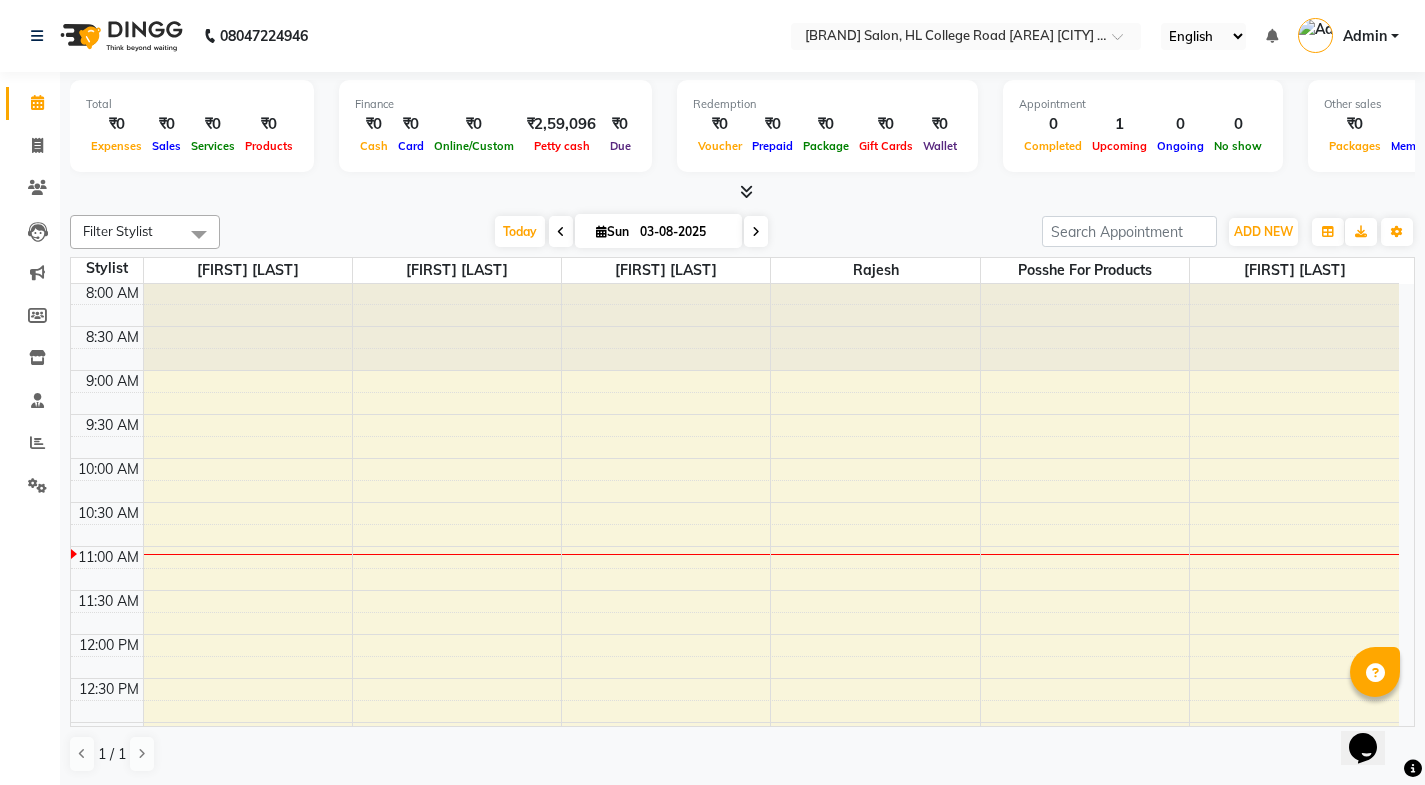 scroll, scrollTop: 0, scrollLeft: 0, axis: both 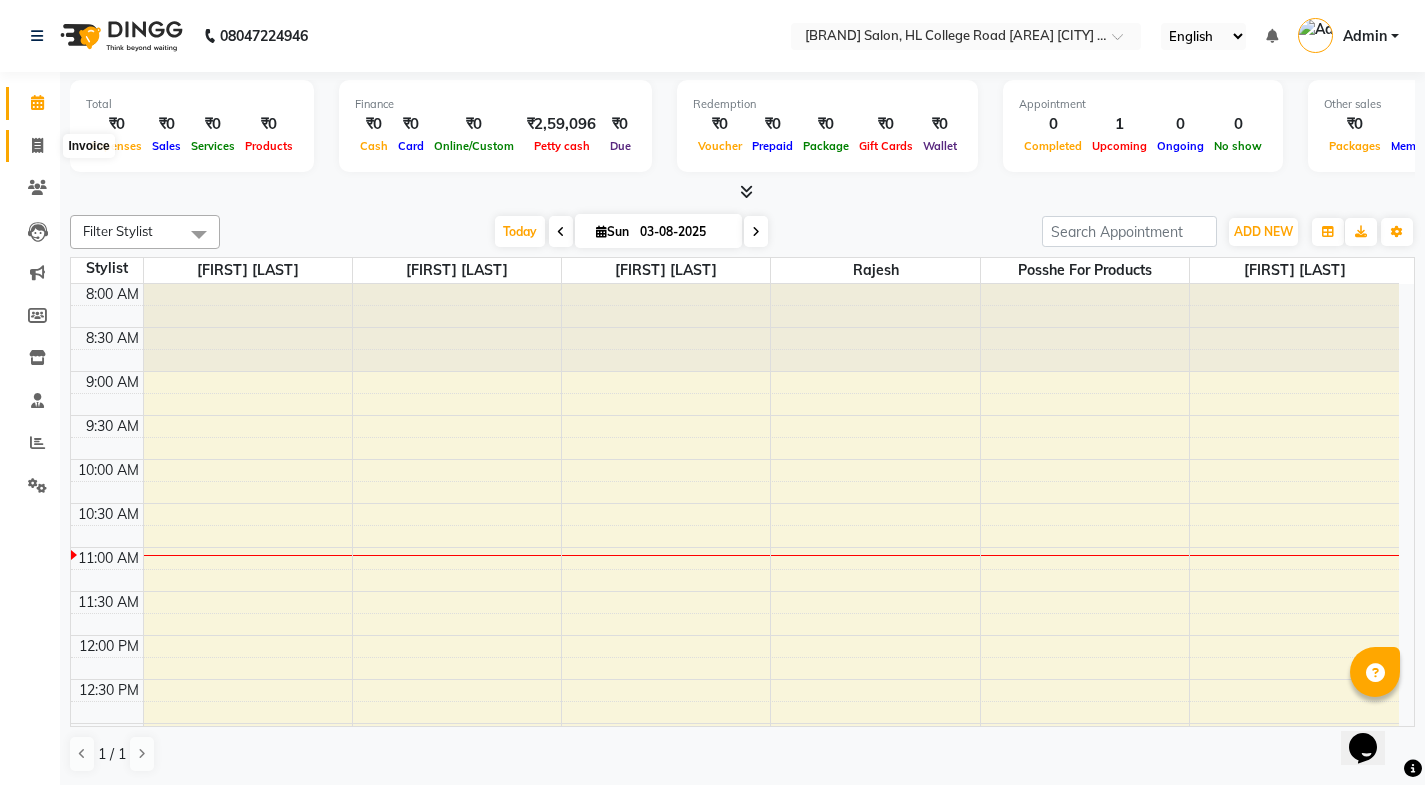 click 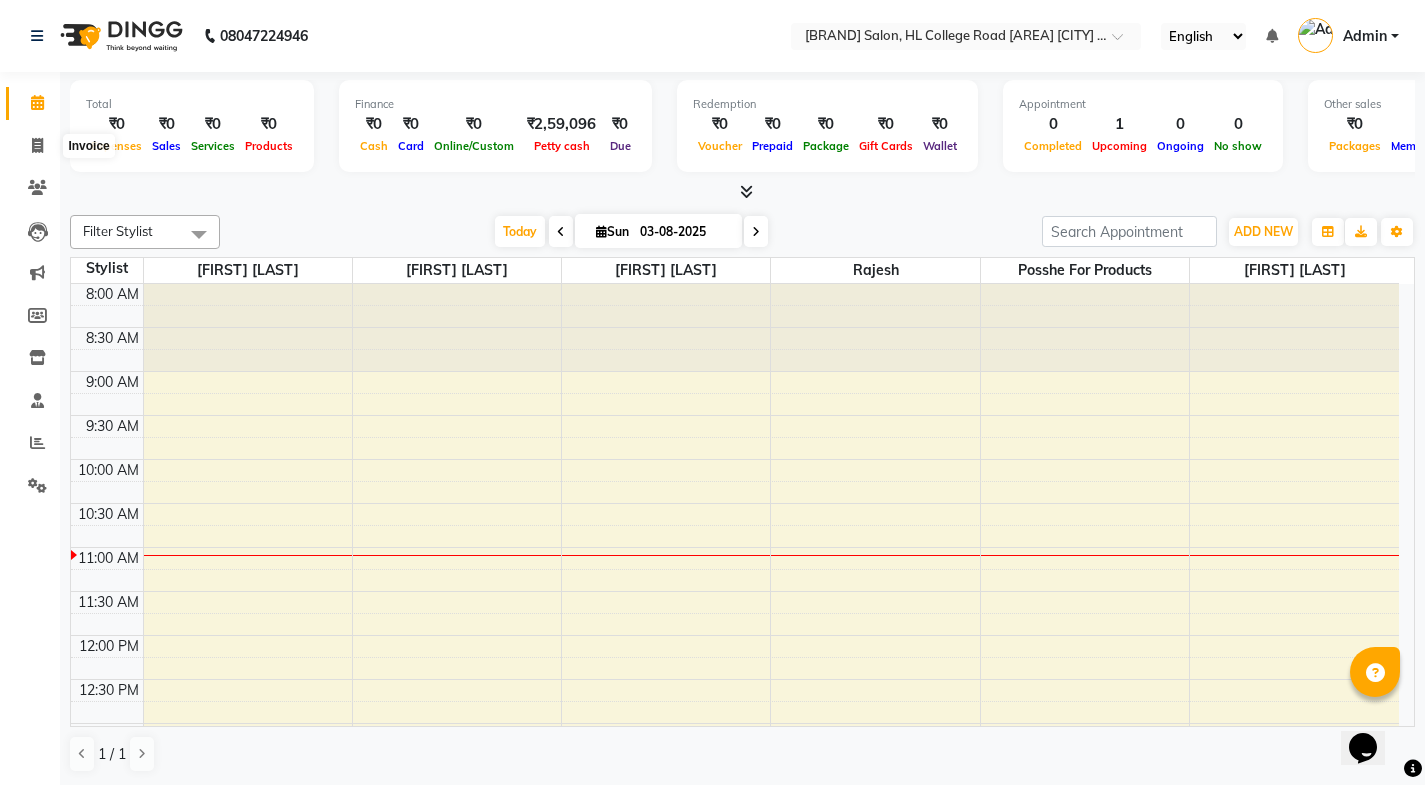 select on "6052" 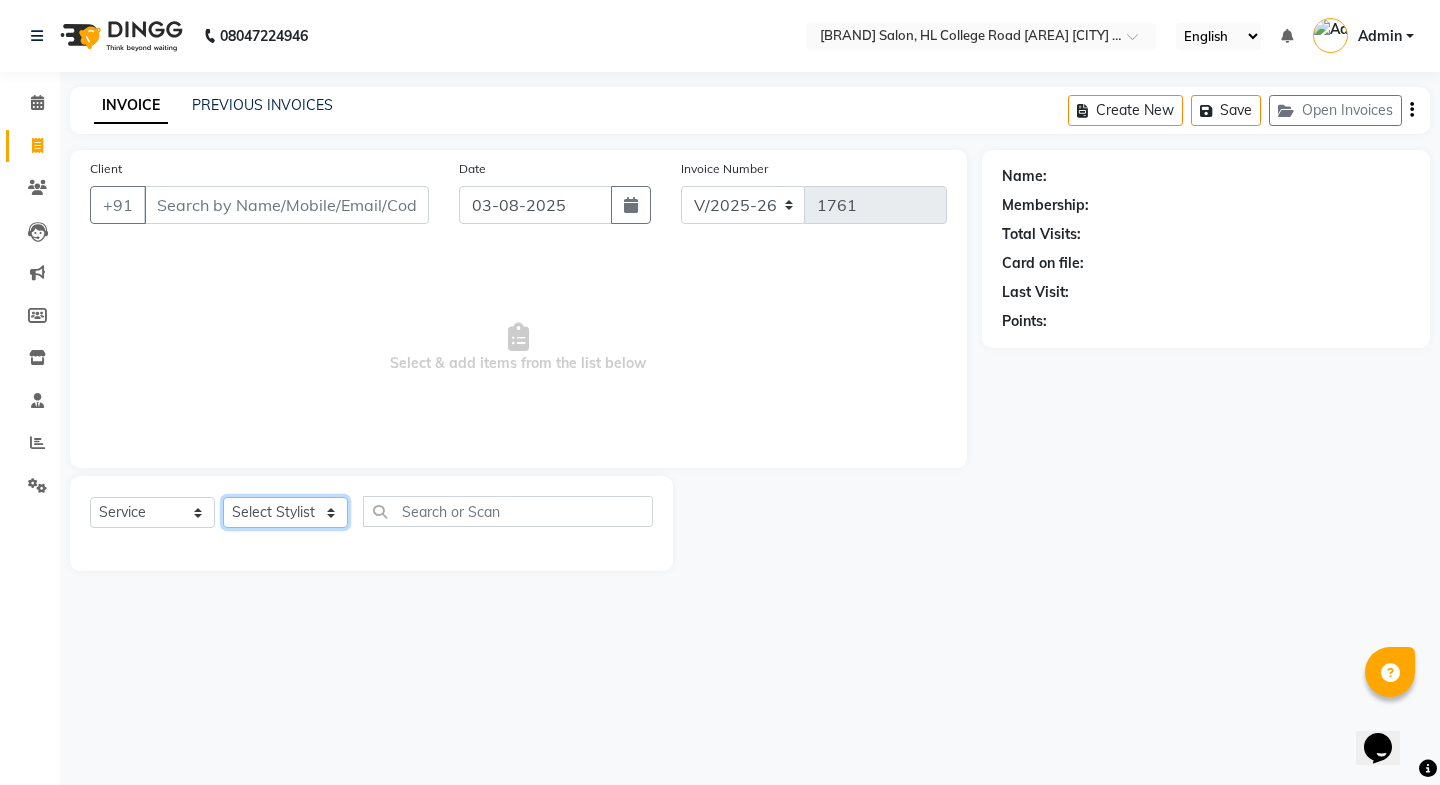 click on "Select Stylist [FIRST] [LAST] [FIRST] [LAST] [BUSINESS_NAME] for products [FIRST] [FIRST] [FIRST]" 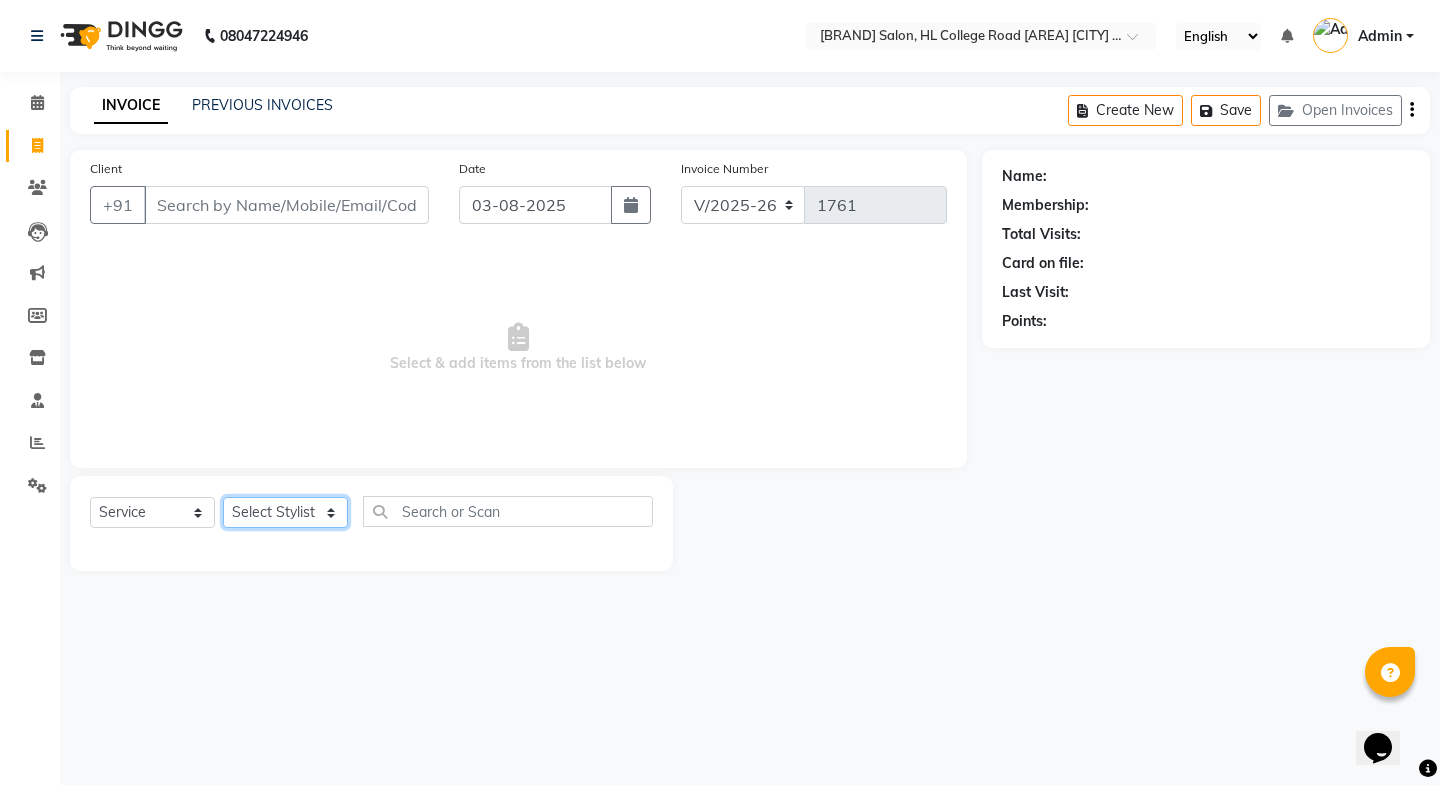 select on "43695" 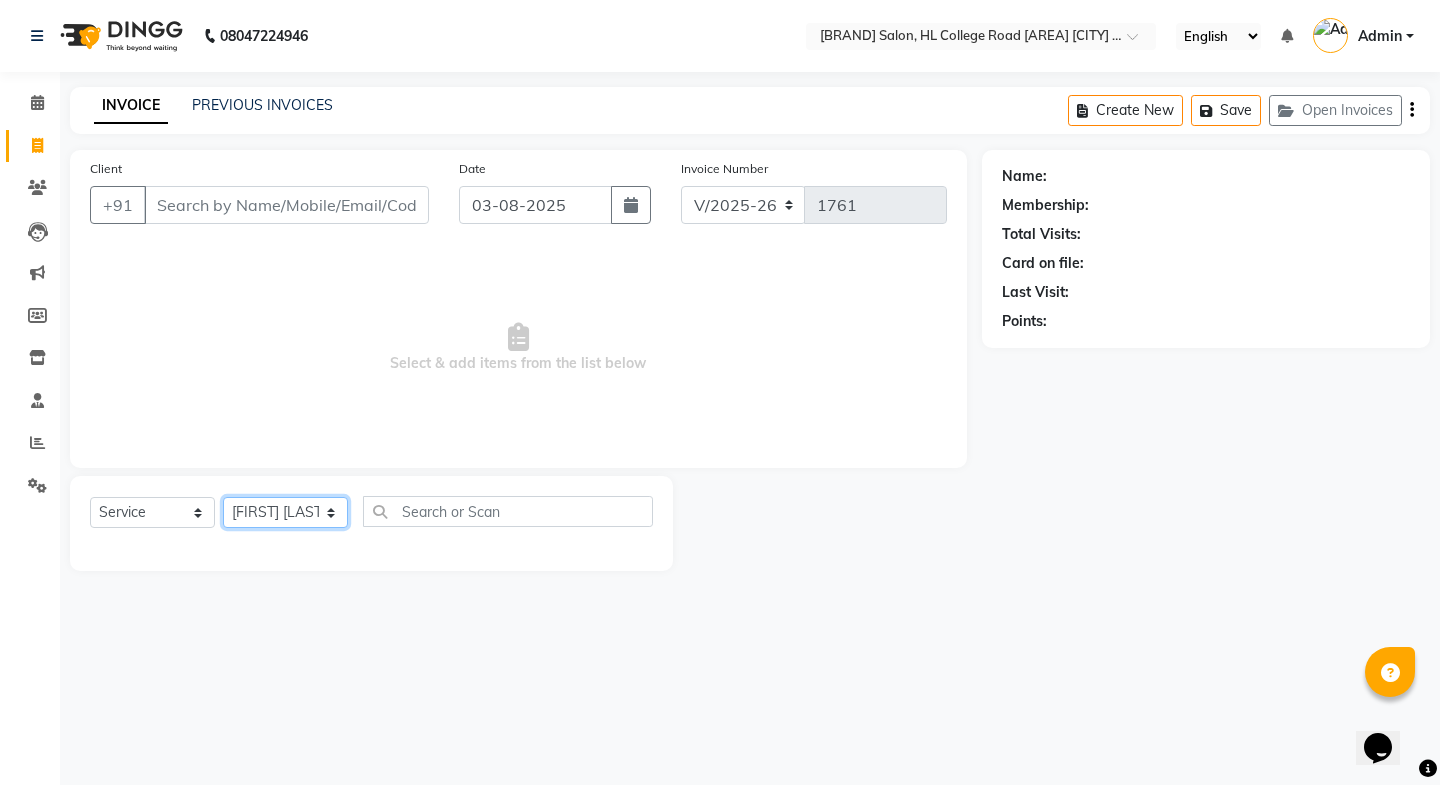click on "Select Stylist [FIRST] [LAST] [FIRST] [LAST] [BUSINESS_NAME] for products [FIRST] [FIRST] [FIRST]" 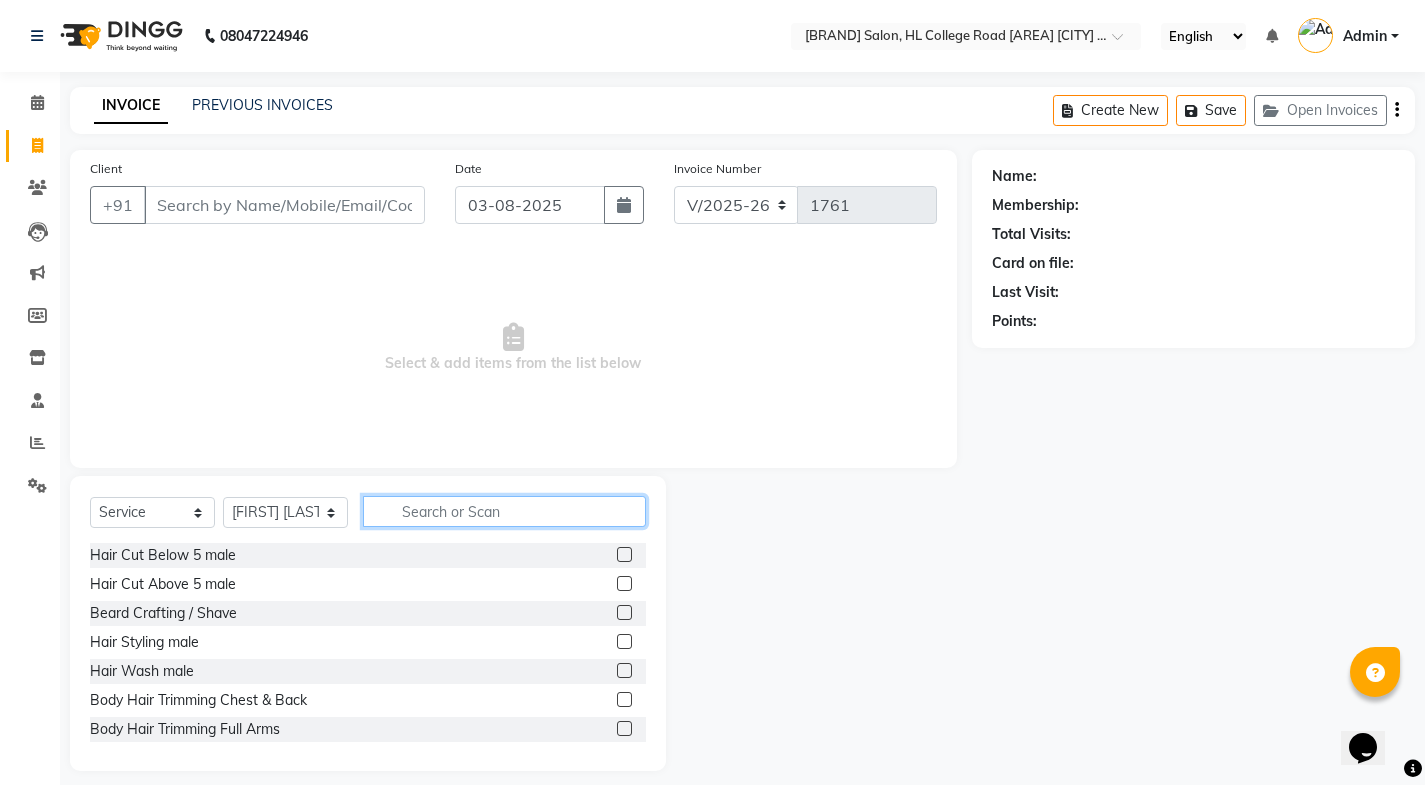 click 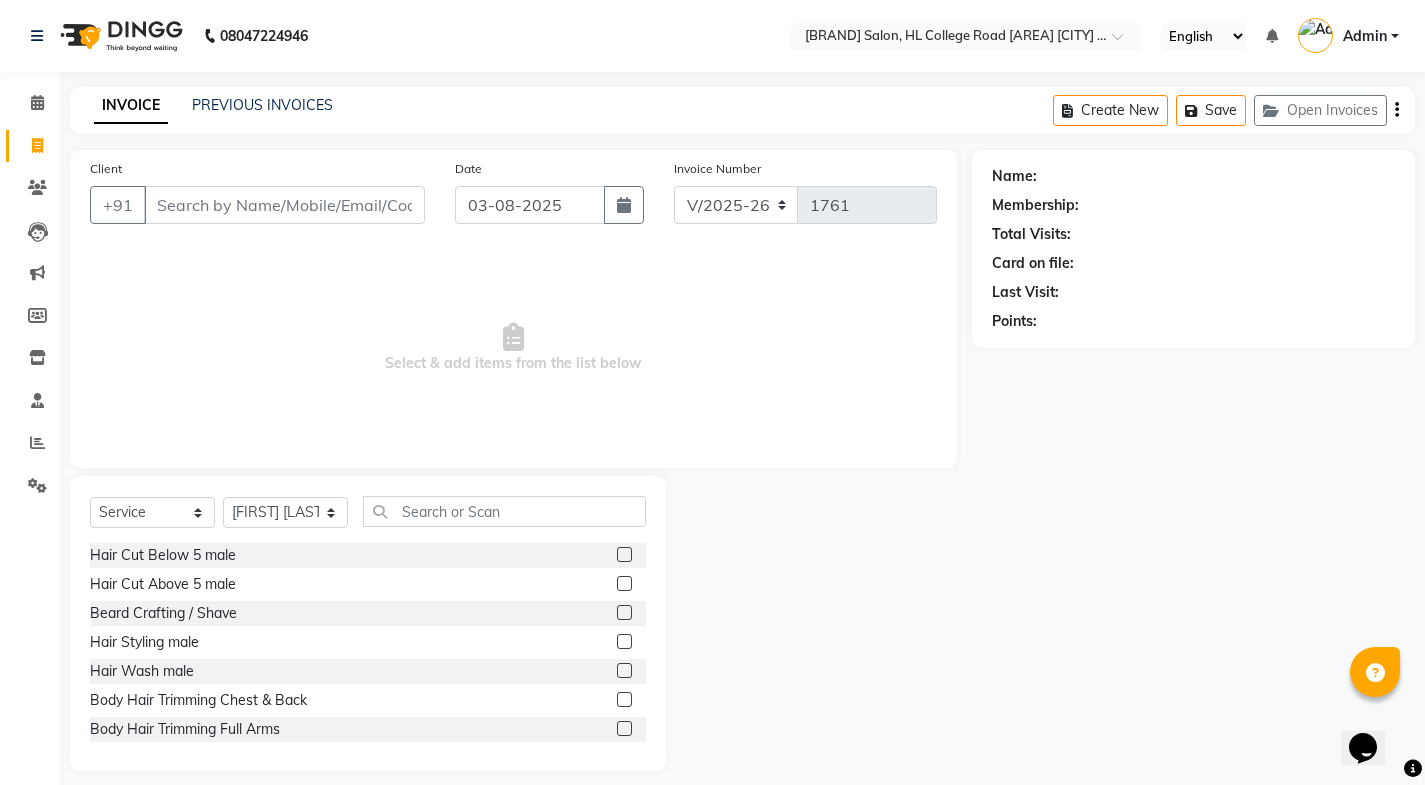 click 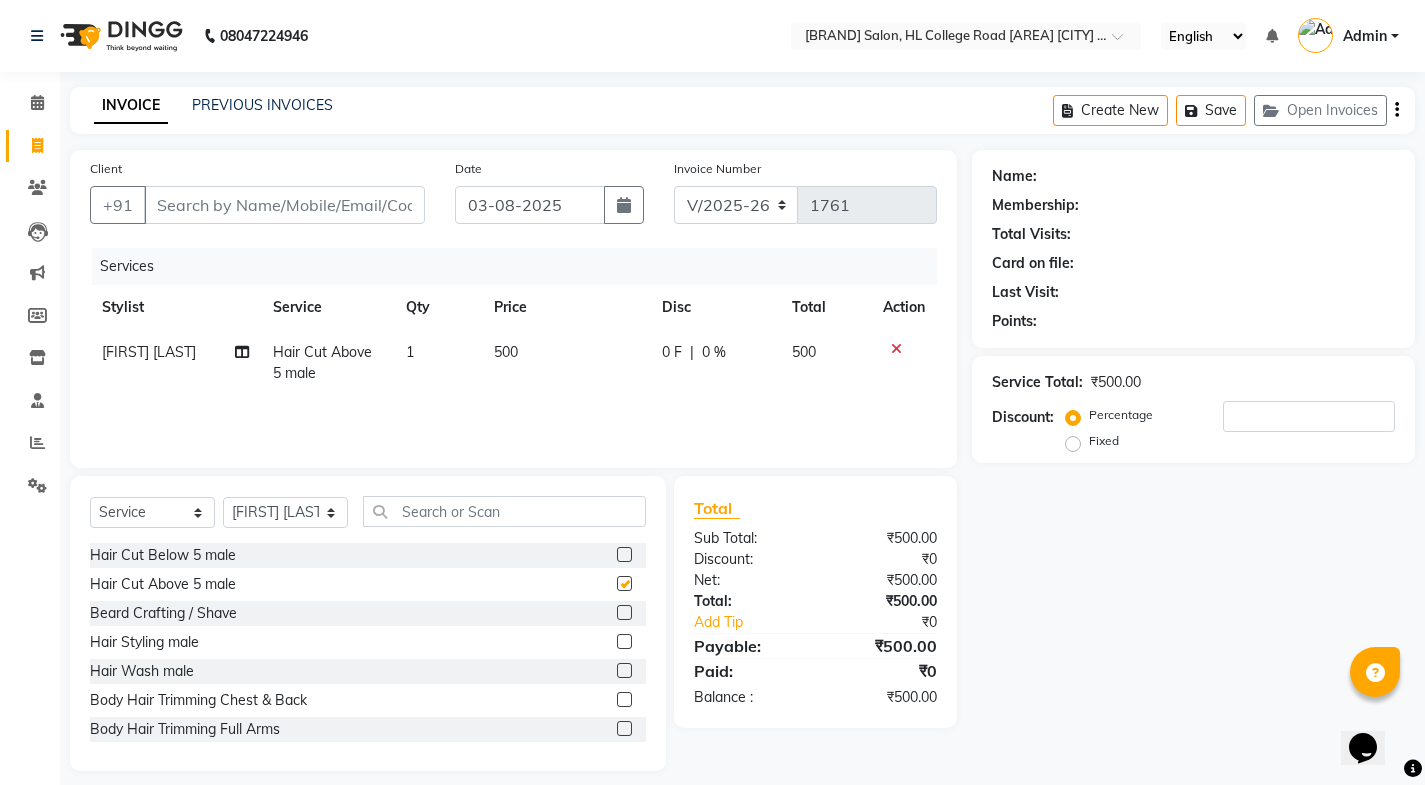 checkbox on "false" 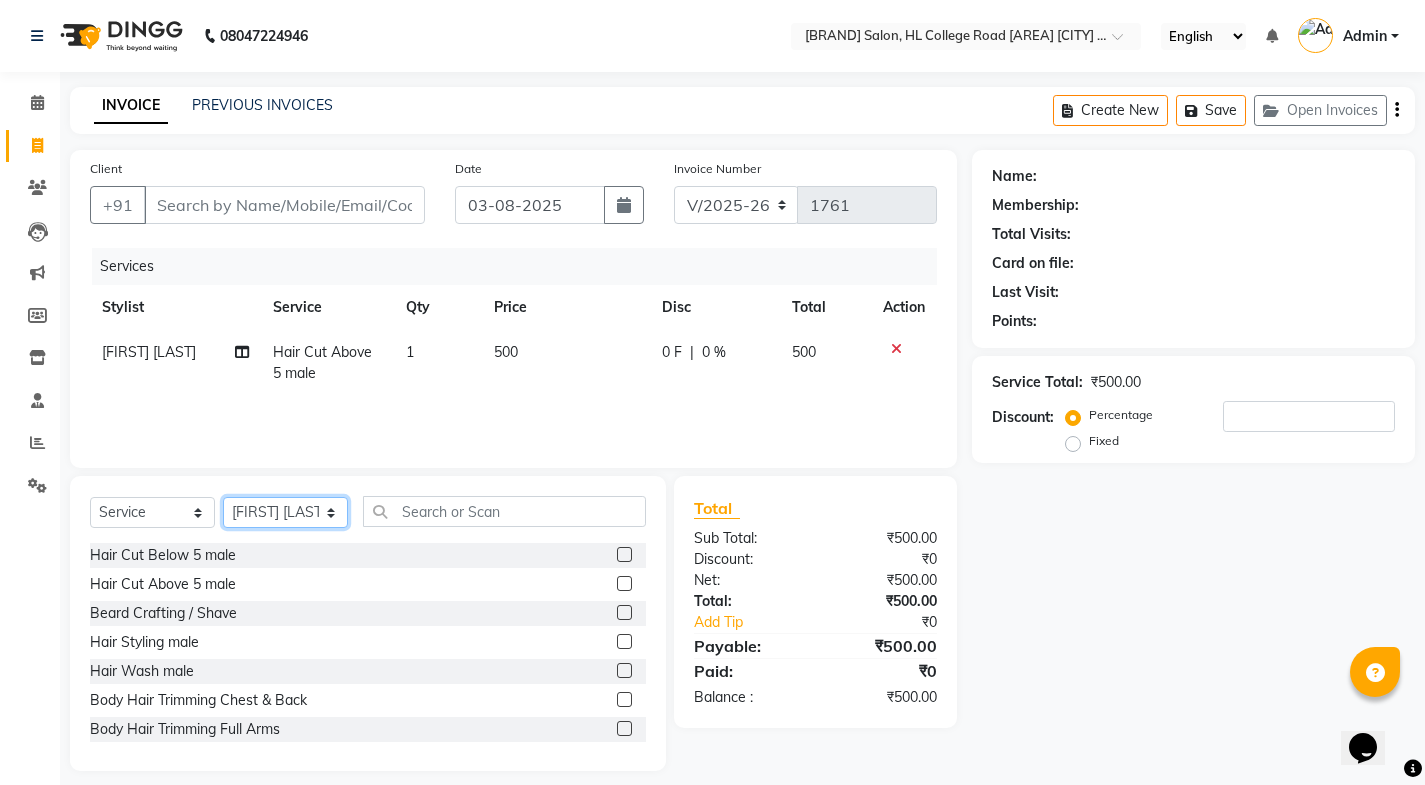 click on "Select Stylist [FIRST] [LAST] [FIRST] [LAST] [FIRST] [LAST] Posshe for products [FIRST] [LAST]" 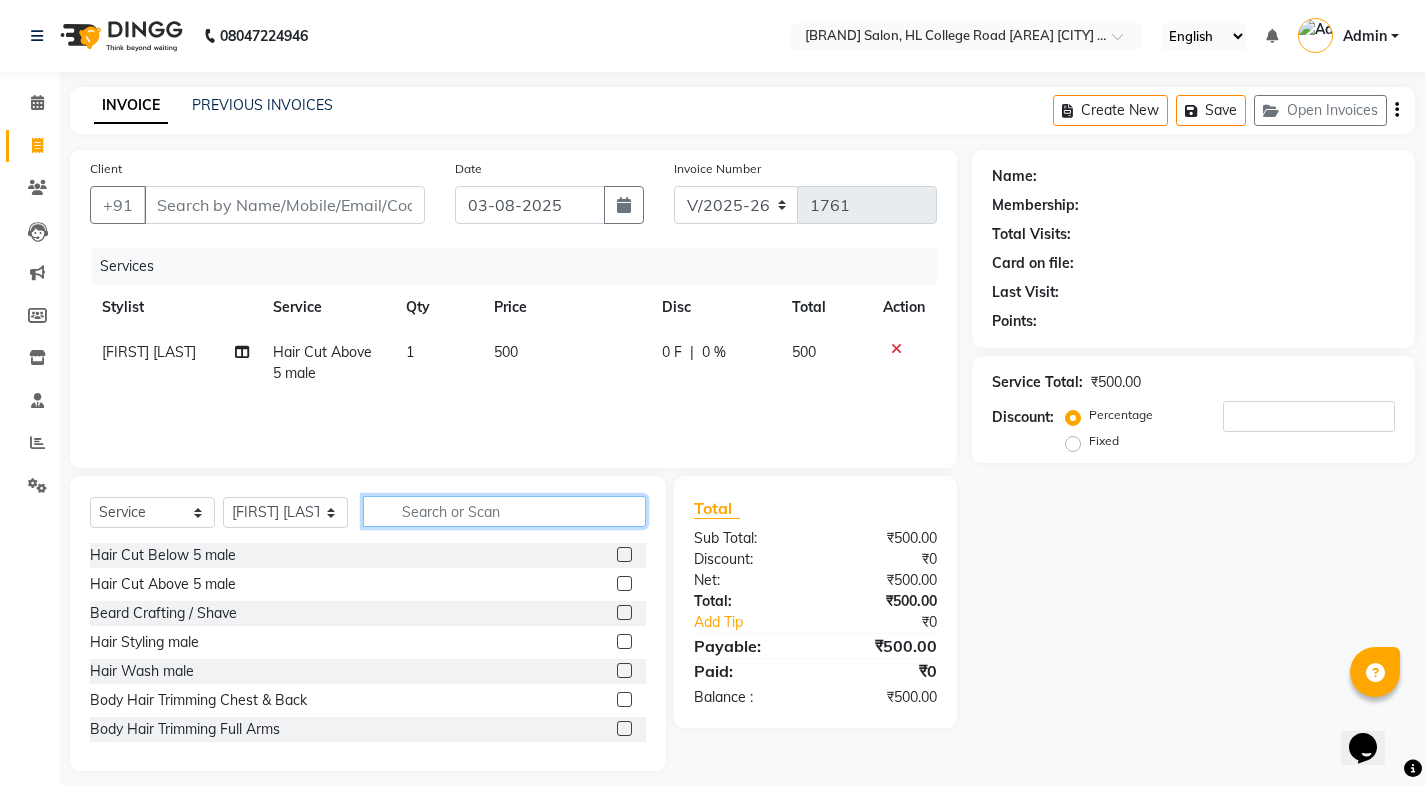 click 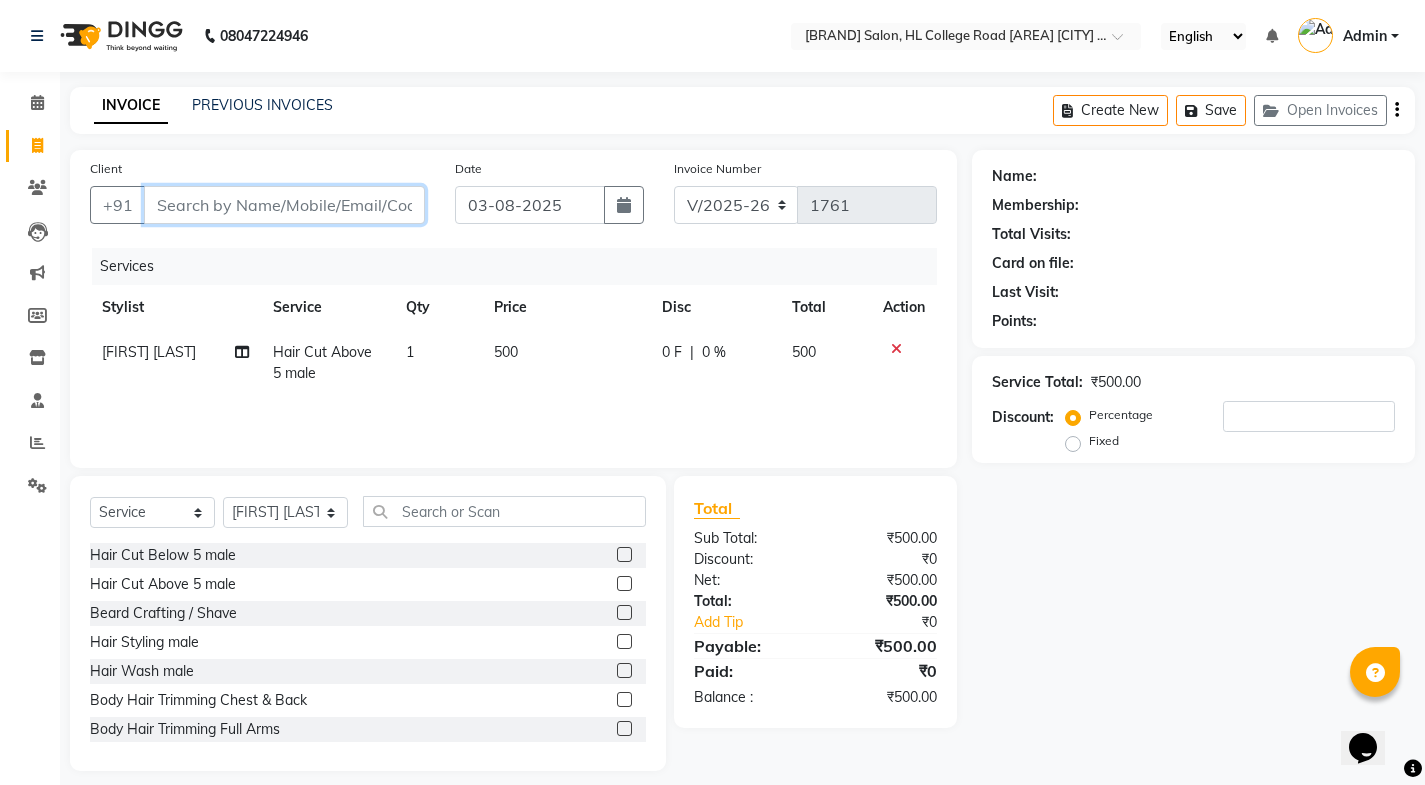 click on "Client" at bounding box center [284, 205] 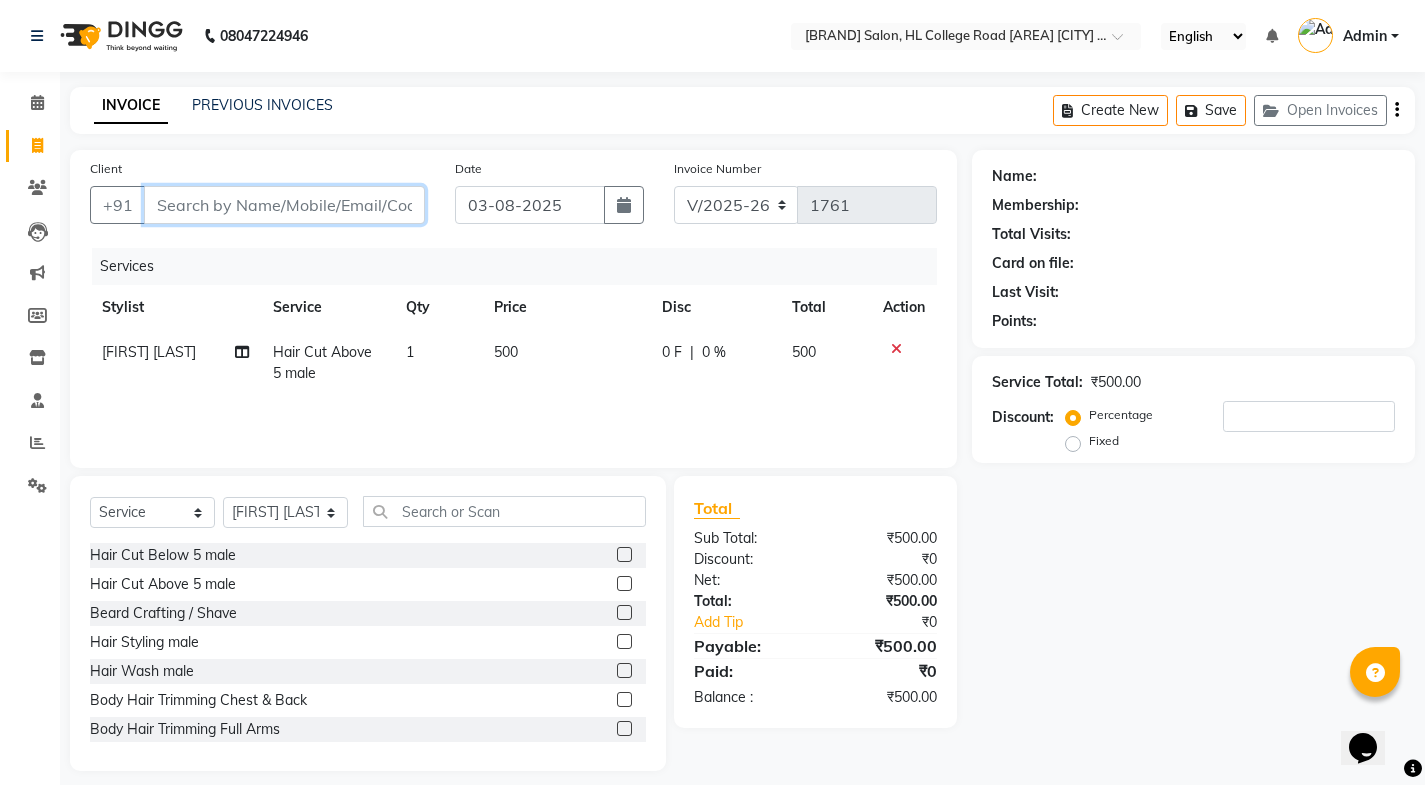 type on "v" 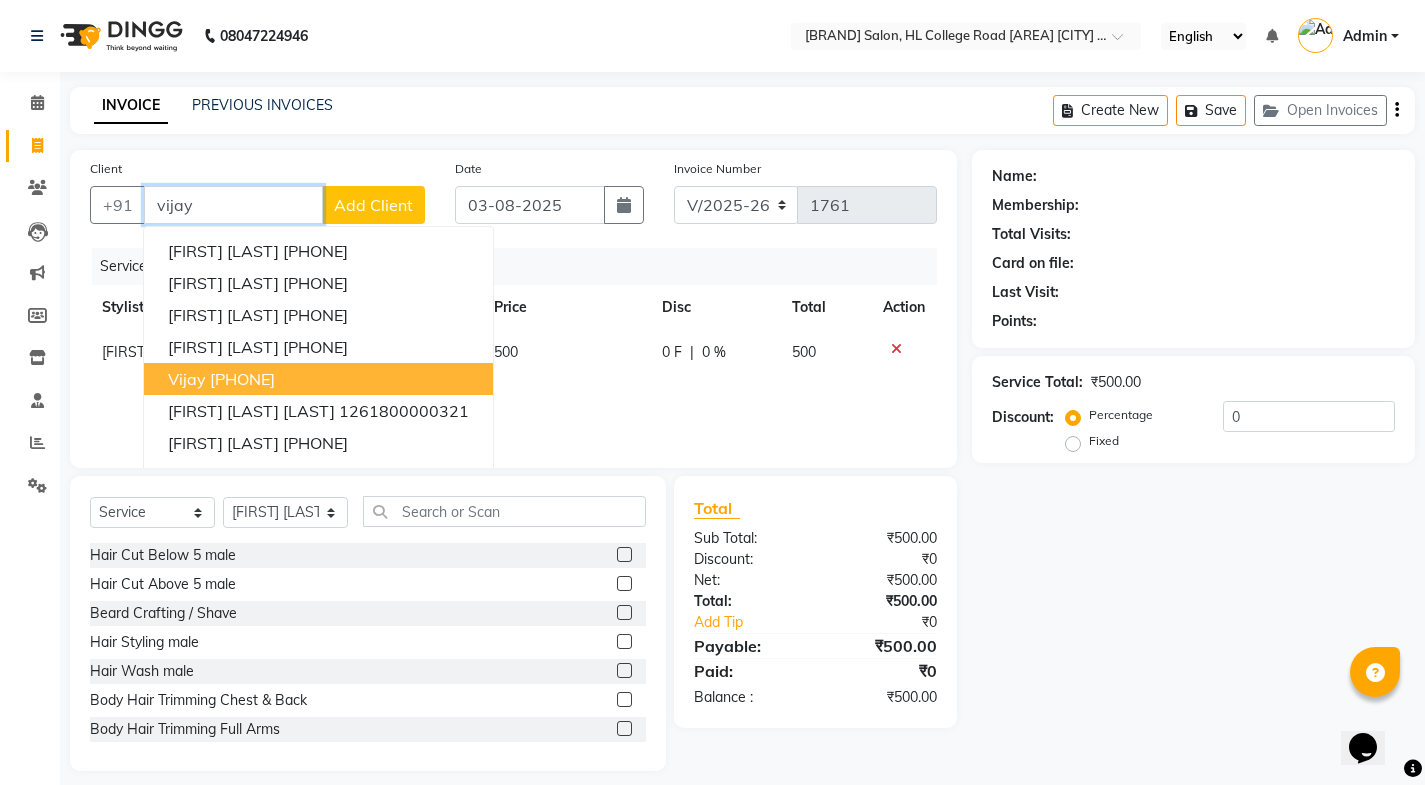 click on "vijay  9925111890" at bounding box center (318, 379) 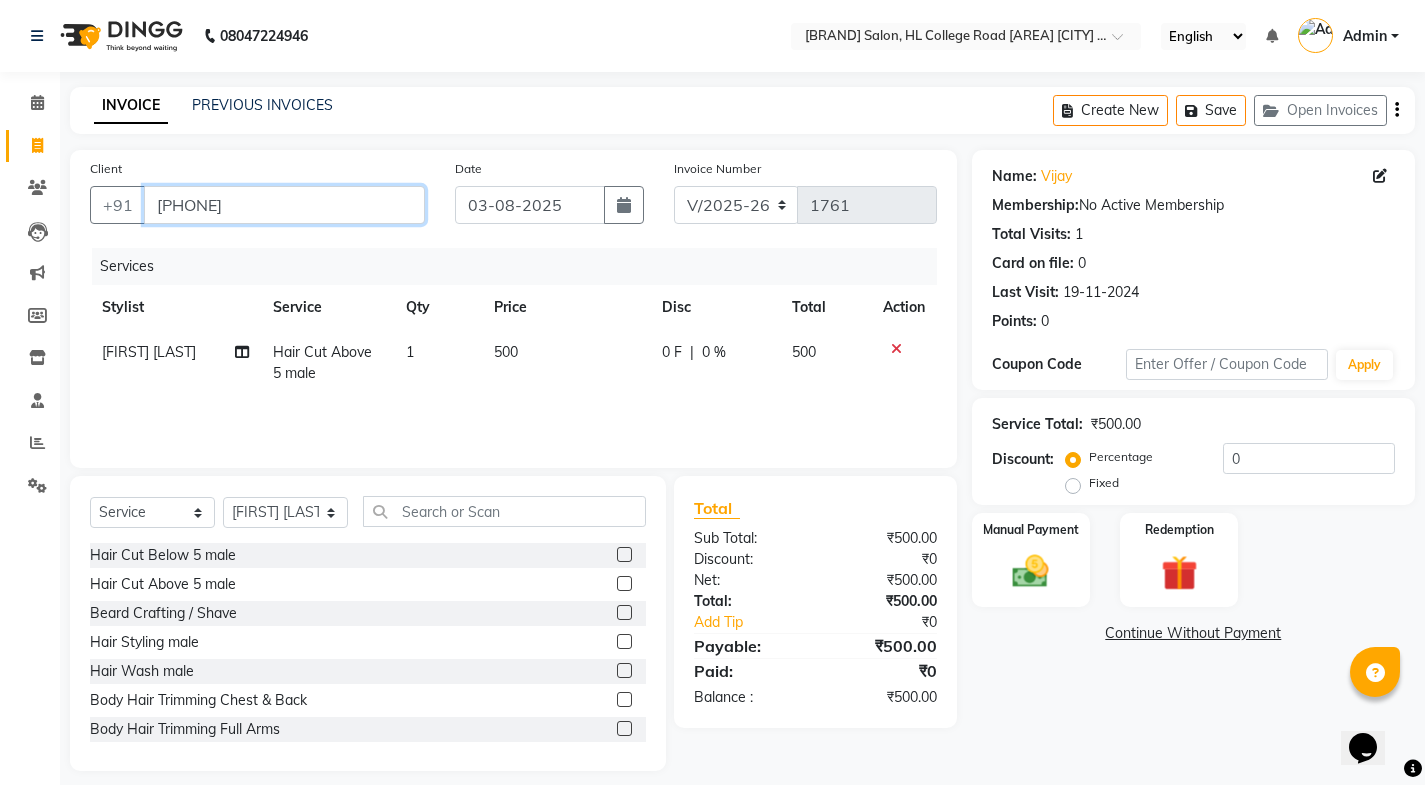 click on "9925111890" at bounding box center [284, 205] 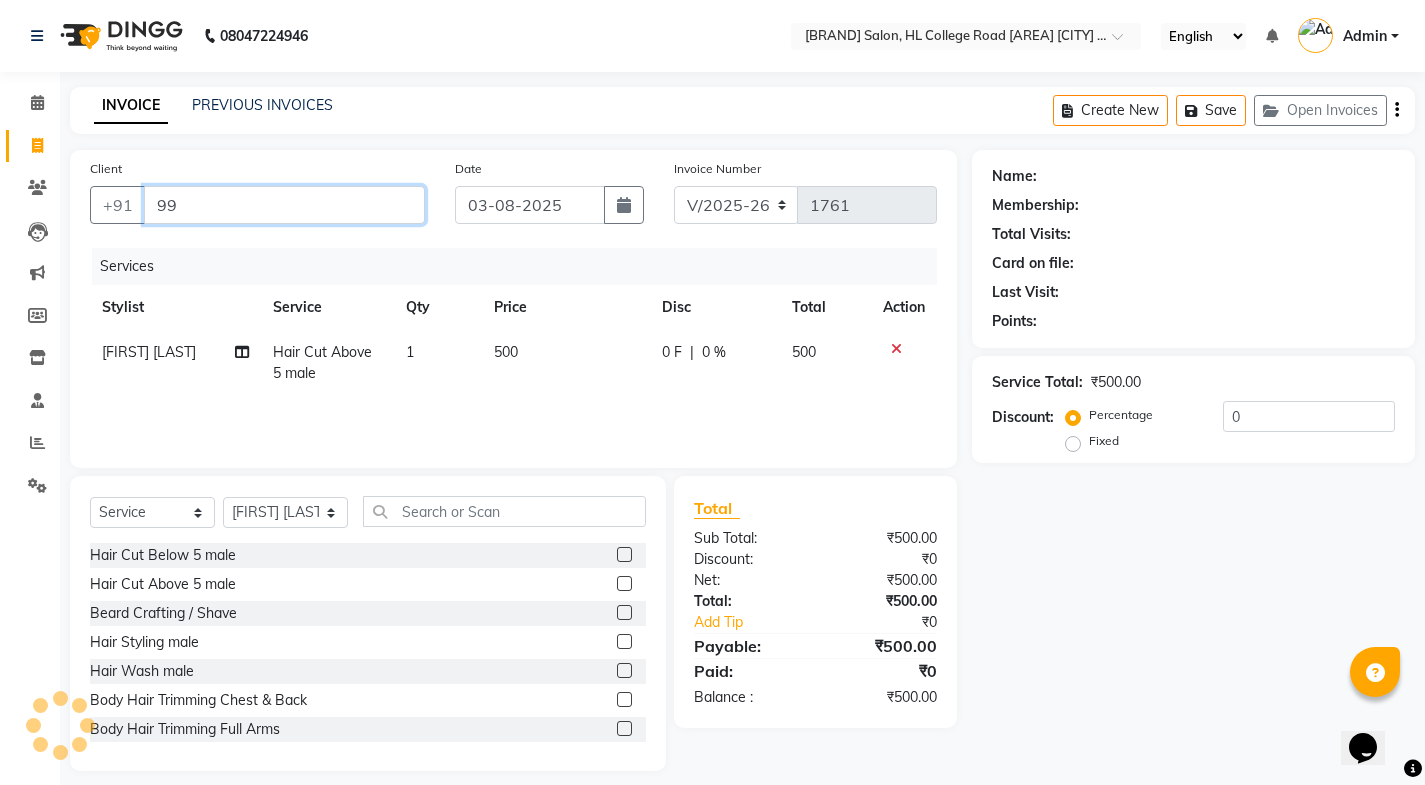 type on "9" 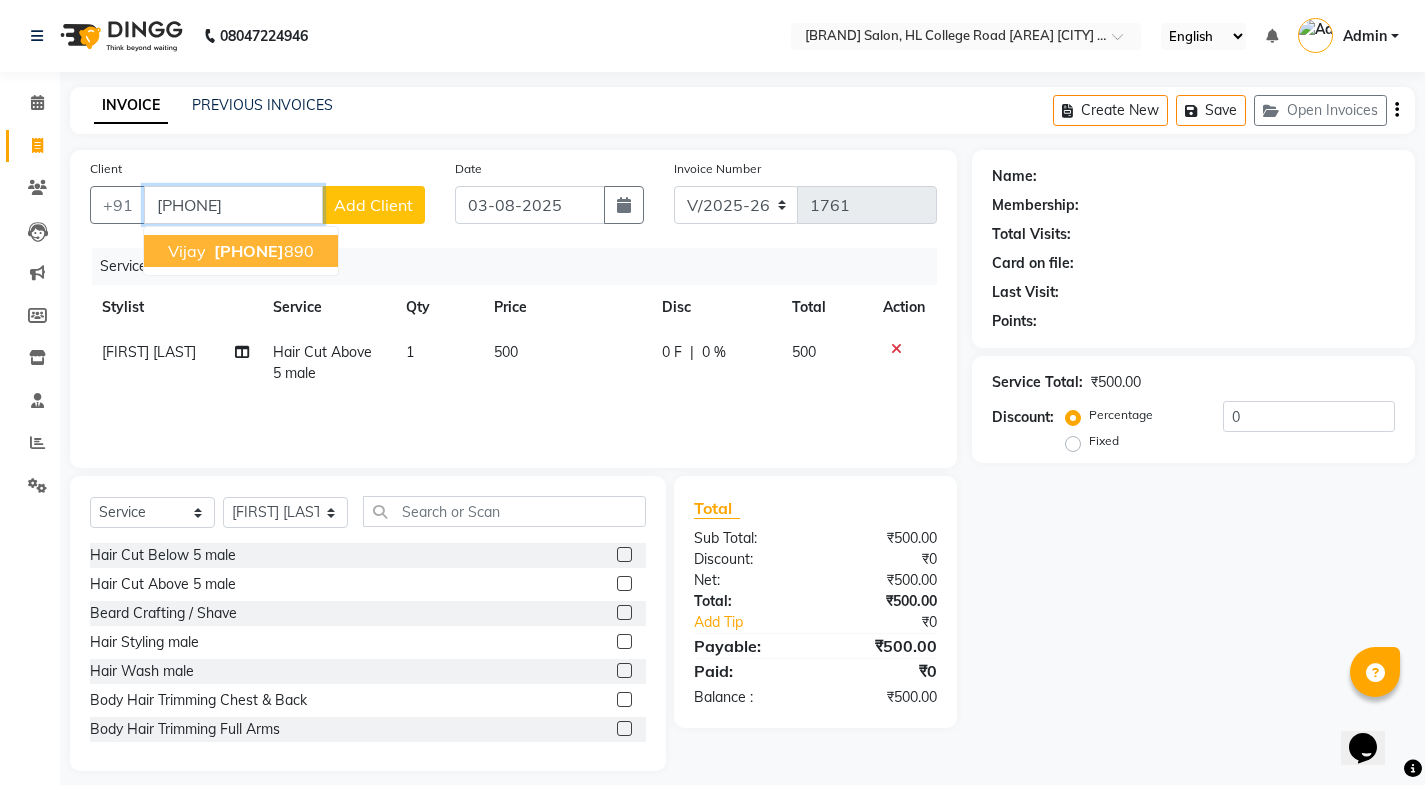 click on "9925111 890" at bounding box center (262, 251) 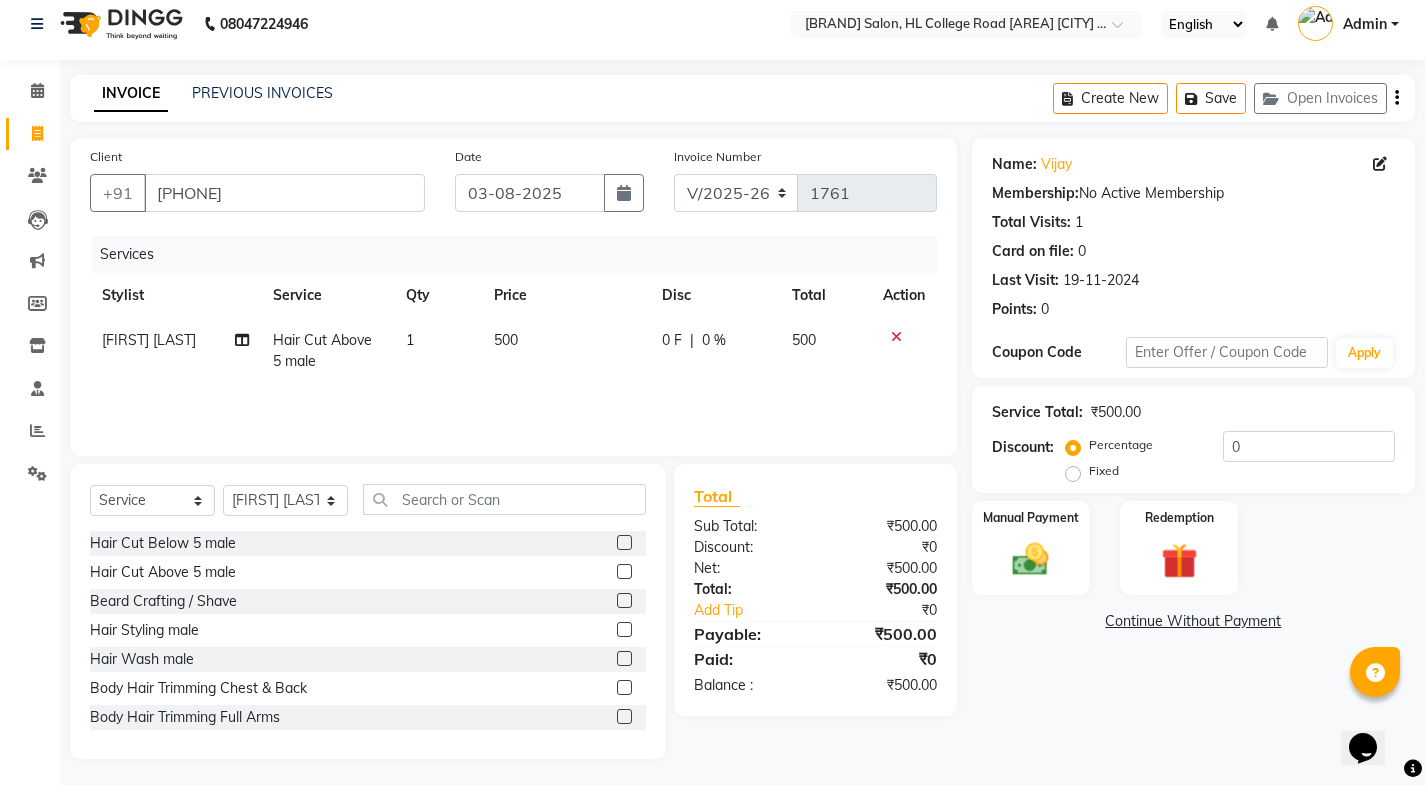 scroll, scrollTop: 16, scrollLeft: 0, axis: vertical 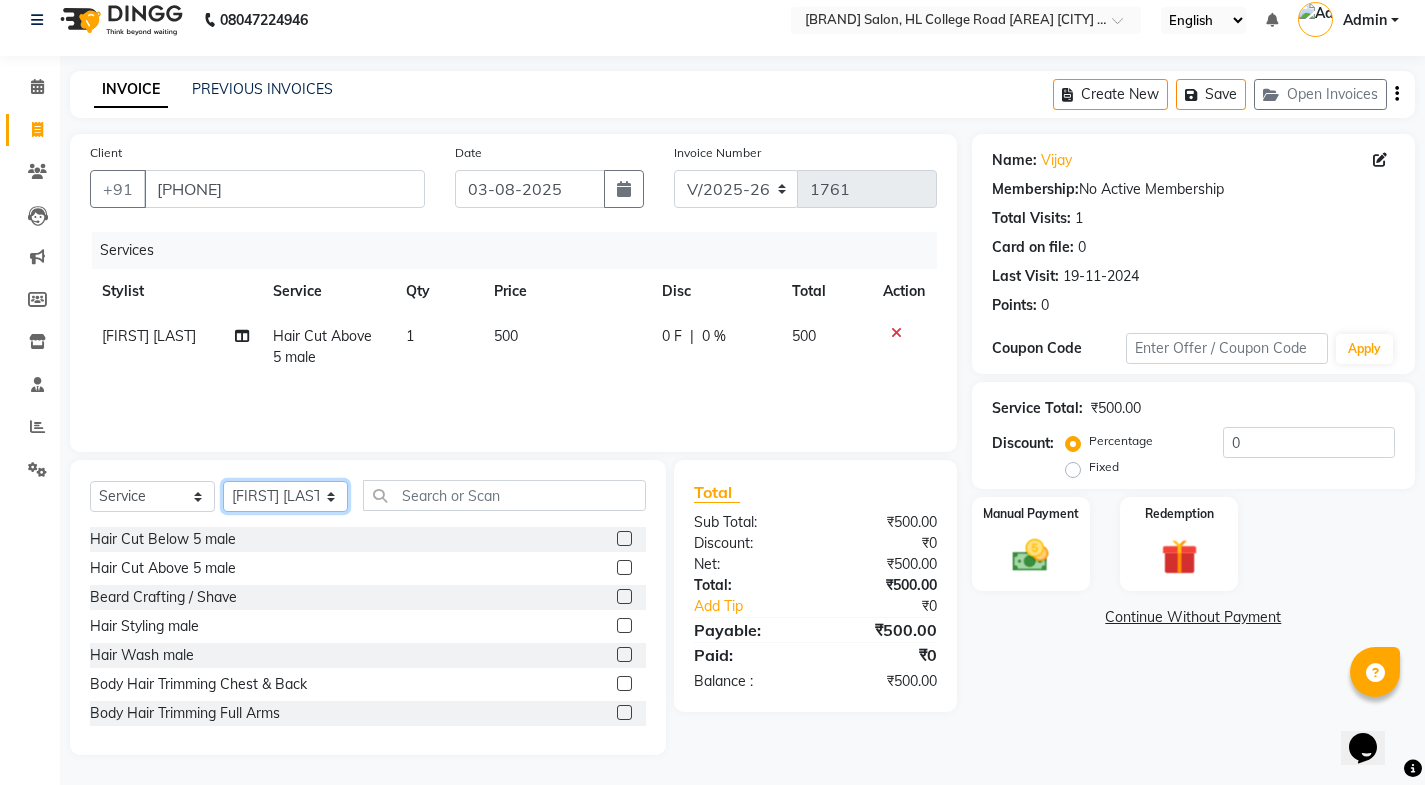 click on "Select Stylist [FIRST] [LAST] [FIRST] [LAST] [FIRST] [LAST] Posshe for products [FIRST] [LAST]" 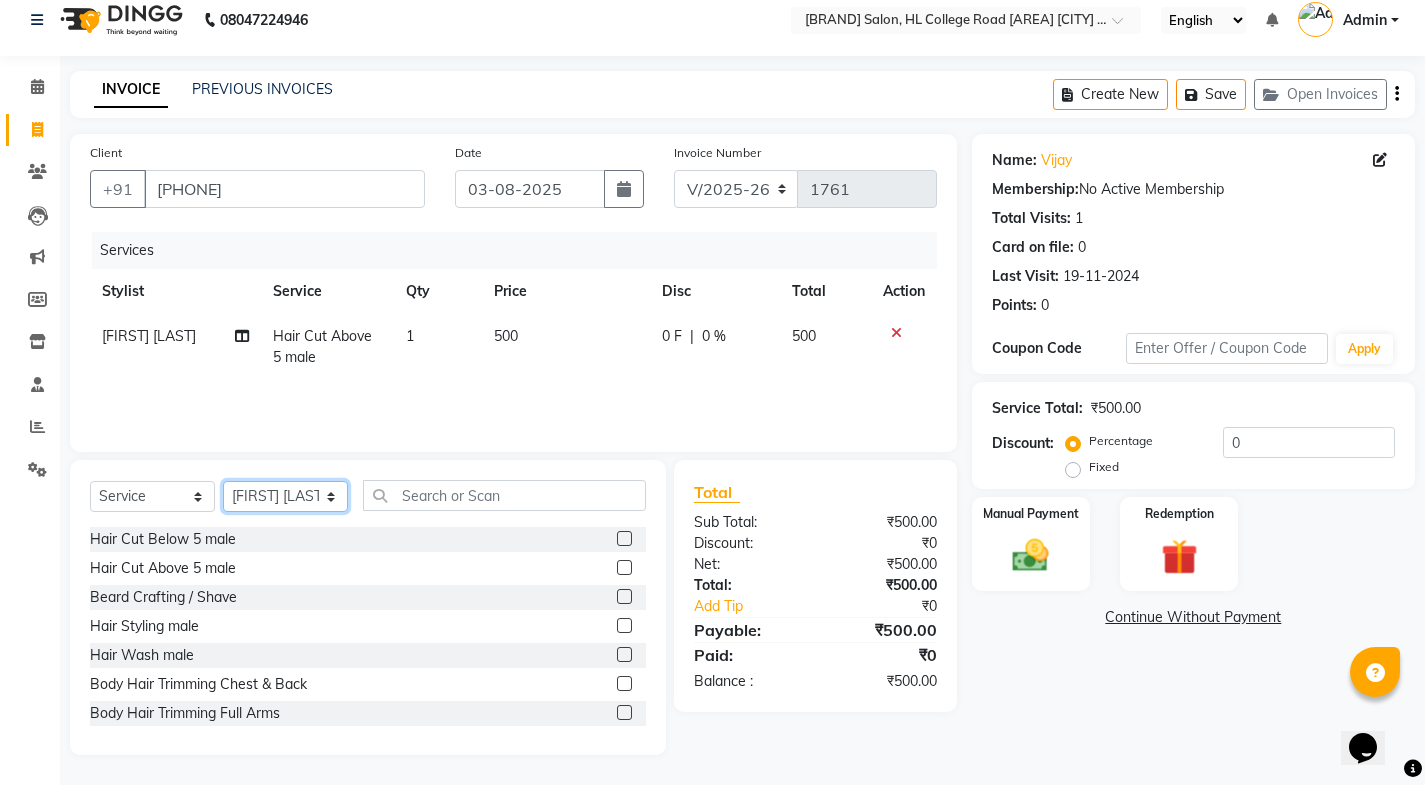 select on "43693" 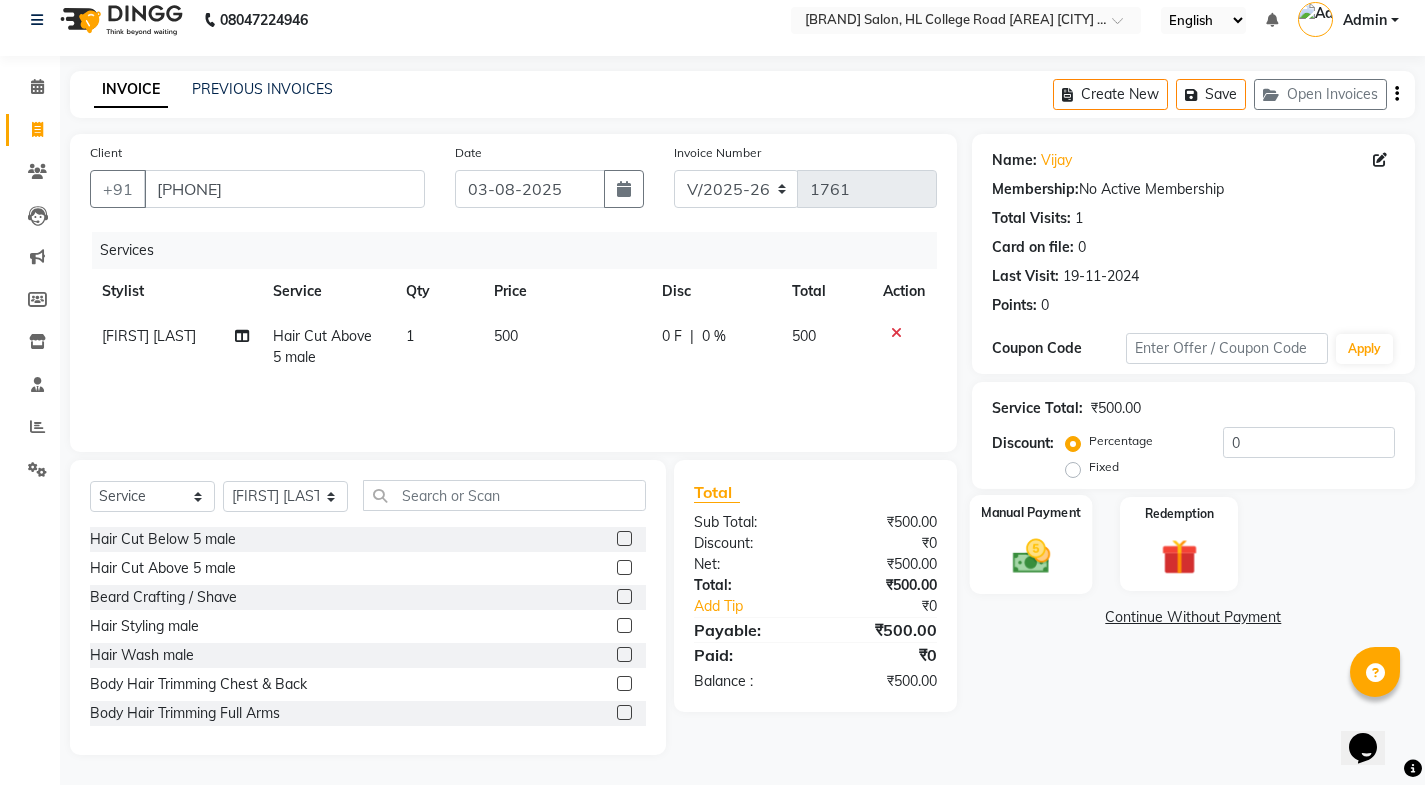 click 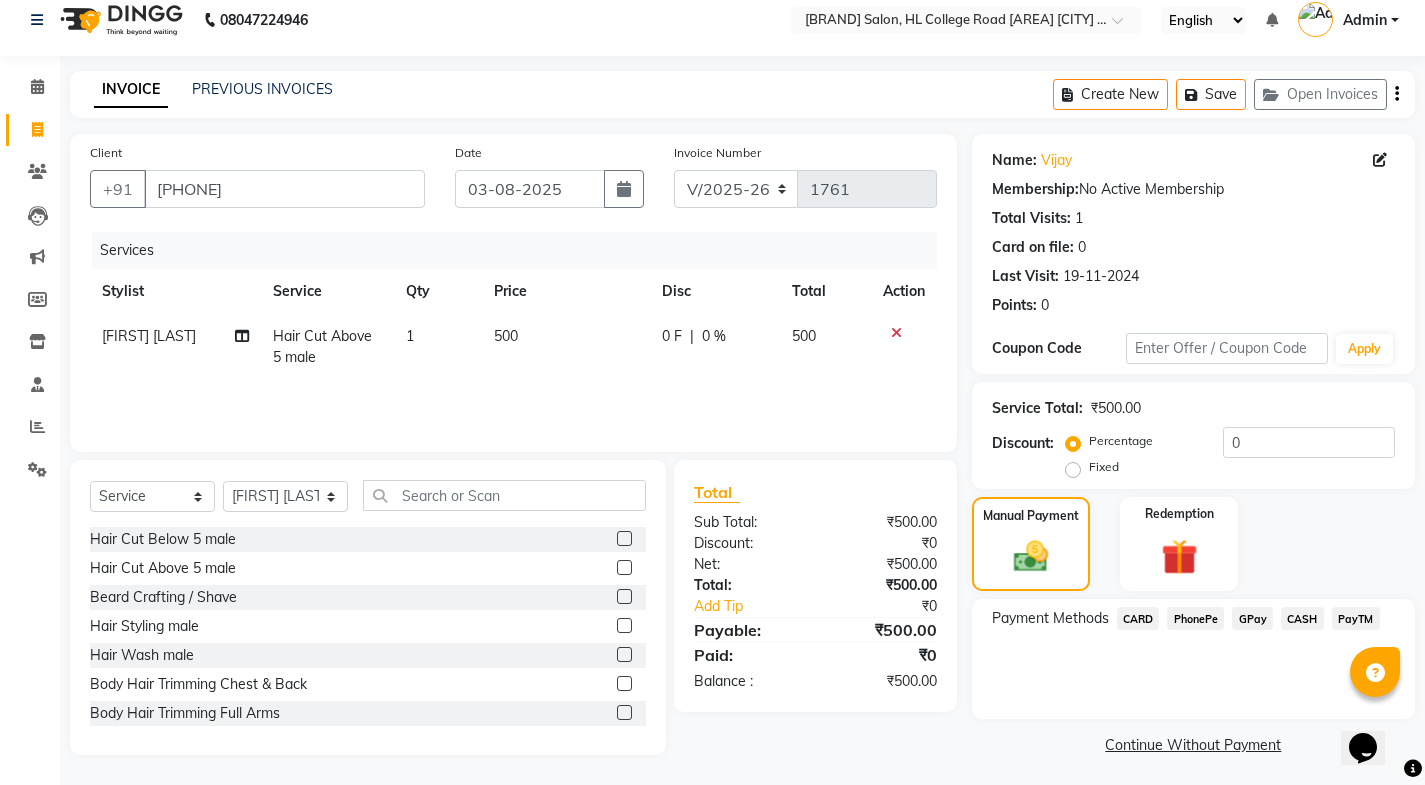 click on "[NAME]" 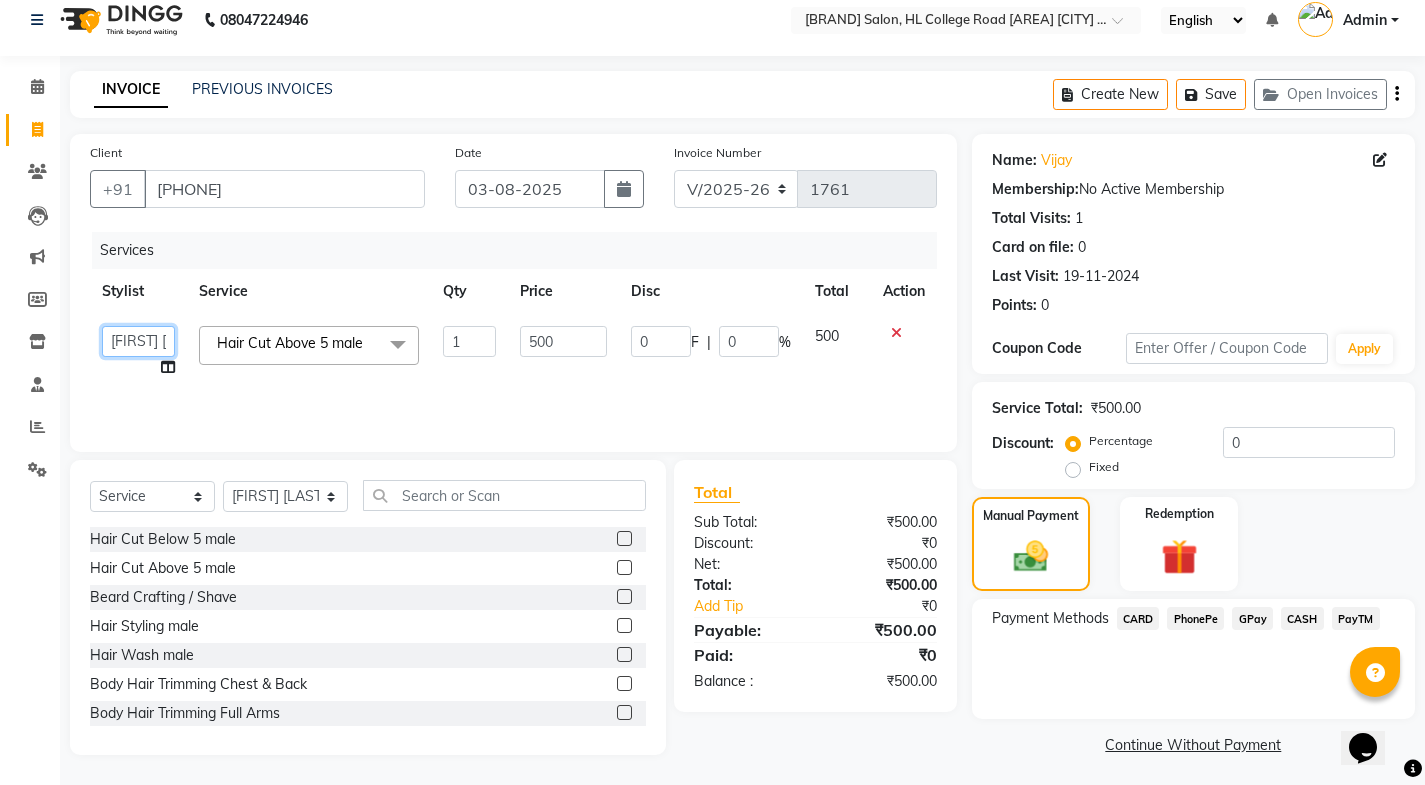 click on "Faheem Salmani   Kajal Mali   Kamal Chand   Posshe for products   Rajesh   Sonu Verma" 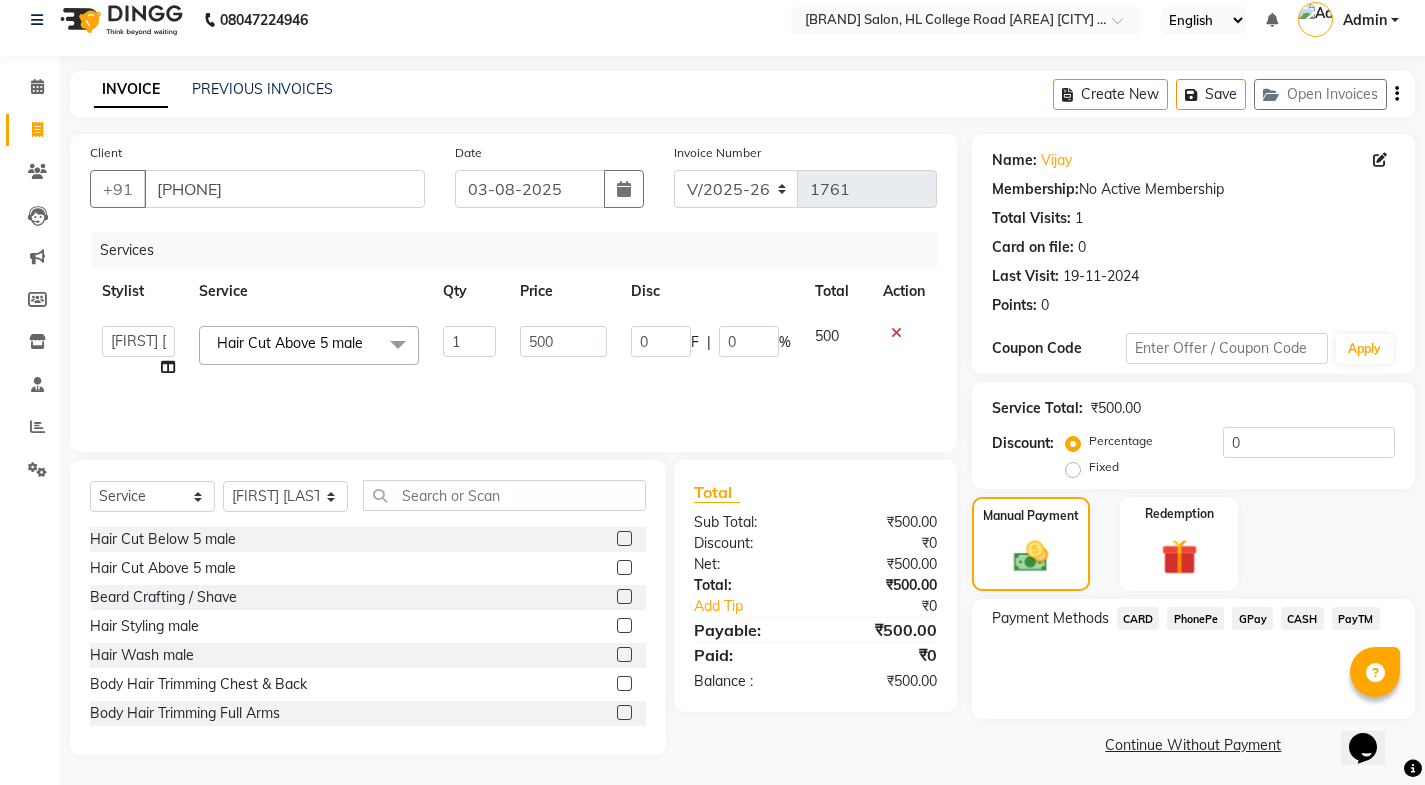 select on "43693" 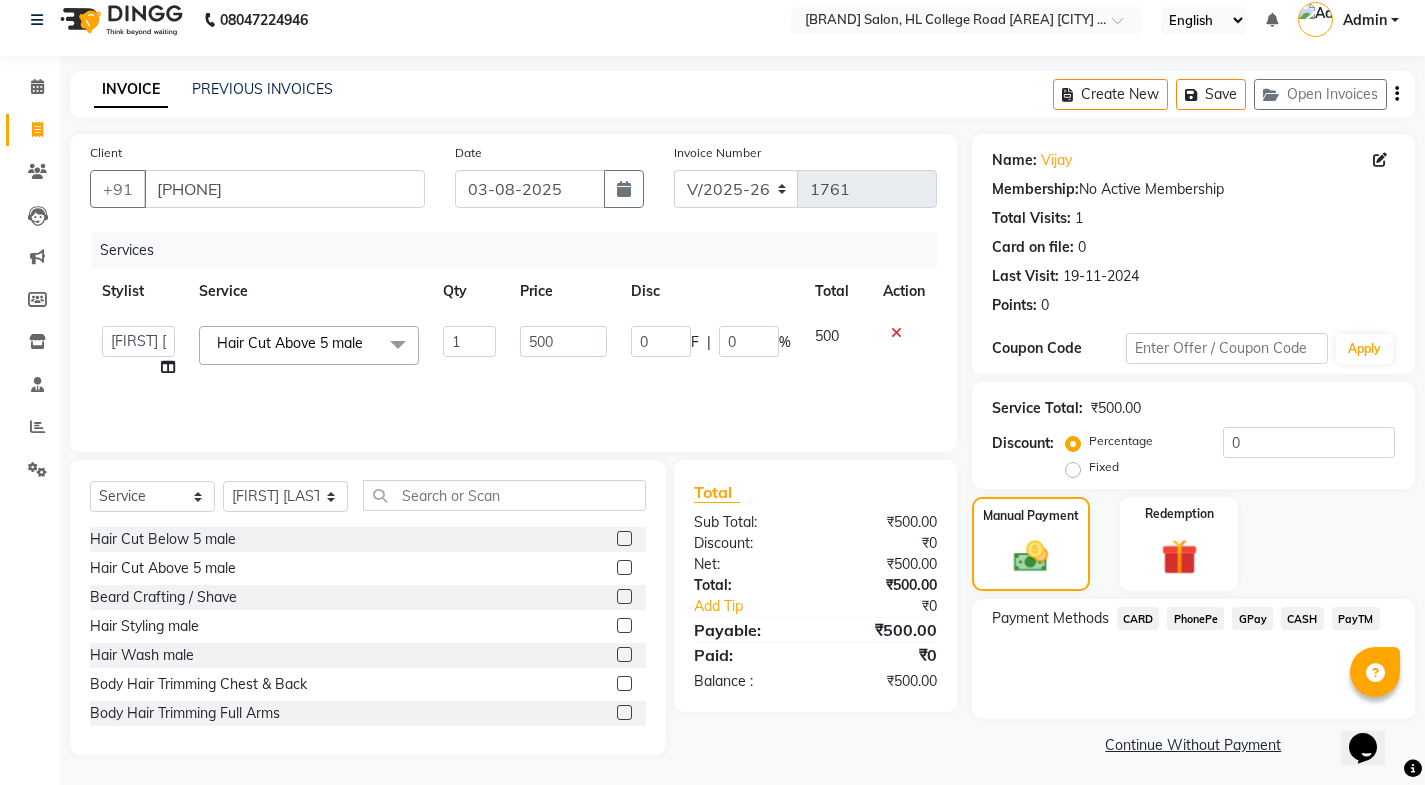 click on "Services Stylist Service Qty Price Disc Total Action  Faheem Salmani   Kajal Mali   Kamal Chand   Posshe for products   Rajesh   Sonu Verma   Hair Cut Above 5 male  x  Hair Cut Below 5 male  Hair Cut Above 5 male Beard Crafting / Shave Hair Styling male  Hair Wash male Body Hair Trimming Chest & Back  Body Hair Trimming Full Arms  Hair Trimming Full Legs Hair Trimming Under Arms Hair Trimming Full Body  Global Colour (Ammonia Base)male  Global Highlight (Ammonia Base)male Per Streak Colour (Ammonia Base)male  Beard & Moustache (Ammonia Base)male Global Colour (Ammonia Free)male  Global Highlight (Ammonia Free)male Per Streak Colour (Ammonia Free)male Beard & Moustache (Ammonia Free)male Dry Head Massage (Hair Wash Excluded)male  Oil Head Massage (Hair Wash Excluded)male Hair Spa Nourishing male Hair Spa Purifying male Hair Spa Scalp Care & D-Tox male Hair Spa Plex Treatment male Hair Spa Purifying & Detox Female Hair Spa Plex Treatment Female Hair Spa deep damage repair Treatment Female  Keratin / Botox male" 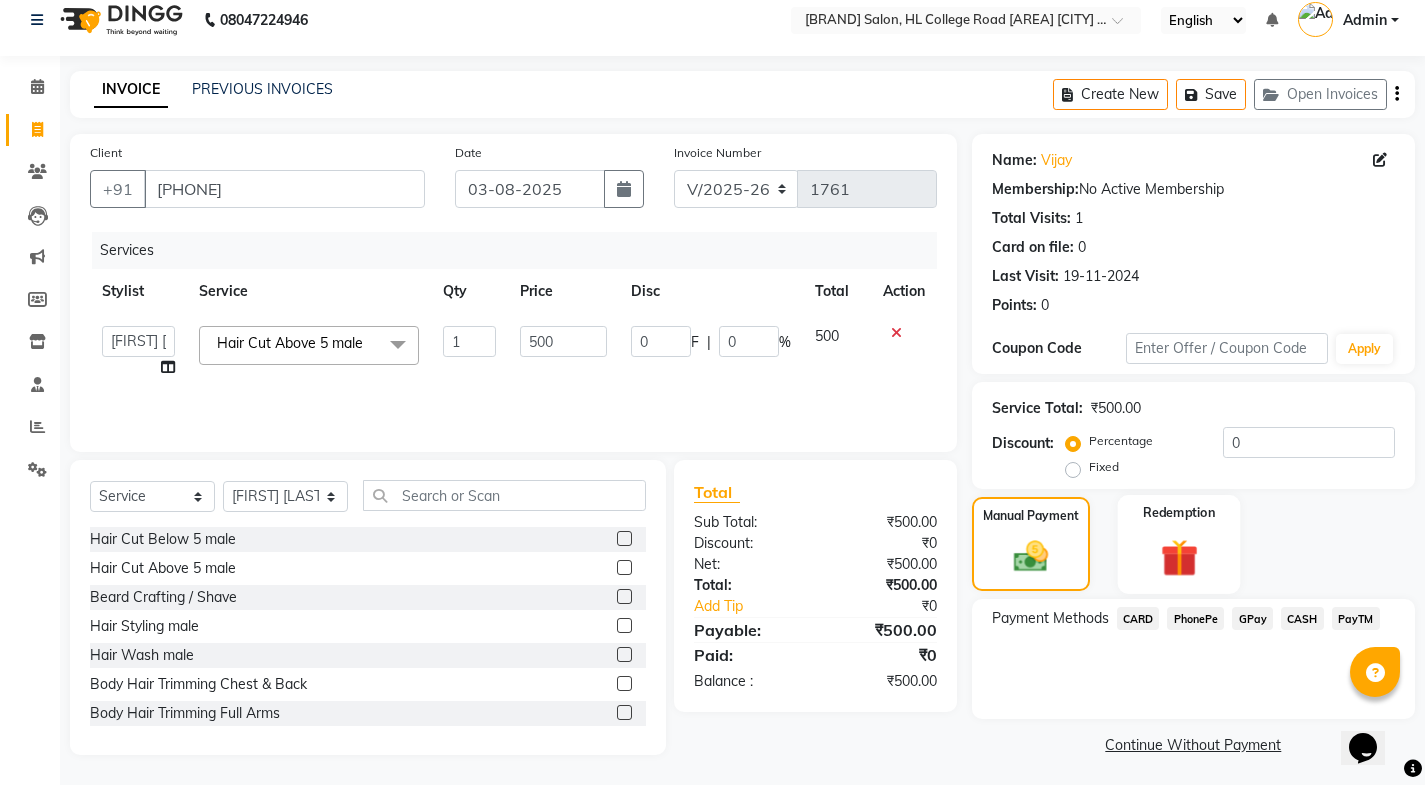 click 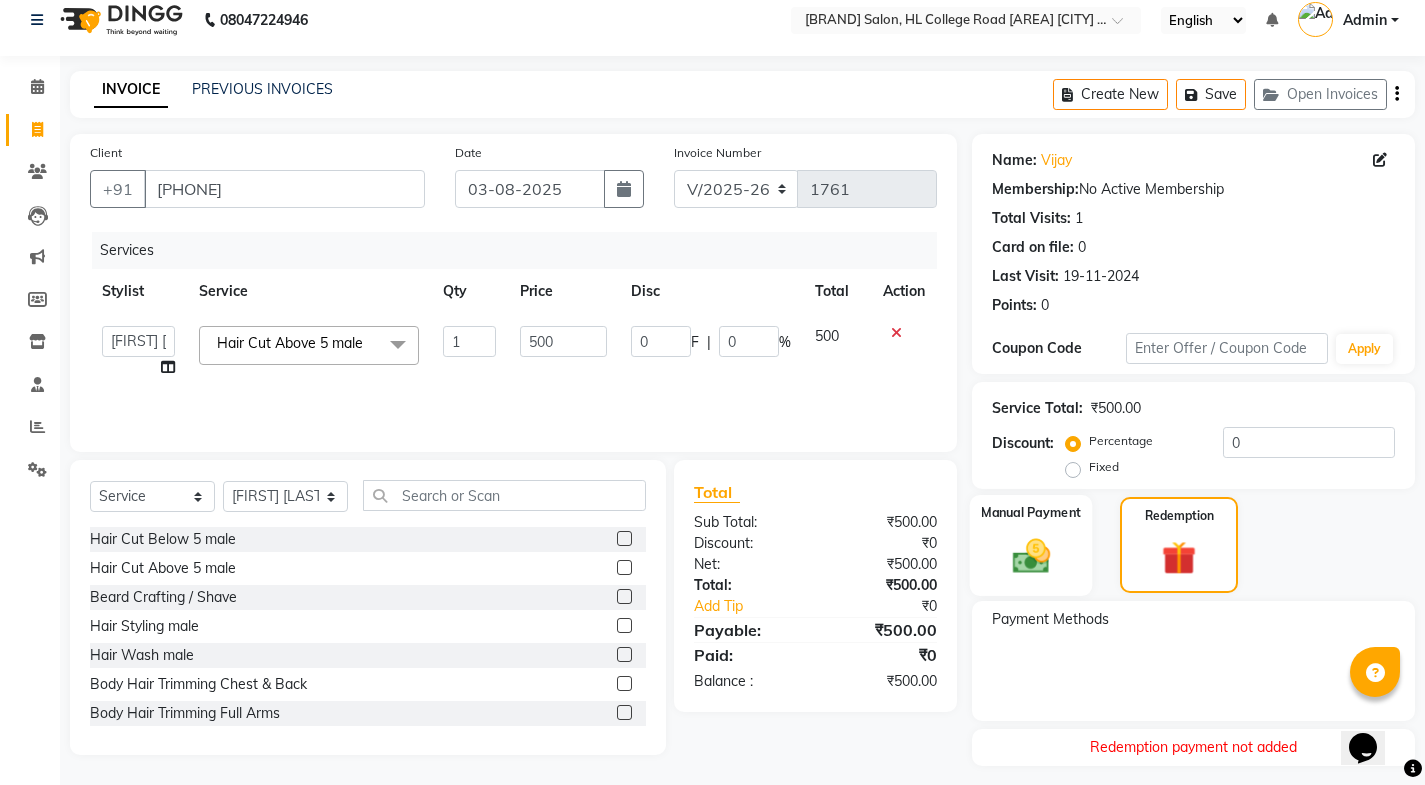 click 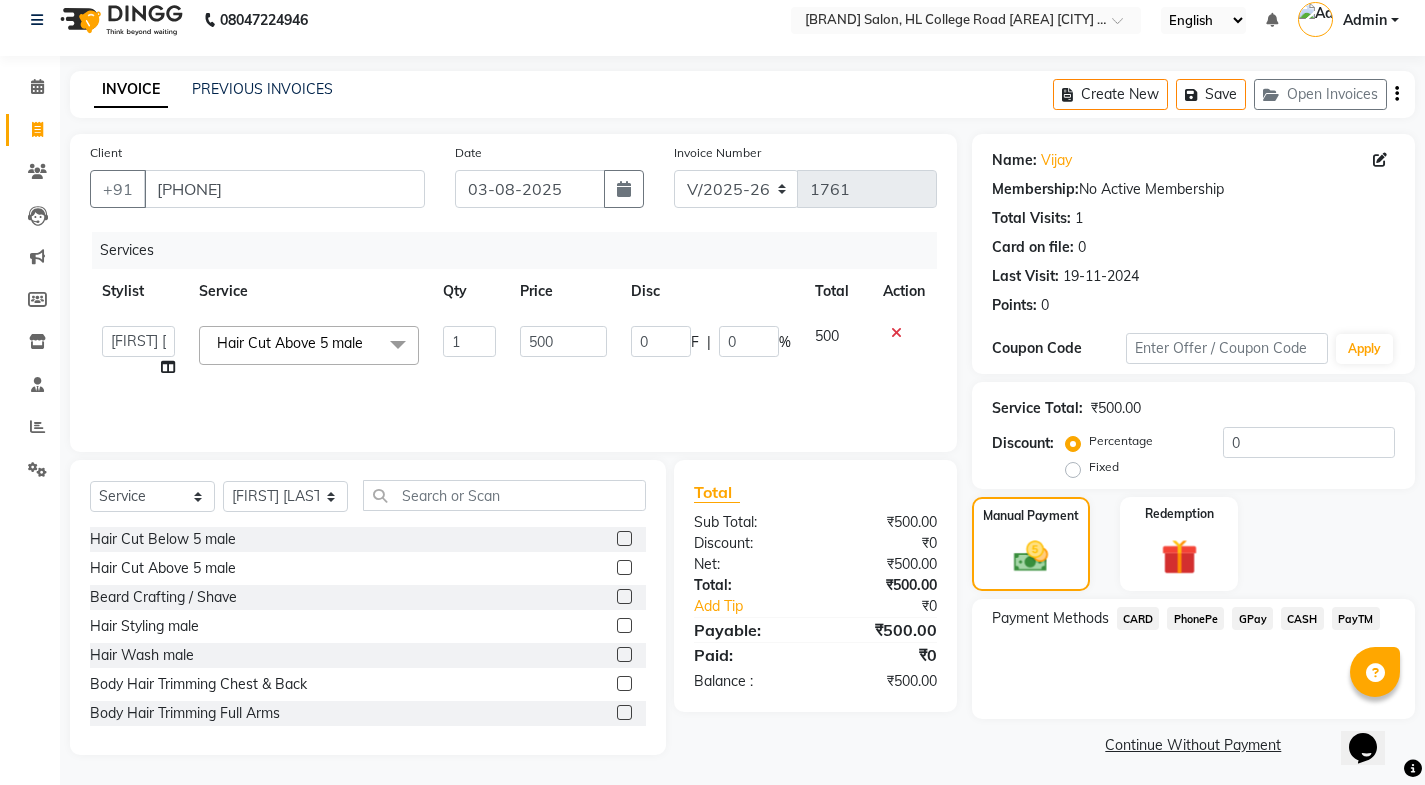 click on "CASH" 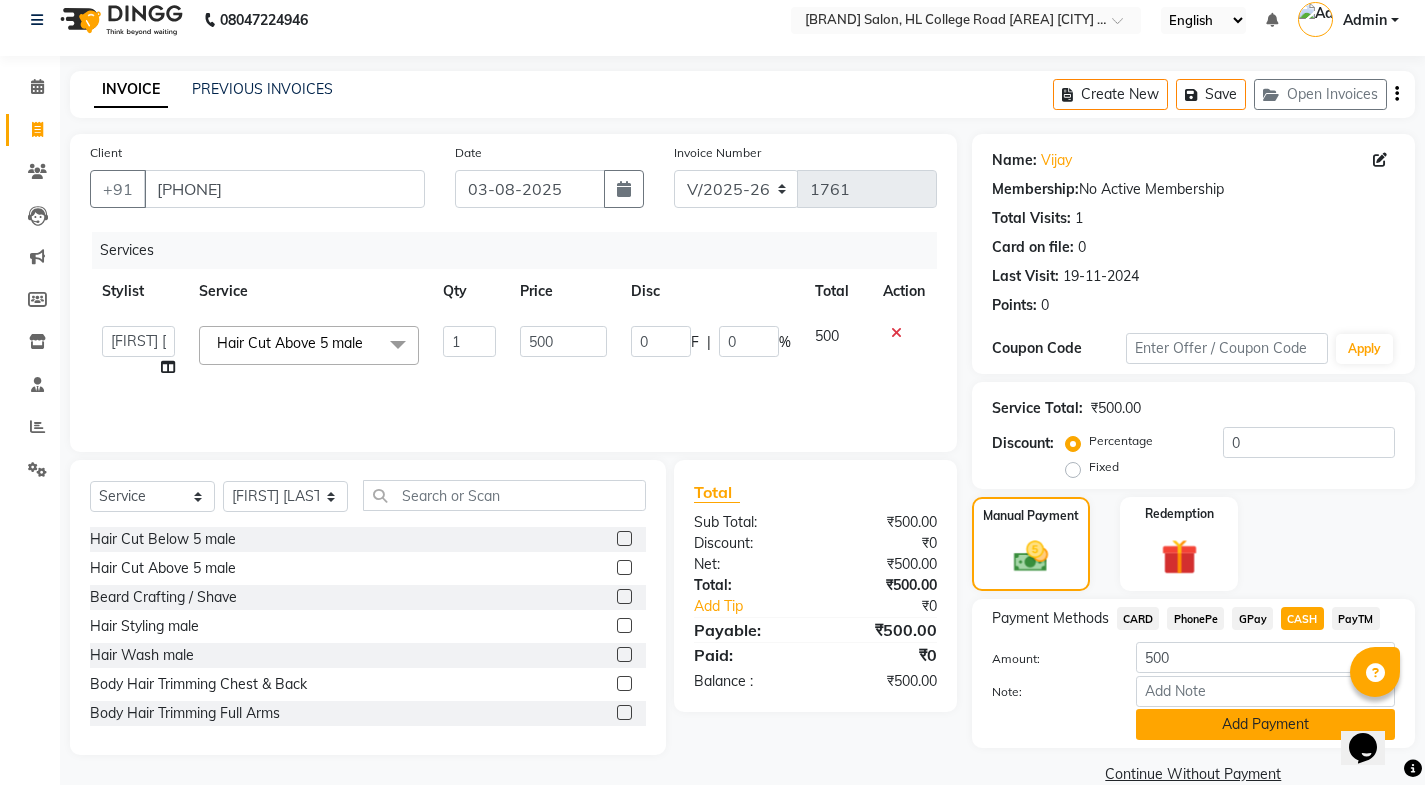 click on "Add Payment" 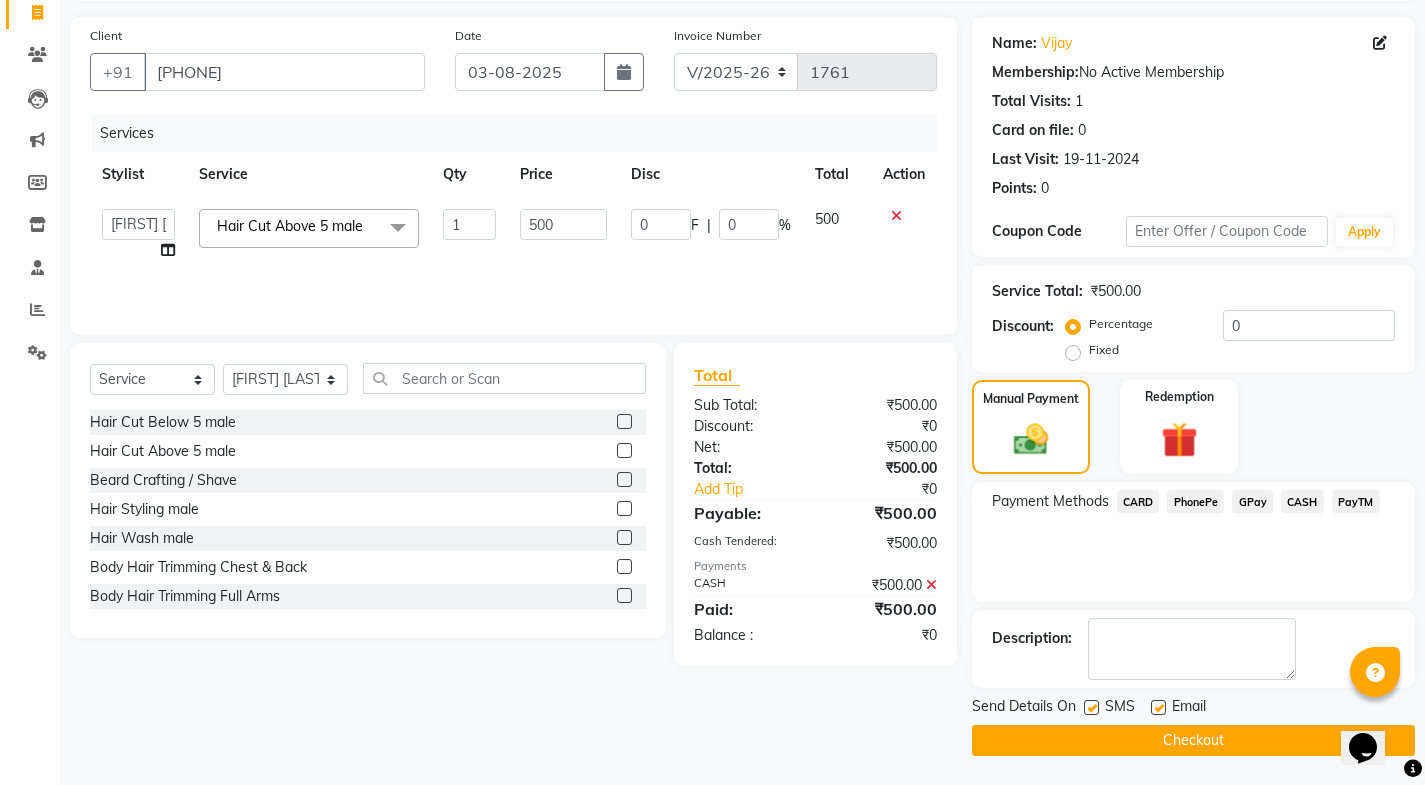 scroll, scrollTop: 134, scrollLeft: 0, axis: vertical 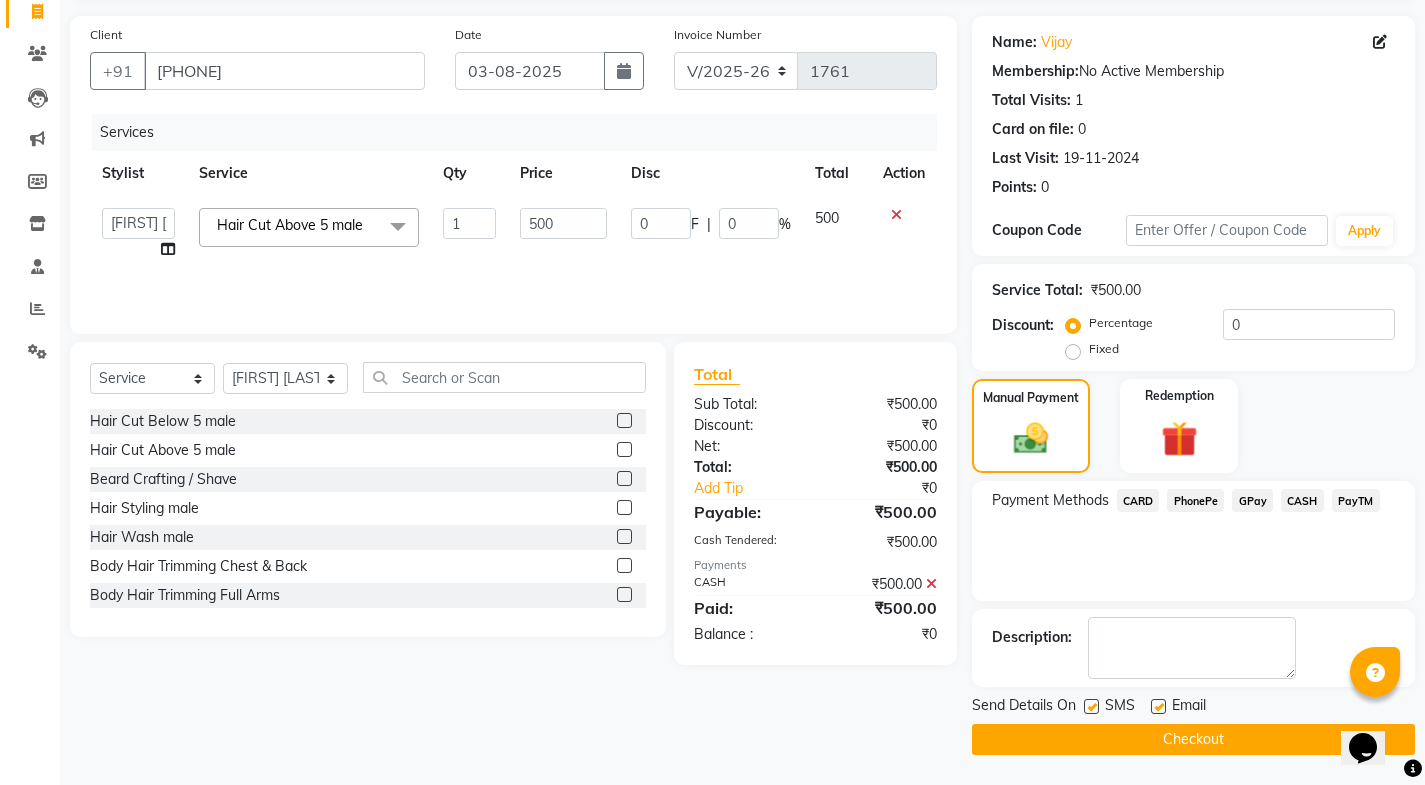 click 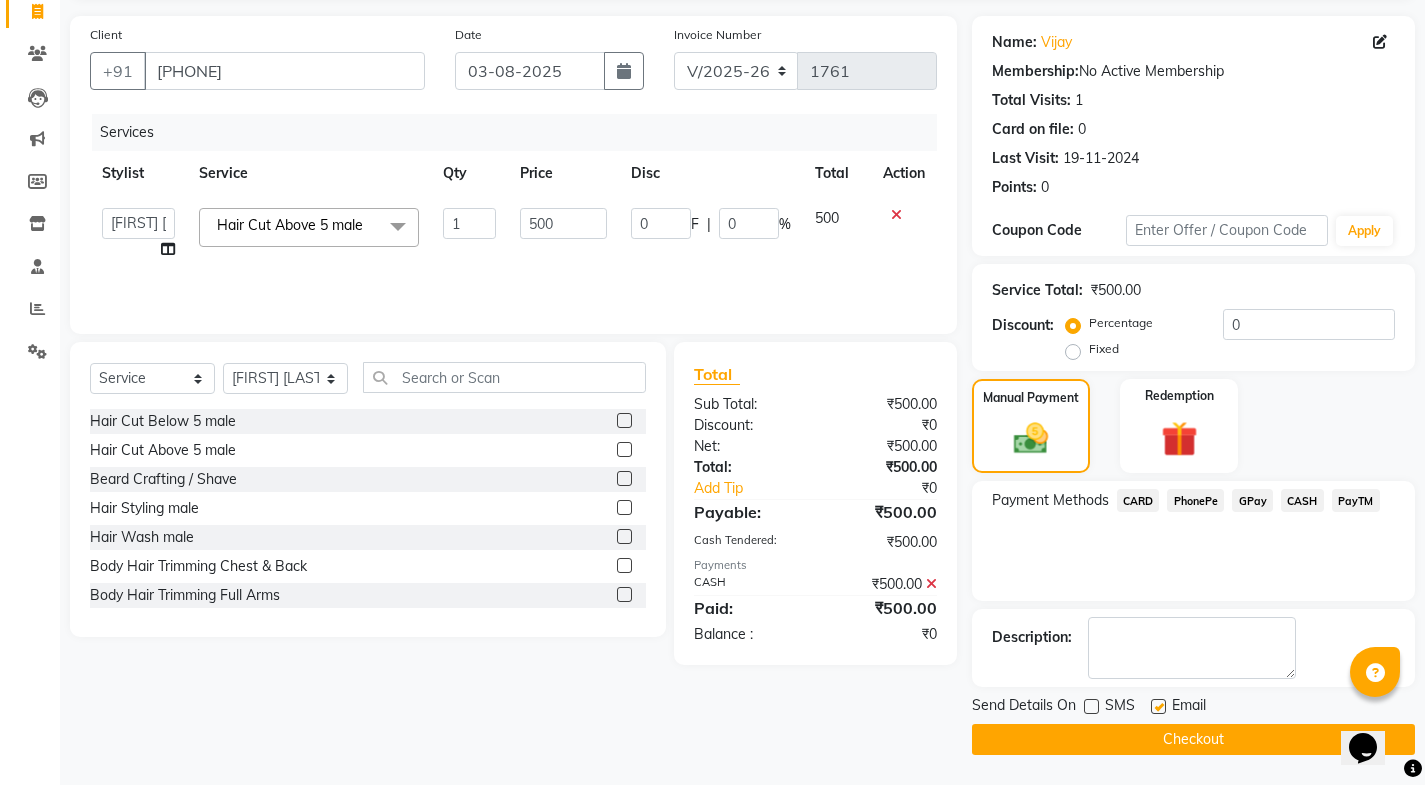 click 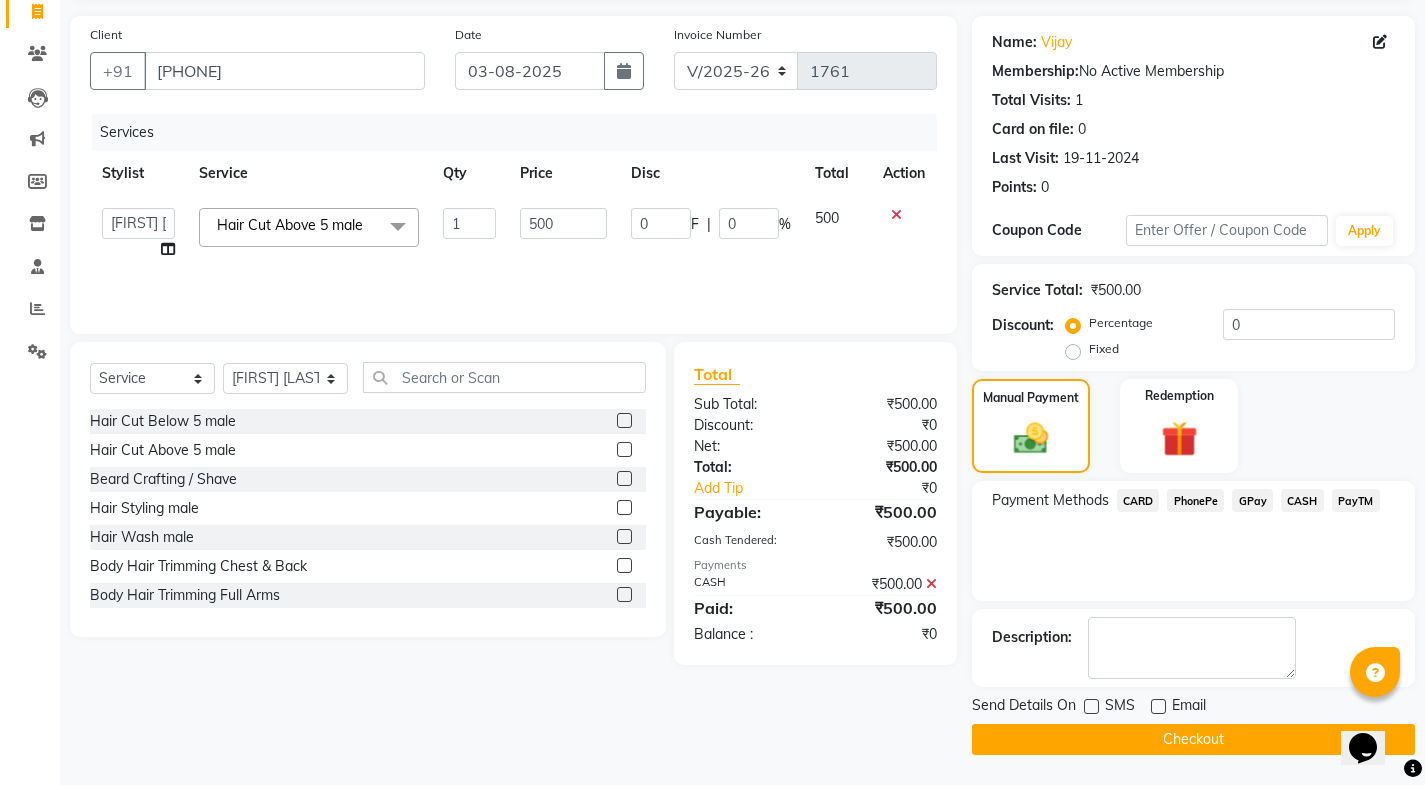 click on "Checkout" 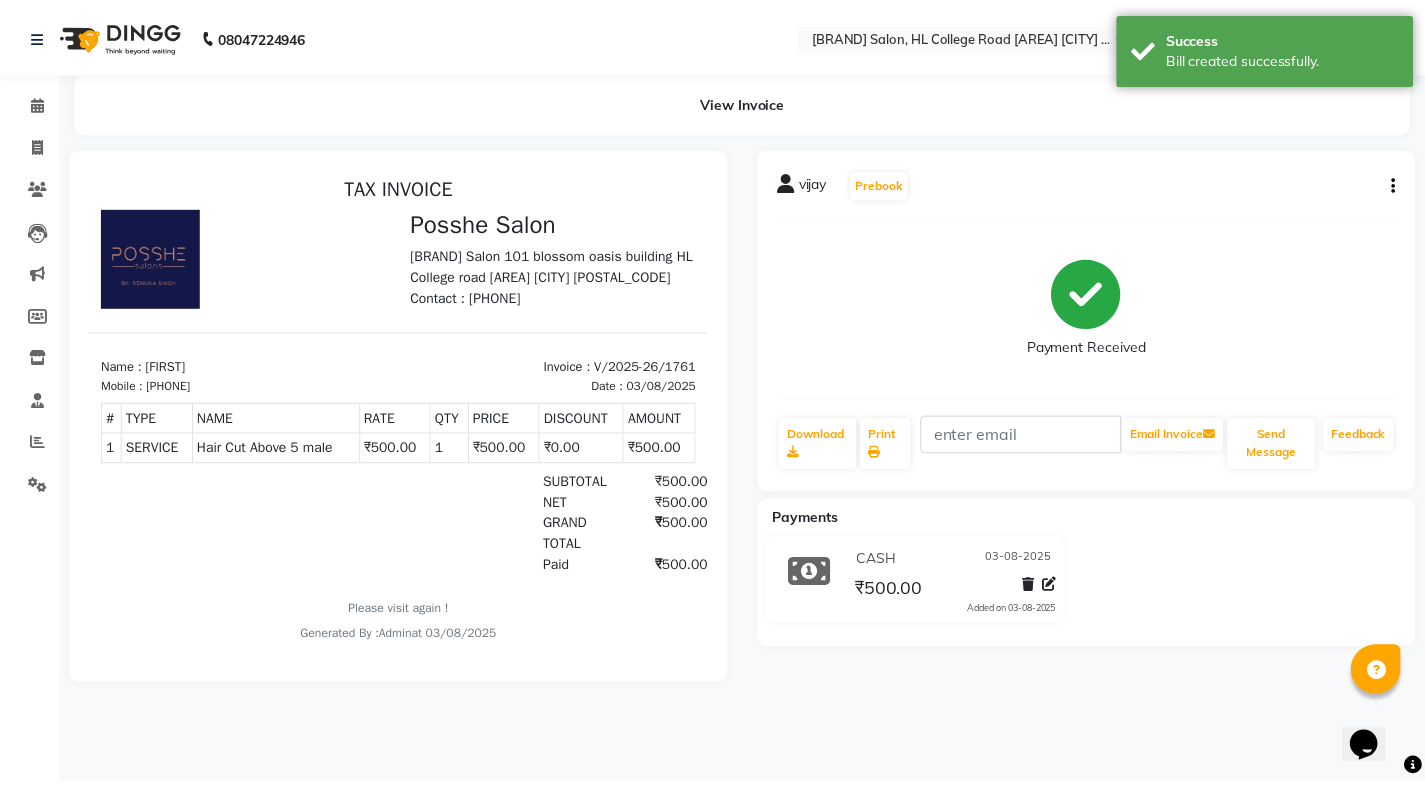scroll, scrollTop: 0, scrollLeft: 0, axis: both 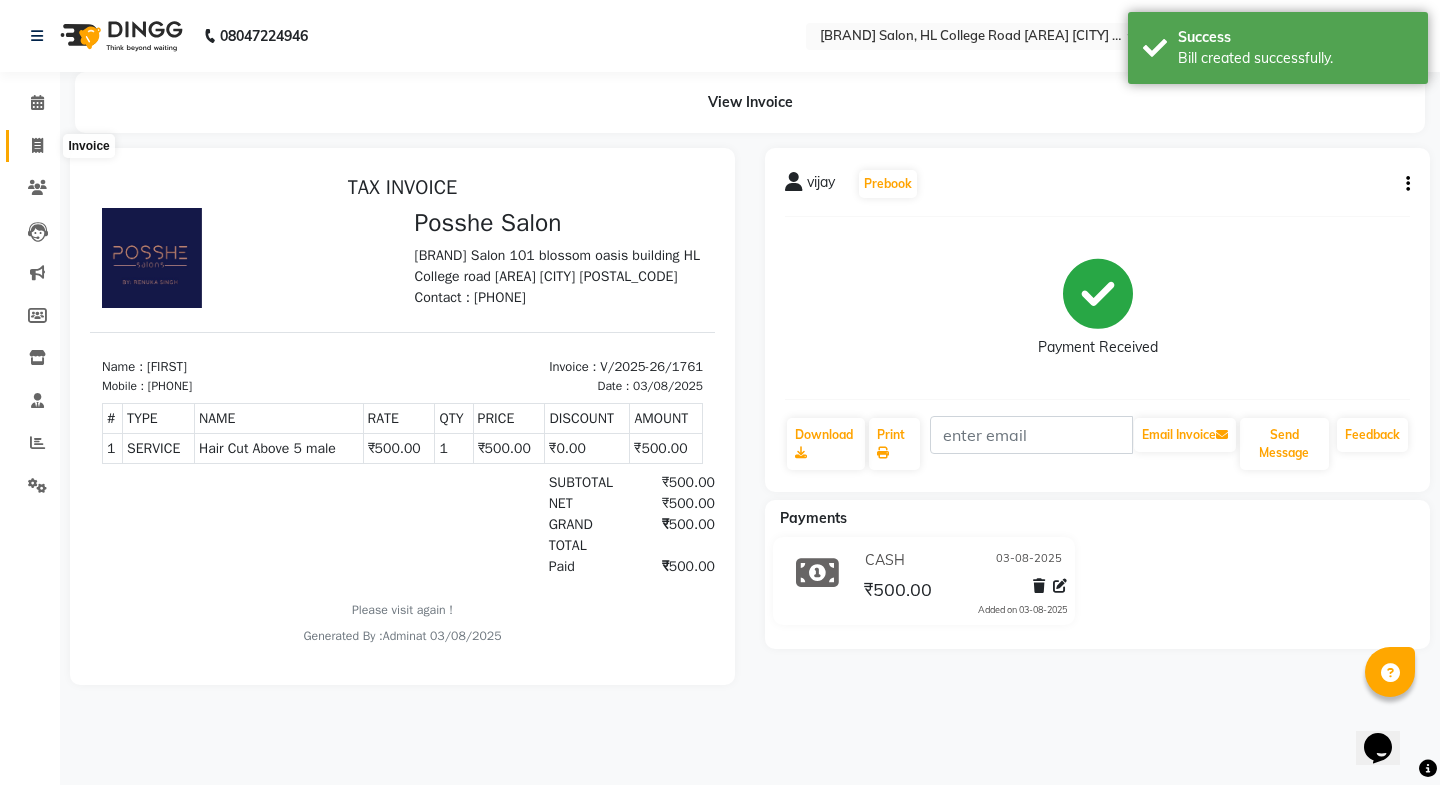 click 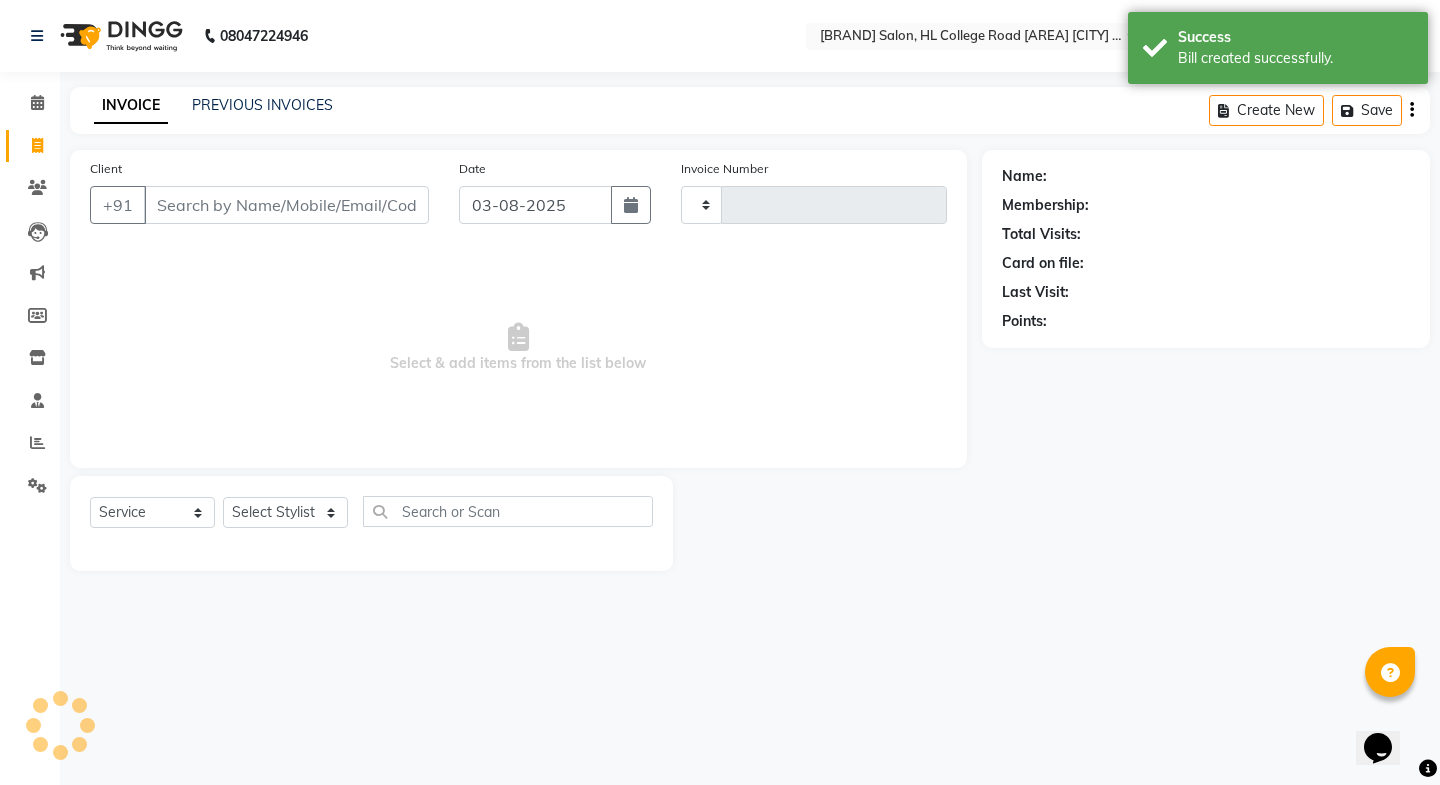 type on "1762" 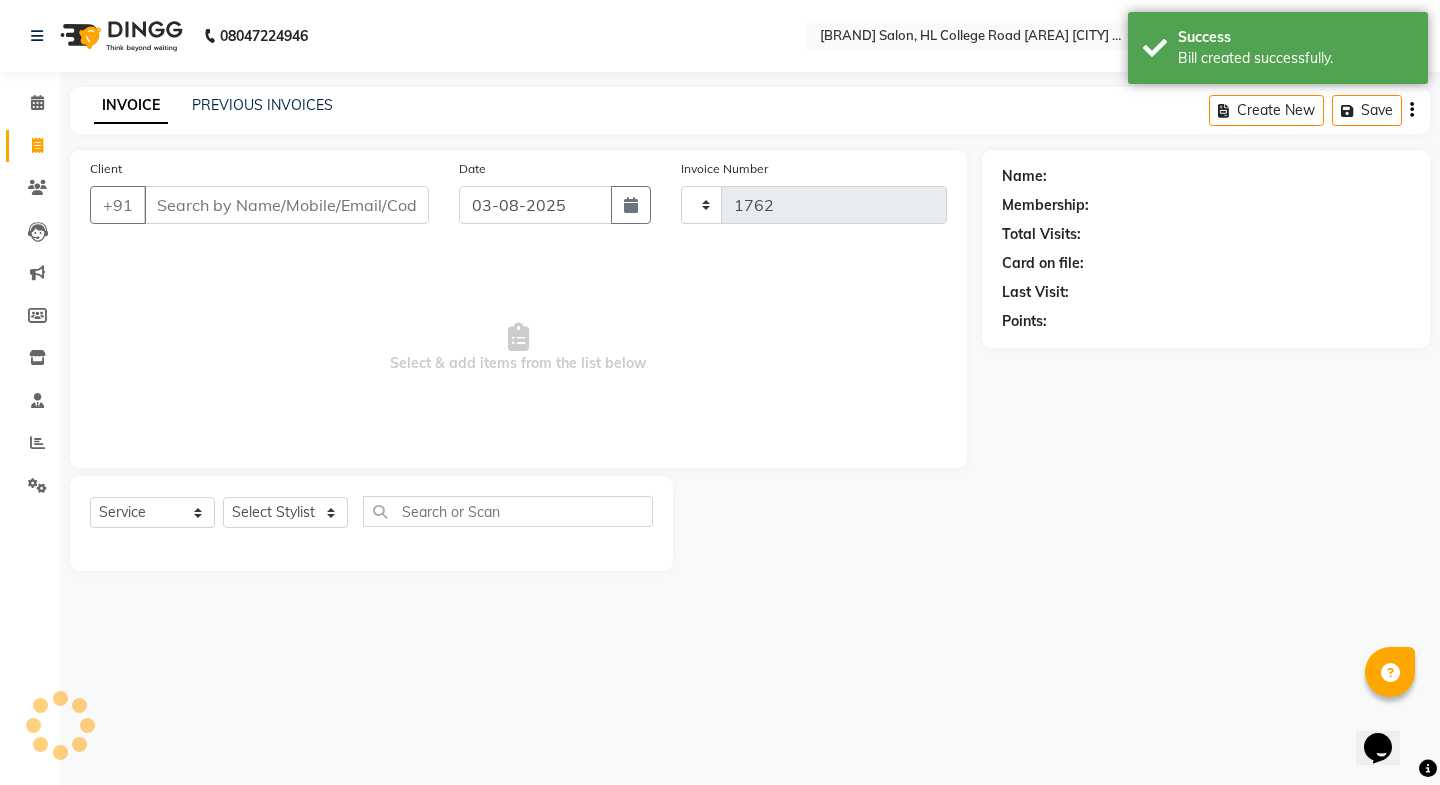 select on "6052" 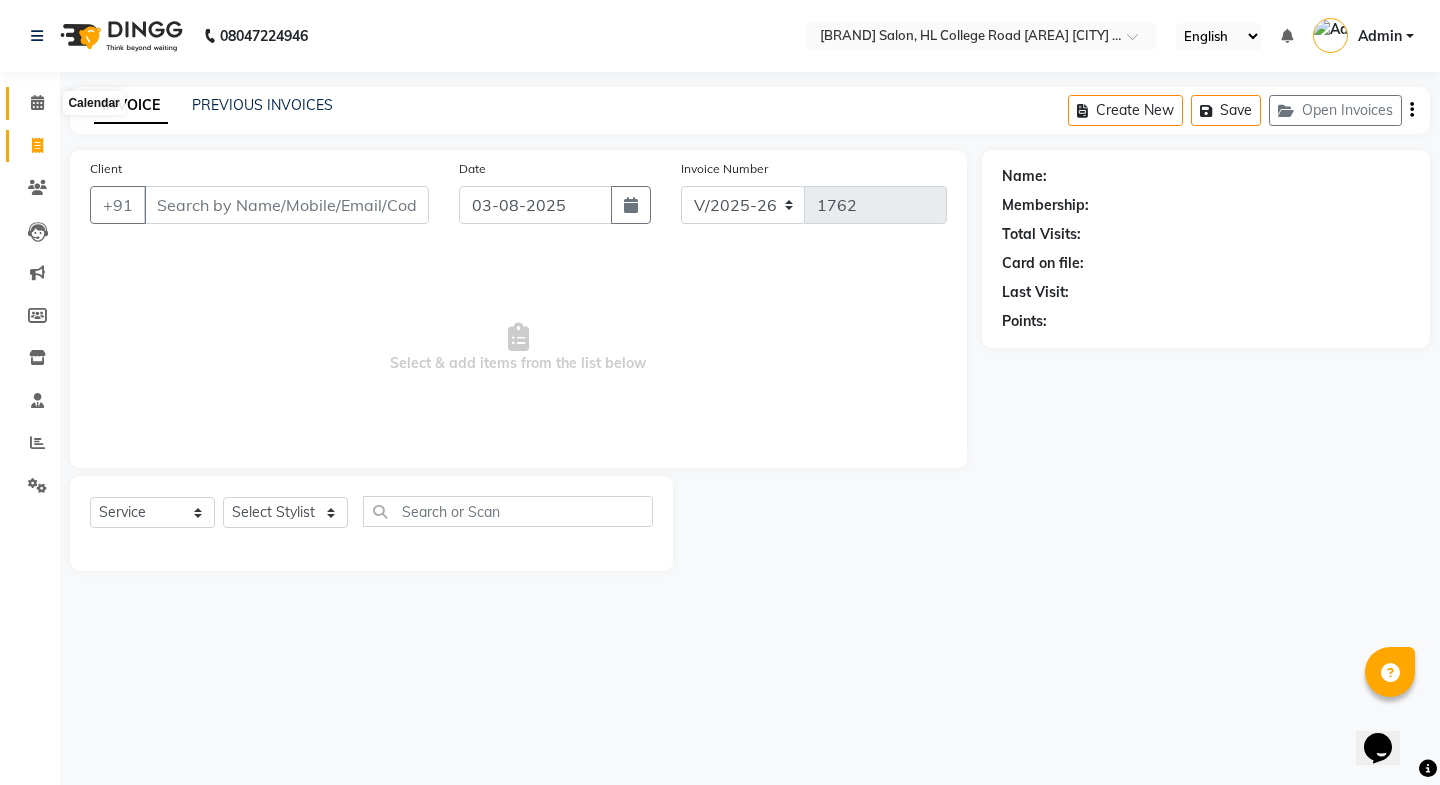 click 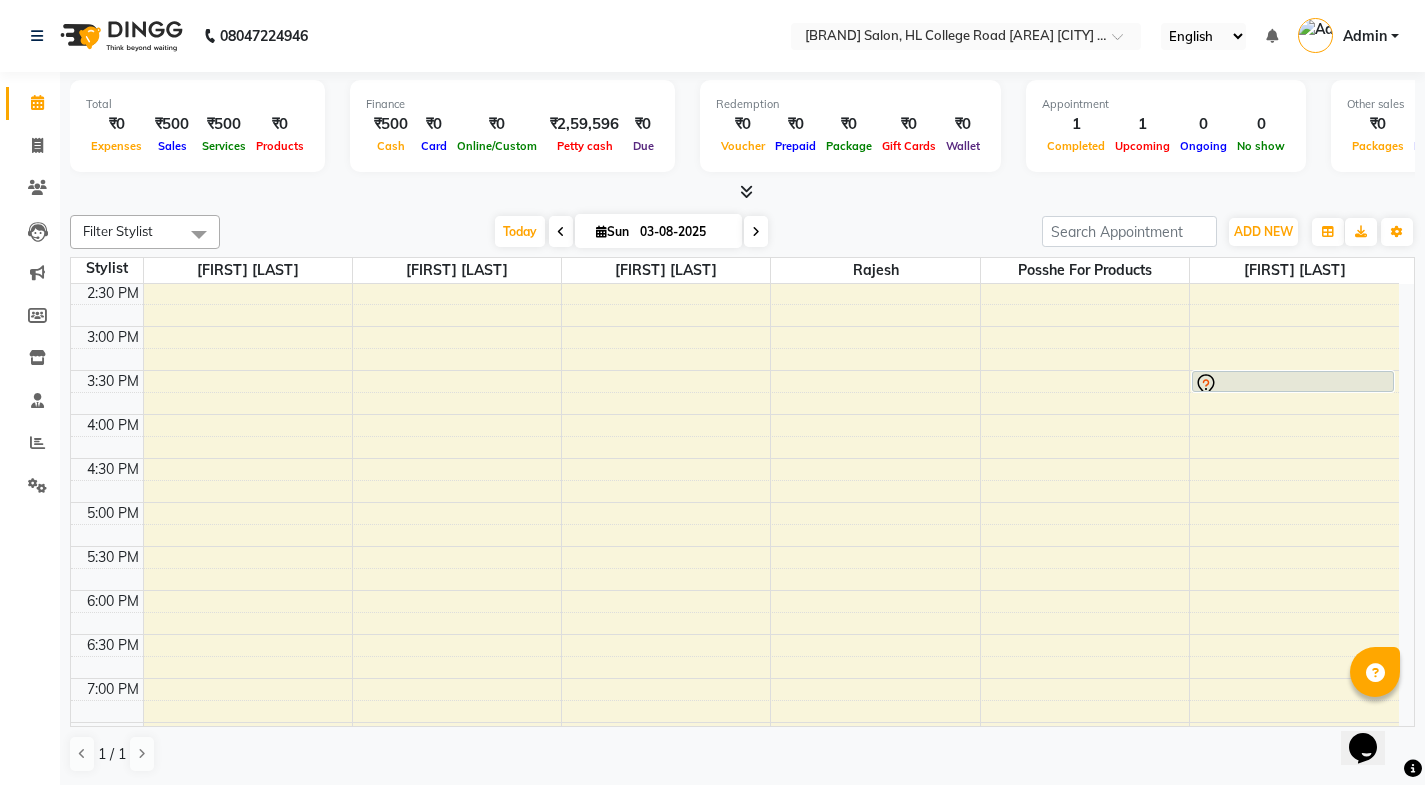 scroll, scrollTop: 600, scrollLeft: 0, axis: vertical 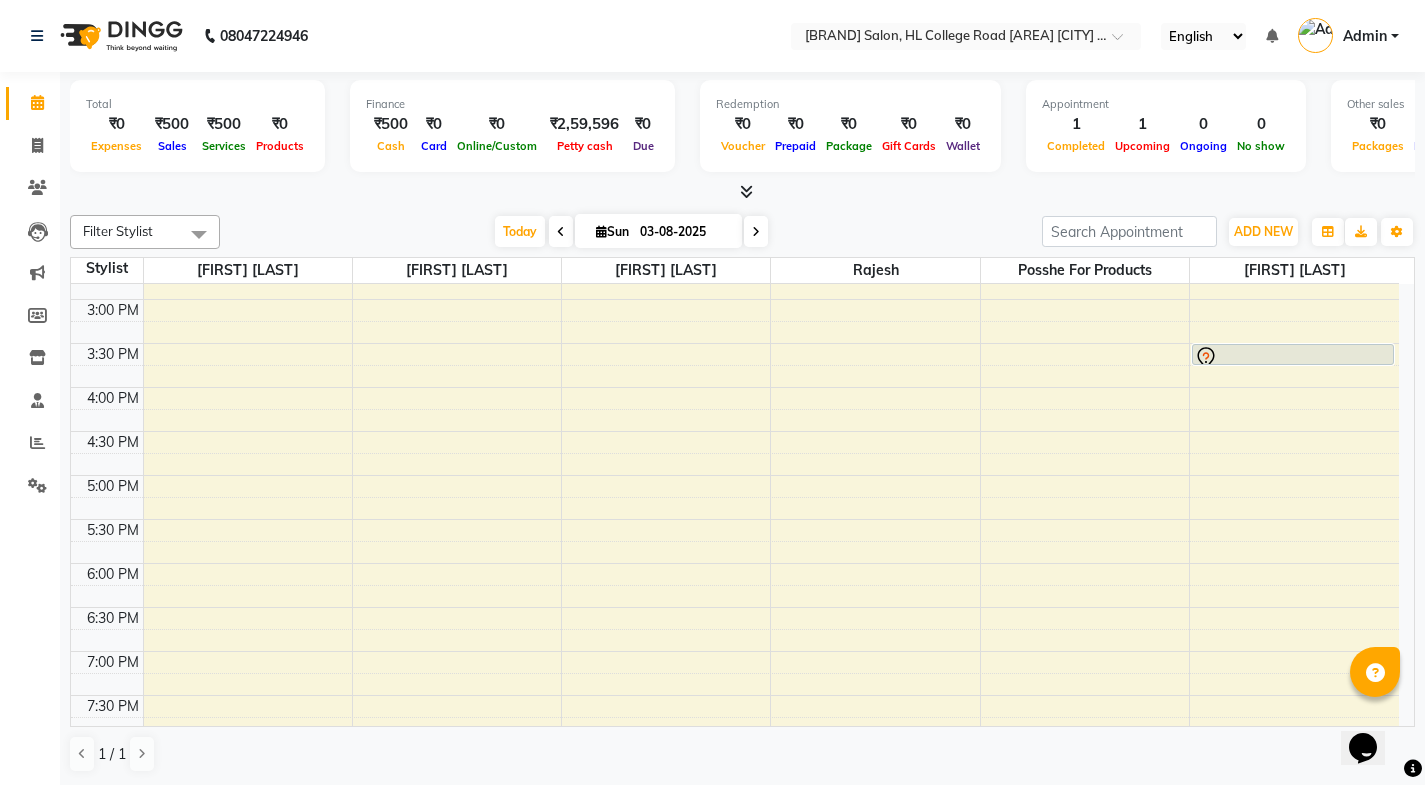 click at bounding box center [561, 231] 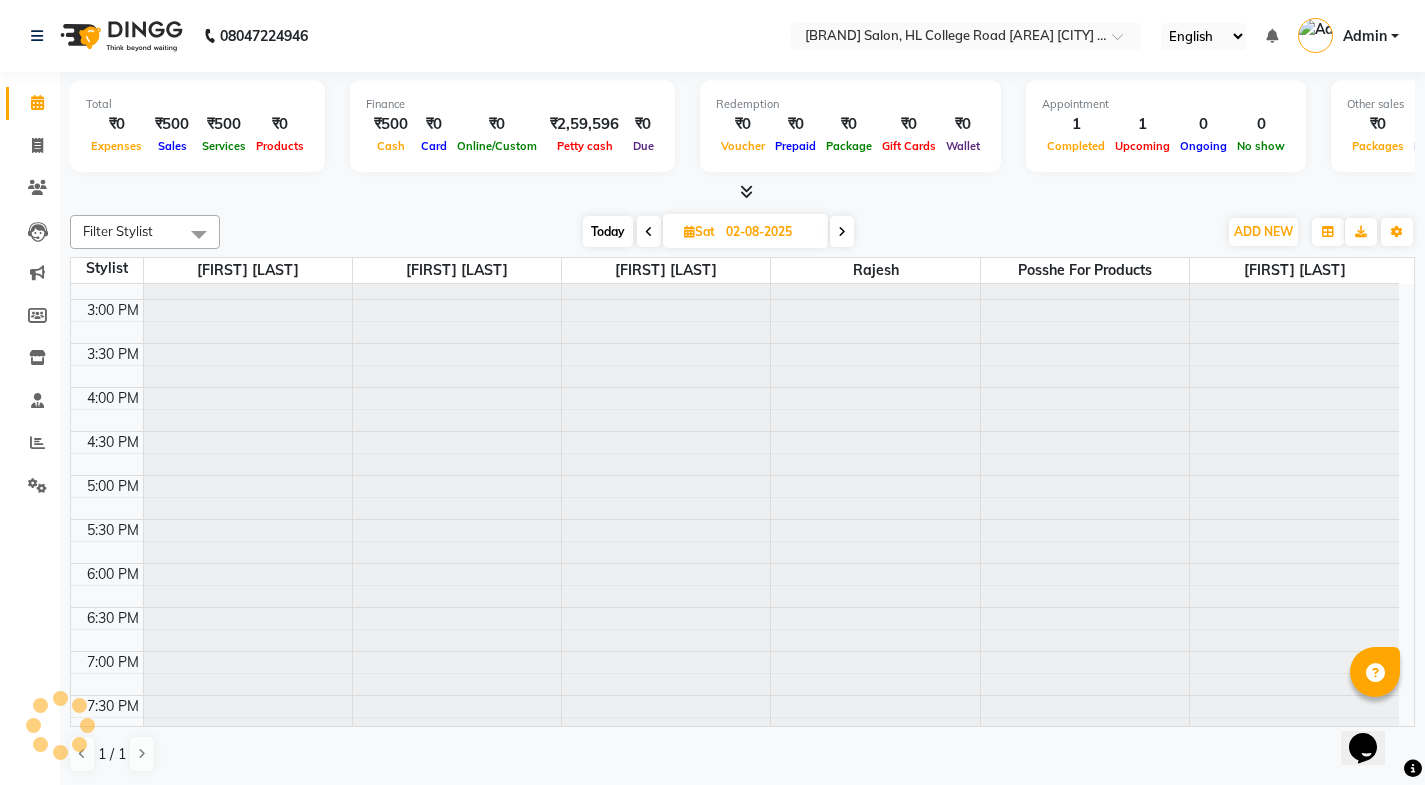 scroll, scrollTop: 265, scrollLeft: 0, axis: vertical 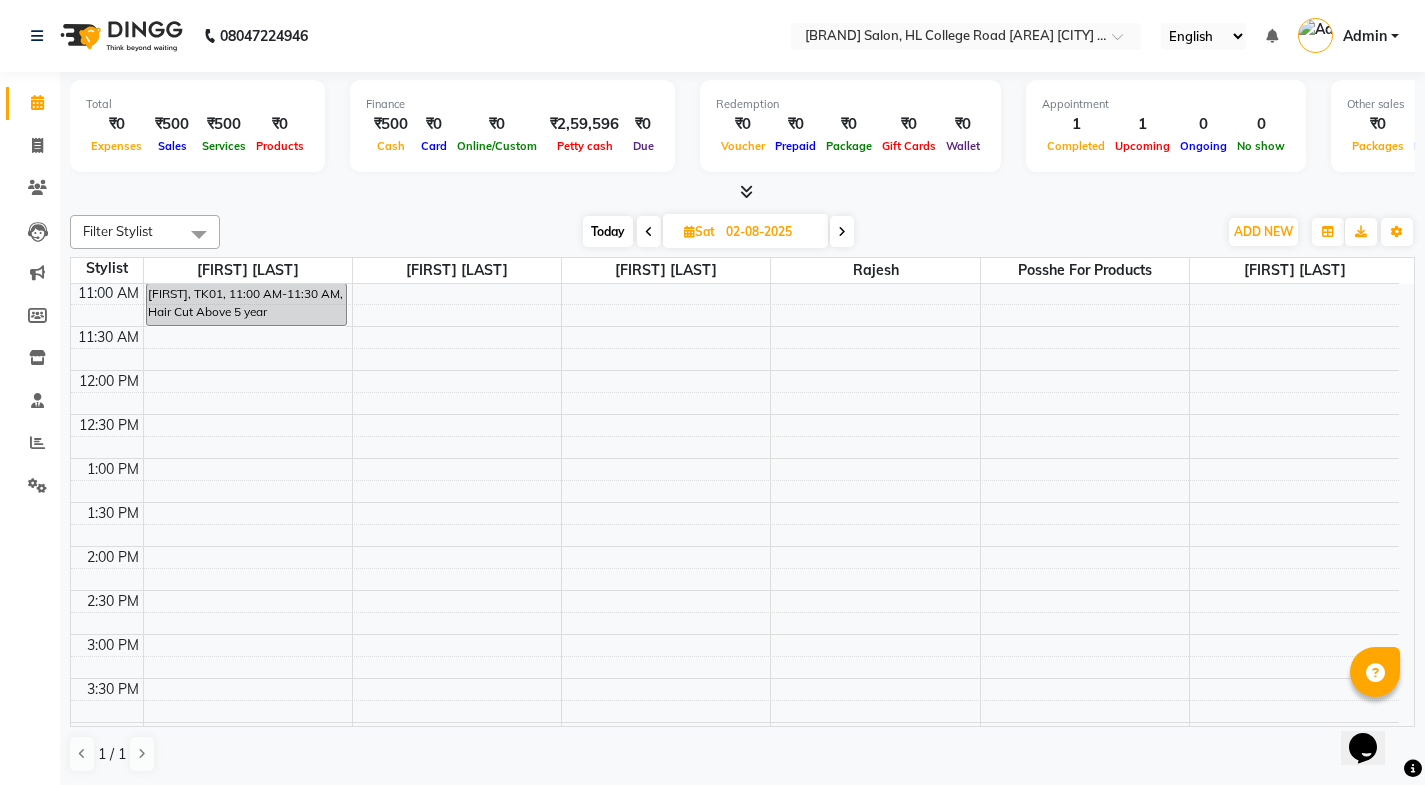 click at bounding box center [842, 231] 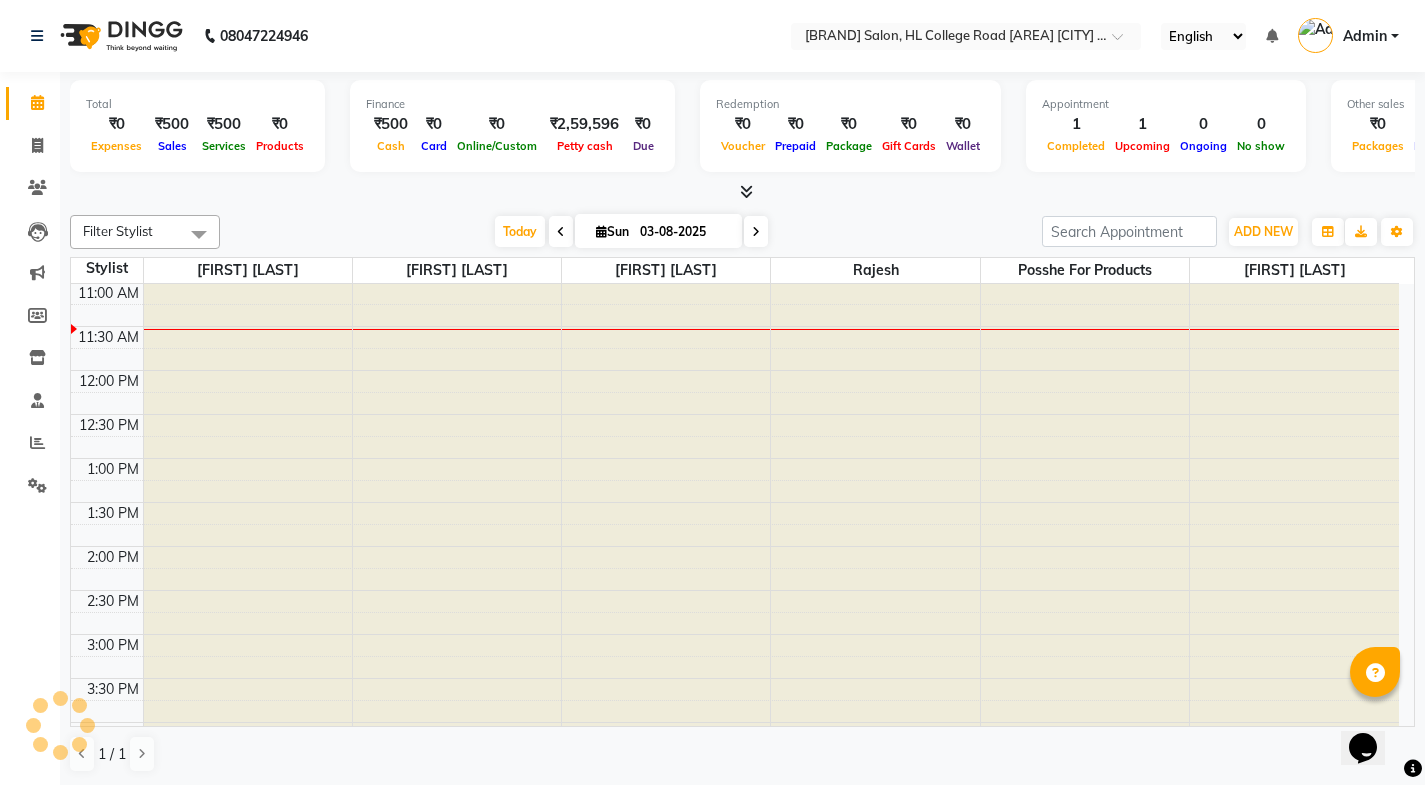 scroll, scrollTop: 265, scrollLeft: 0, axis: vertical 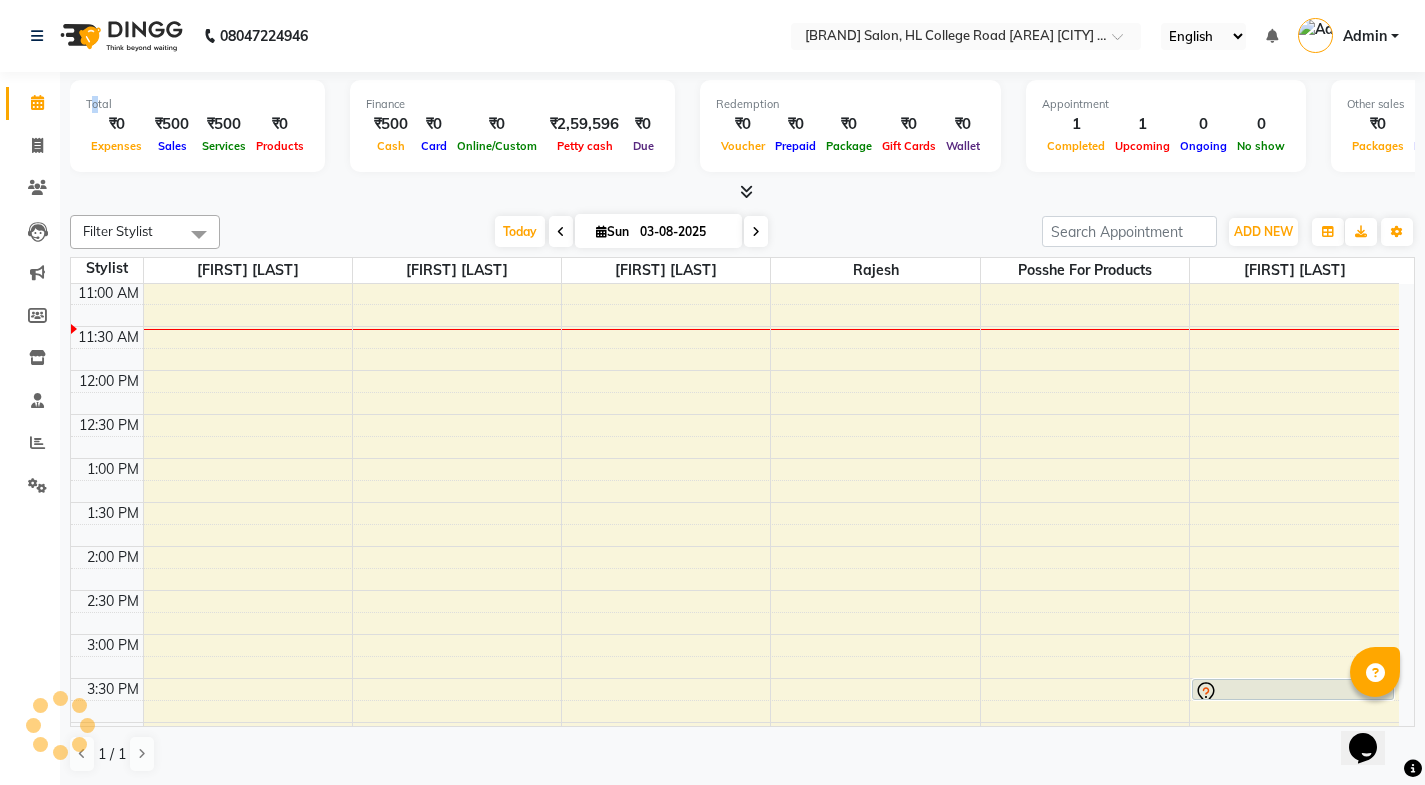 click on "Total" at bounding box center [197, 104] 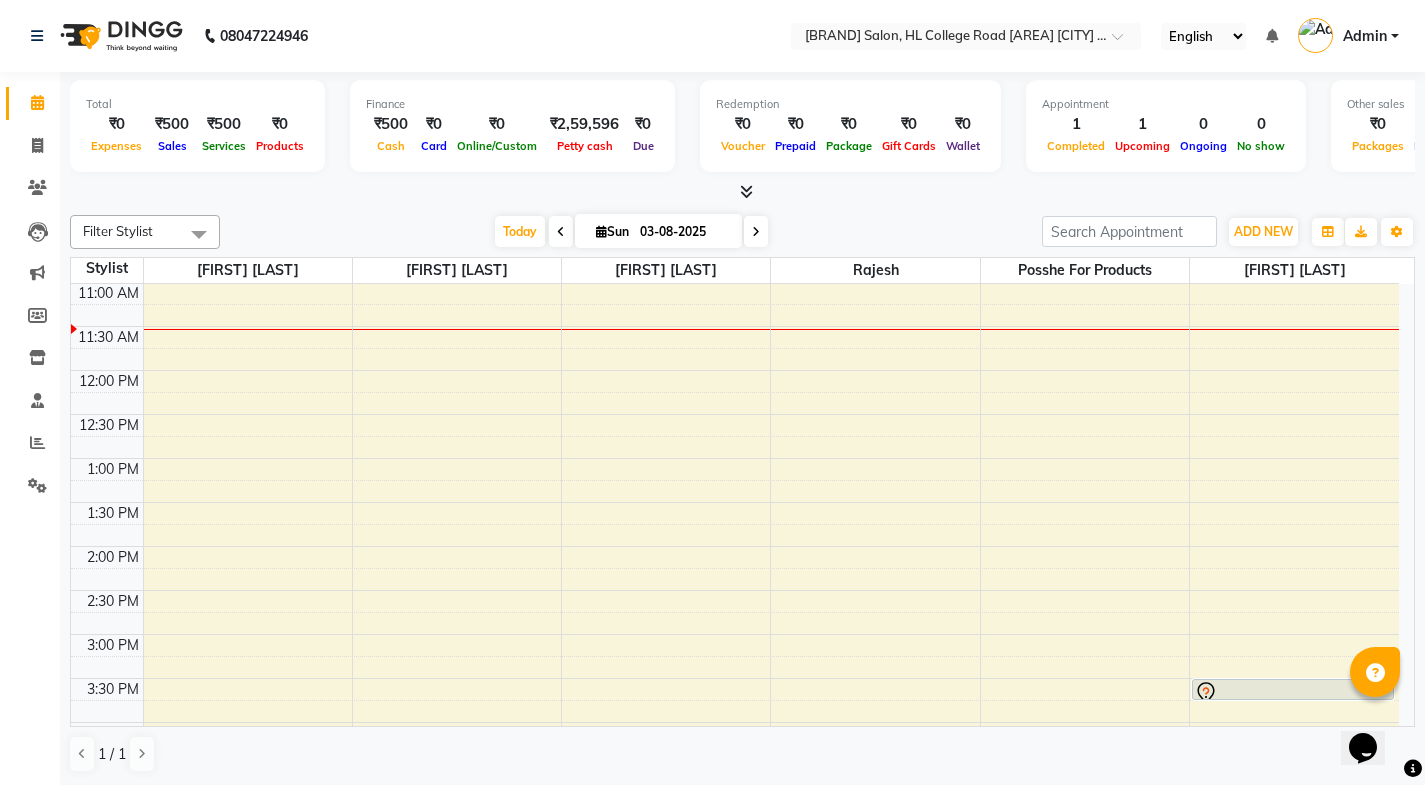 click on "Total" at bounding box center (197, 104) 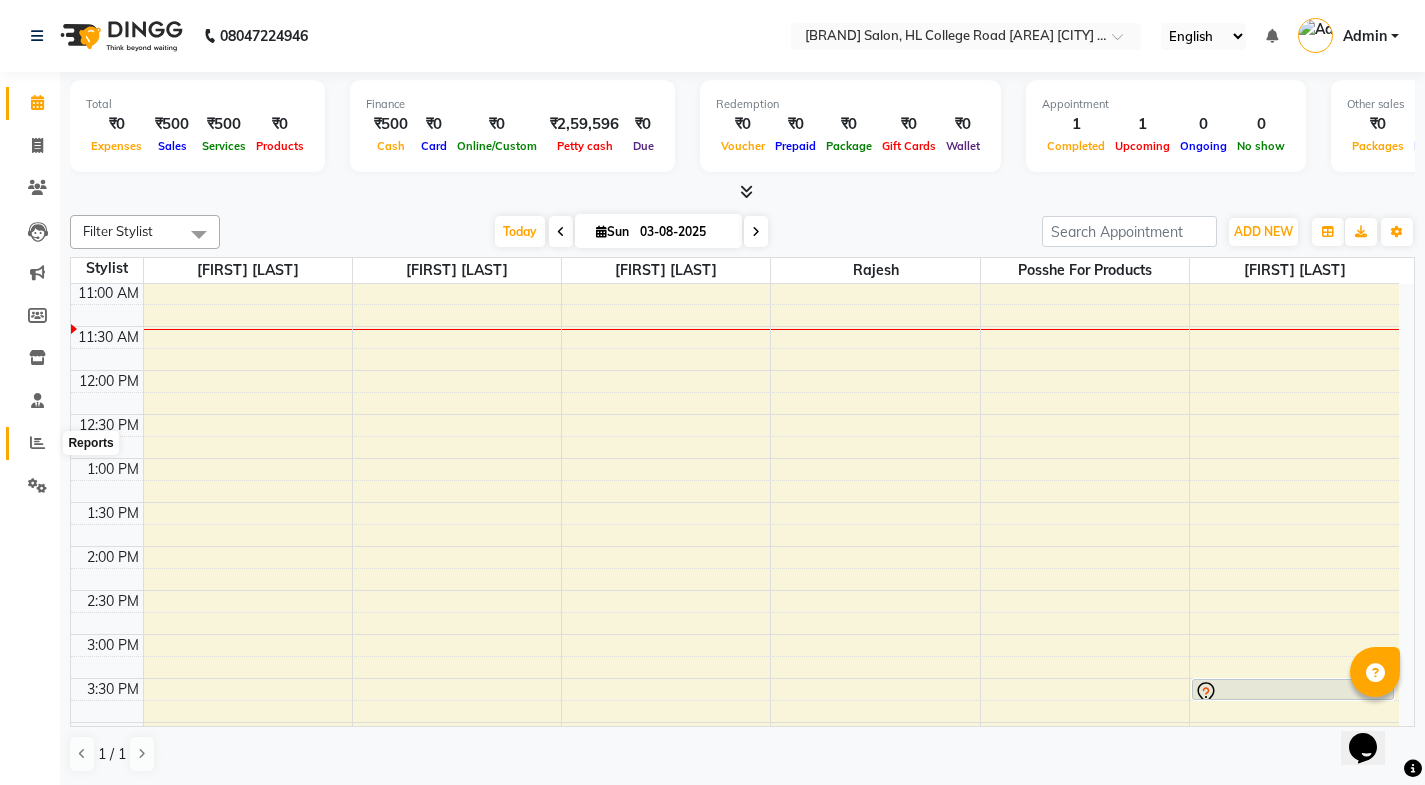 click 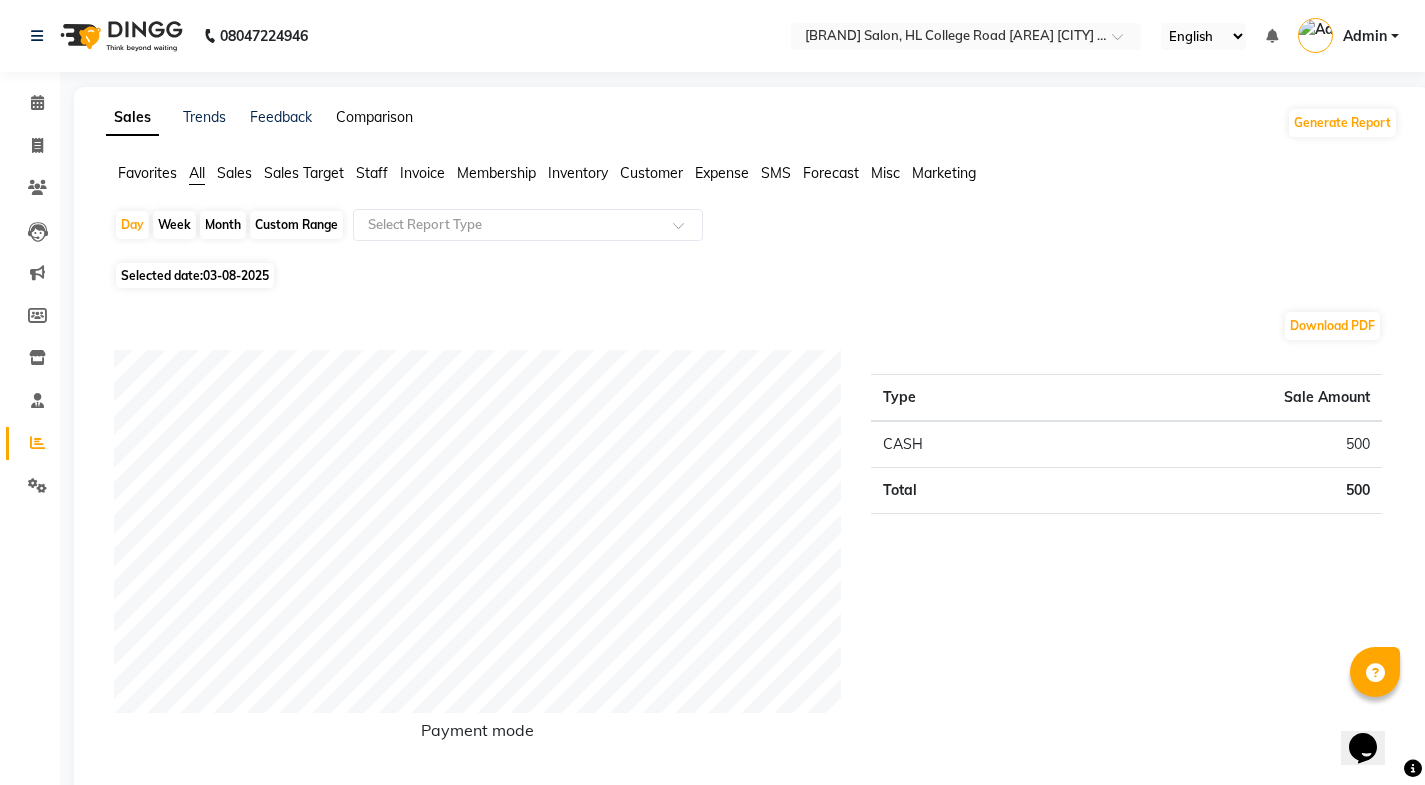 click on "Comparison" 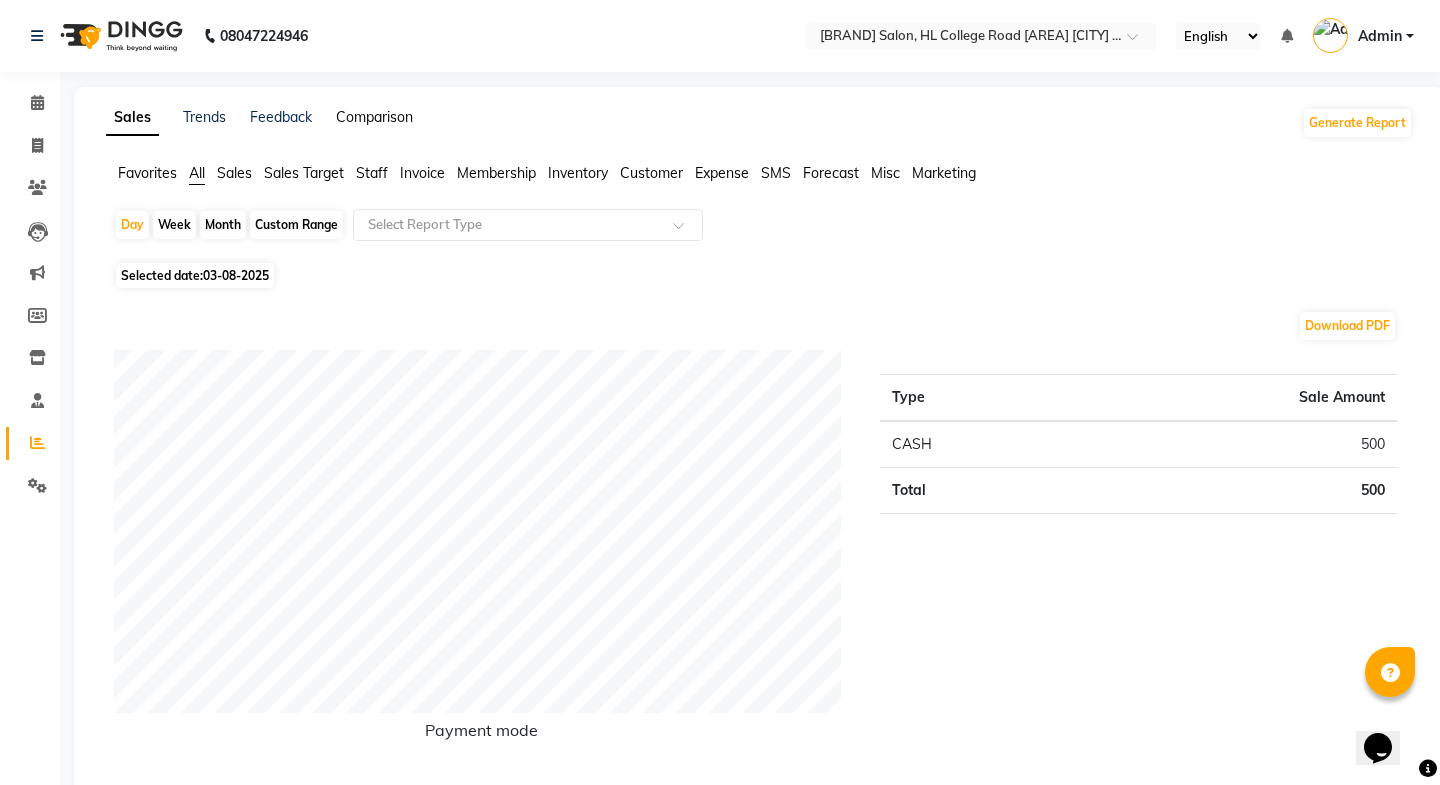 select on "single_date" 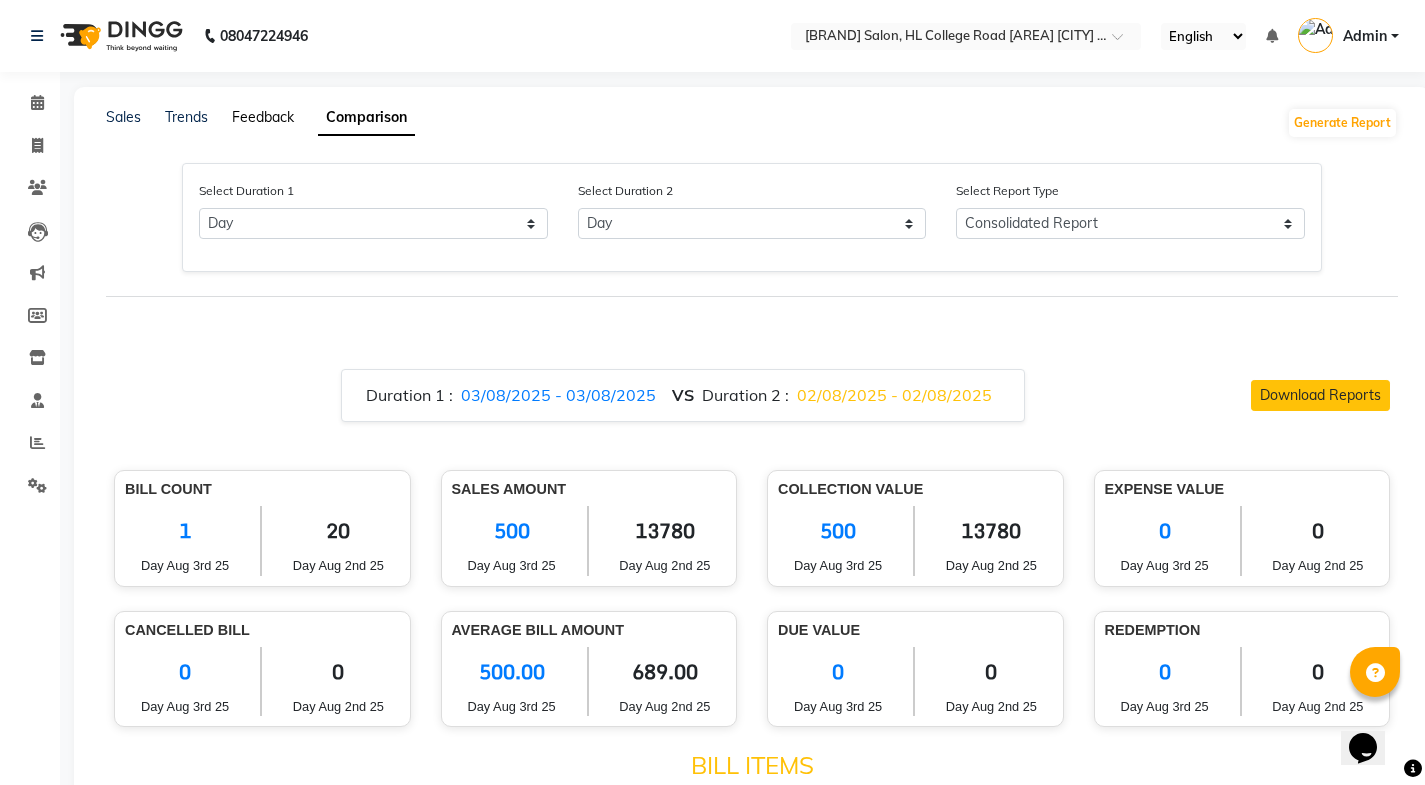 click on "Feedback" 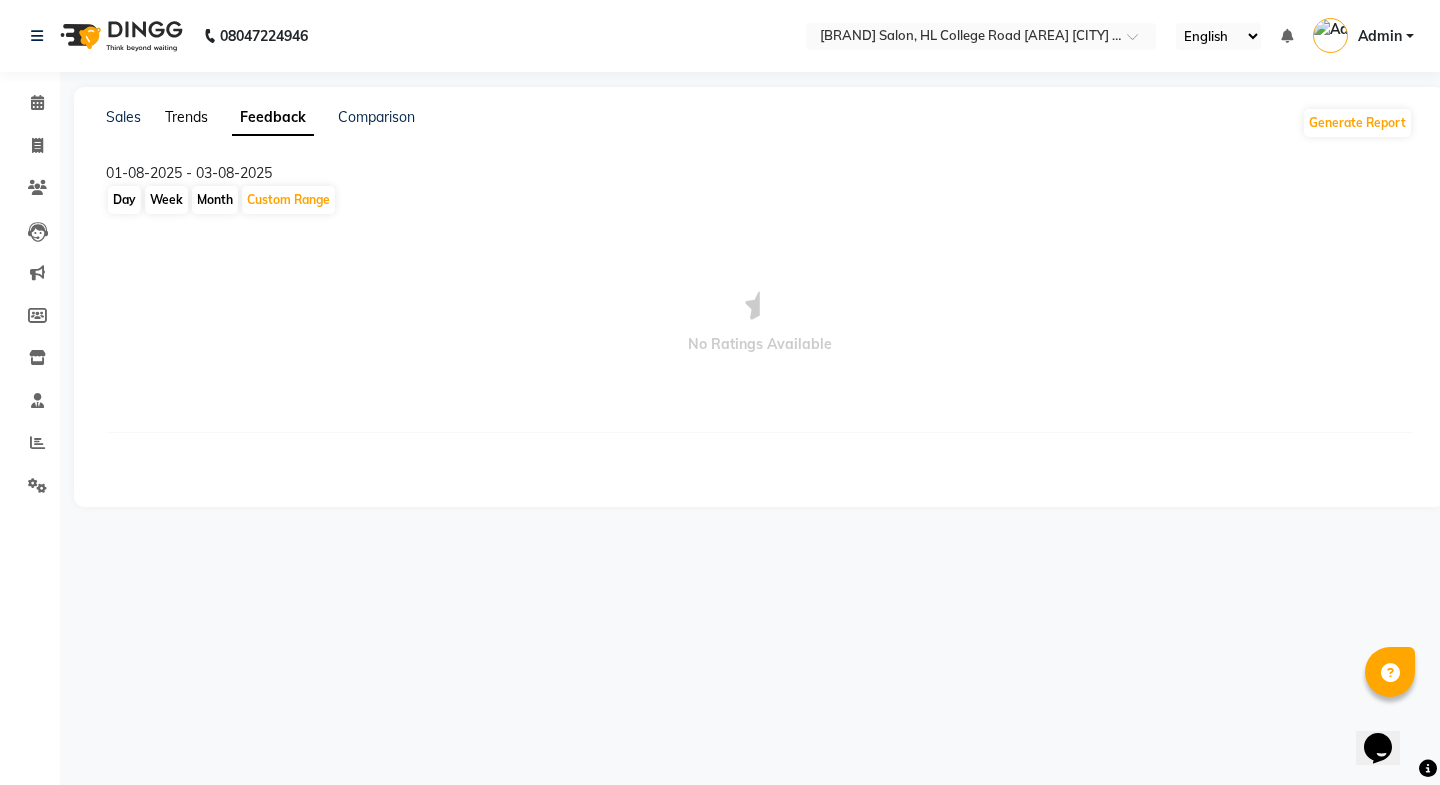 click on "Trends" 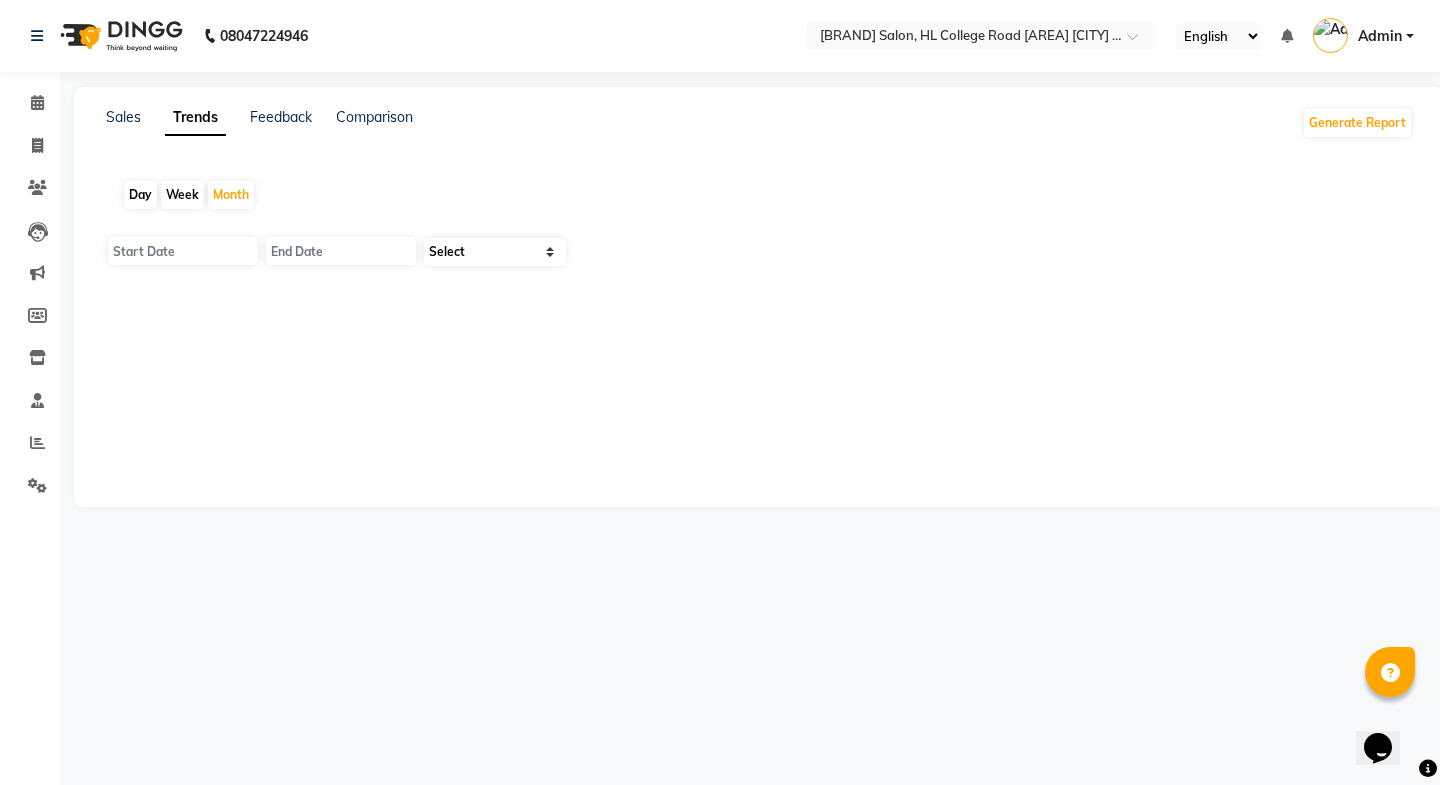 type on "01-08-2025" 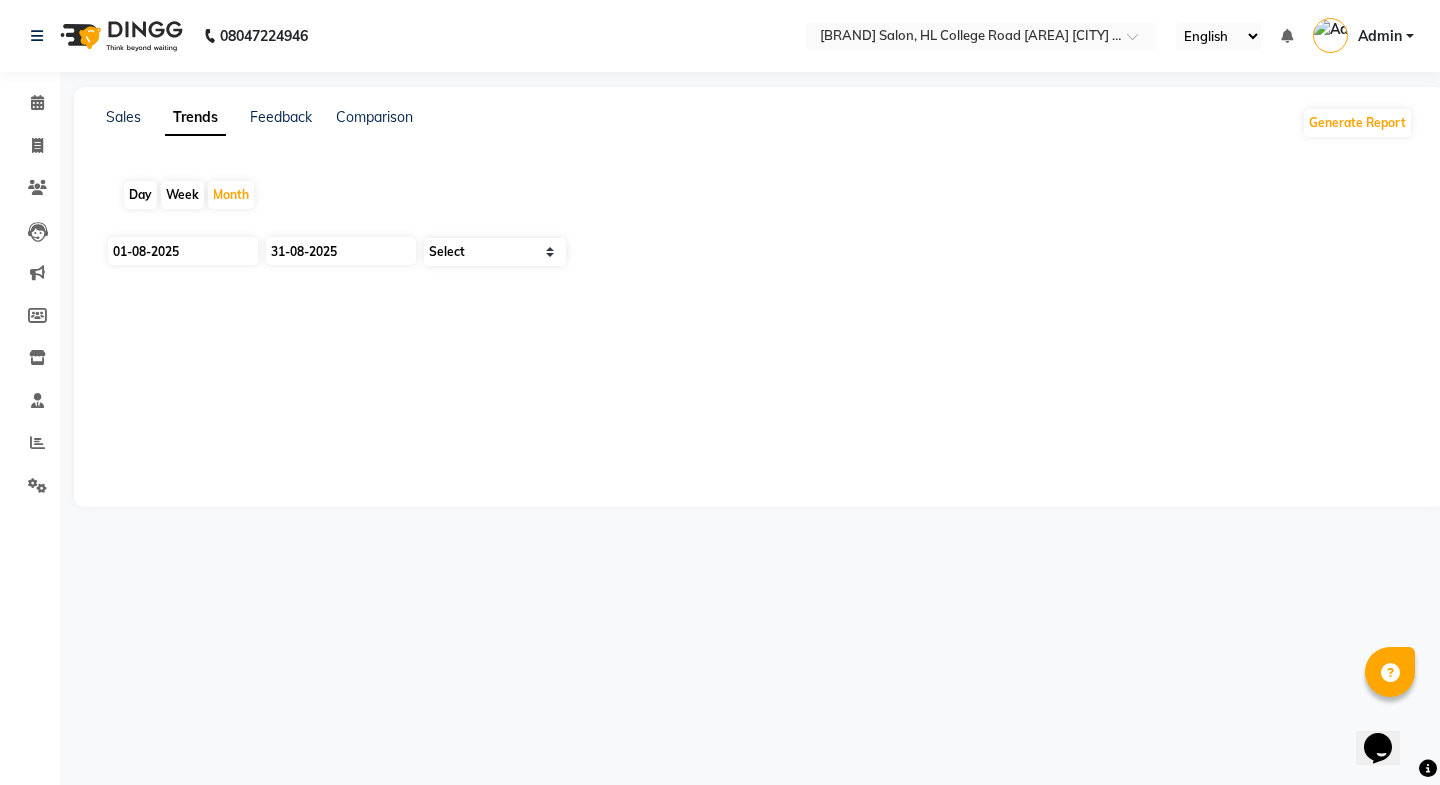 select on "by_client" 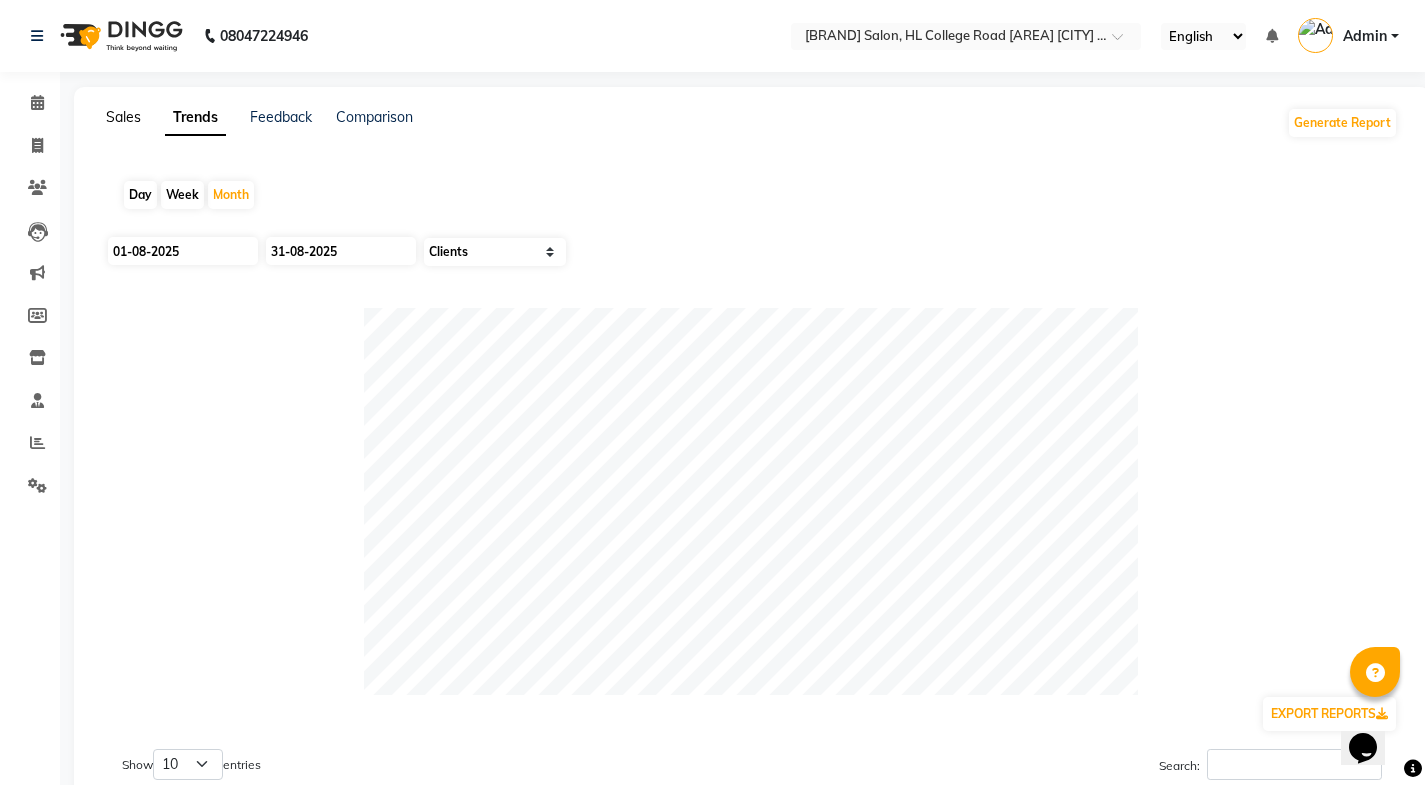 click on "Sales" 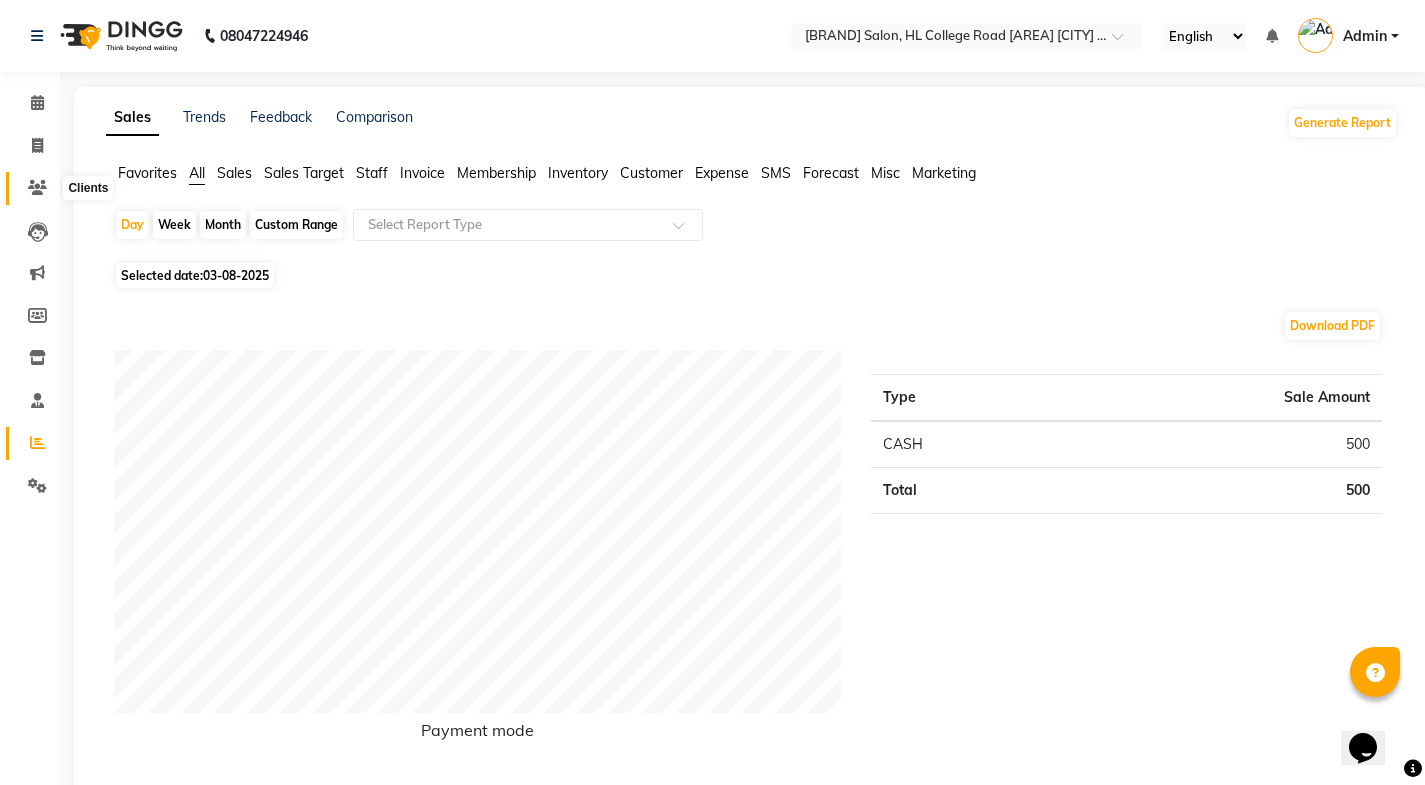 click 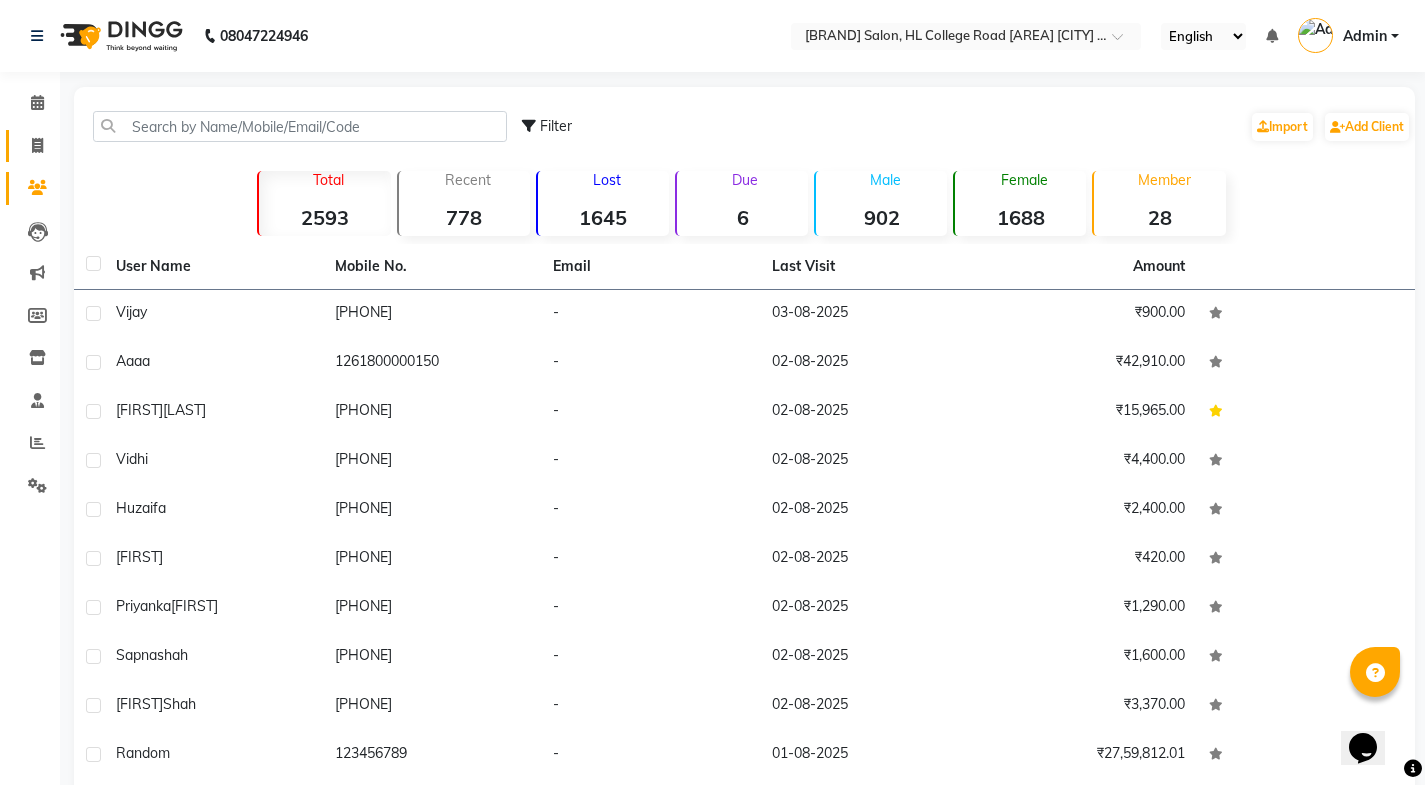 click on "Invoice" 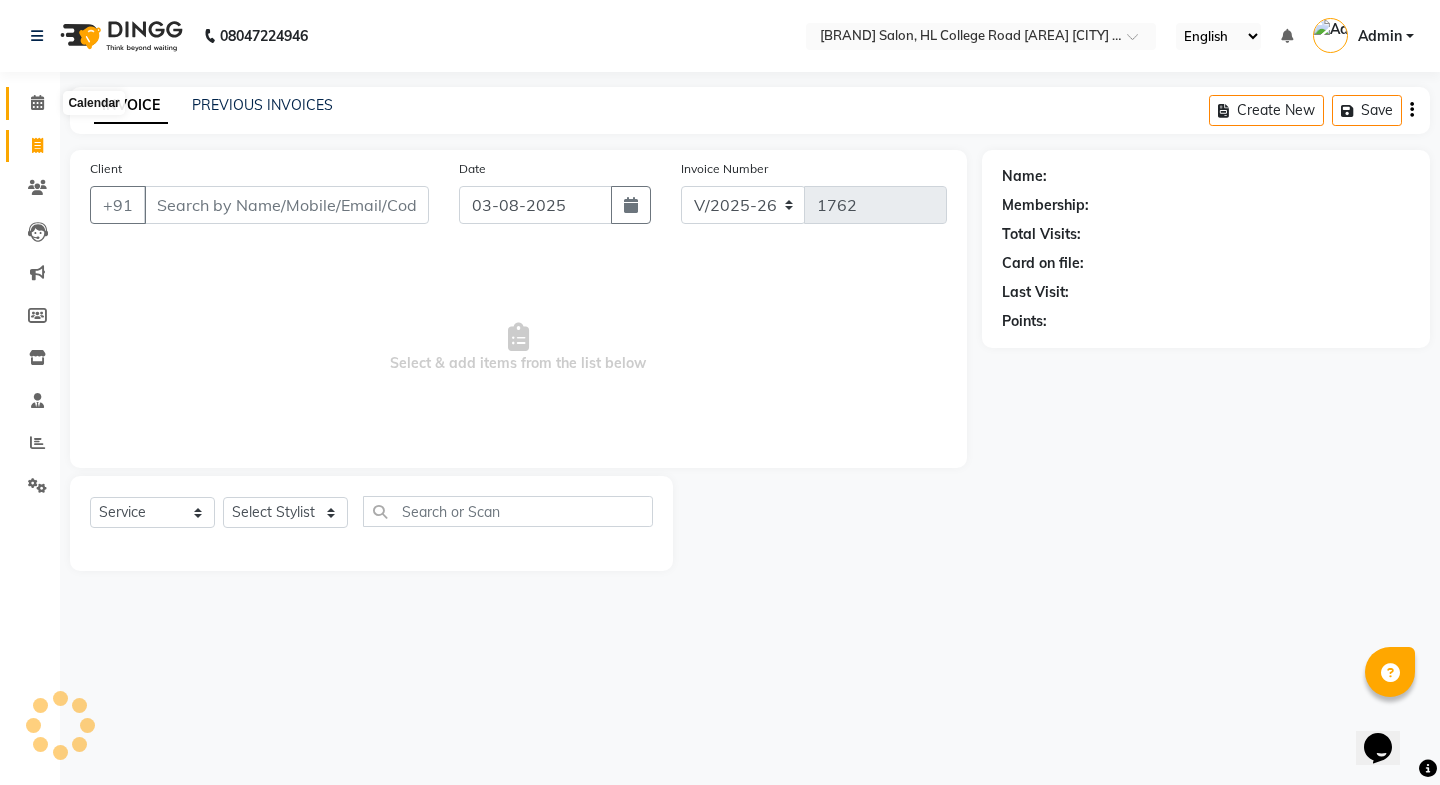 click 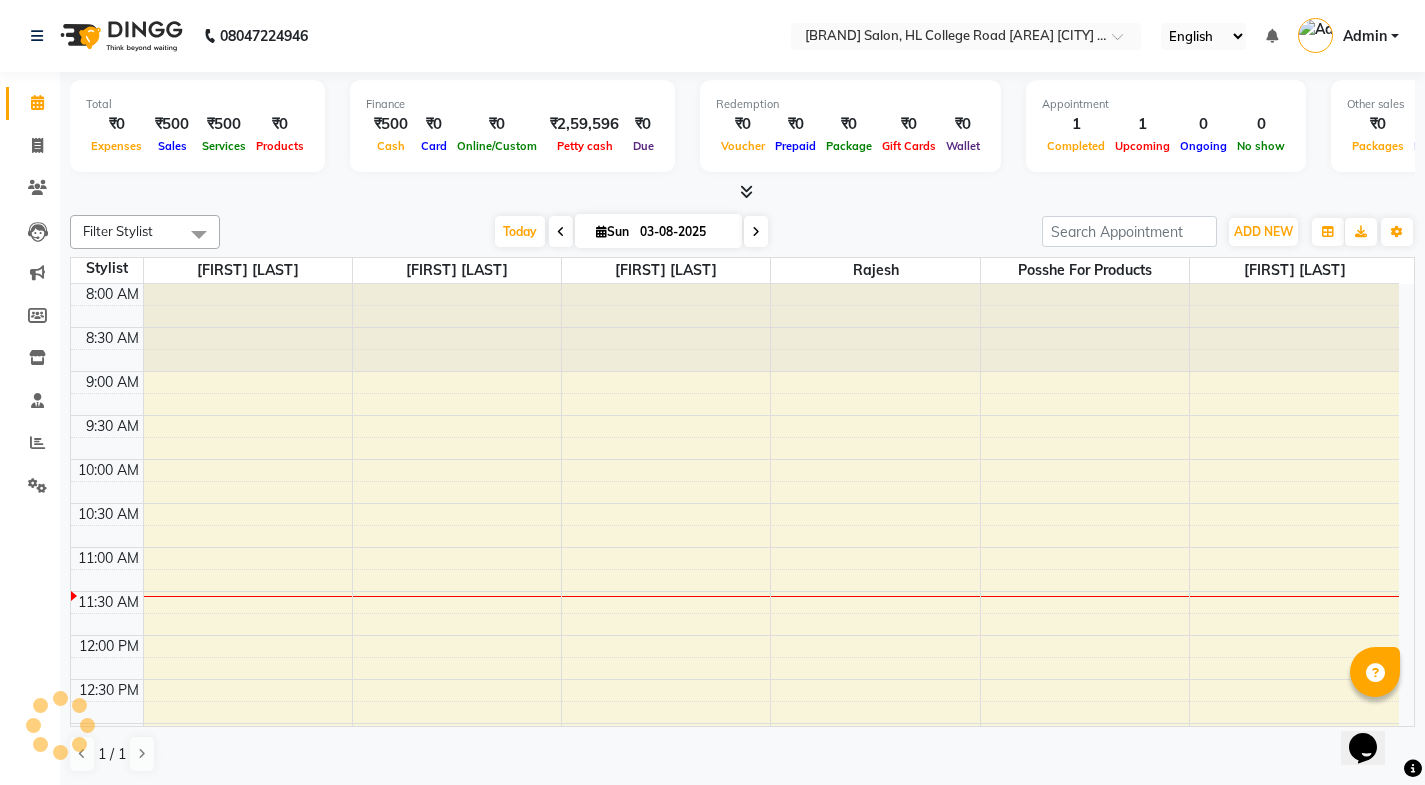 scroll, scrollTop: 0, scrollLeft: 0, axis: both 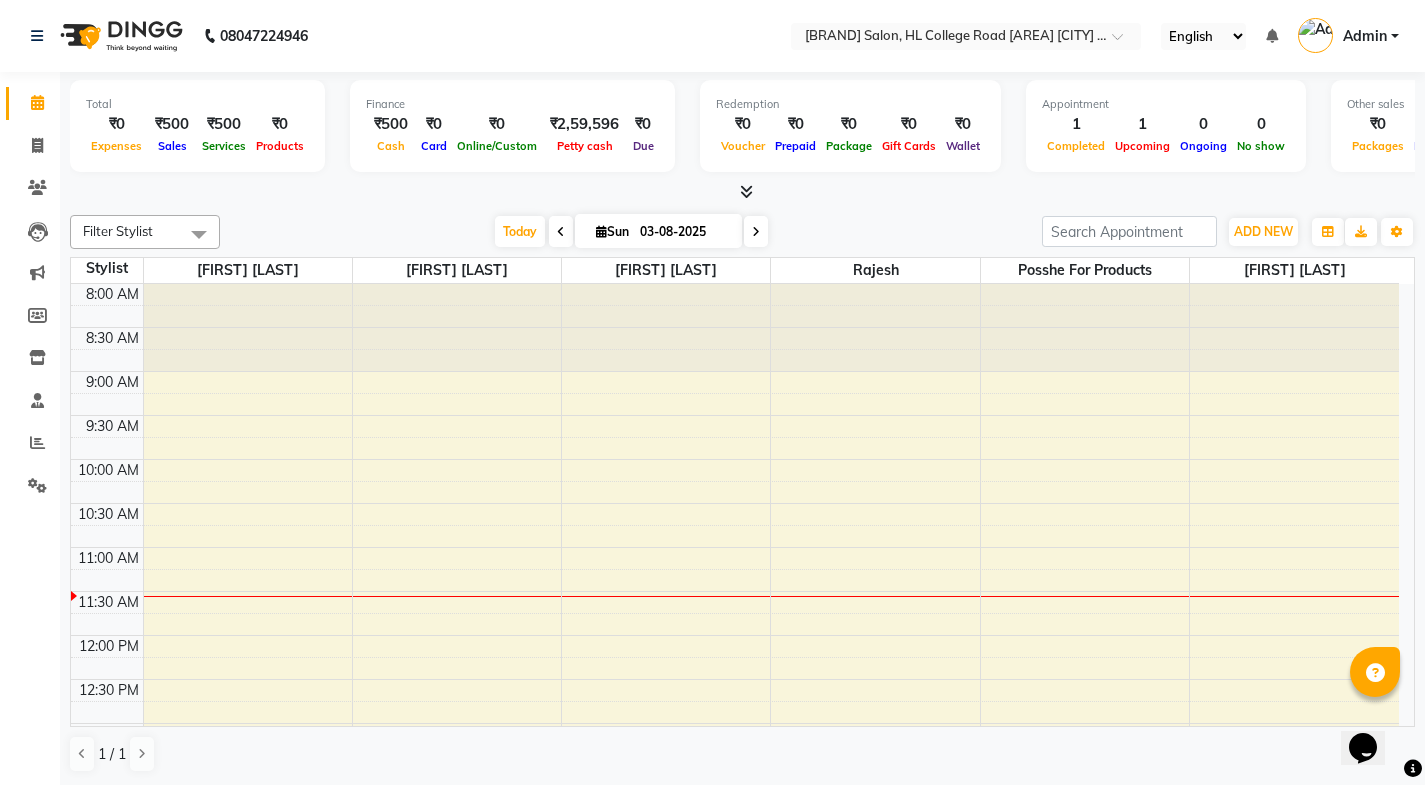 click at bounding box center [746, 191] 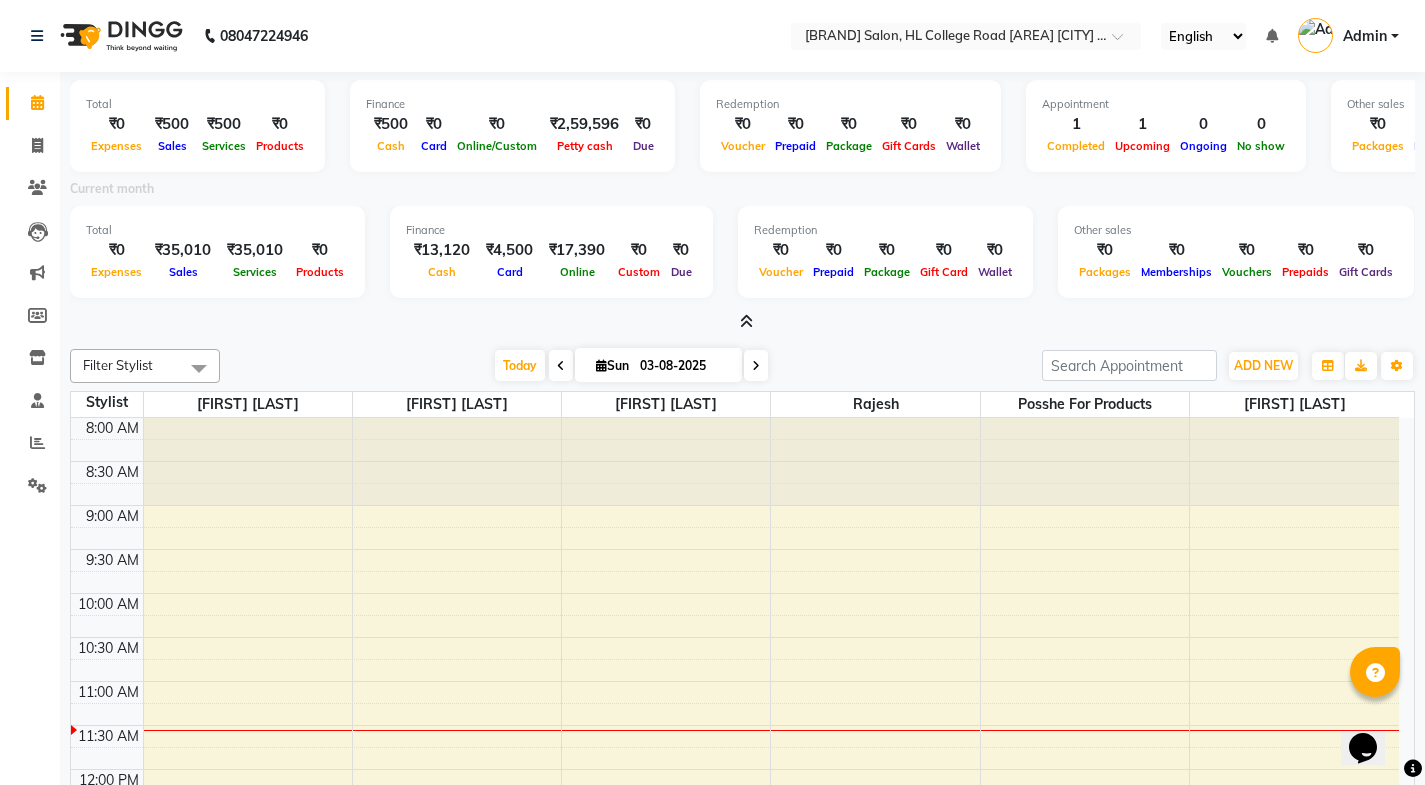click at bounding box center [746, 321] 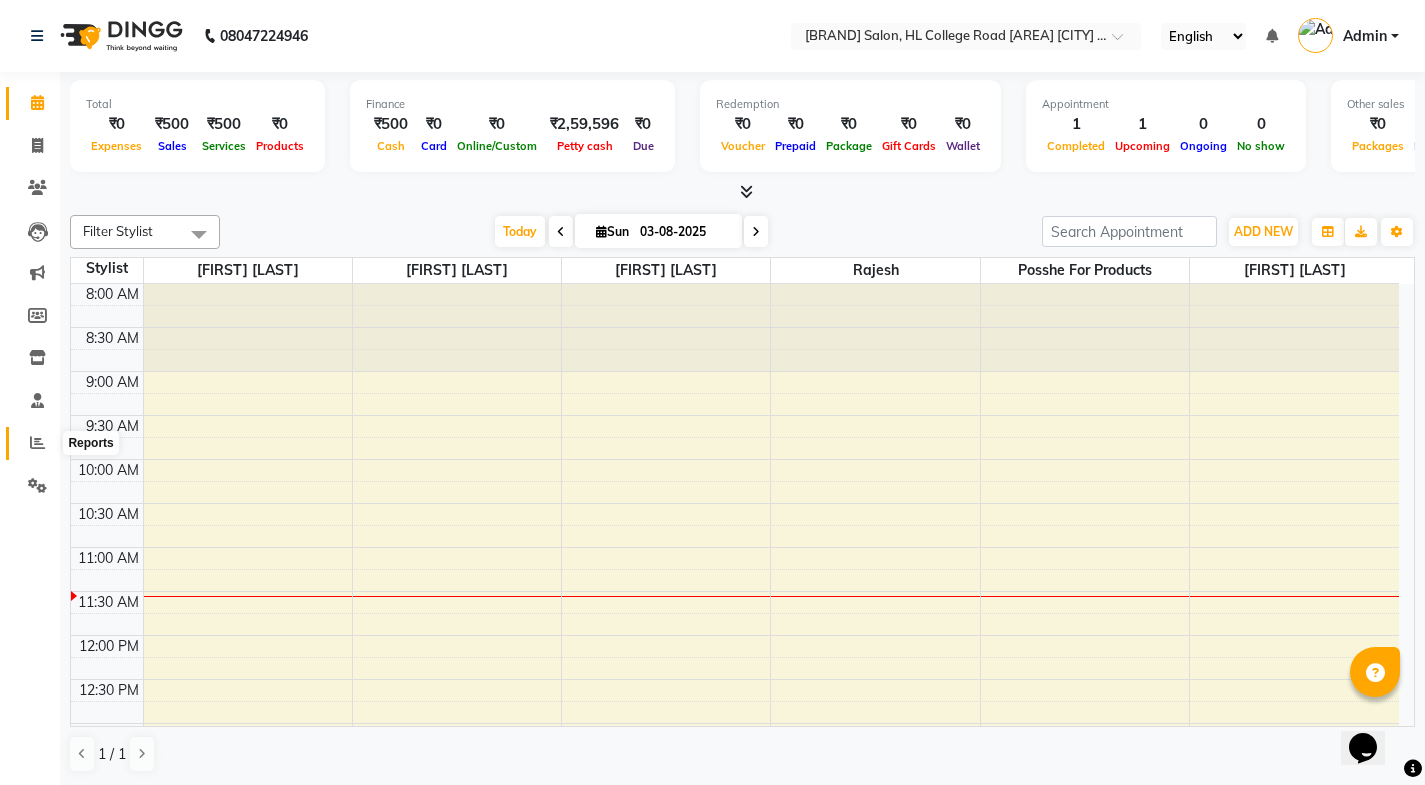 click 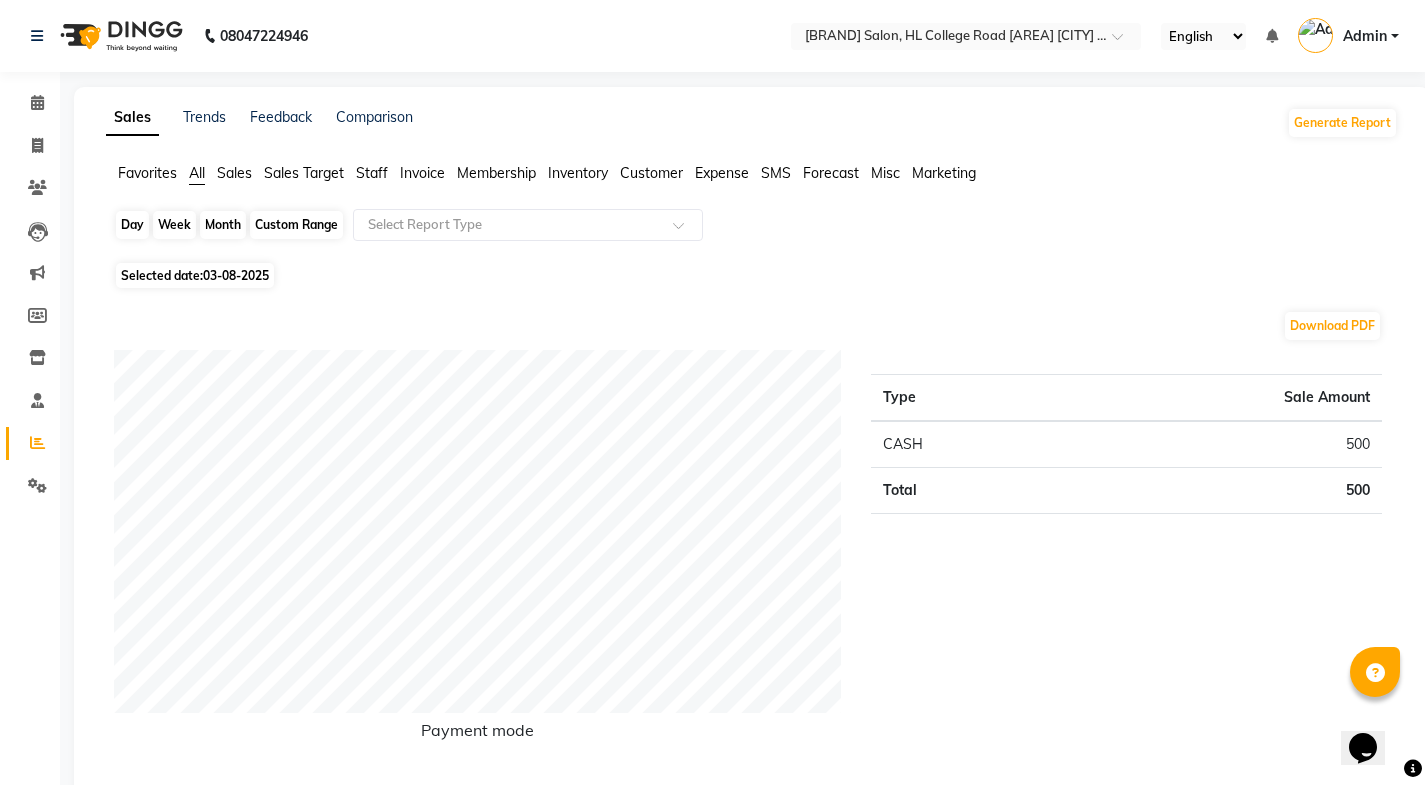 click on "Day" 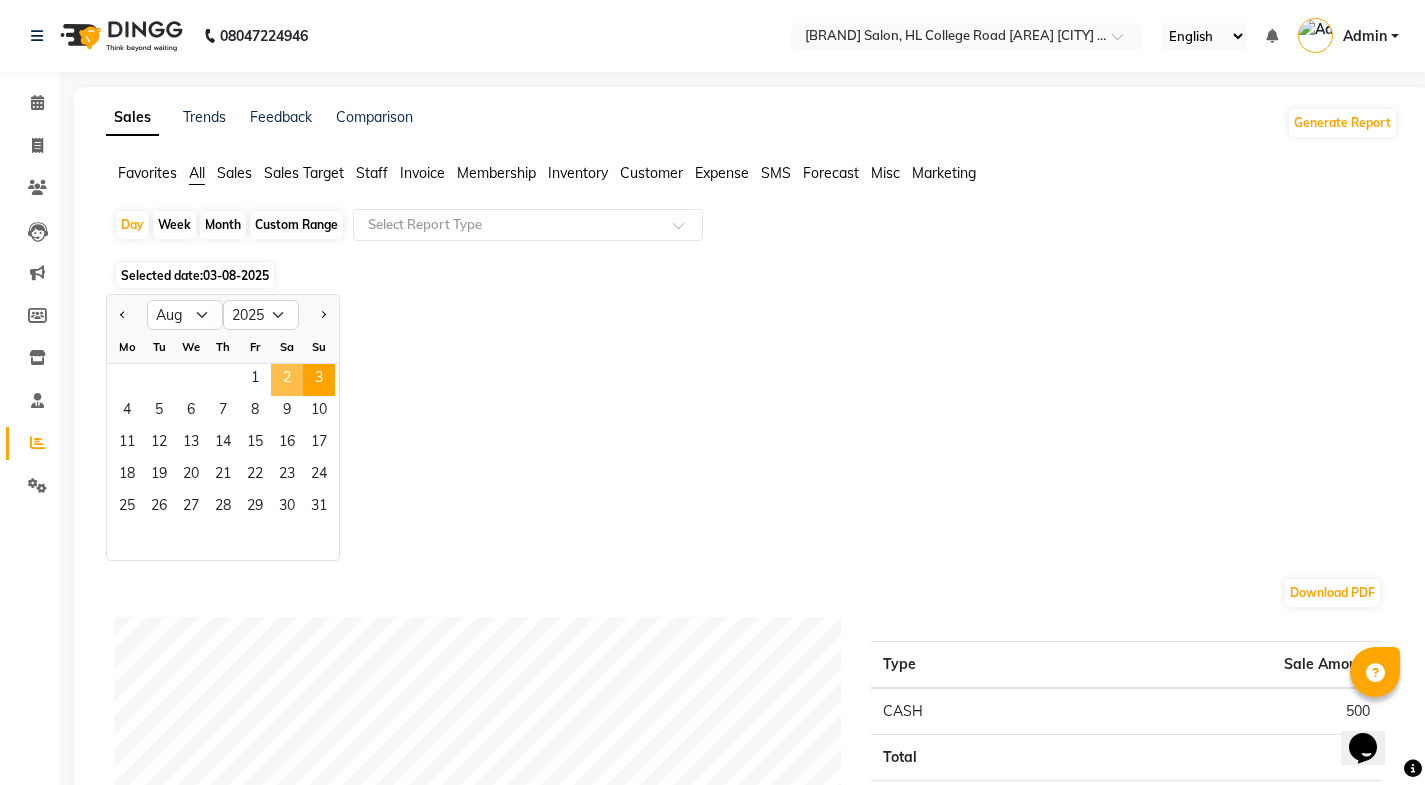 click on "2" 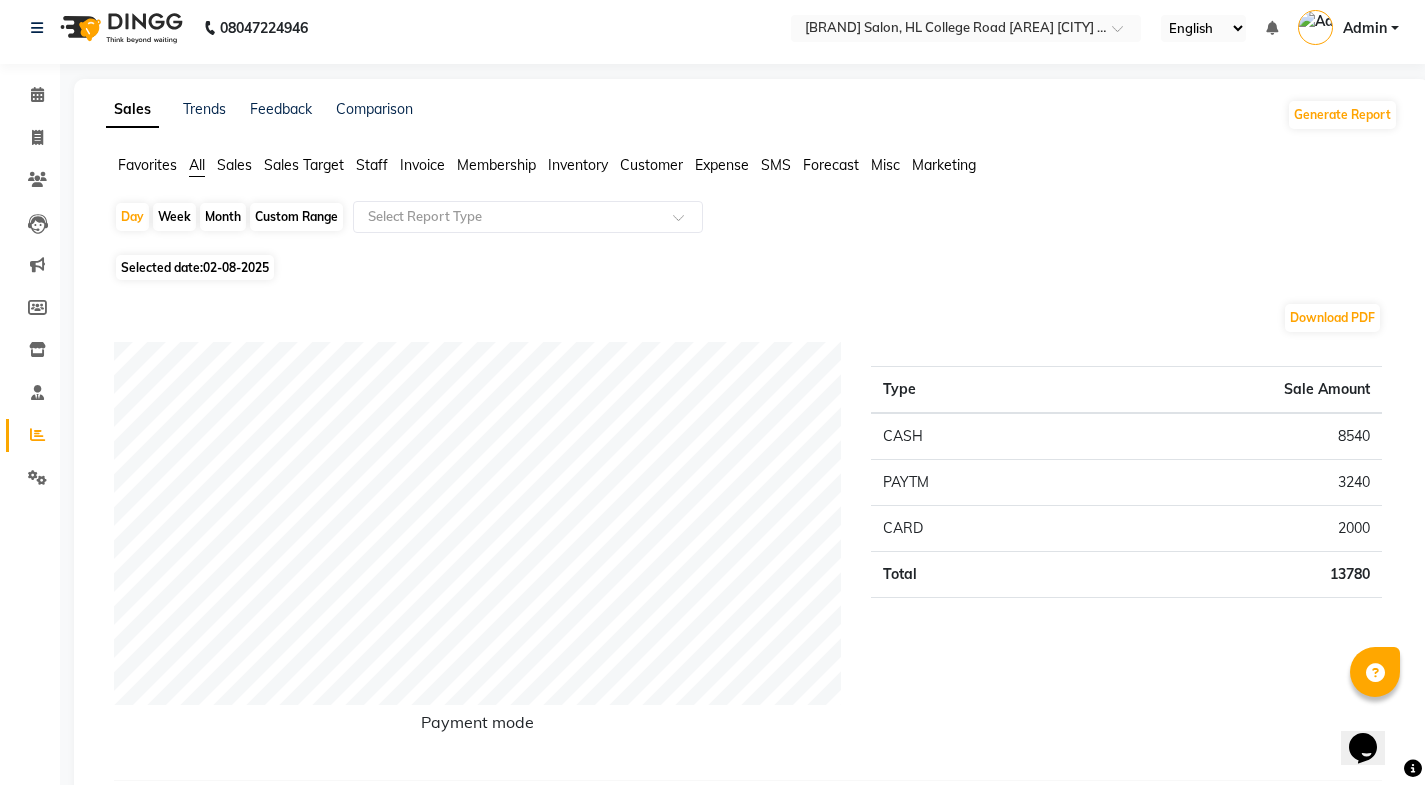 scroll, scrollTop: 0, scrollLeft: 0, axis: both 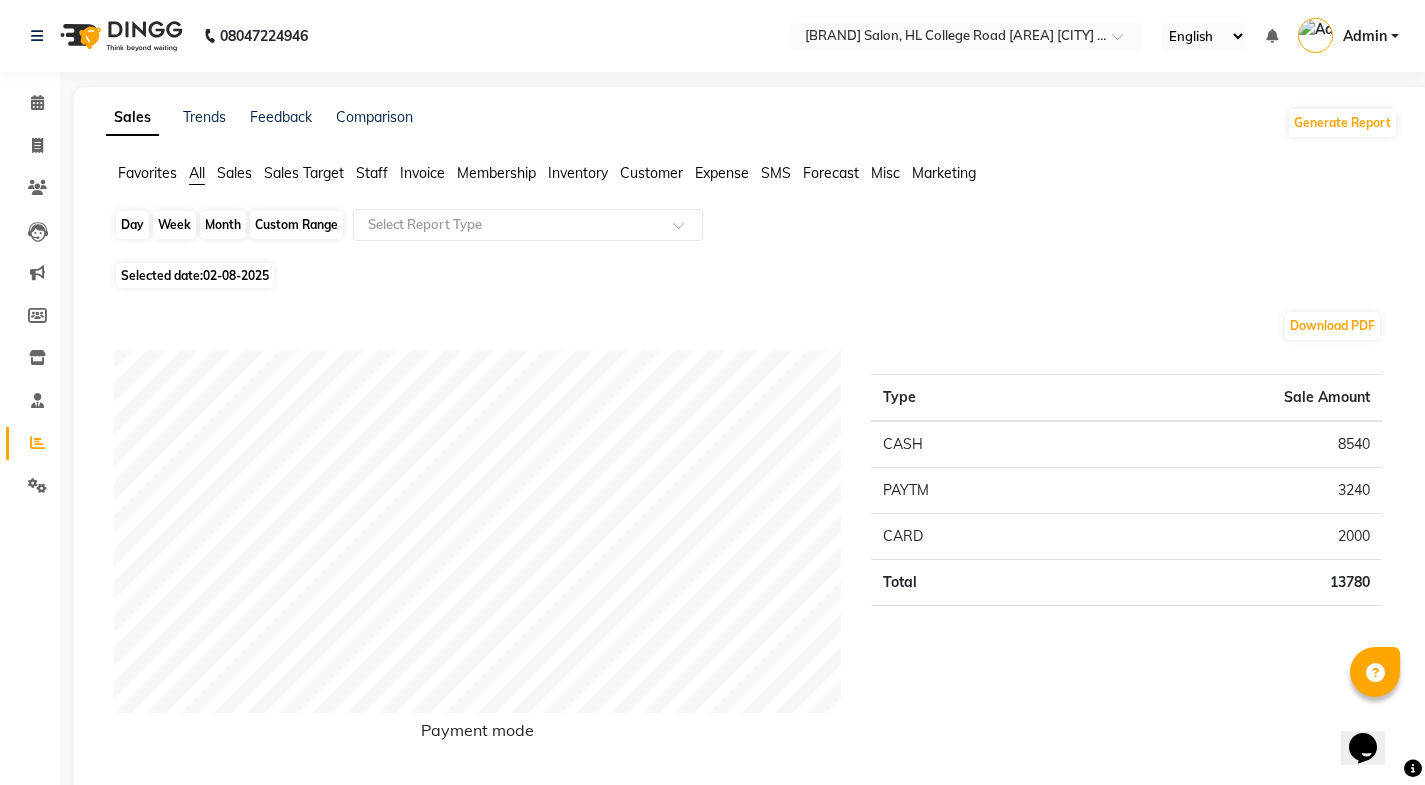 click on "Day" 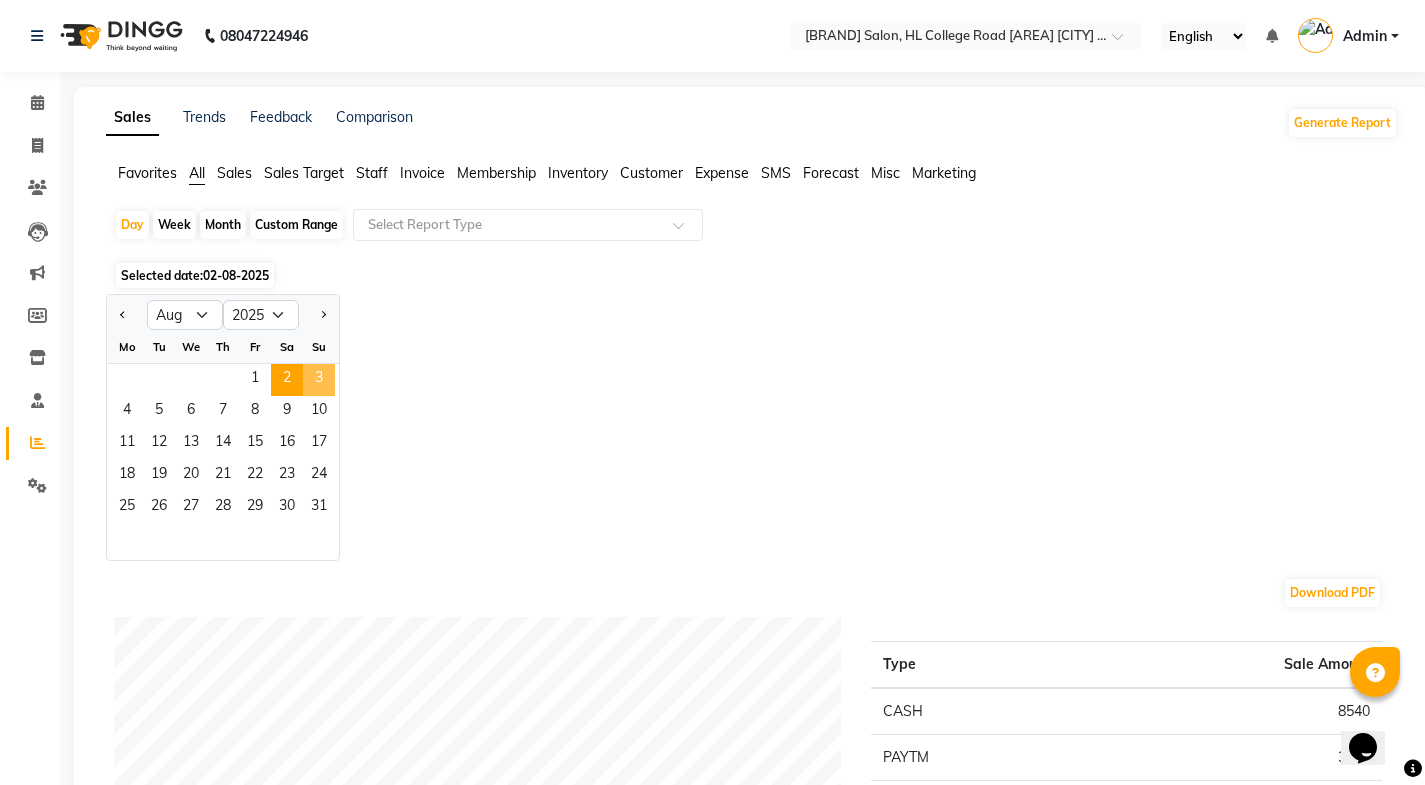 click on "3" 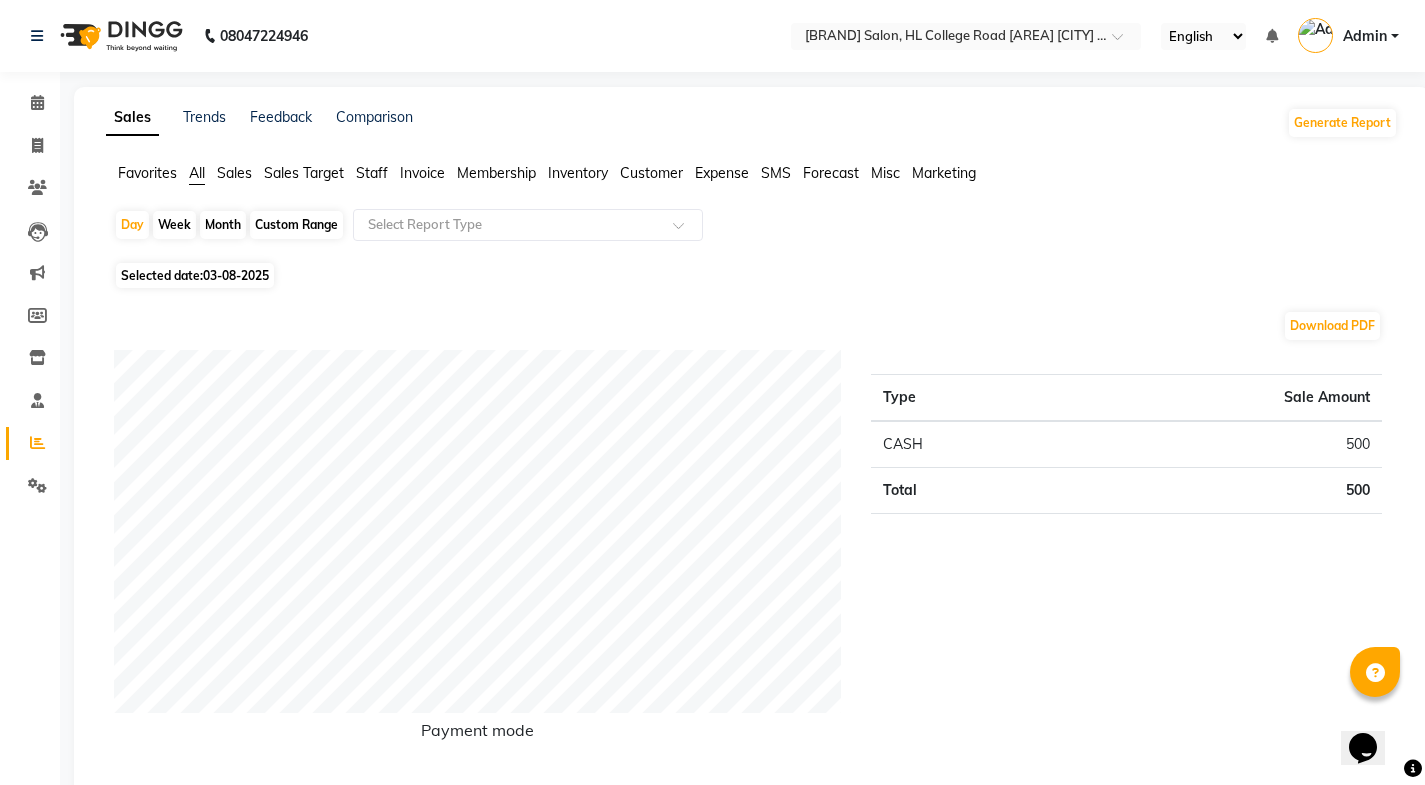 click on "Expense" 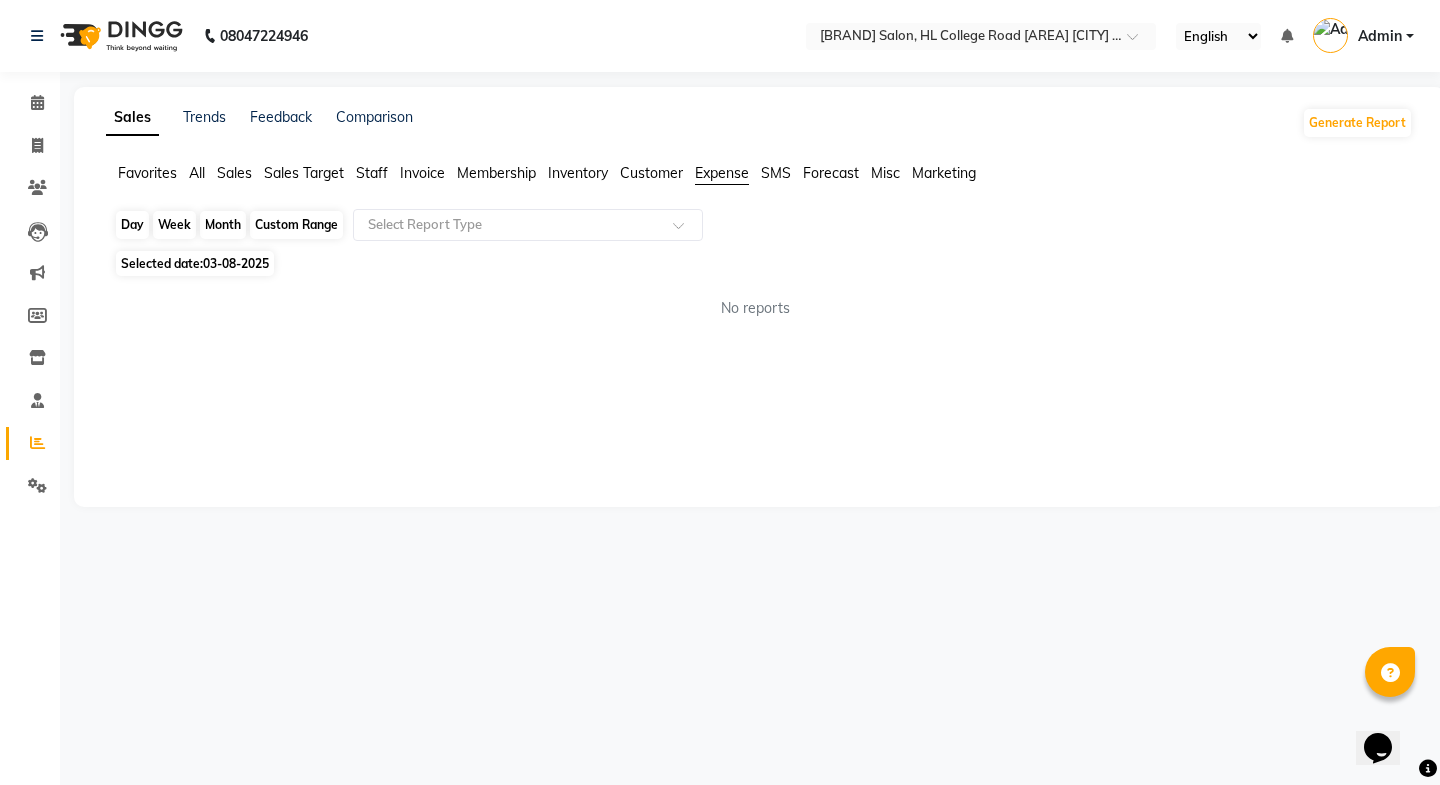 click on "Day" 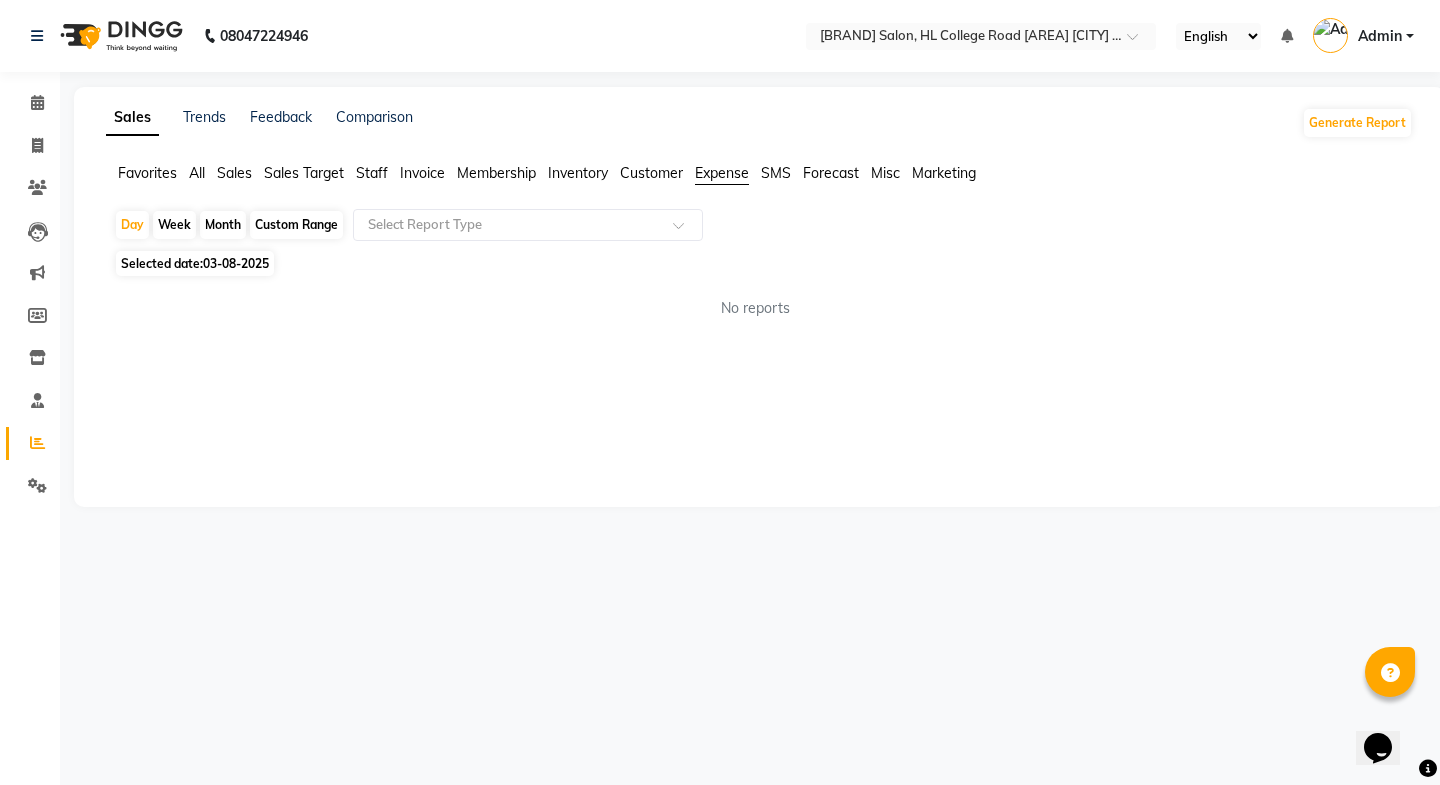 select on "8" 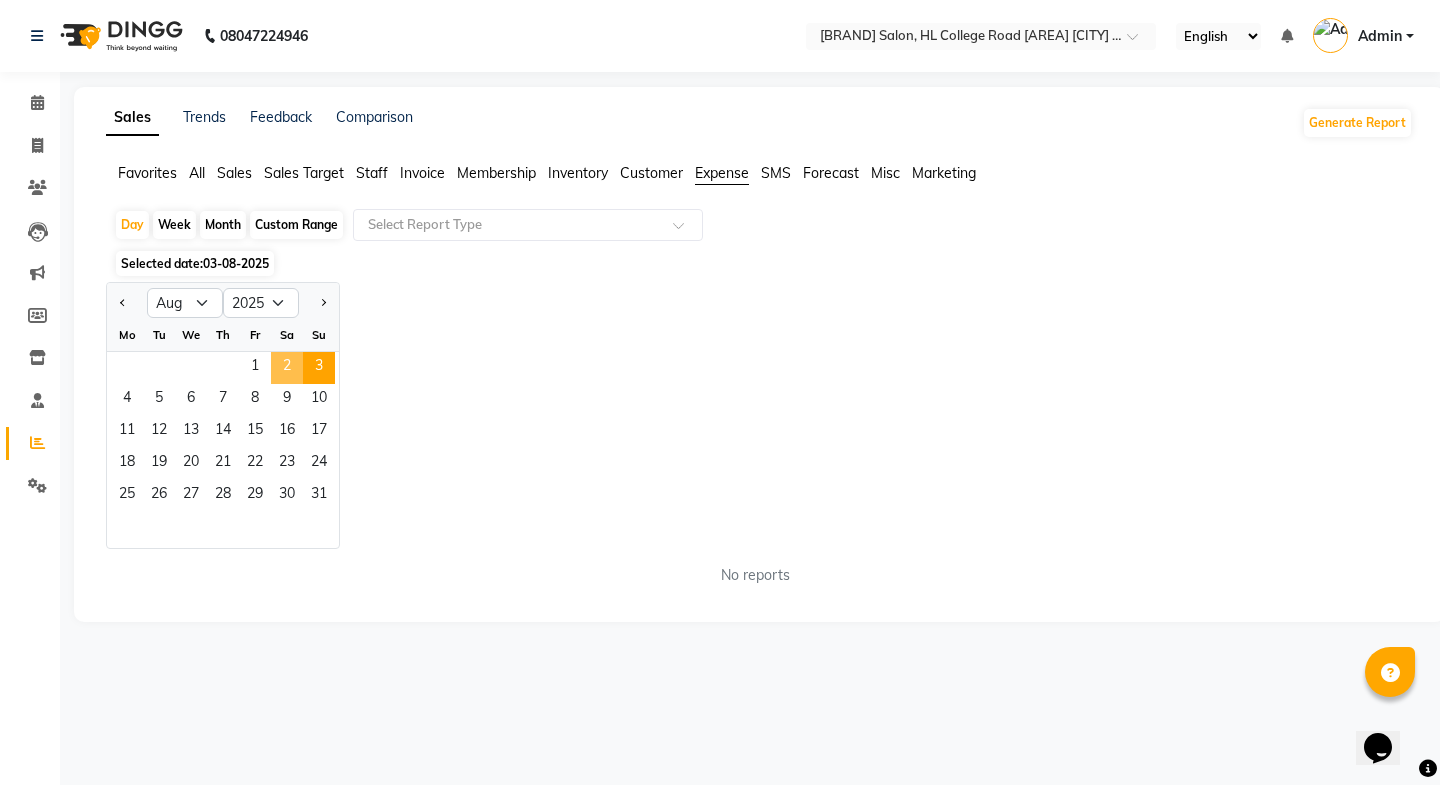click on "2" 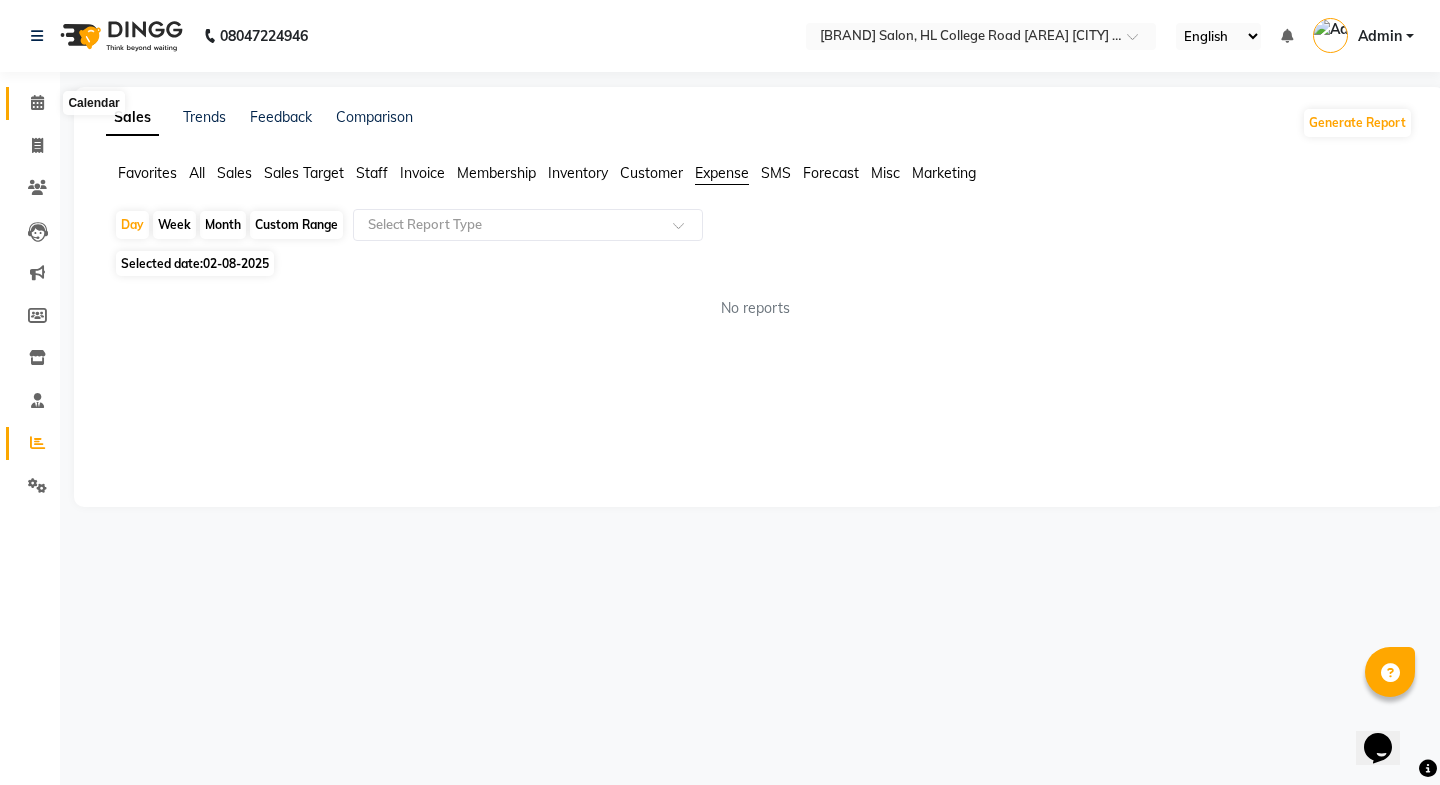 click 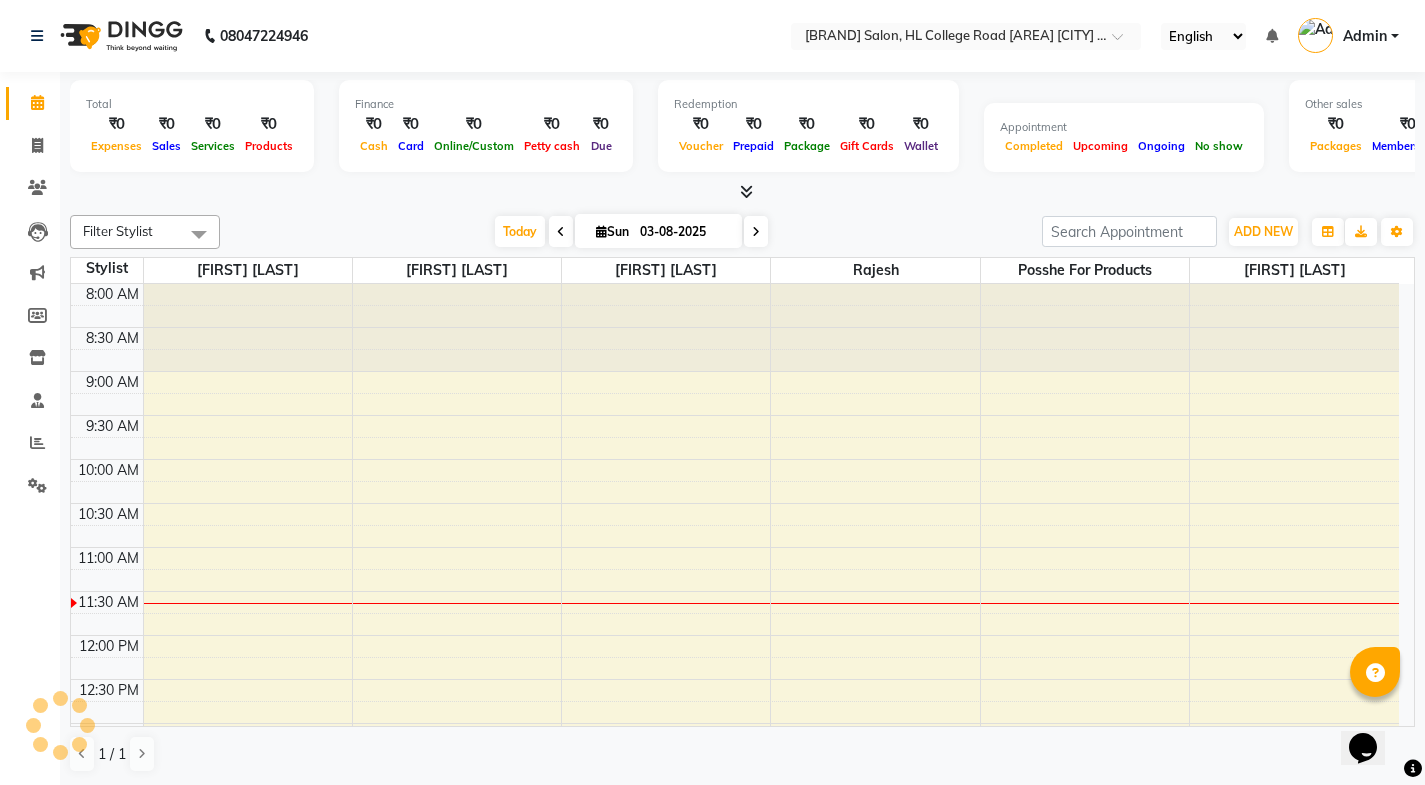 scroll, scrollTop: 0, scrollLeft: 0, axis: both 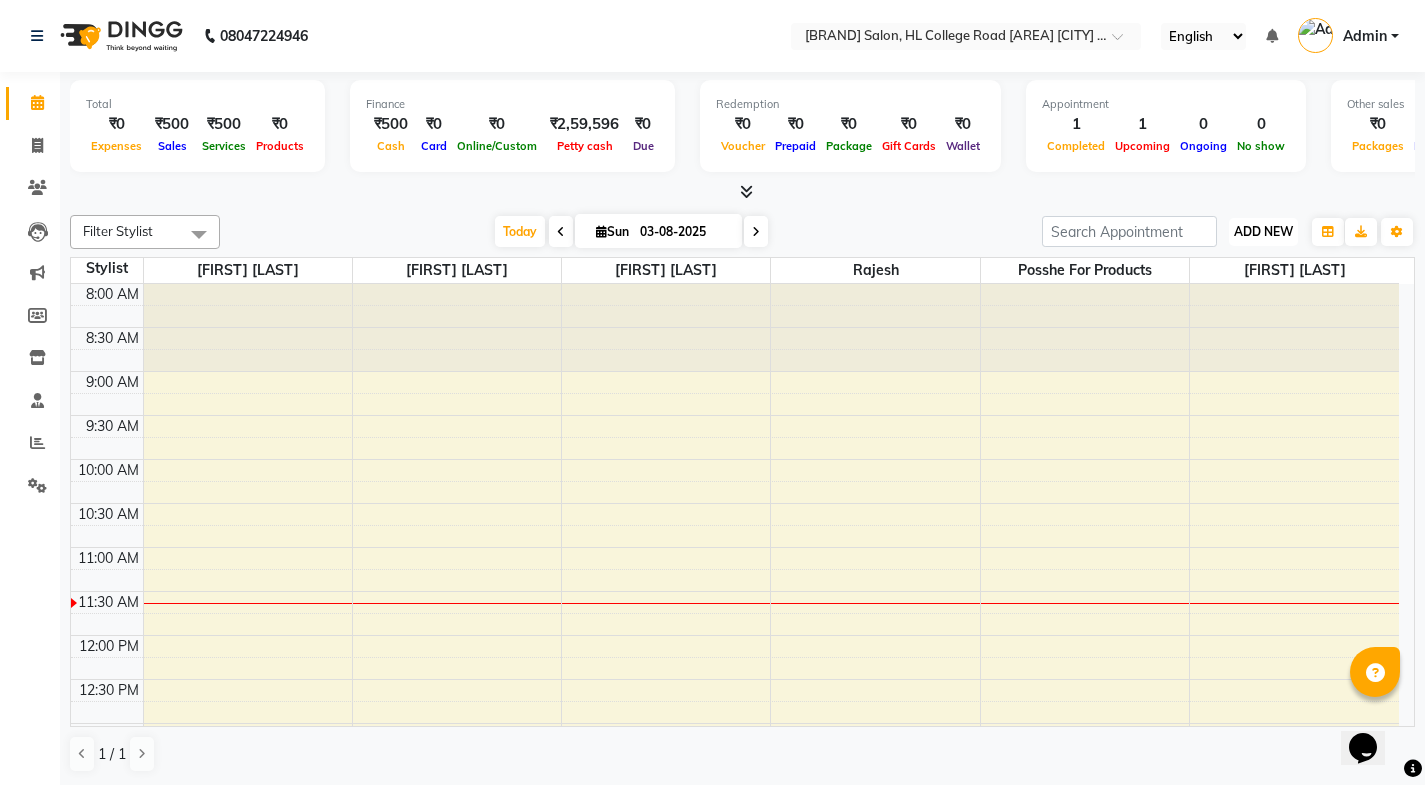 click on "ADD NEW" at bounding box center (1263, 231) 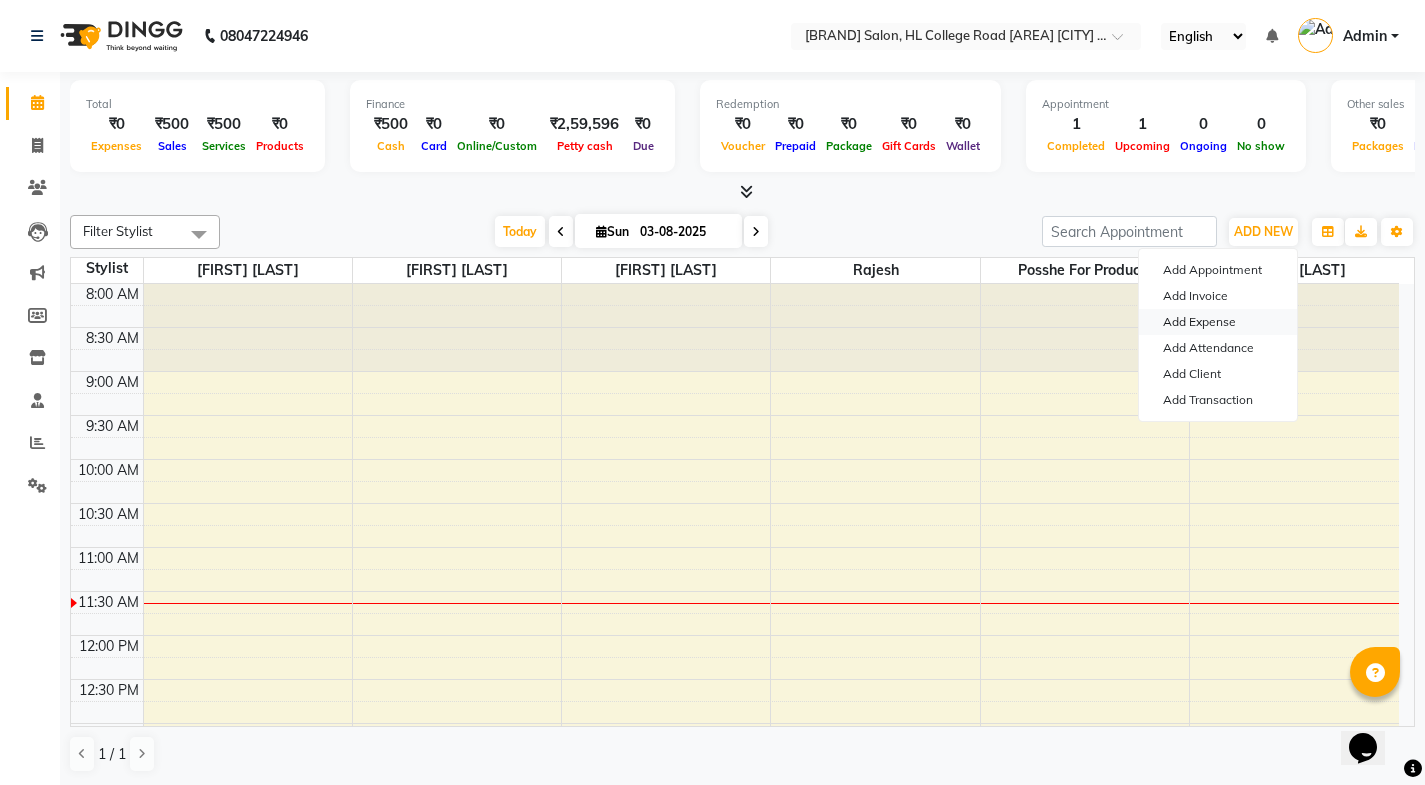 click on "Add Expense" at bounding box center (1218, 322) 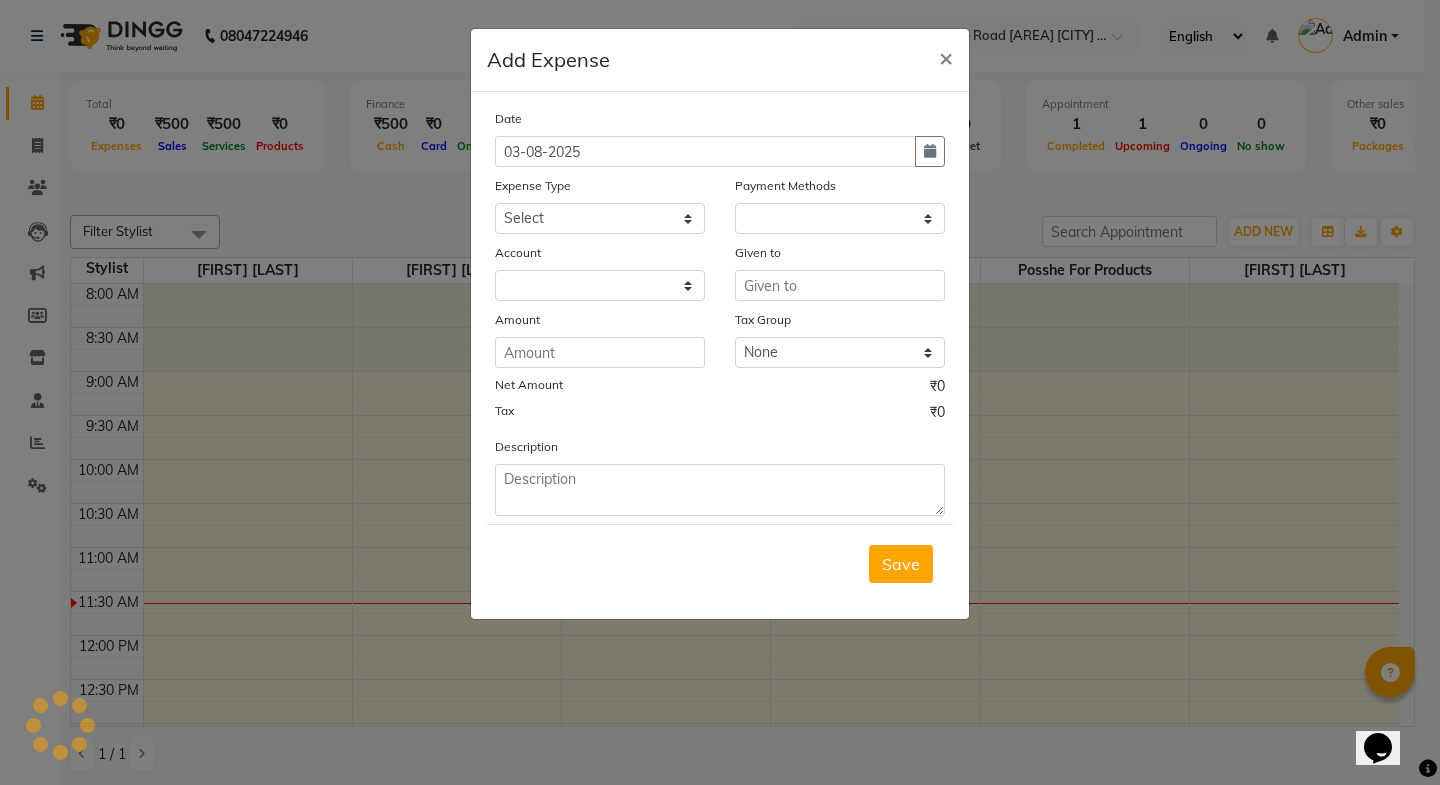 select on "1" 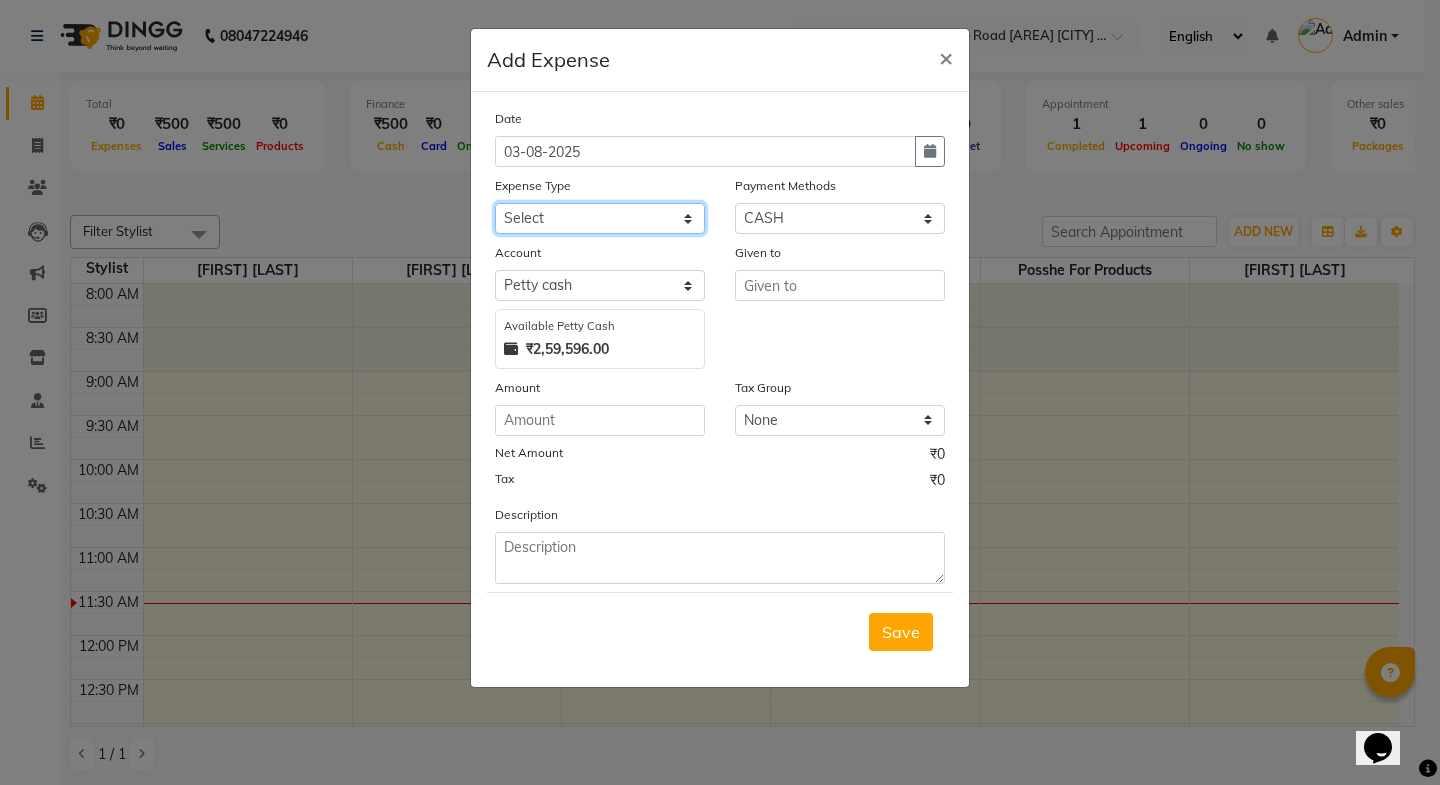 click on "Select Advance Salary Bank charges Car maintenance  Cash transfer to bank Cash transfer to hub Client Snacks Clinical charges Equipment Fuel Govt fee Incentive Insurance International purchase Loan Repayment Maintenance Marketing Miscellaneous MRA Other Pantry Product Rent Salary Staff Snacks Tax Tea & Refreshment Utilities" 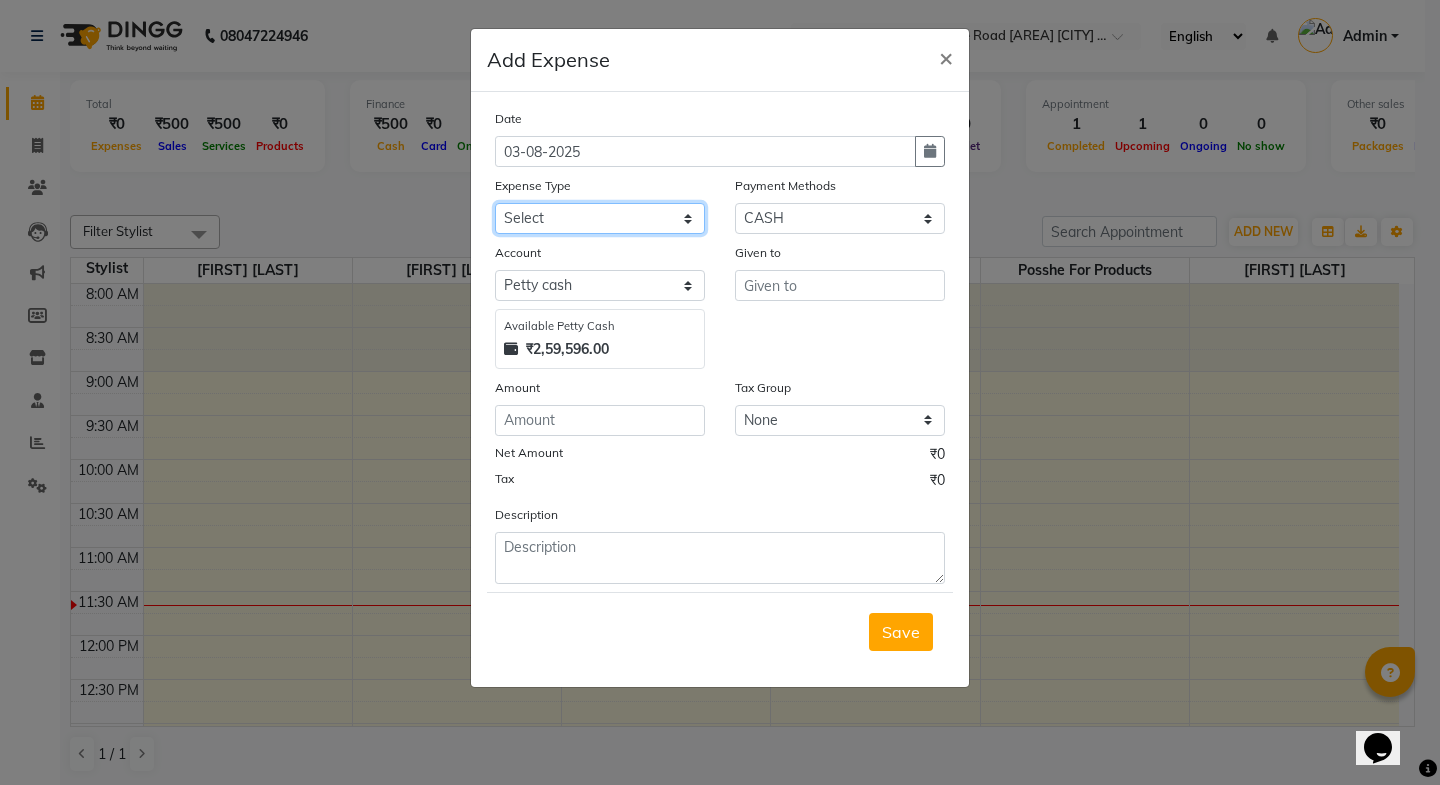 select on "13400" 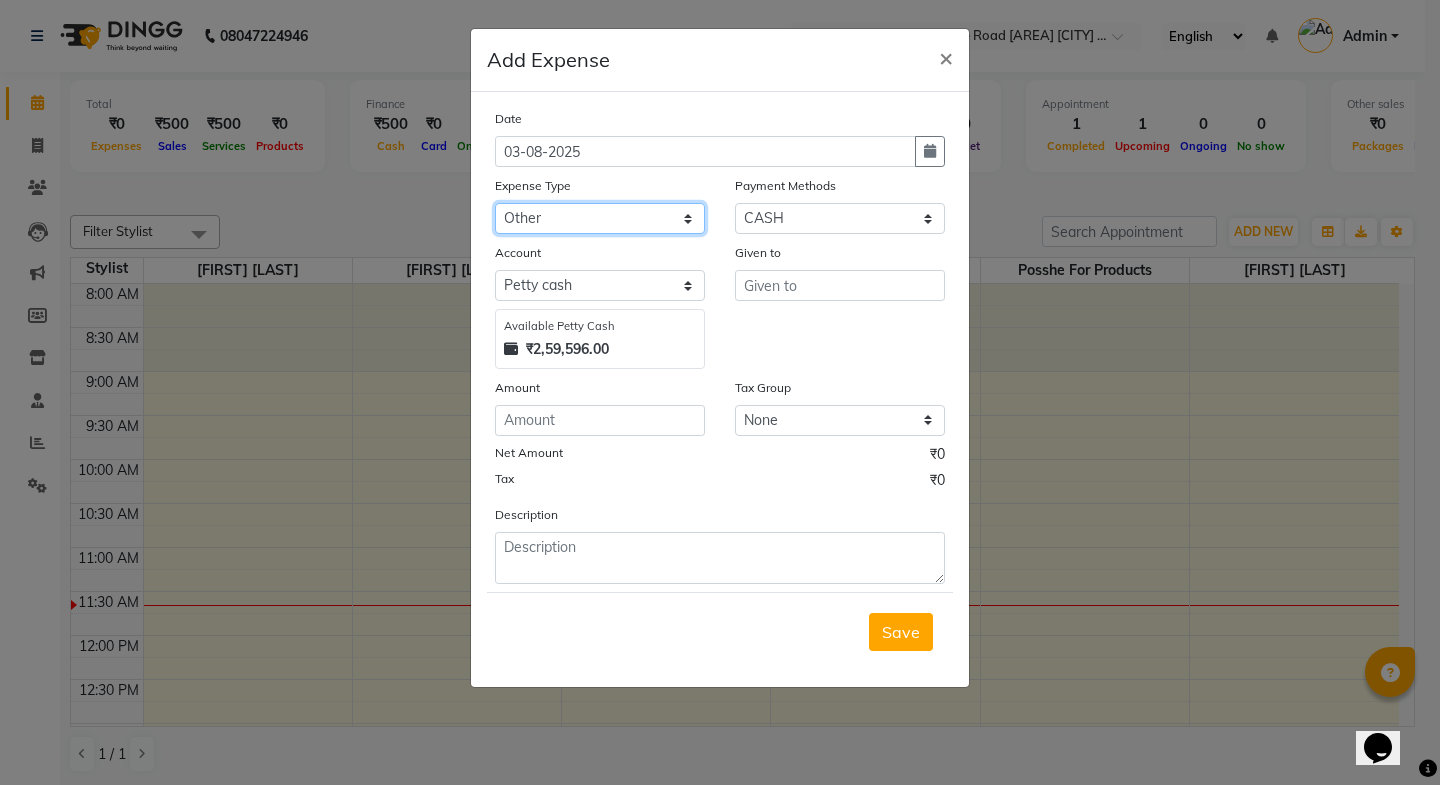 click on "Select Advance Salary Bank charges Car maintenance  Cash transfer to bank Cash transfer to hub Client Snacks Clinical charges Equipment Fuel Govt fee Incentive Insurance International purchase Loan Repayment Maintenance Marketing Miscellaneous MRA Other Pantry Product Rent Salary Staff Snacks Tax Tea & Refreshment Utilities" 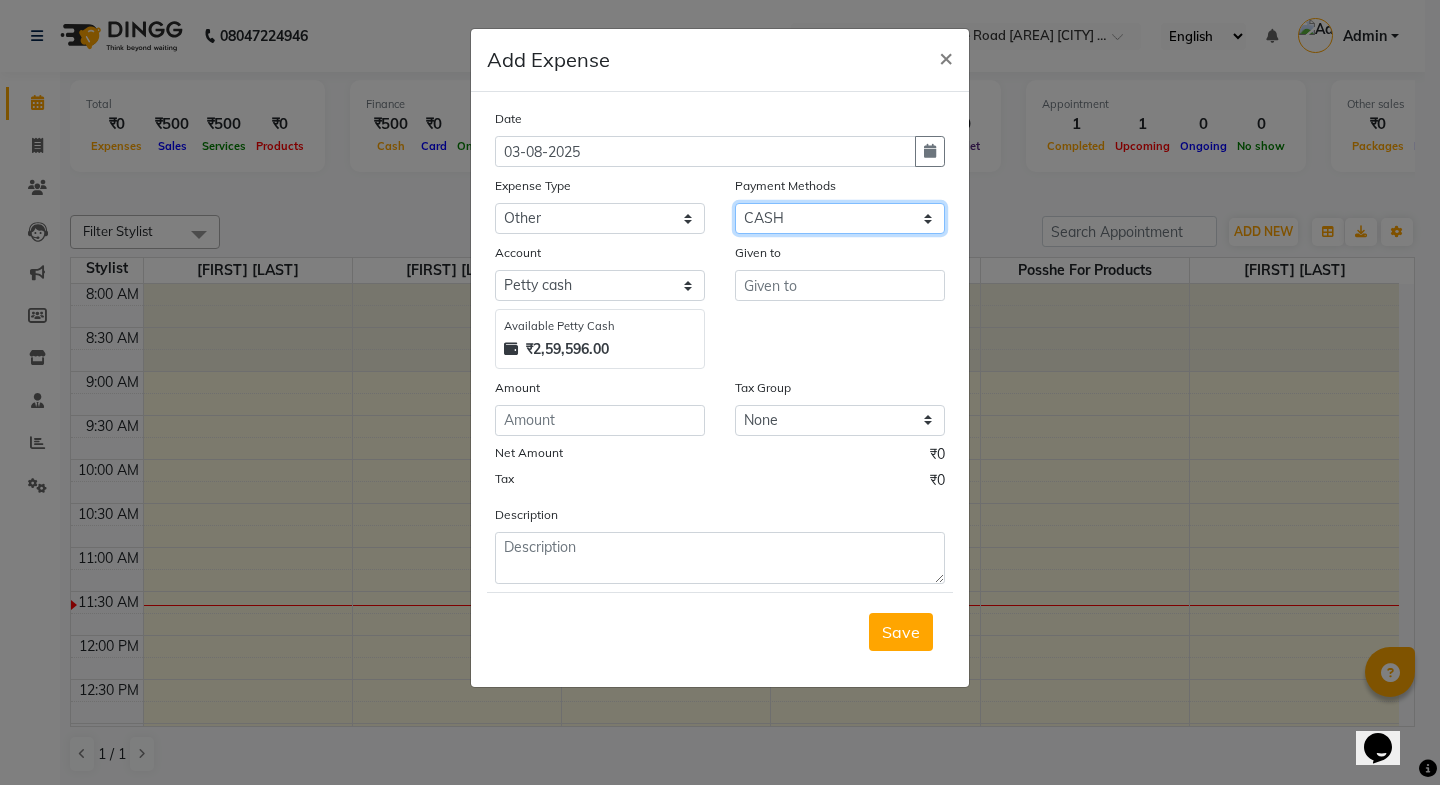 click on "Select CARD PhonePe GPay CASH PayTM" 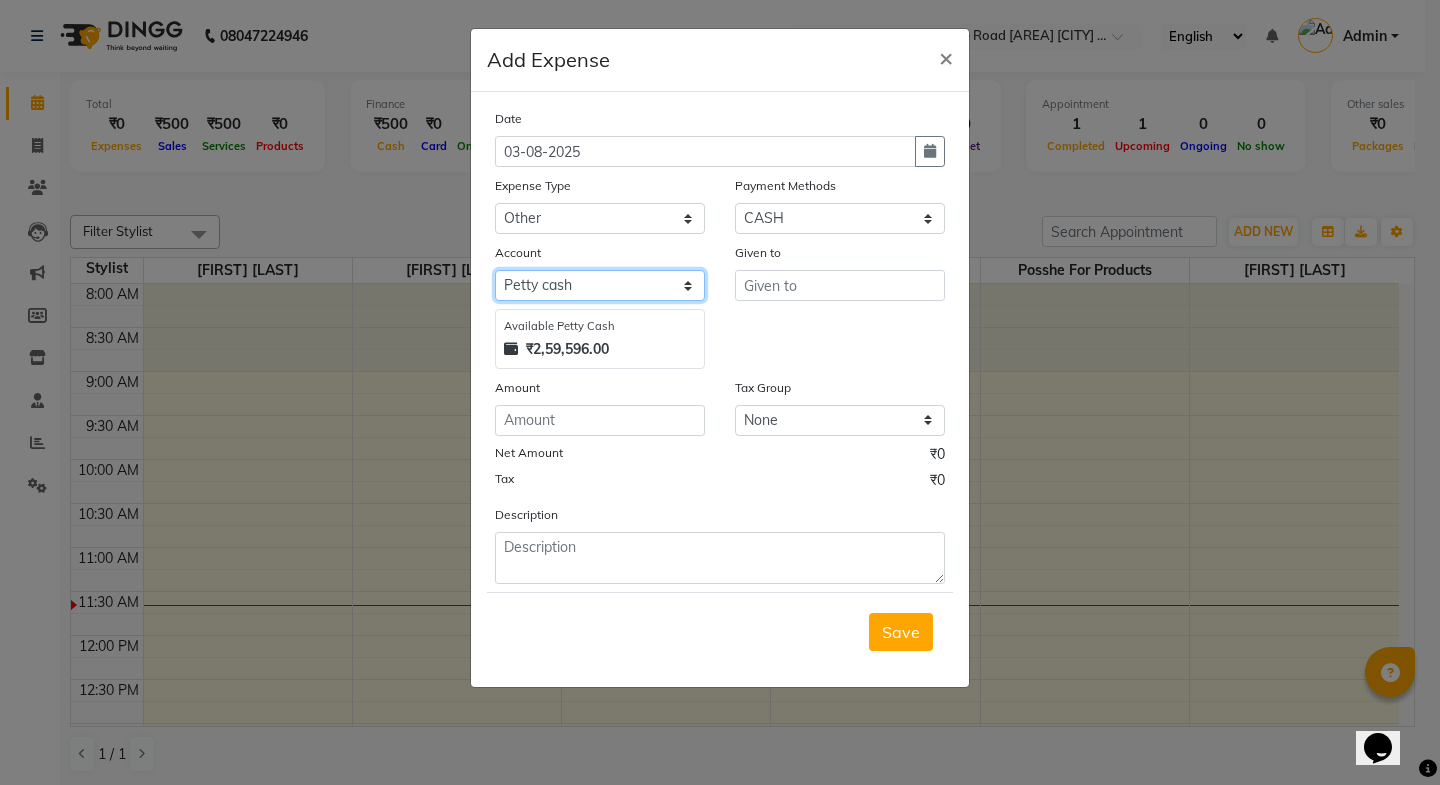 click on "Select Petty cash Default account" 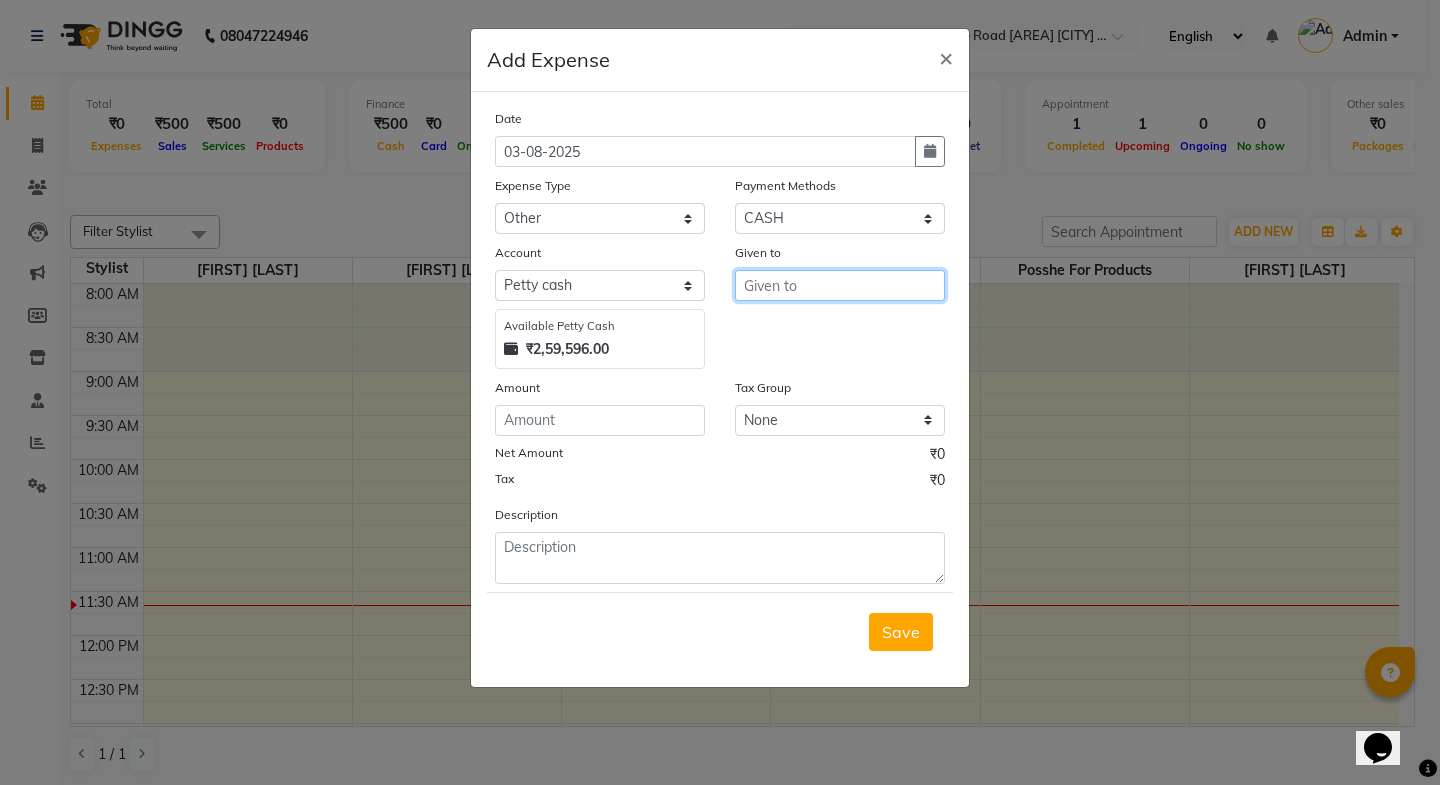 click at bounding box center [840, 285] 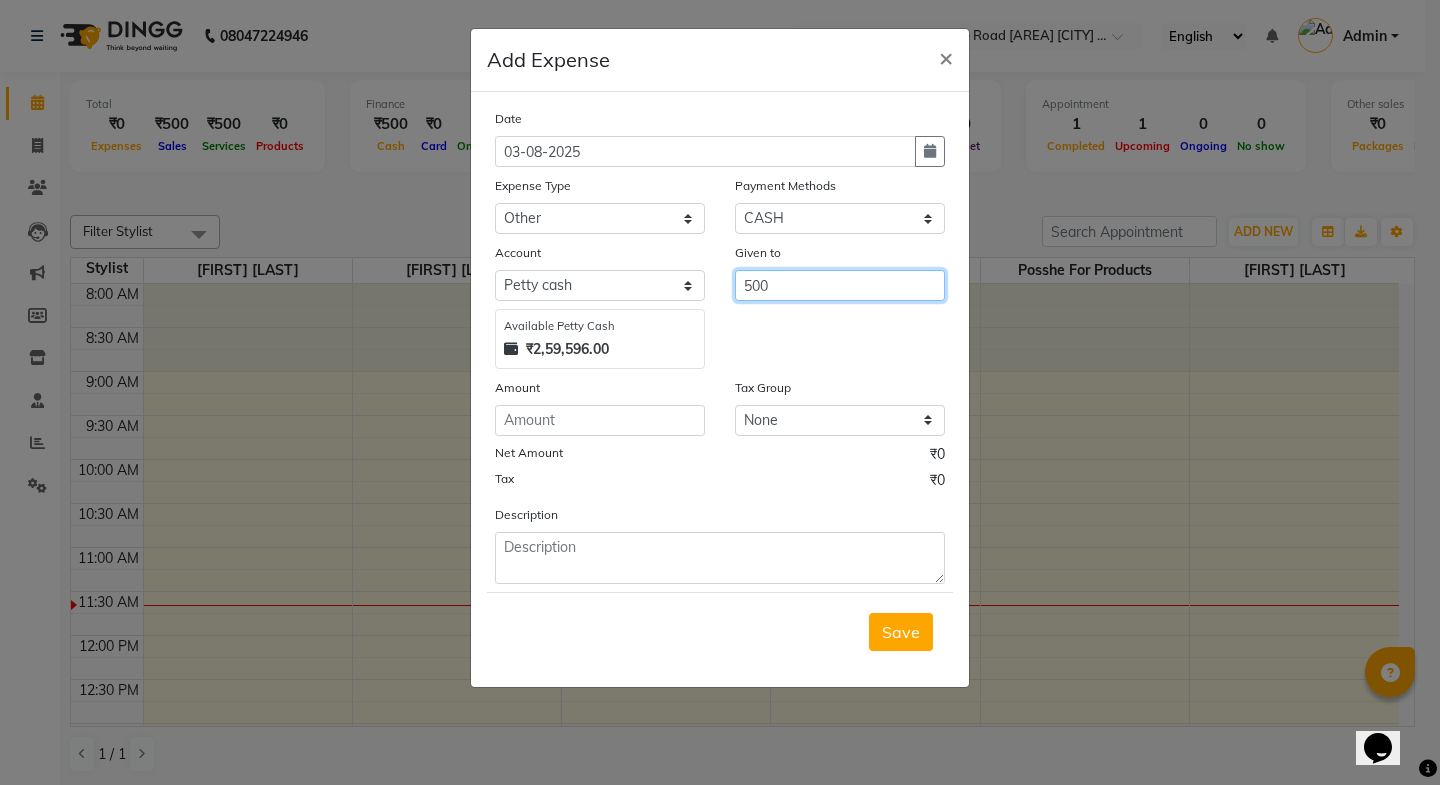type on "500" 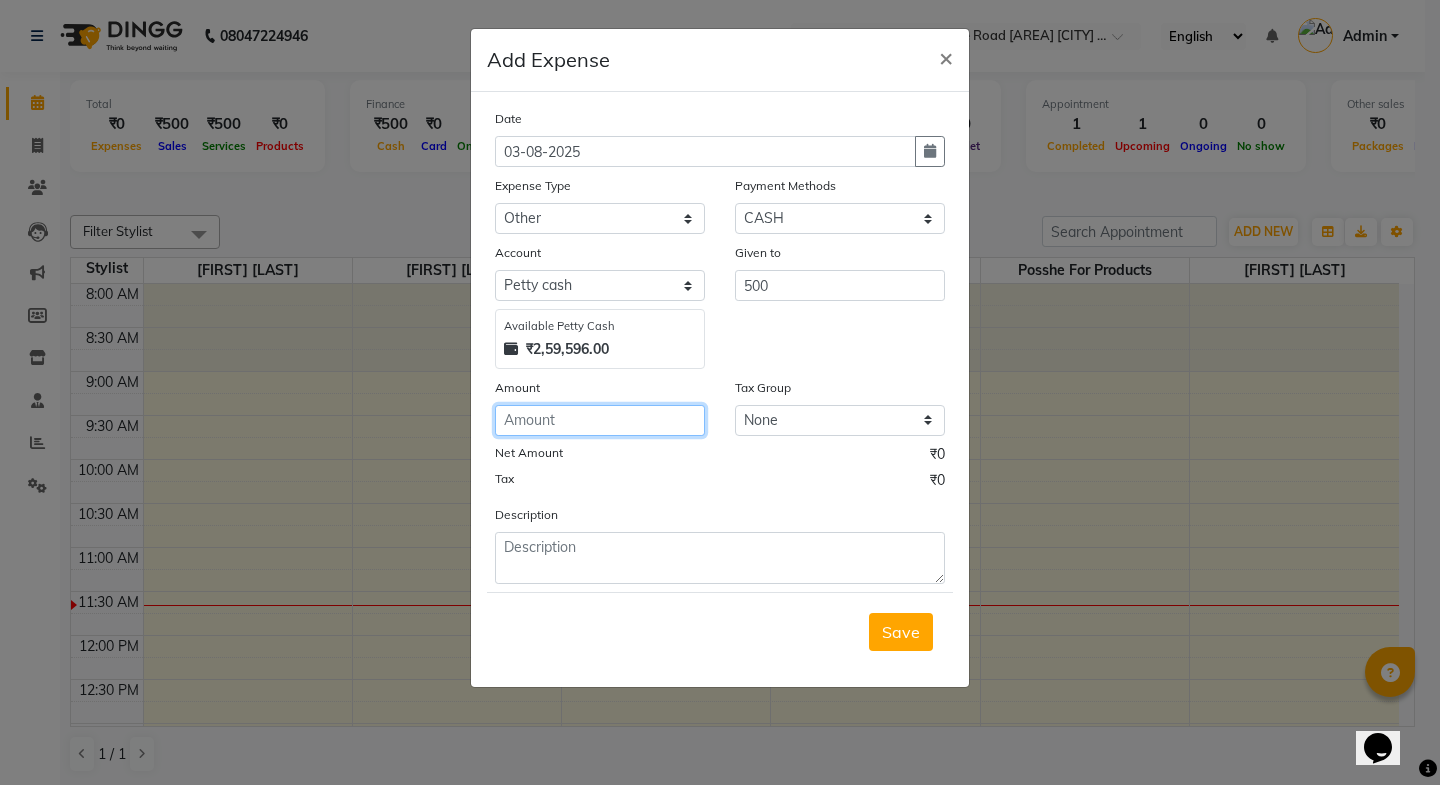 click 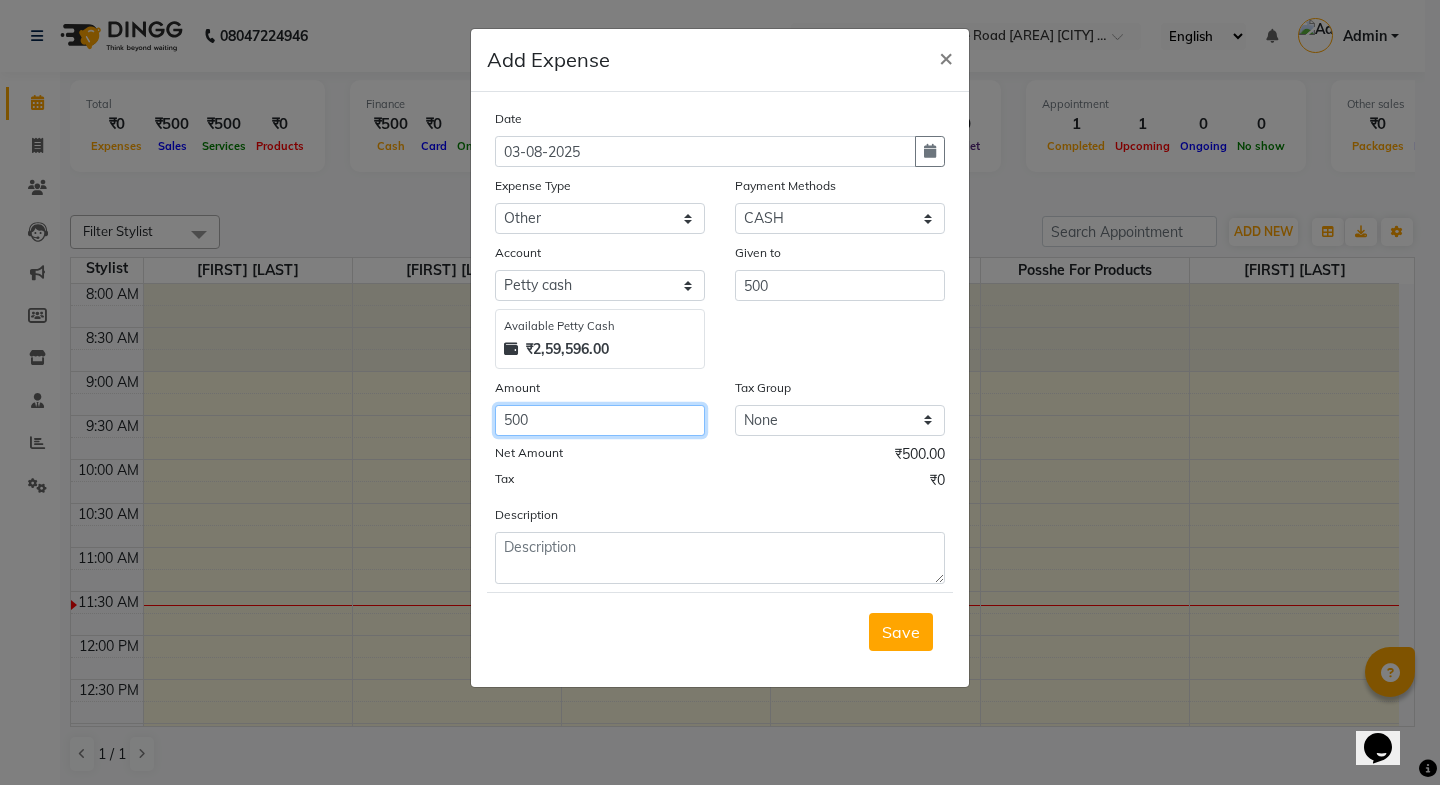 type on "500" 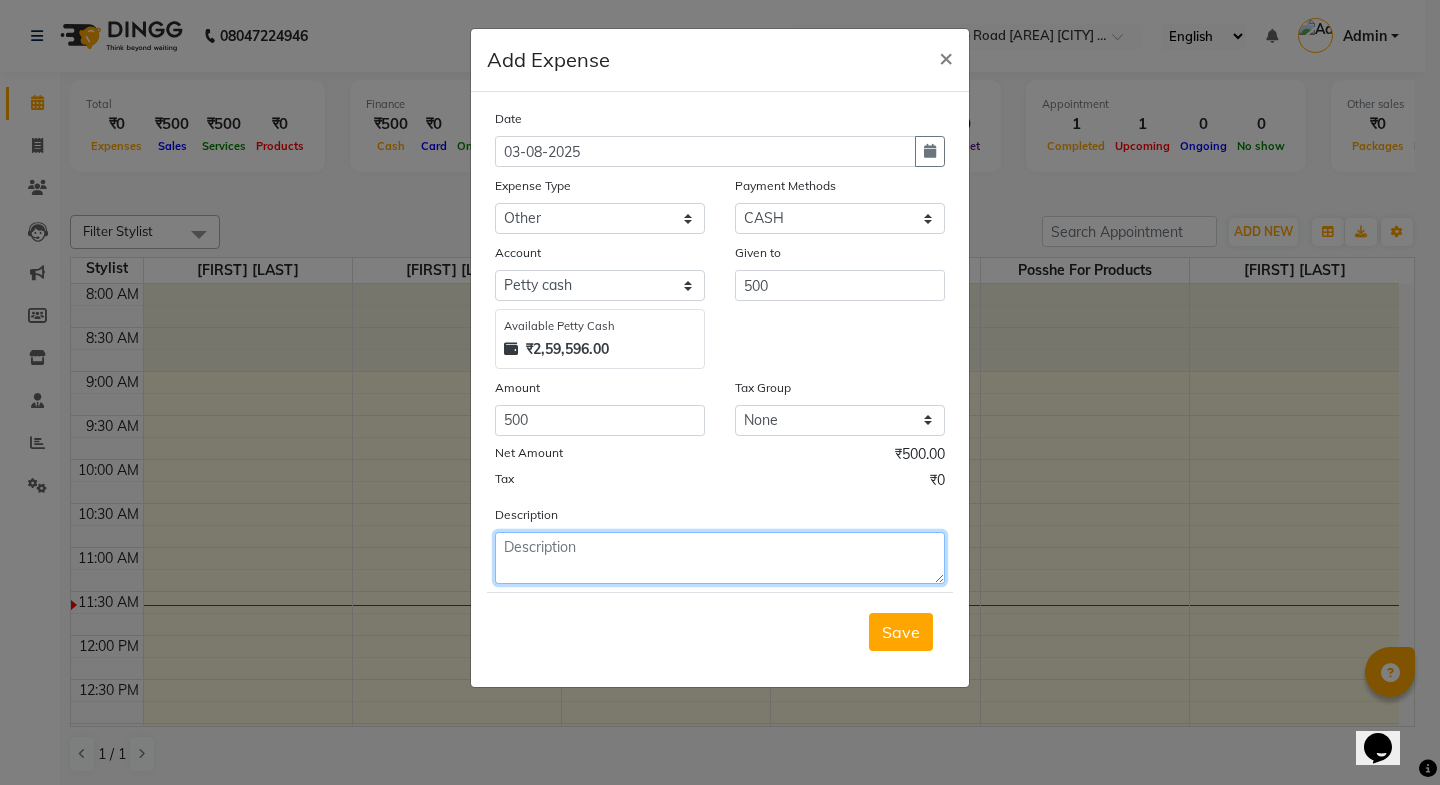 click 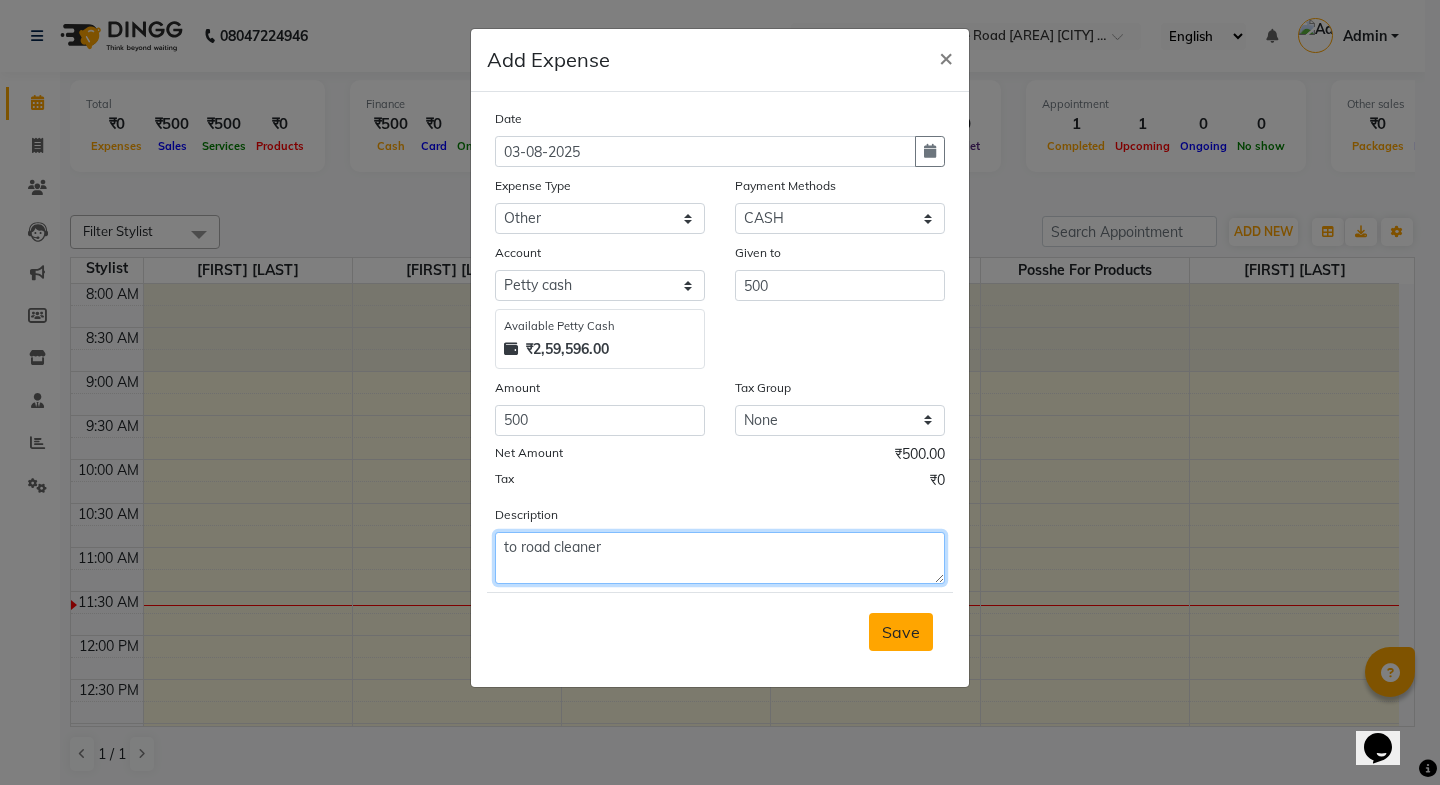 type on "to road cleaner" 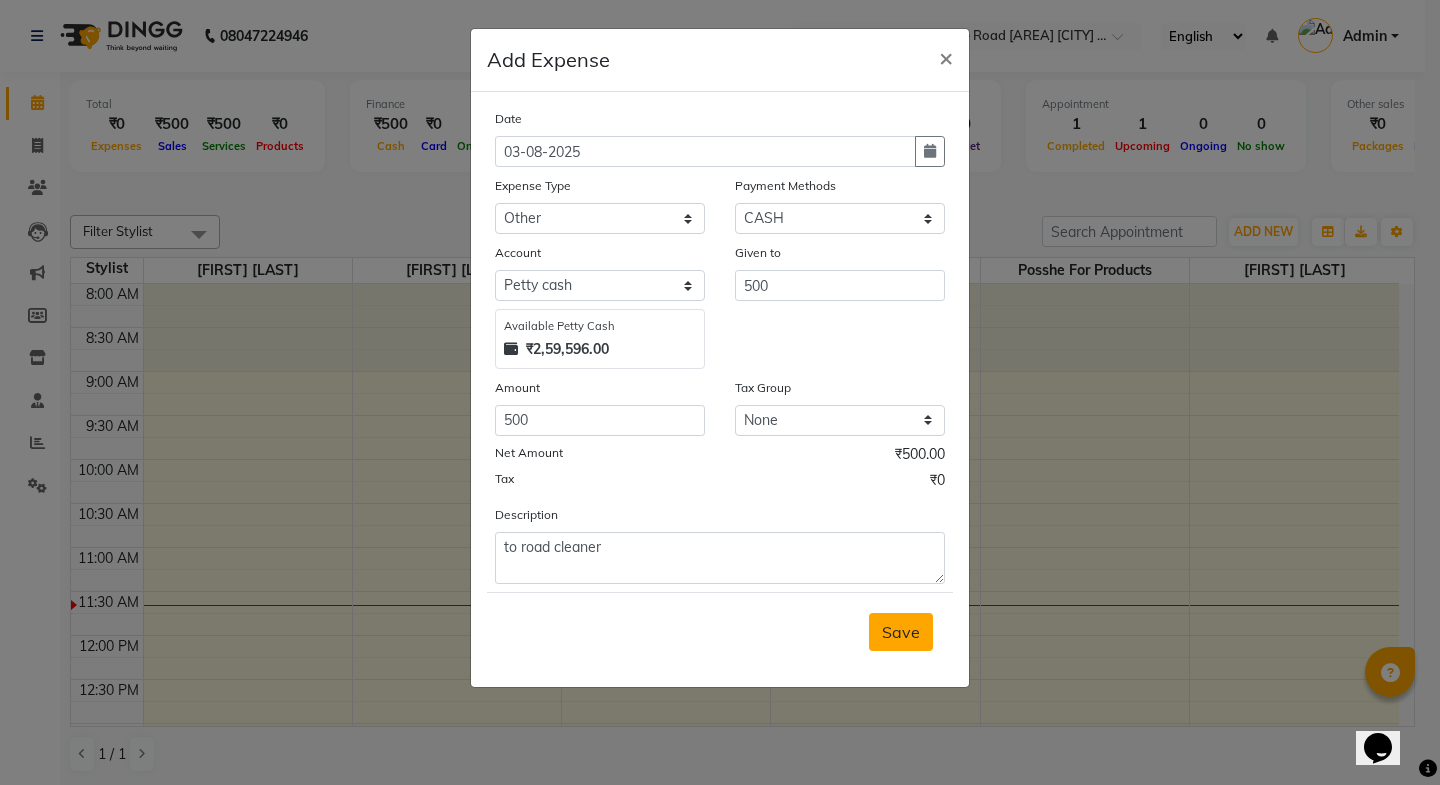 click on "Save" at bounding box center (901, 632) 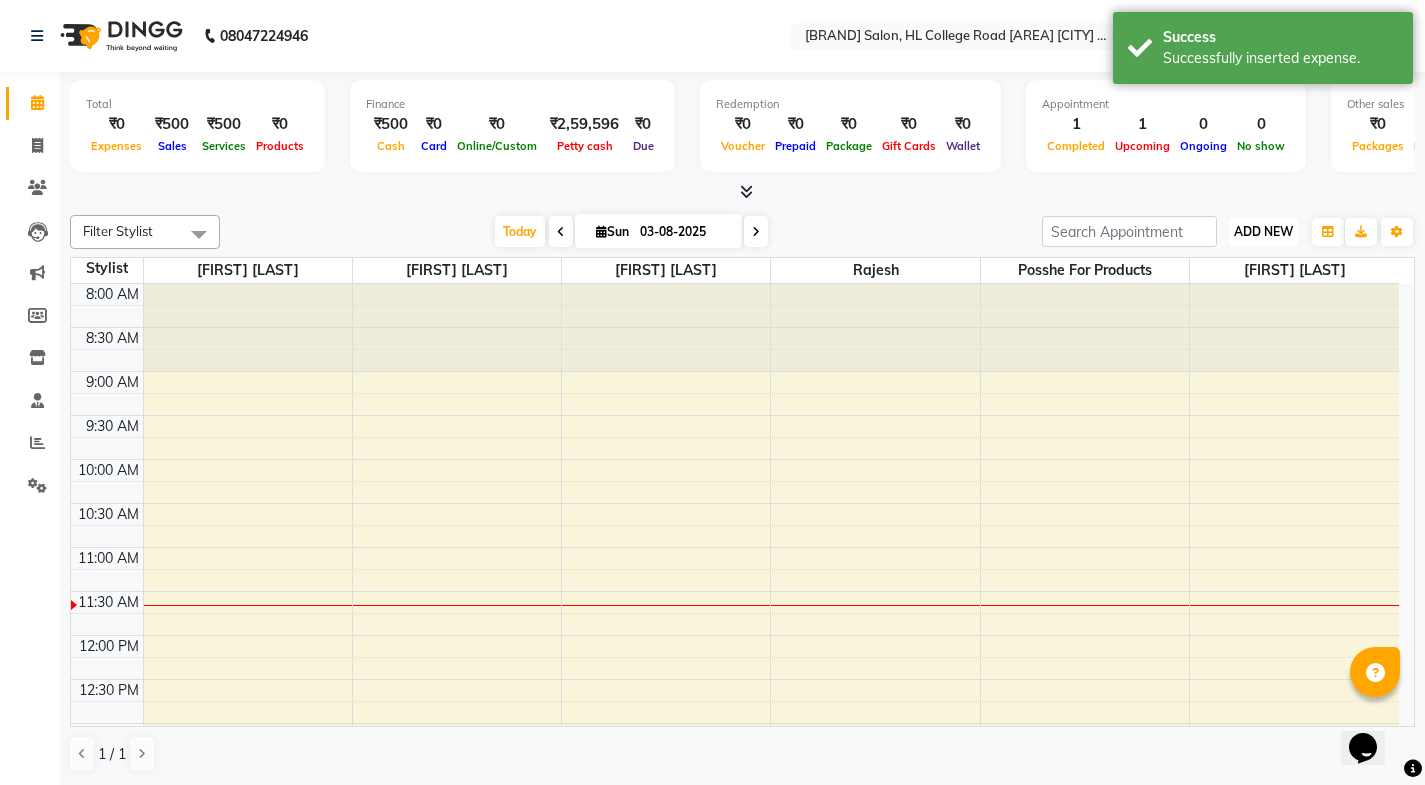 click on "ADD NEW" at bounding box center [1263, 231] 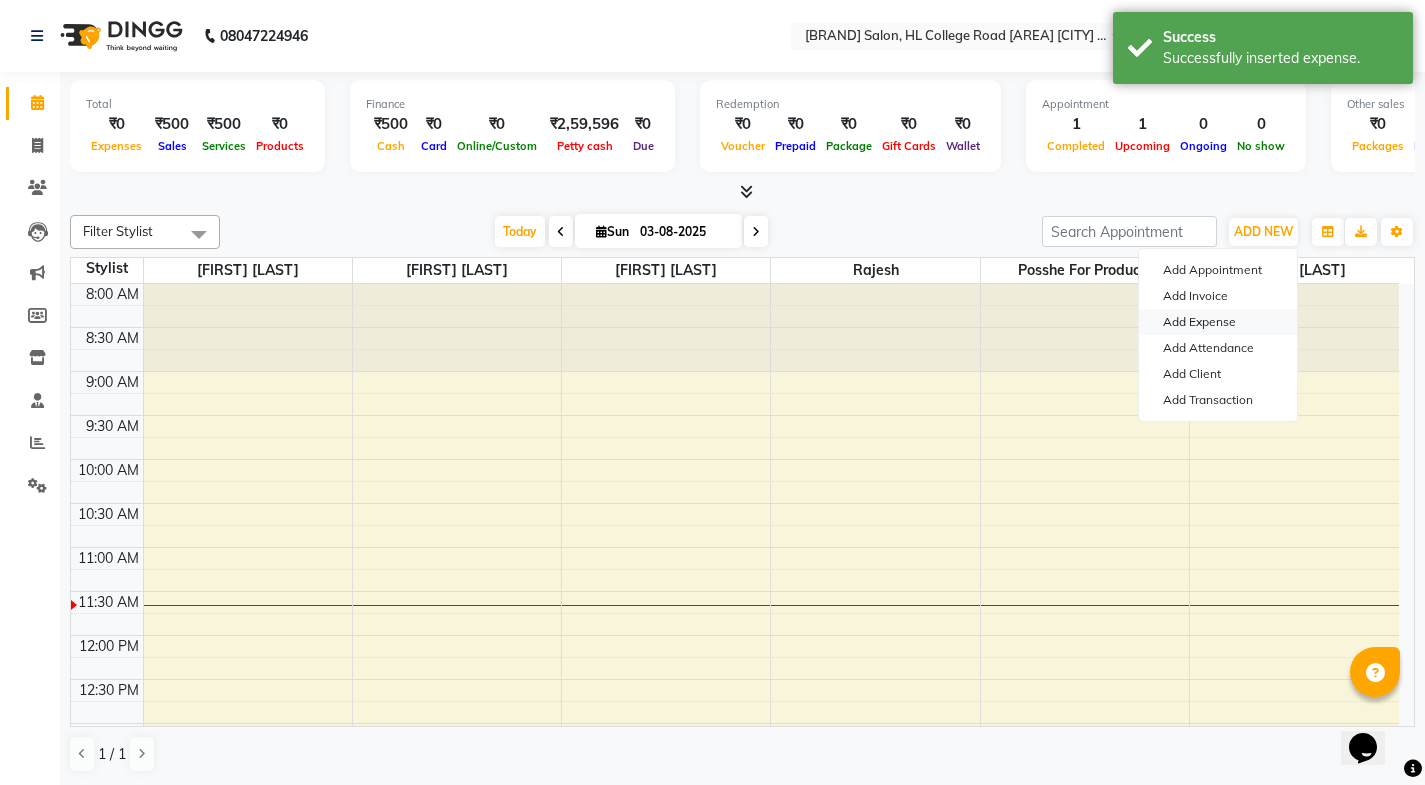 click on "Add Expense" at bounding box center [1218, 322] 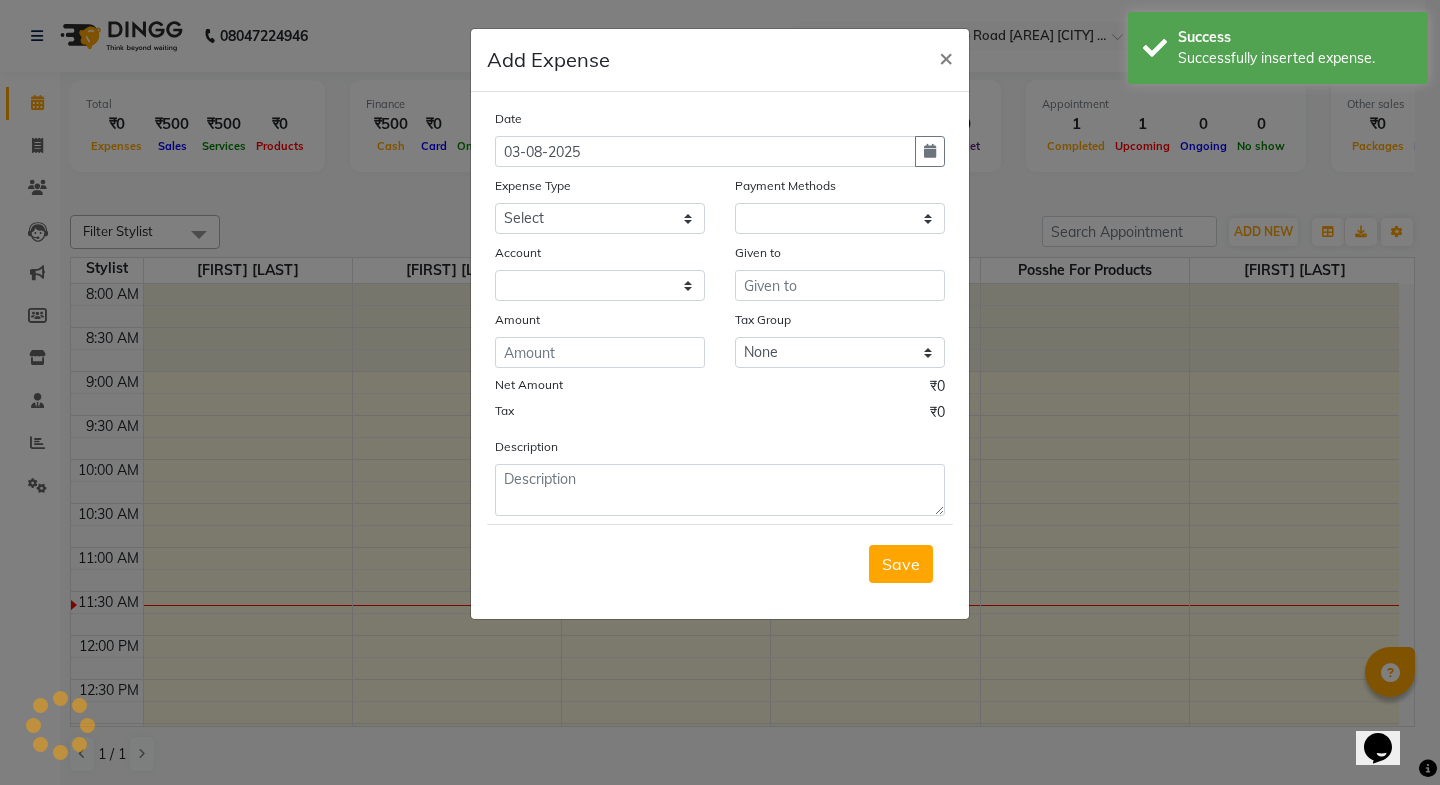 select on "1" 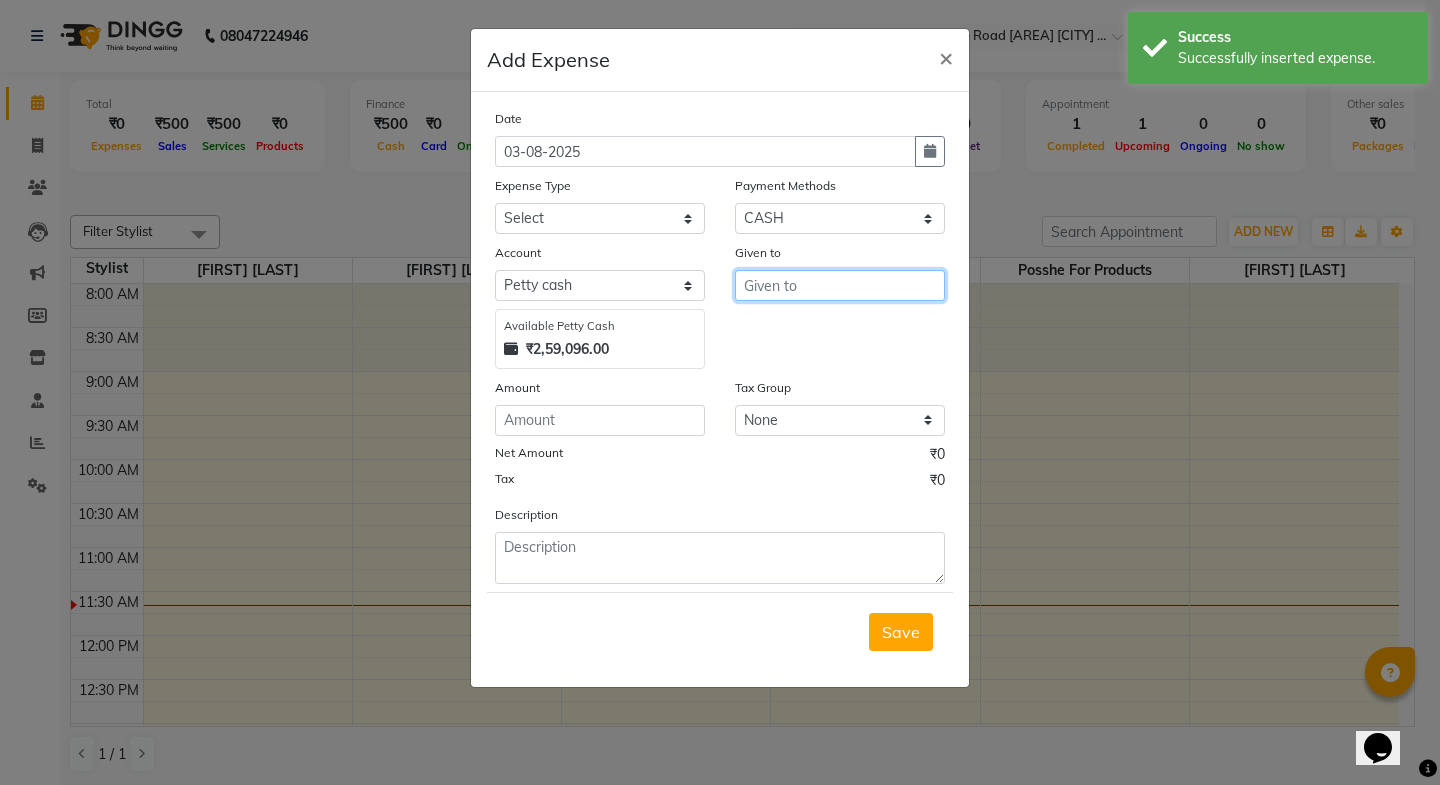 click at bounding box center (840, 285) 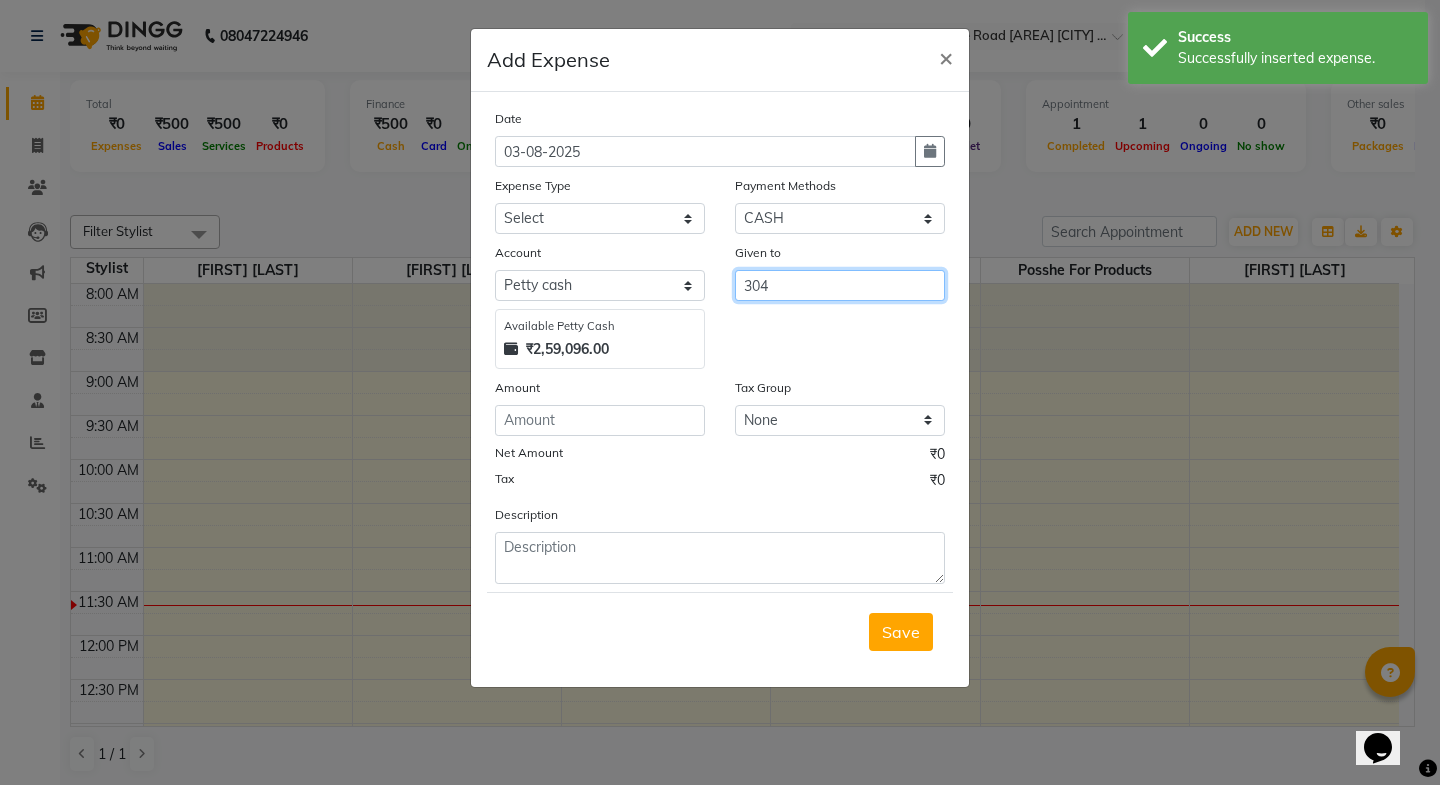 type on "304" 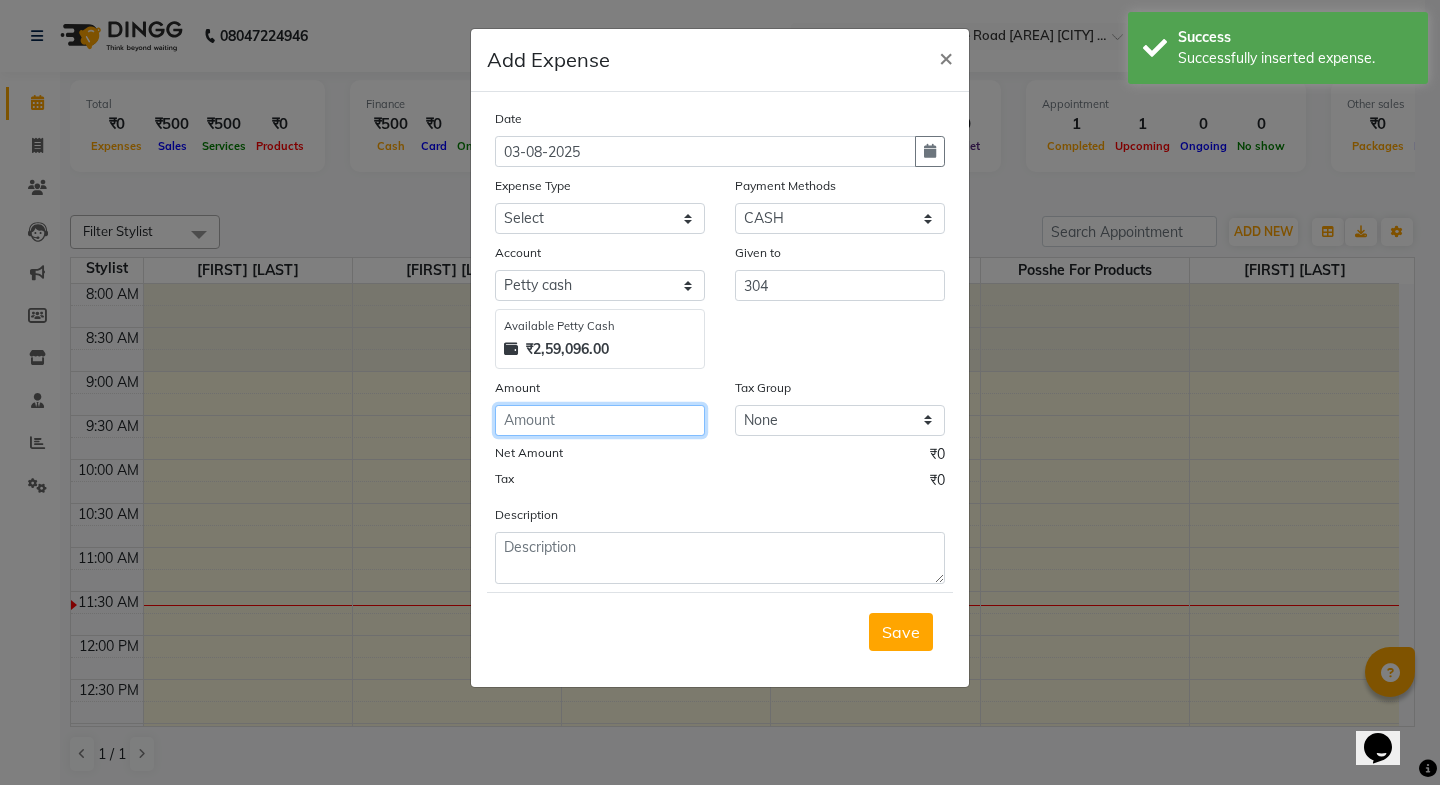 click 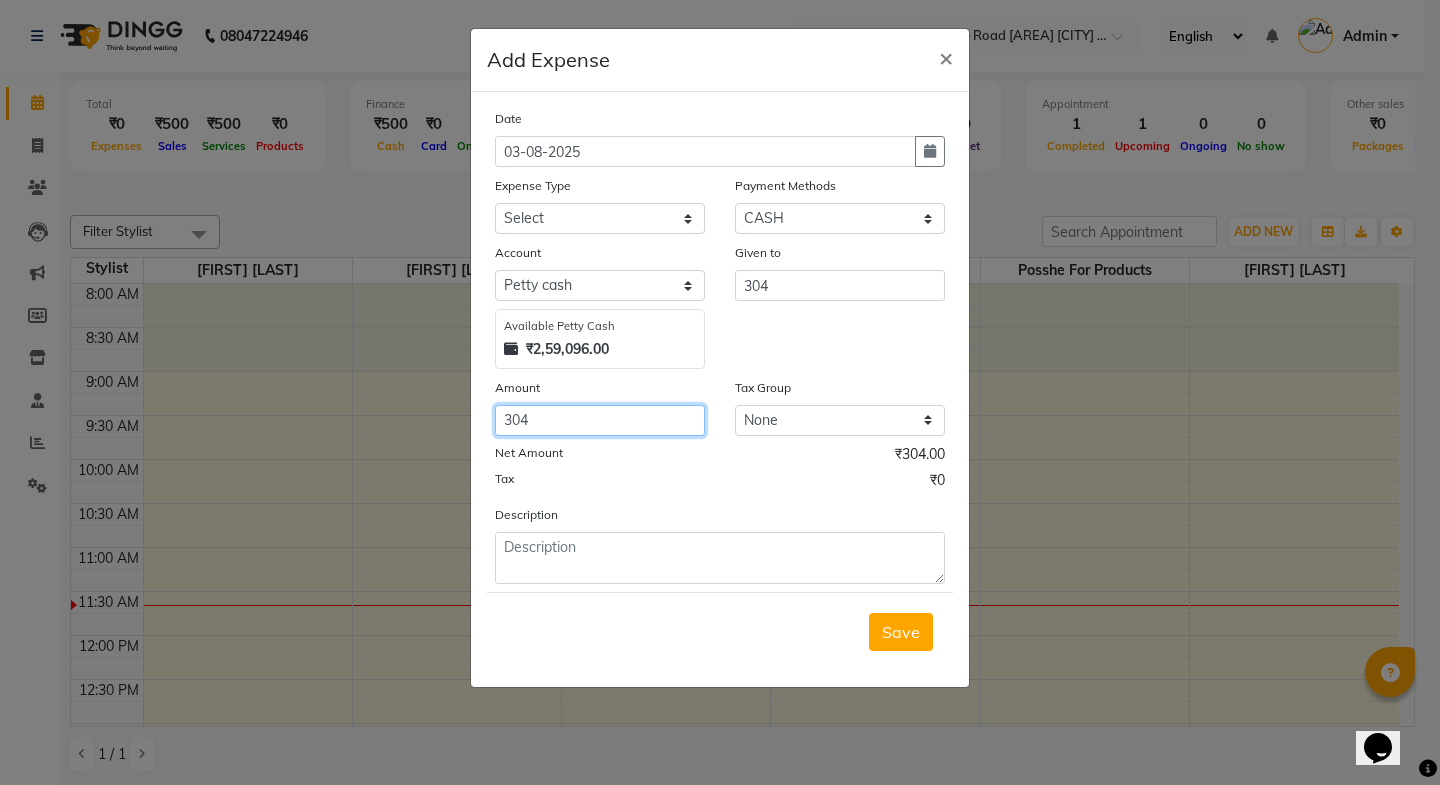 type on "304" 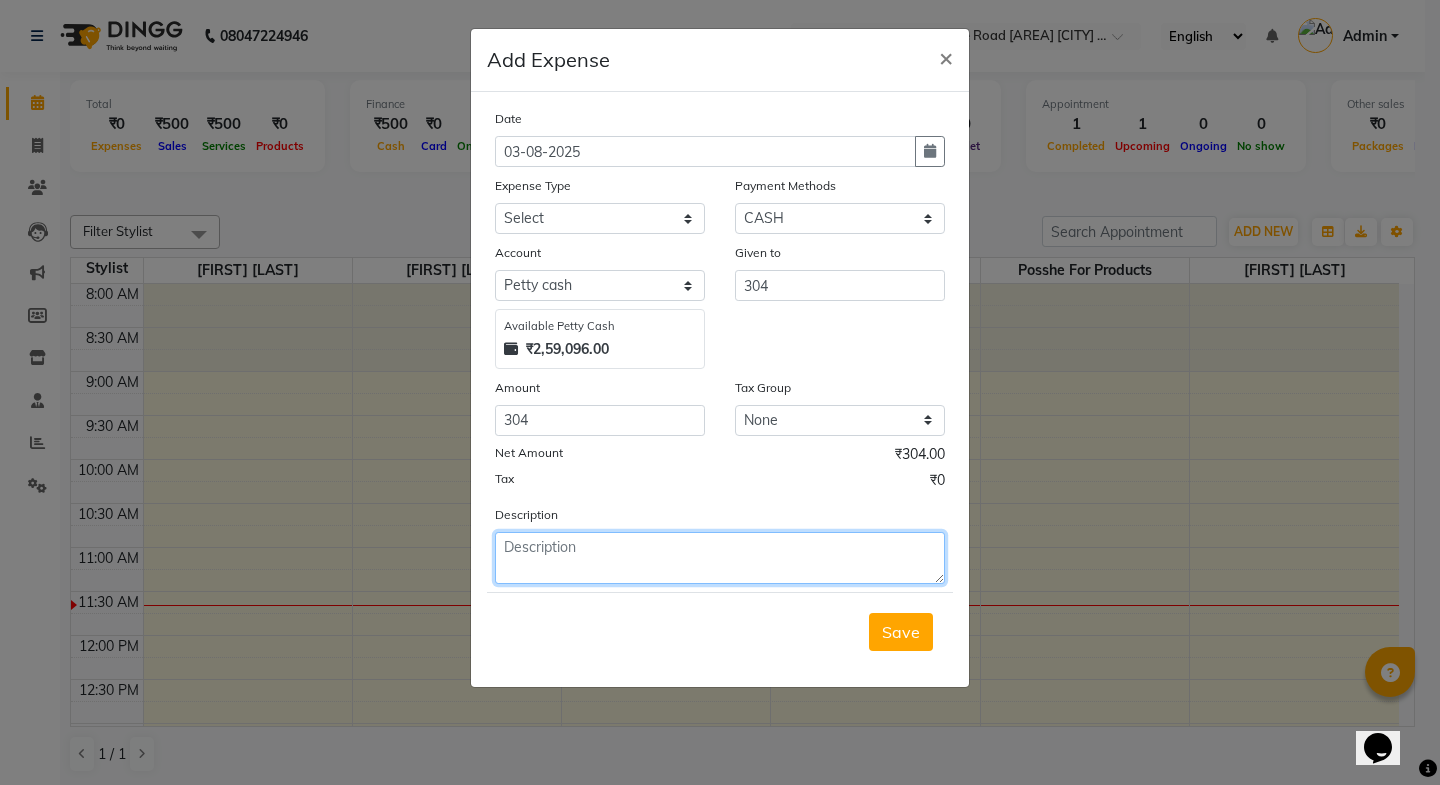 click 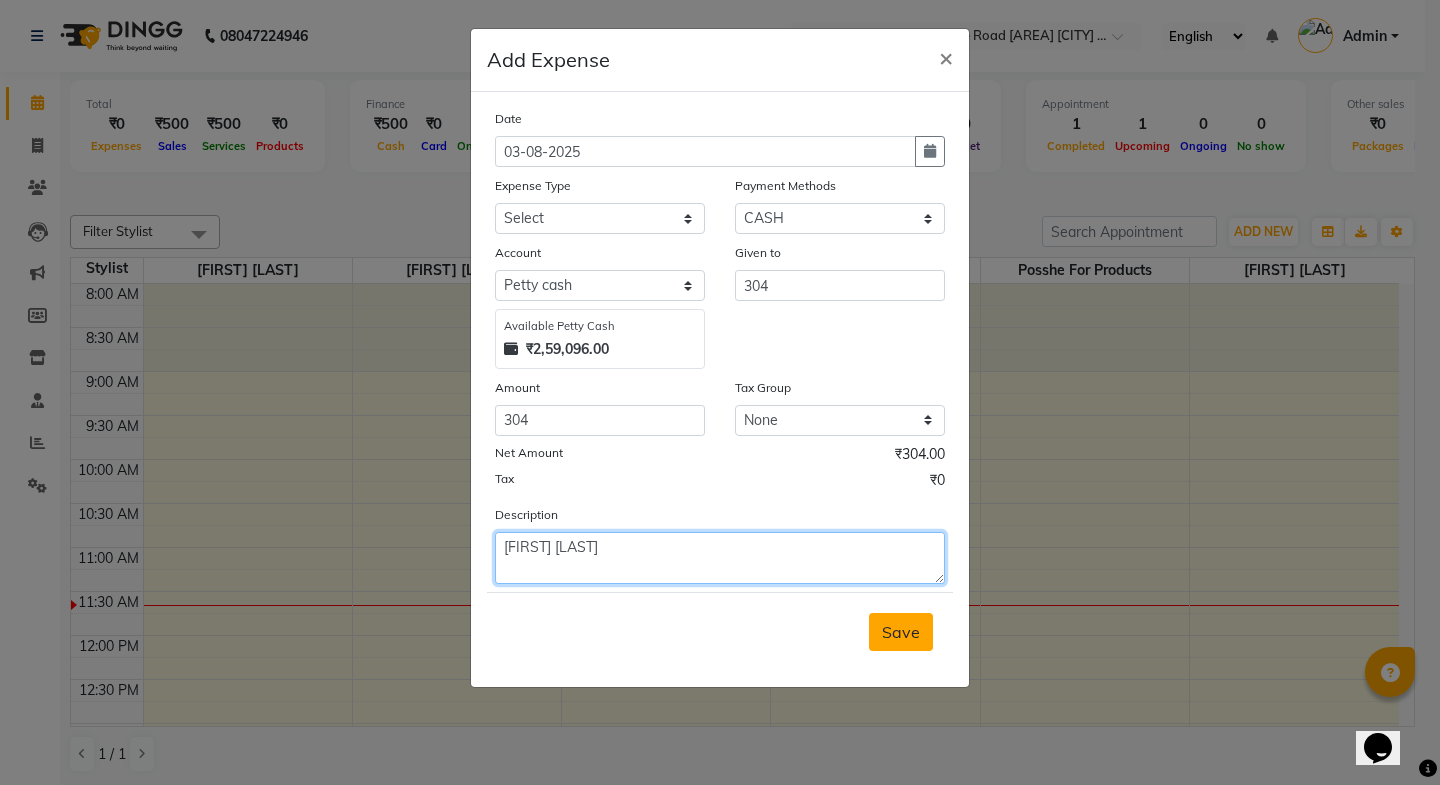 type on "aditi parcel" 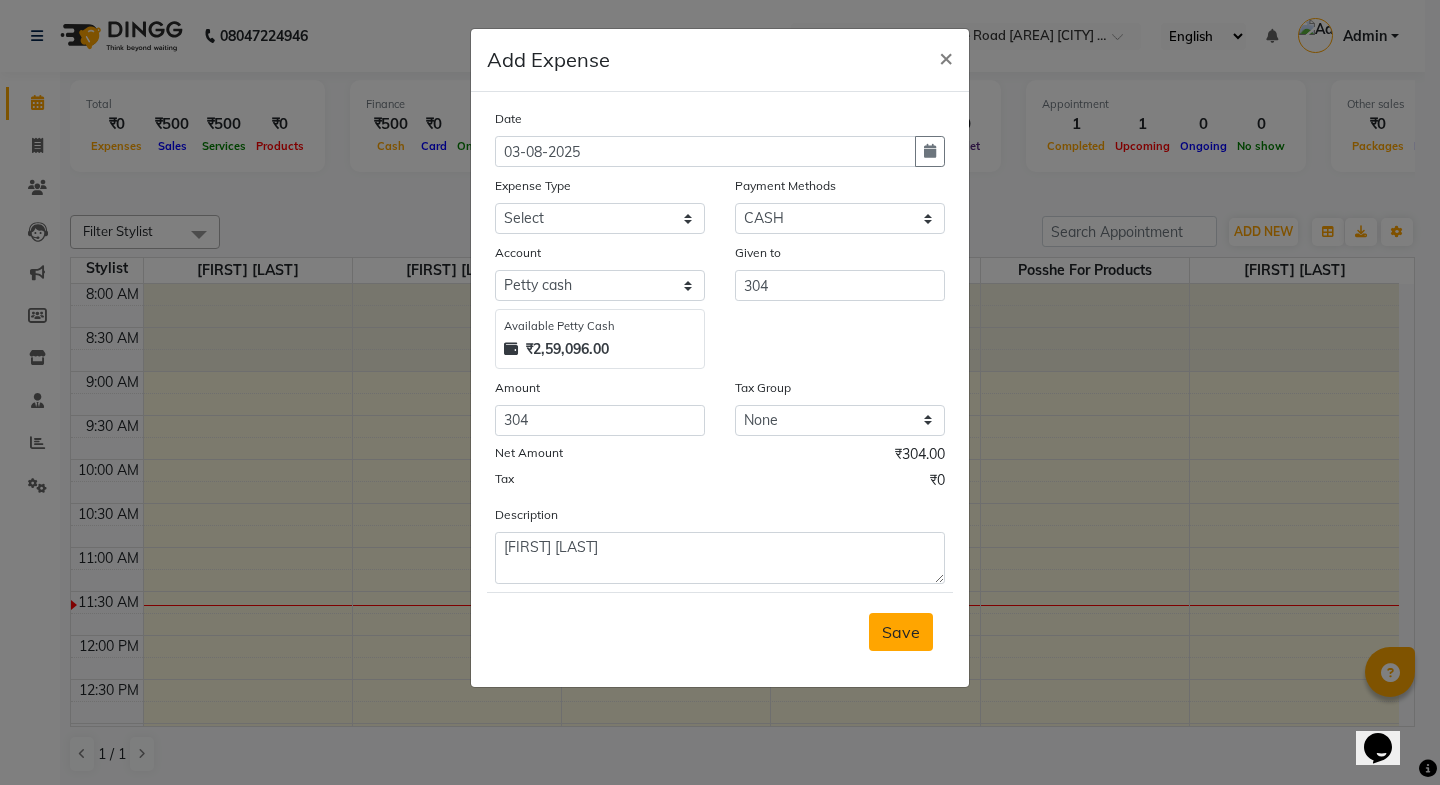 click on "Save" at bounding box center [901, 632] 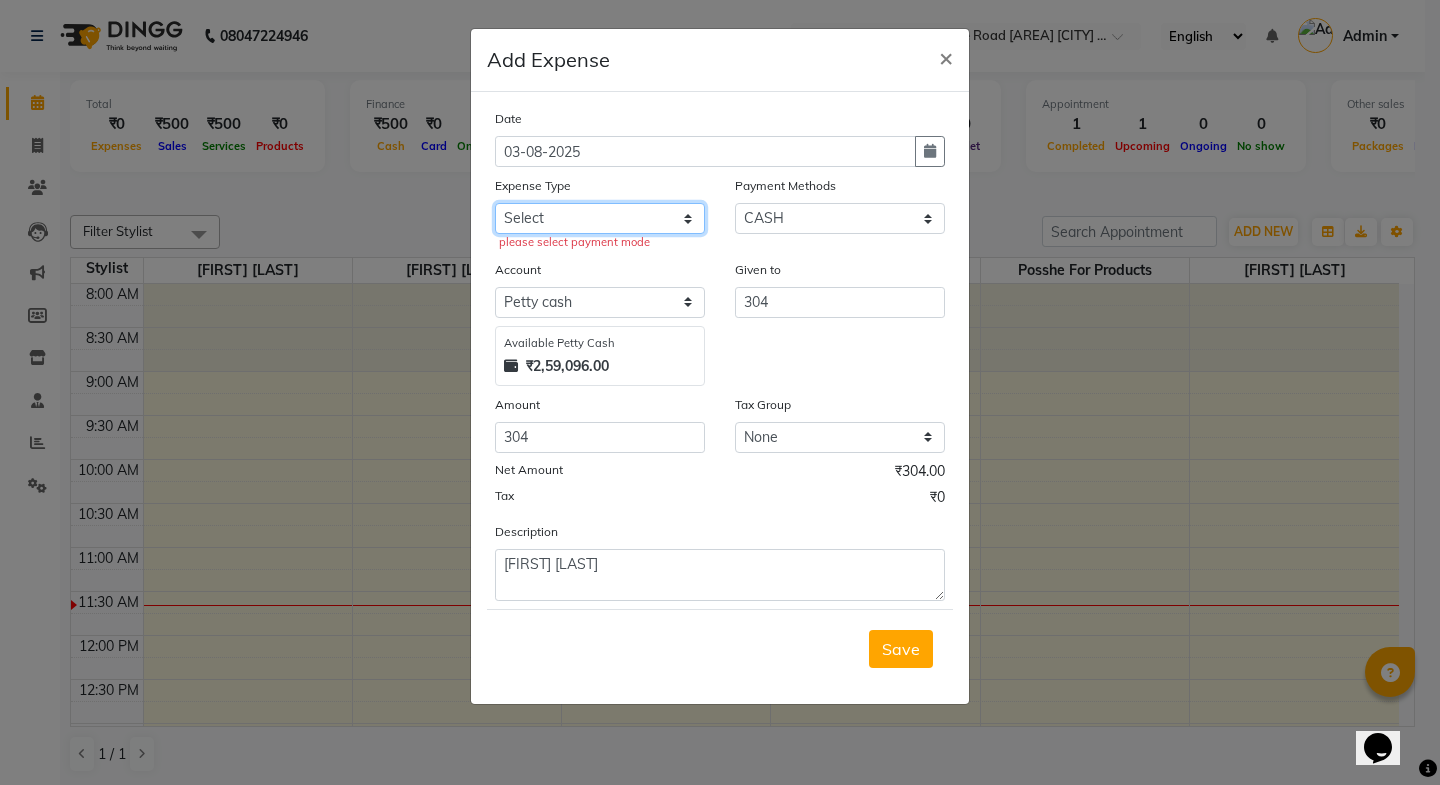 click on "Select Advance Salary Bank charges Car maintenance  Cash transfer to bank Cash transfer to hub Client Snacks Clinical charges Equipment Fuel Govt fee Incentive Insurance International purchase Loan Repayment Maintenance Marketing Miscellaneous MRA Other Pantry Product Rent Salary Staff Snacks Tax Tea & Refreshment Utilities" 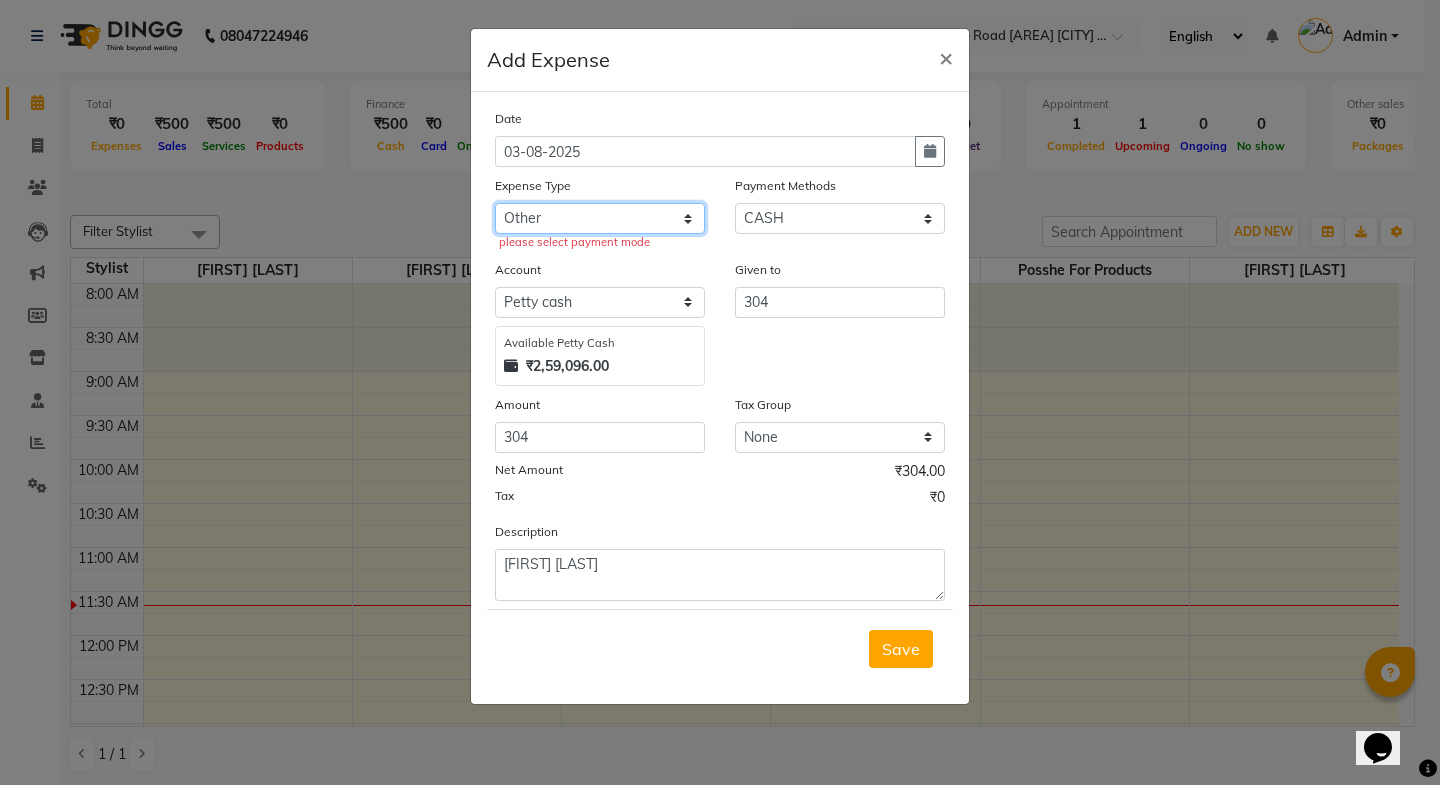 click on "Select Advance Salary Bank charges Car maintenance  Cash transfer to bank Cash transfer to hub Client Snacks Clinical charges Equipment Fuel Govt fee Incentive Insurance International purchase Loan Repayment Maintenance Marketing Miscellaneous MRA Other Pantry Product Rent Salary Staff Snacks Tax Tea & Refreshment Utilities" 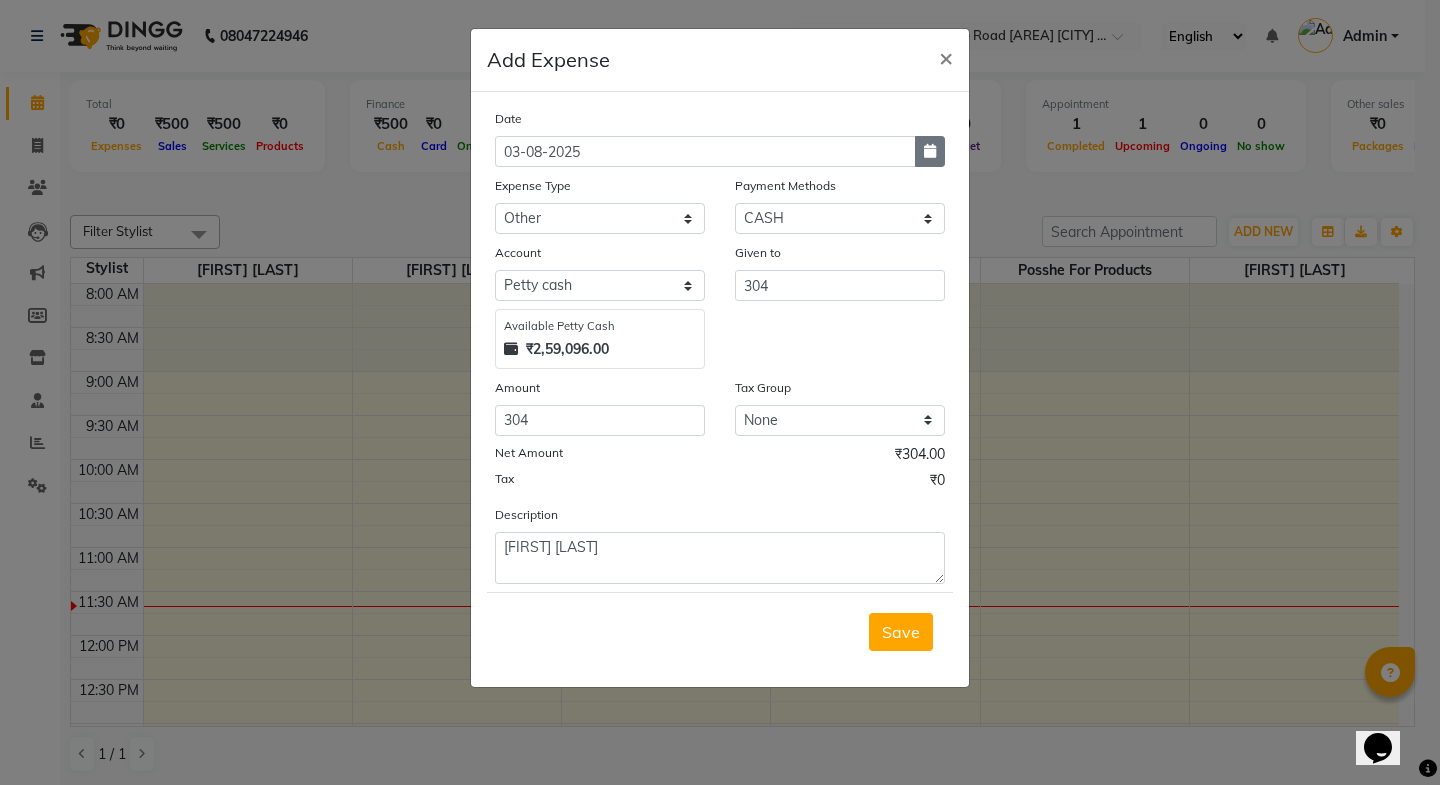click 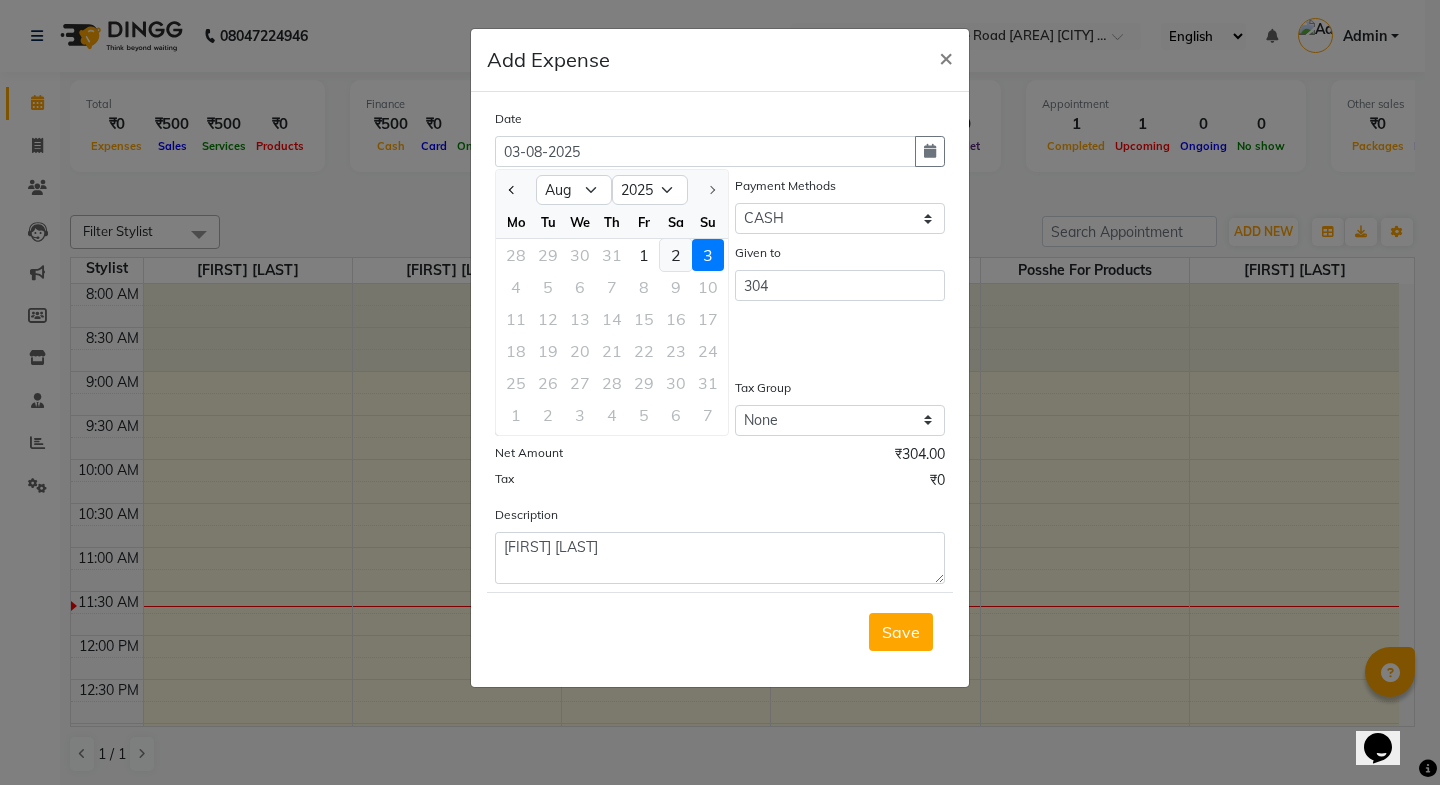 click on "2" 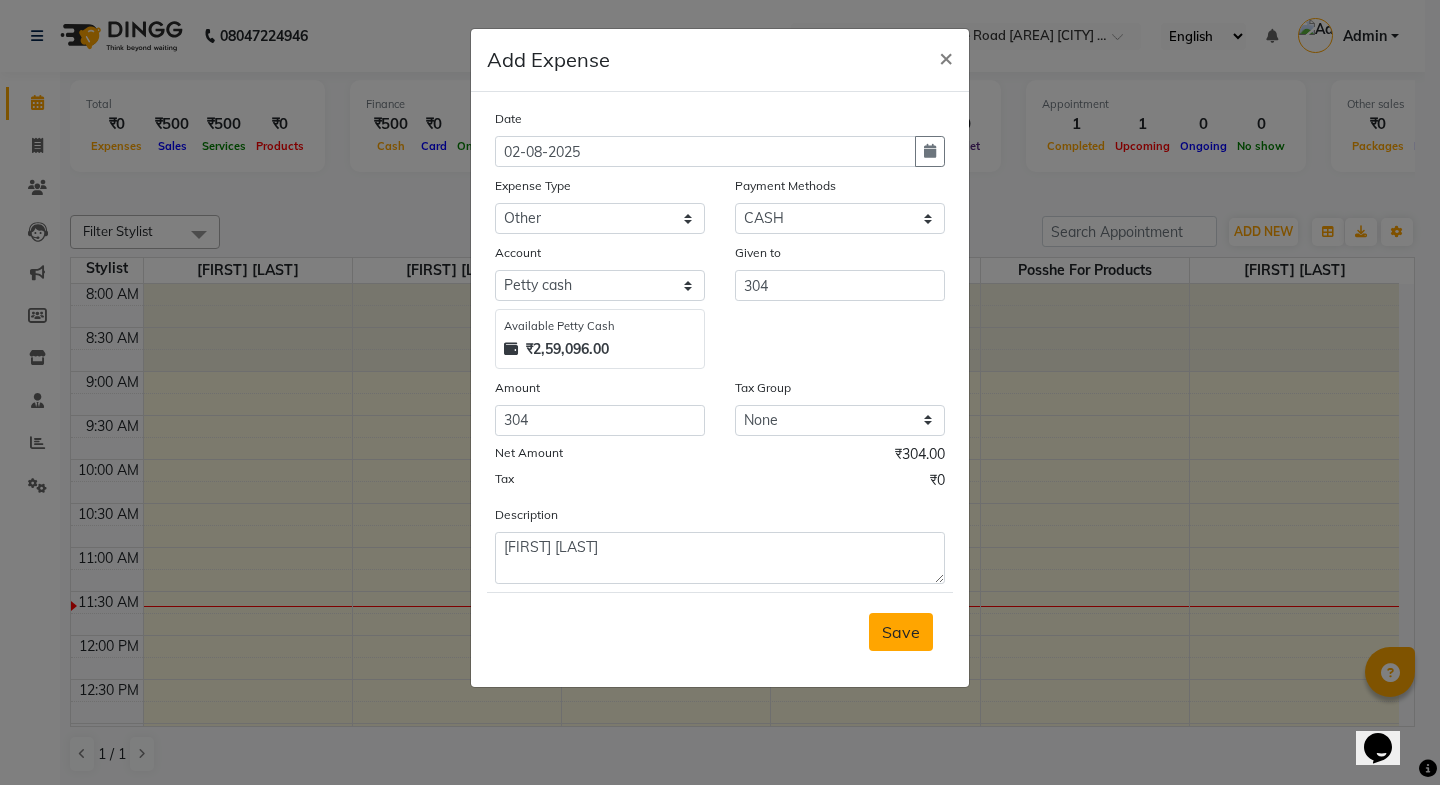 click on "Save" at bounding box center [901, 632] 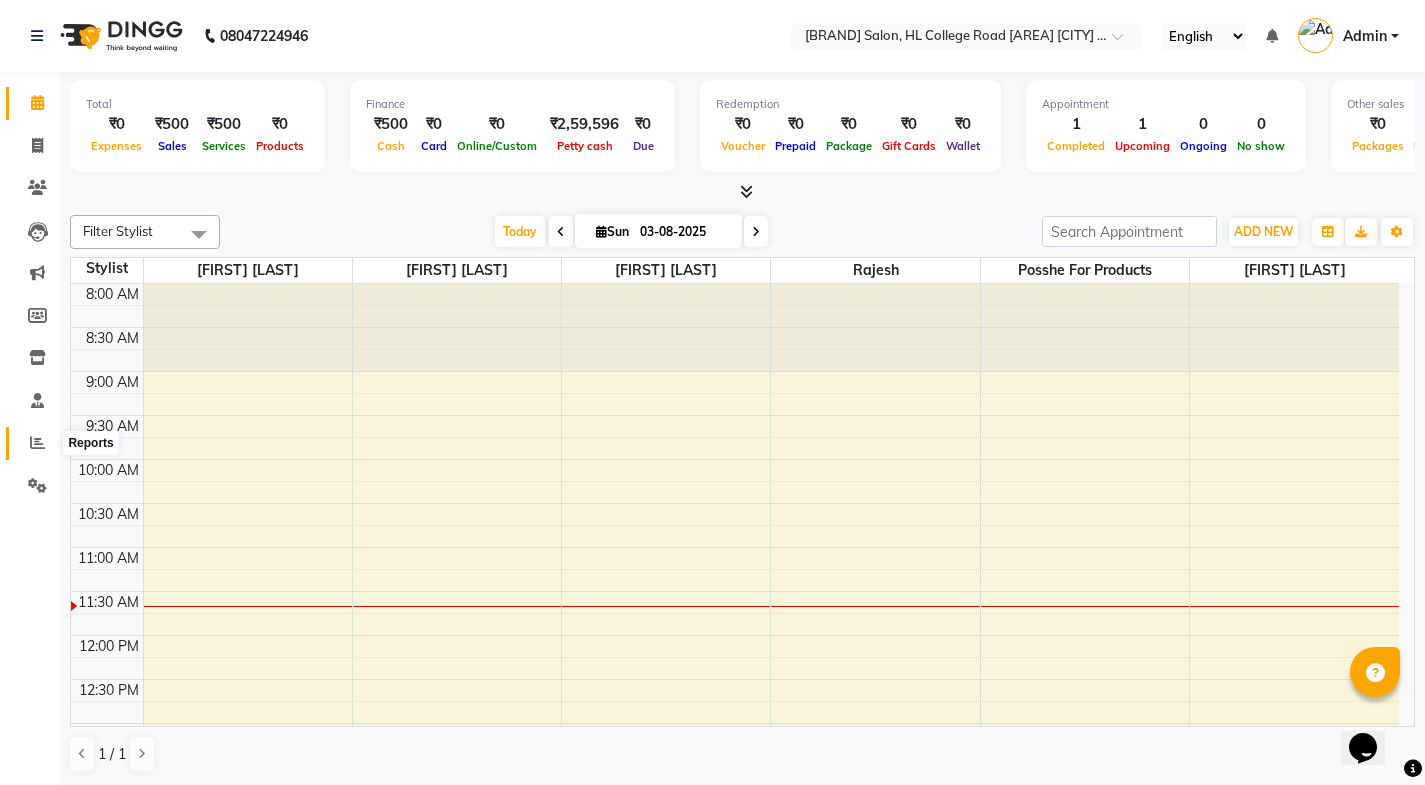 click 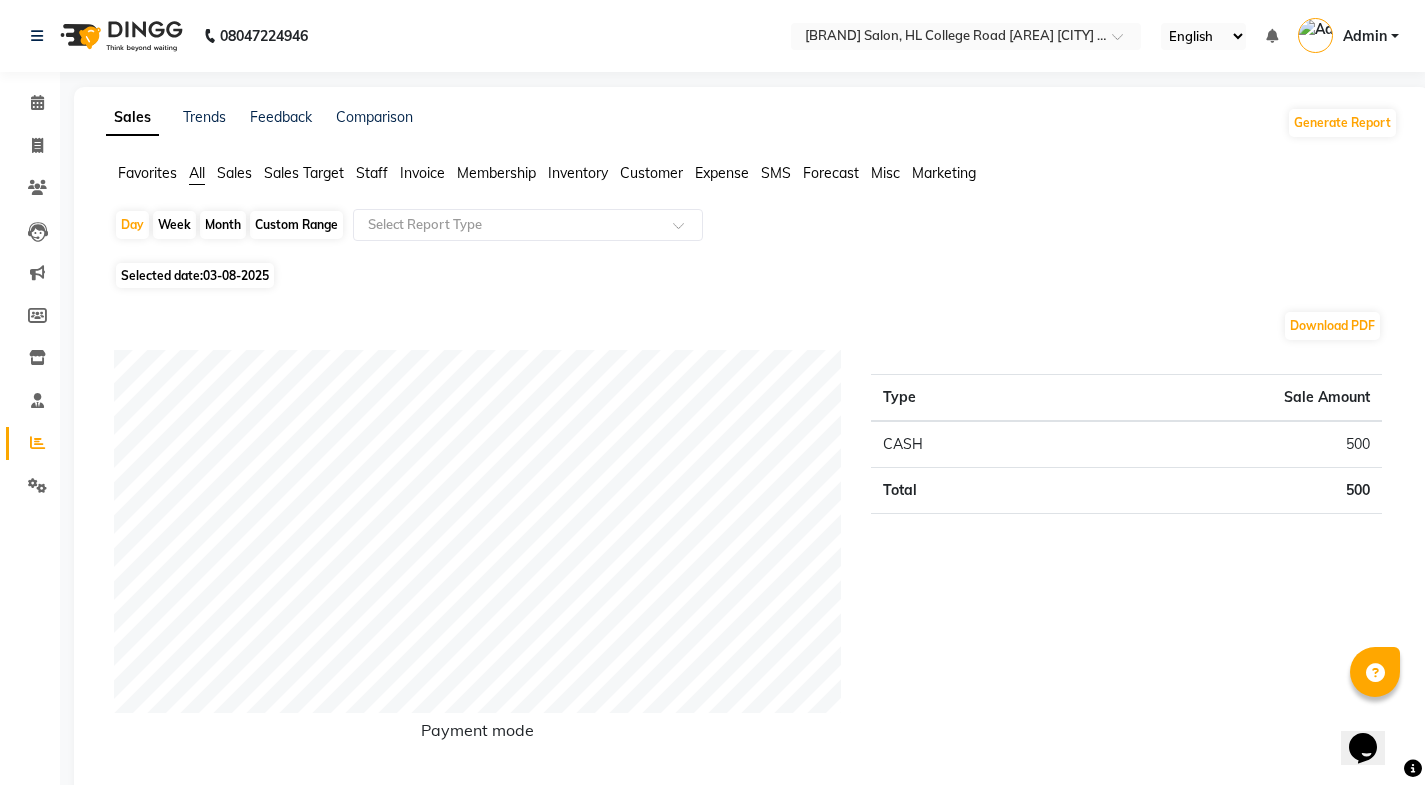 click on "Selected date:  03-08-2025" 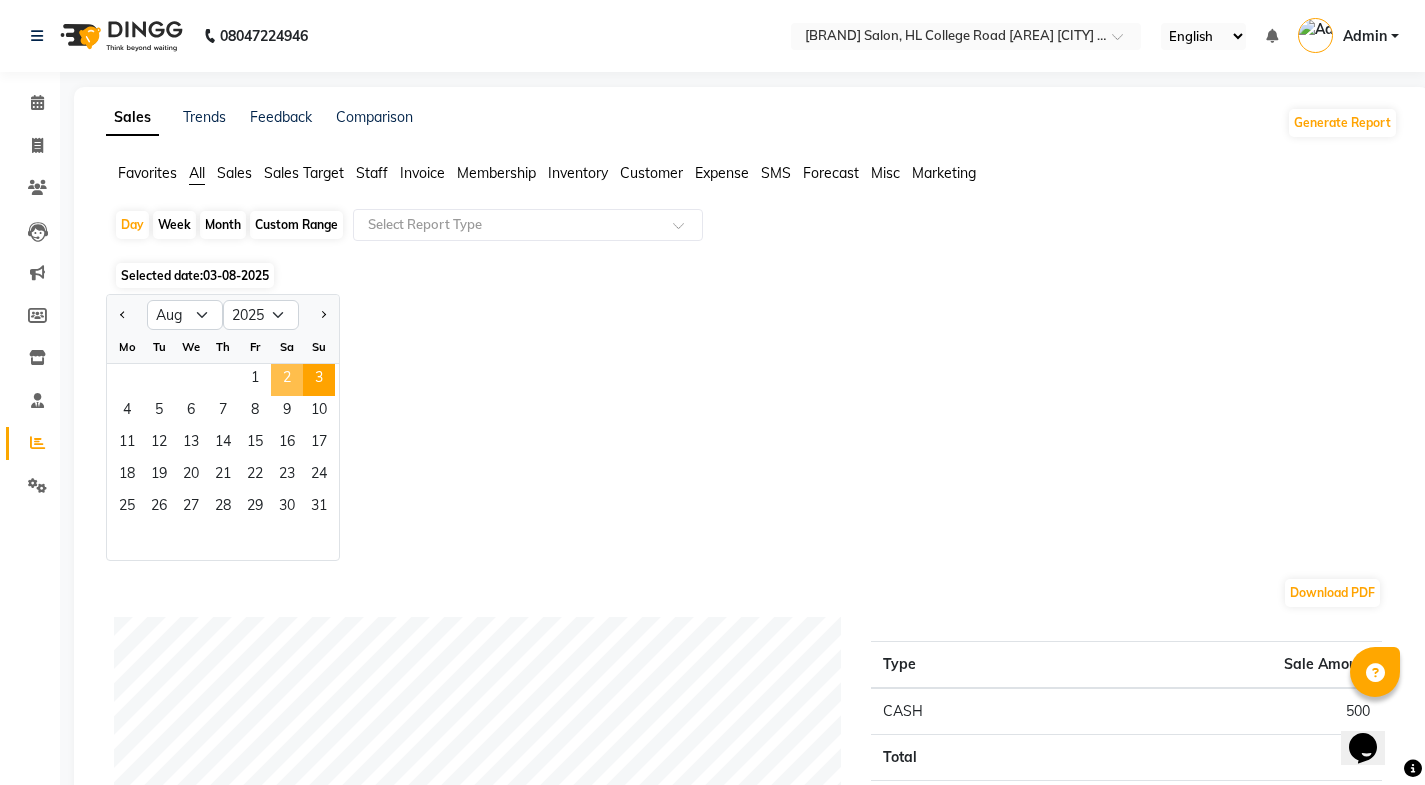 click on "2" 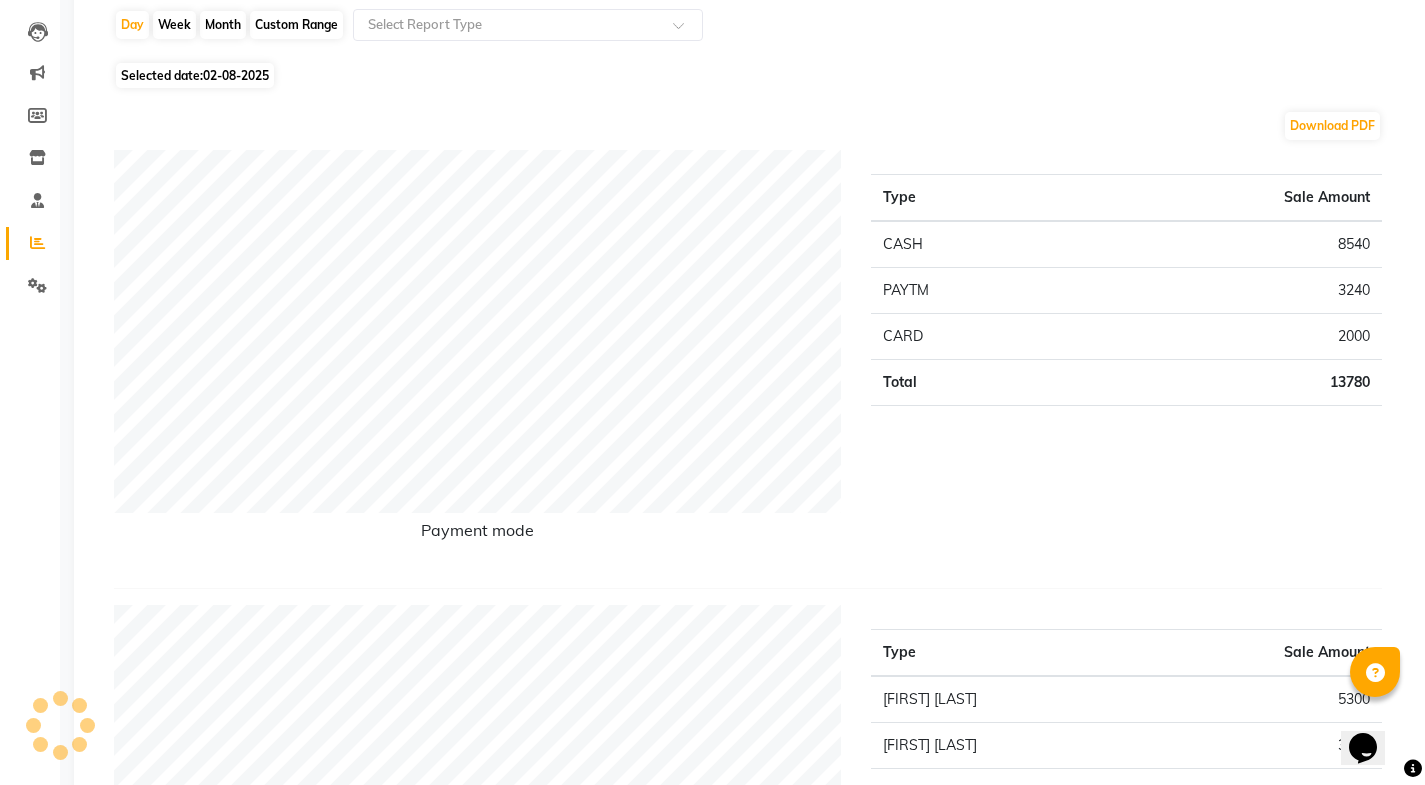 scroll, scrollTop: 0, scrollLeft: 0, axis: both 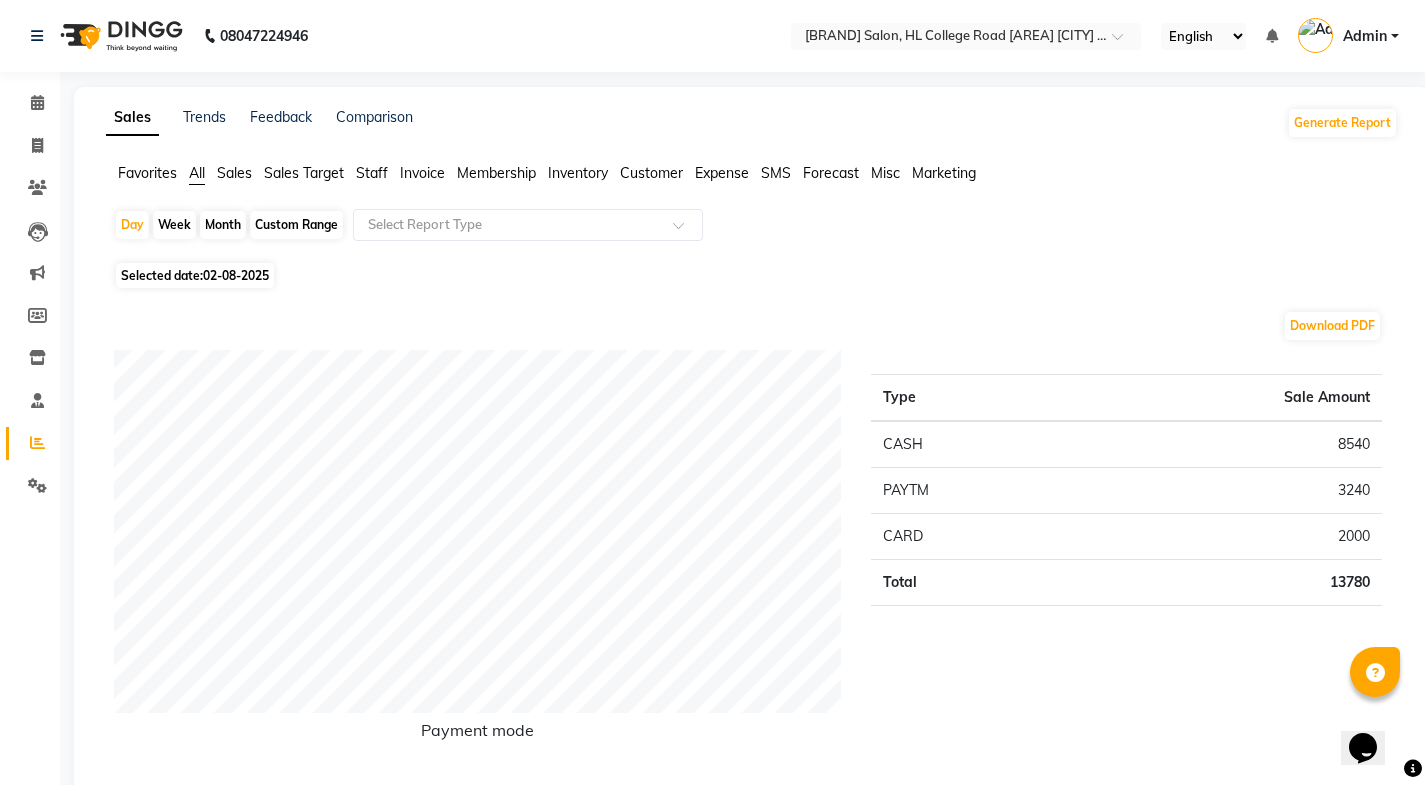 click on "02-08-2025" 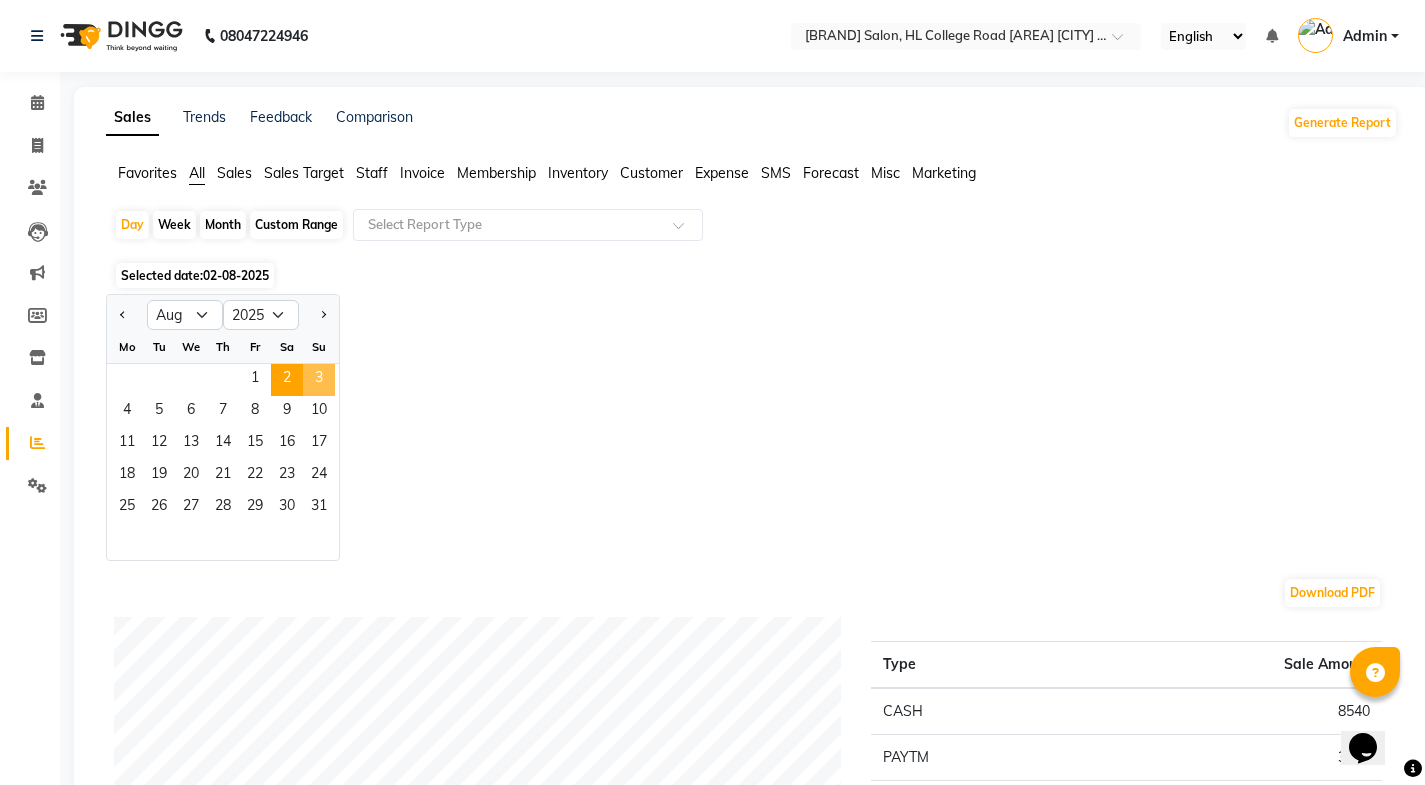 click on "3" 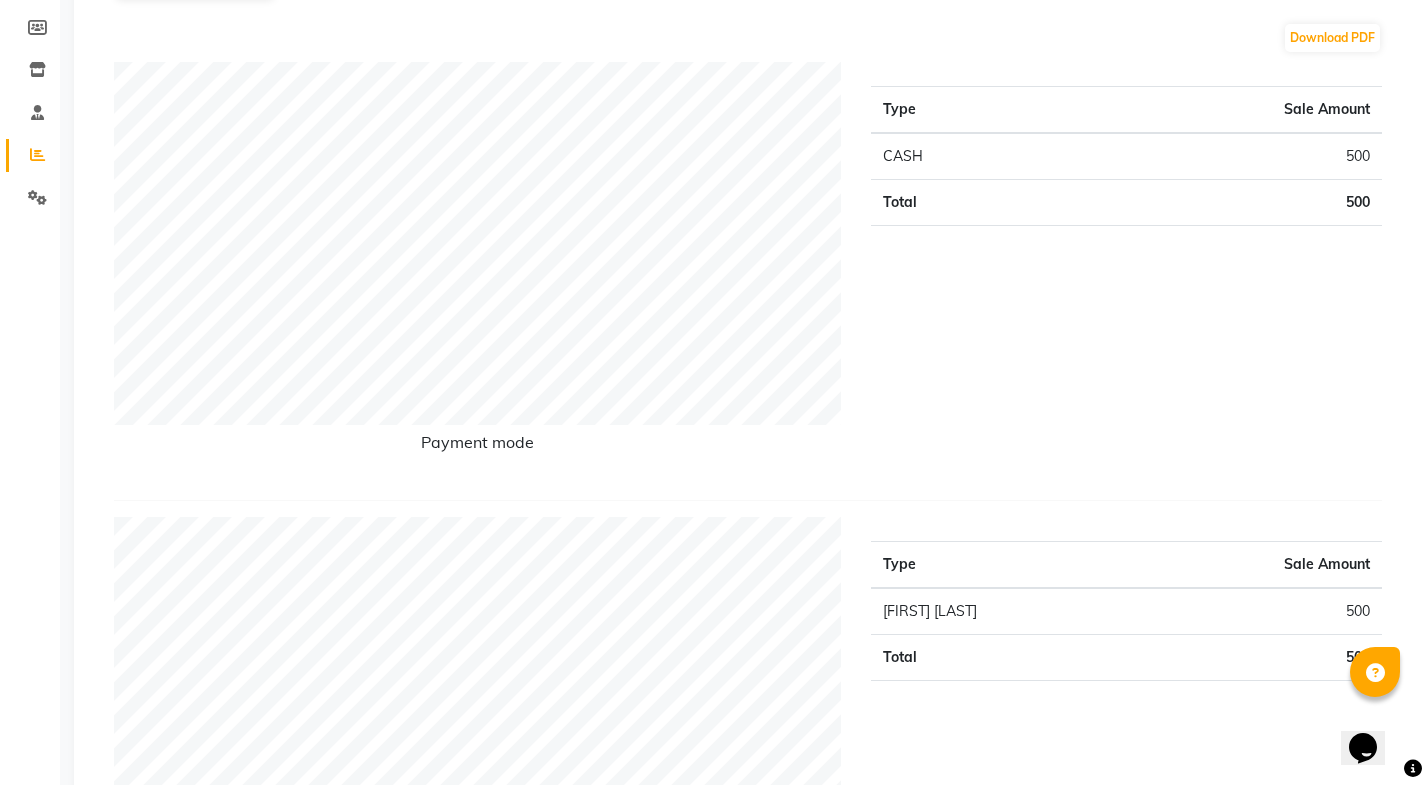 scroll, scrollTop: 0, scrollLeft: 0, axis: both 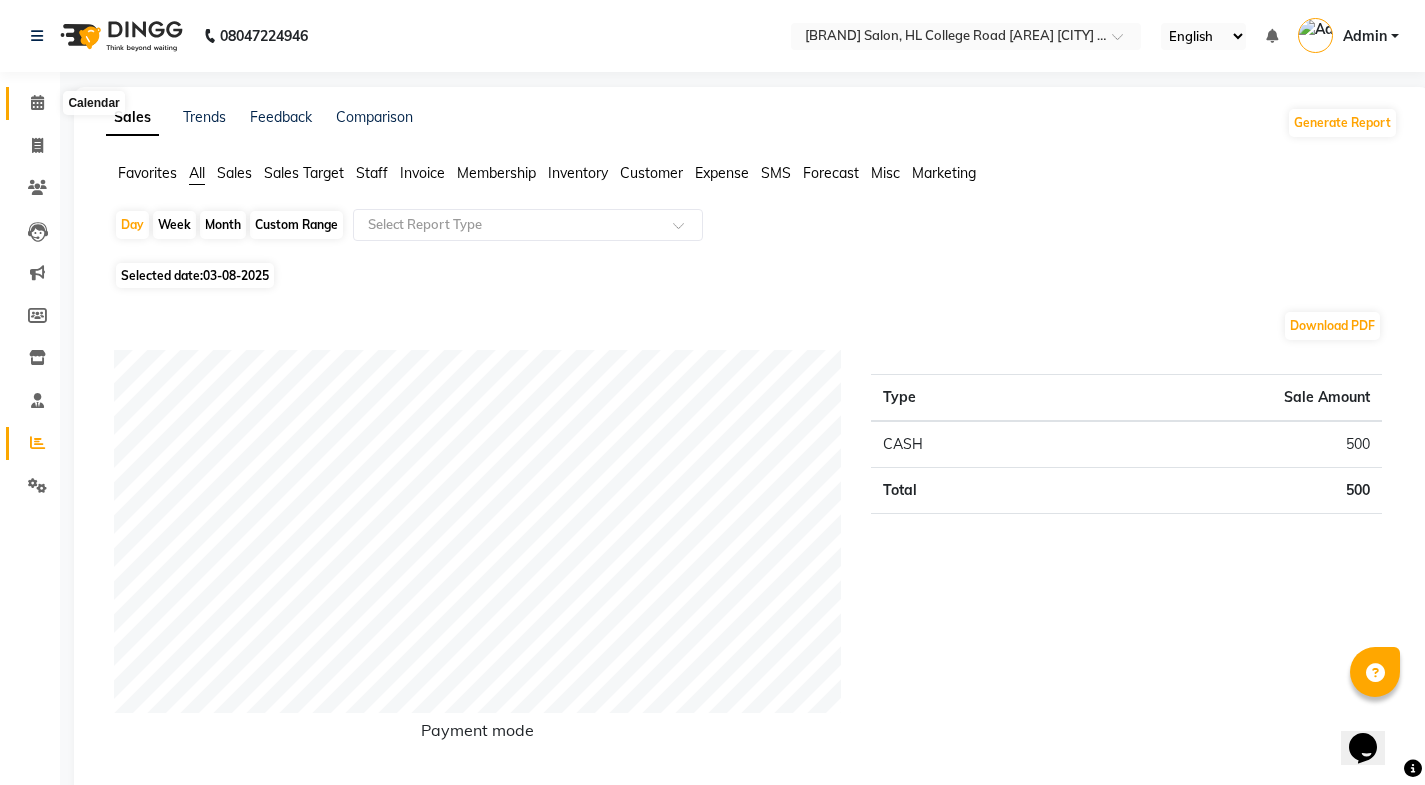 click 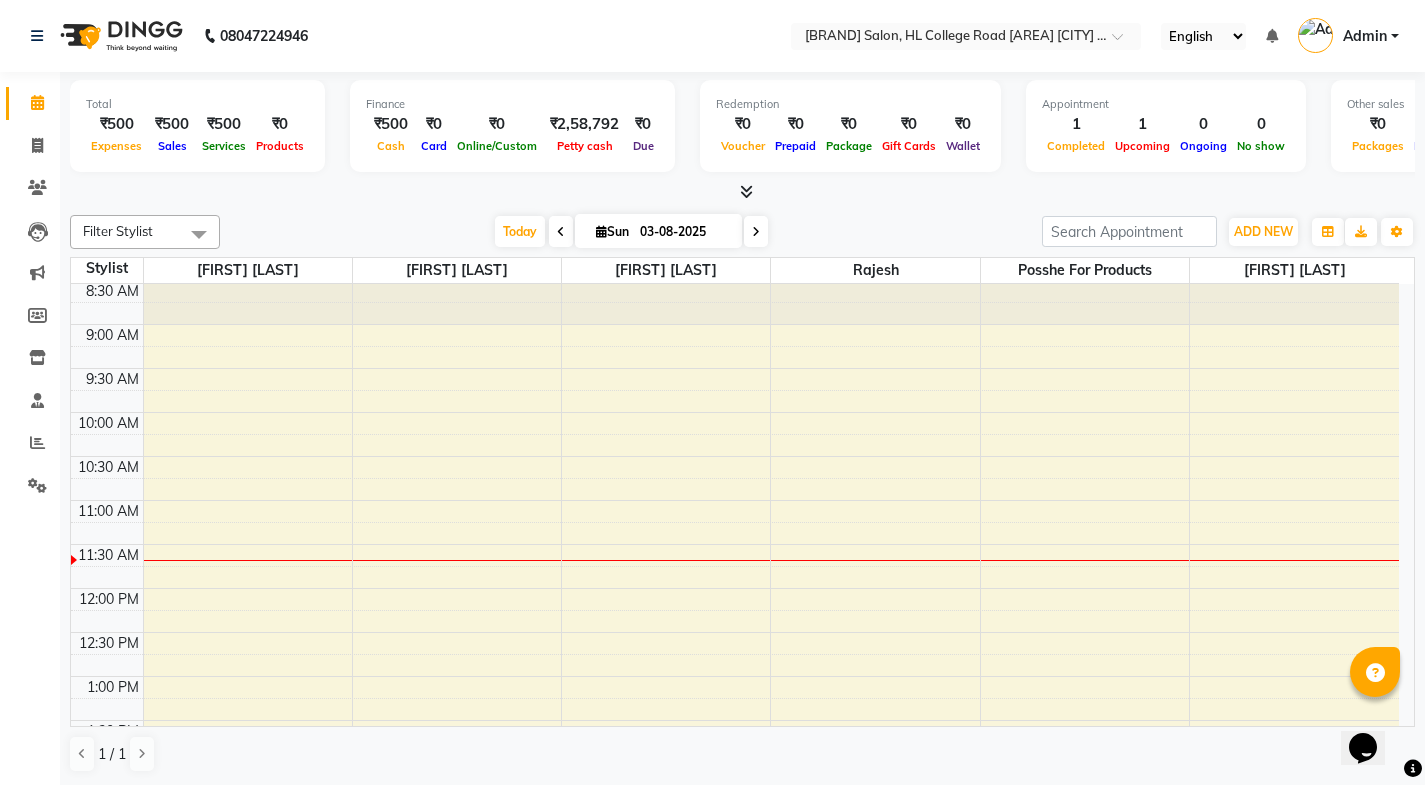 scroll, scrollTop: 0, scrollLeft: 0, axis: both 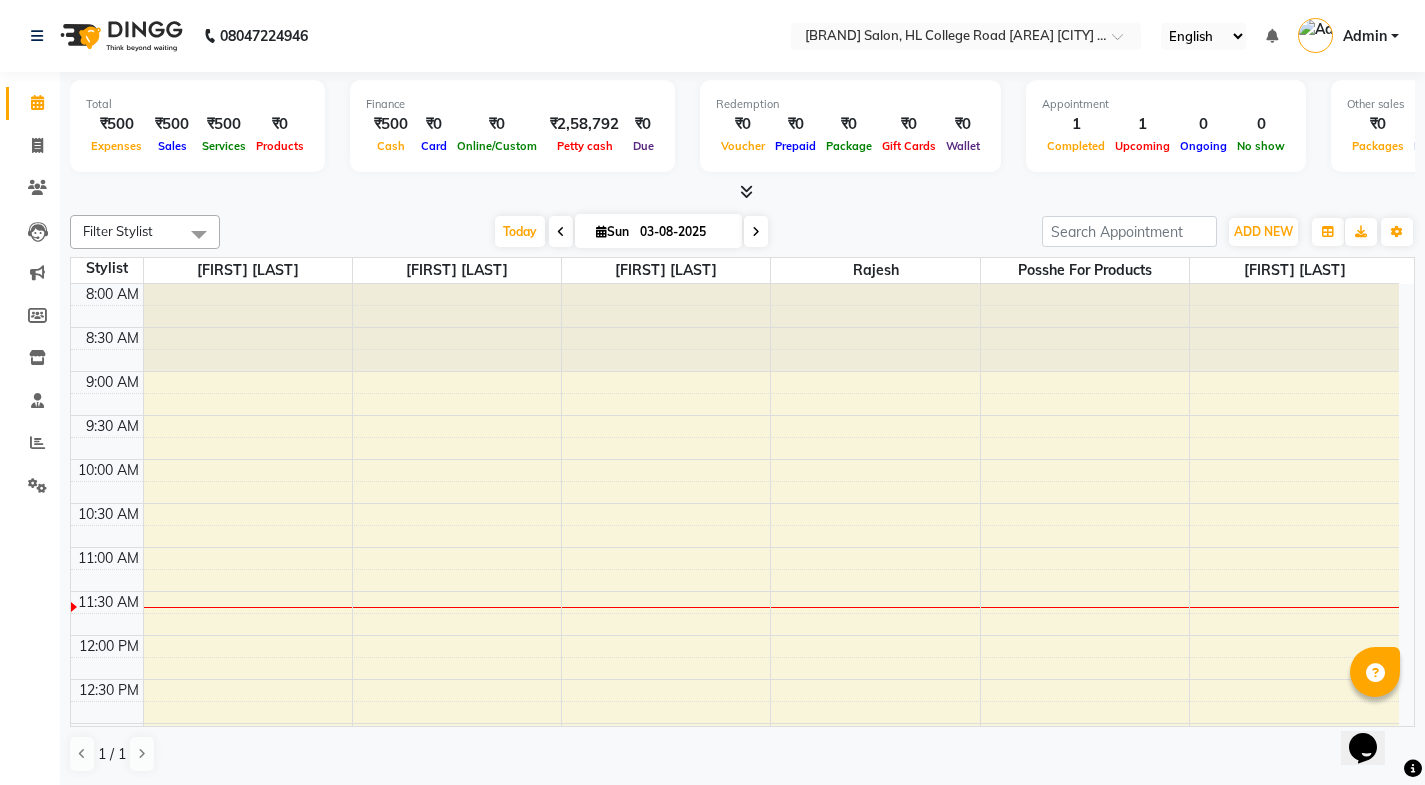click on "₹500" at bounding box center (116, 124) 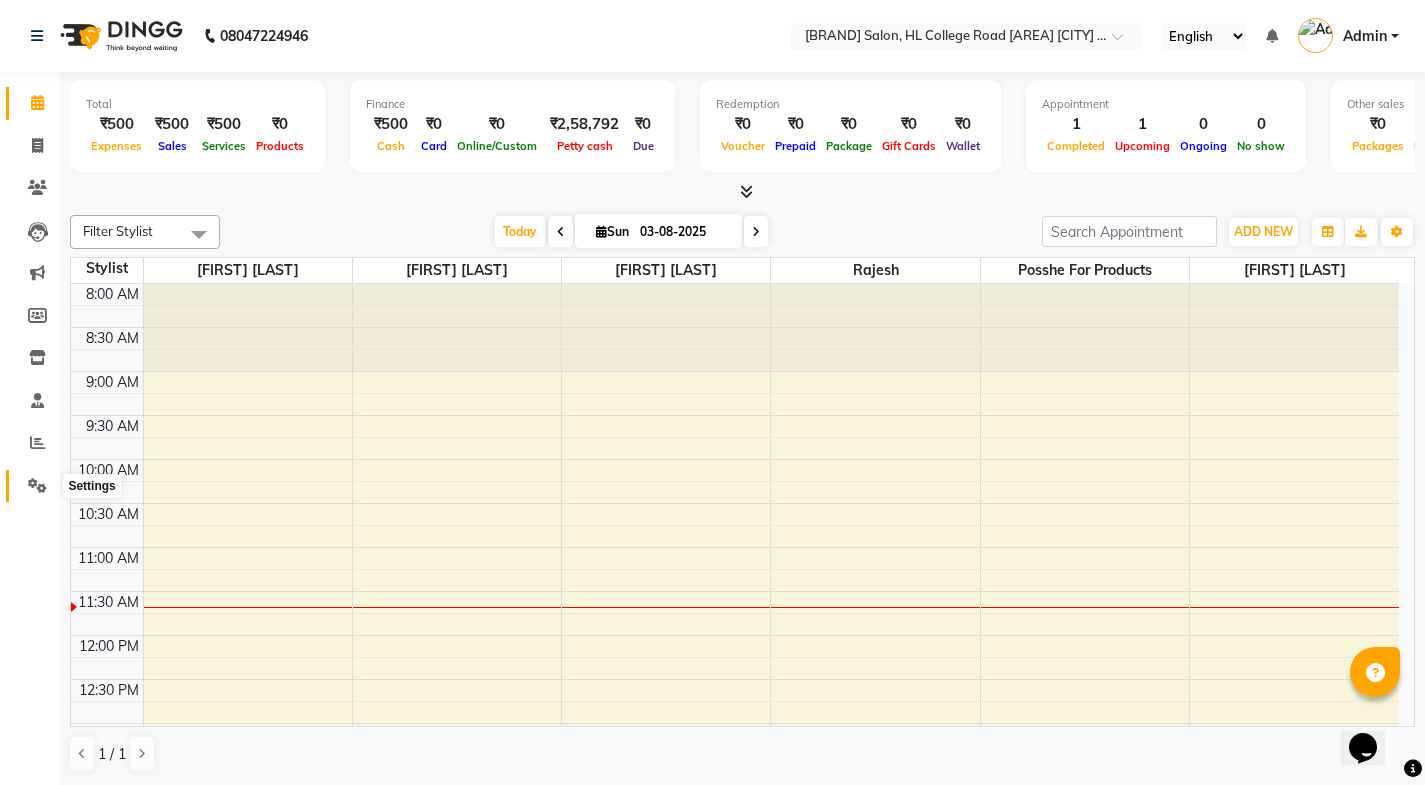 click 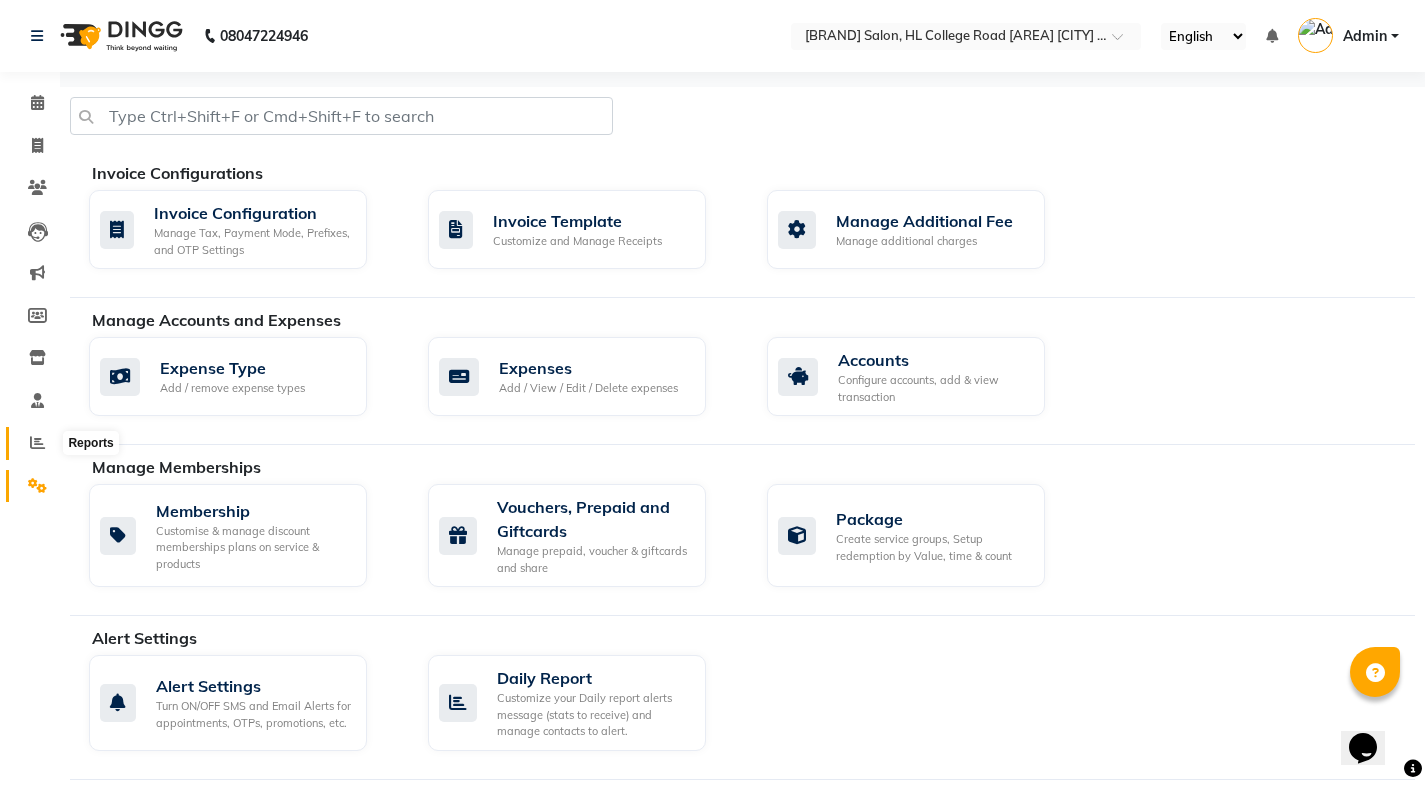 click 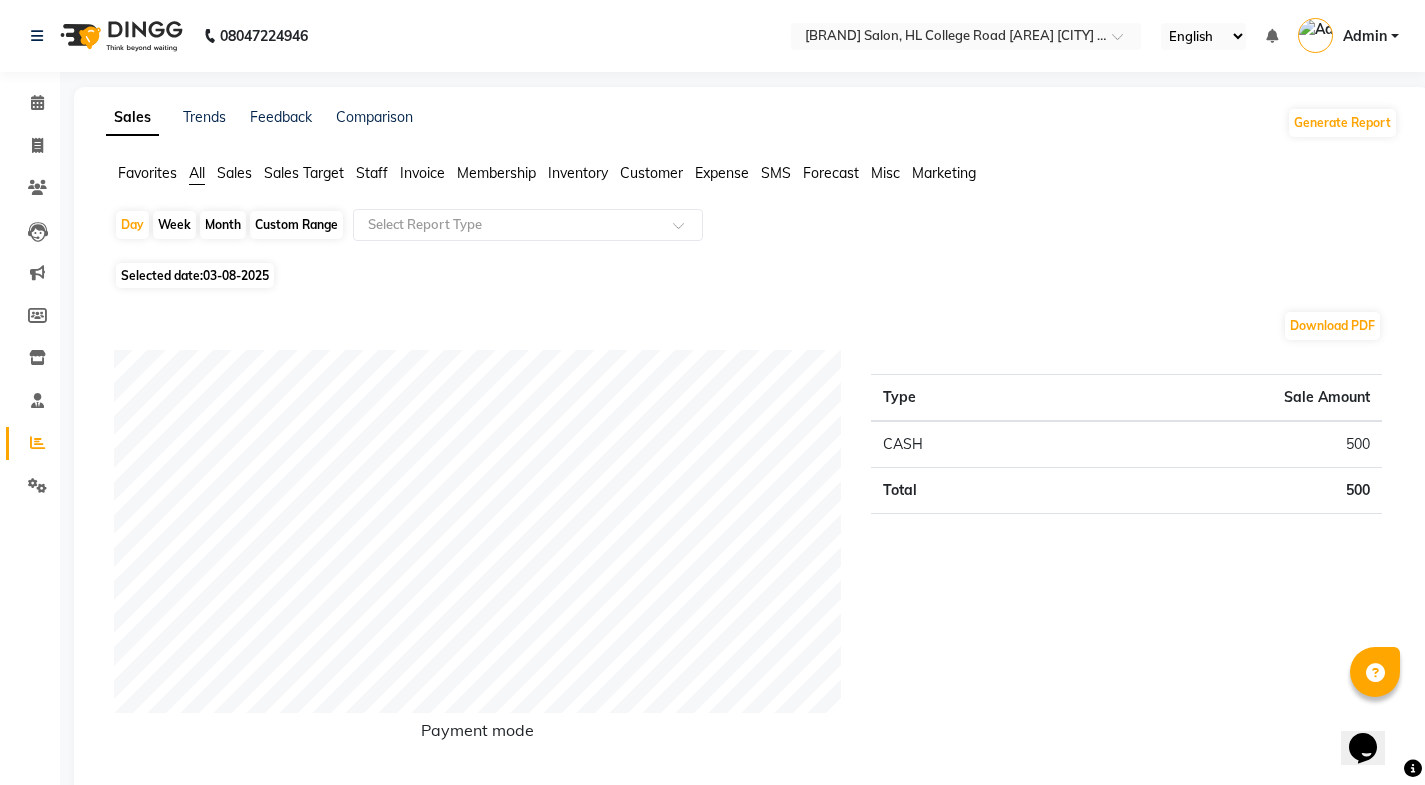 click on "Expense" 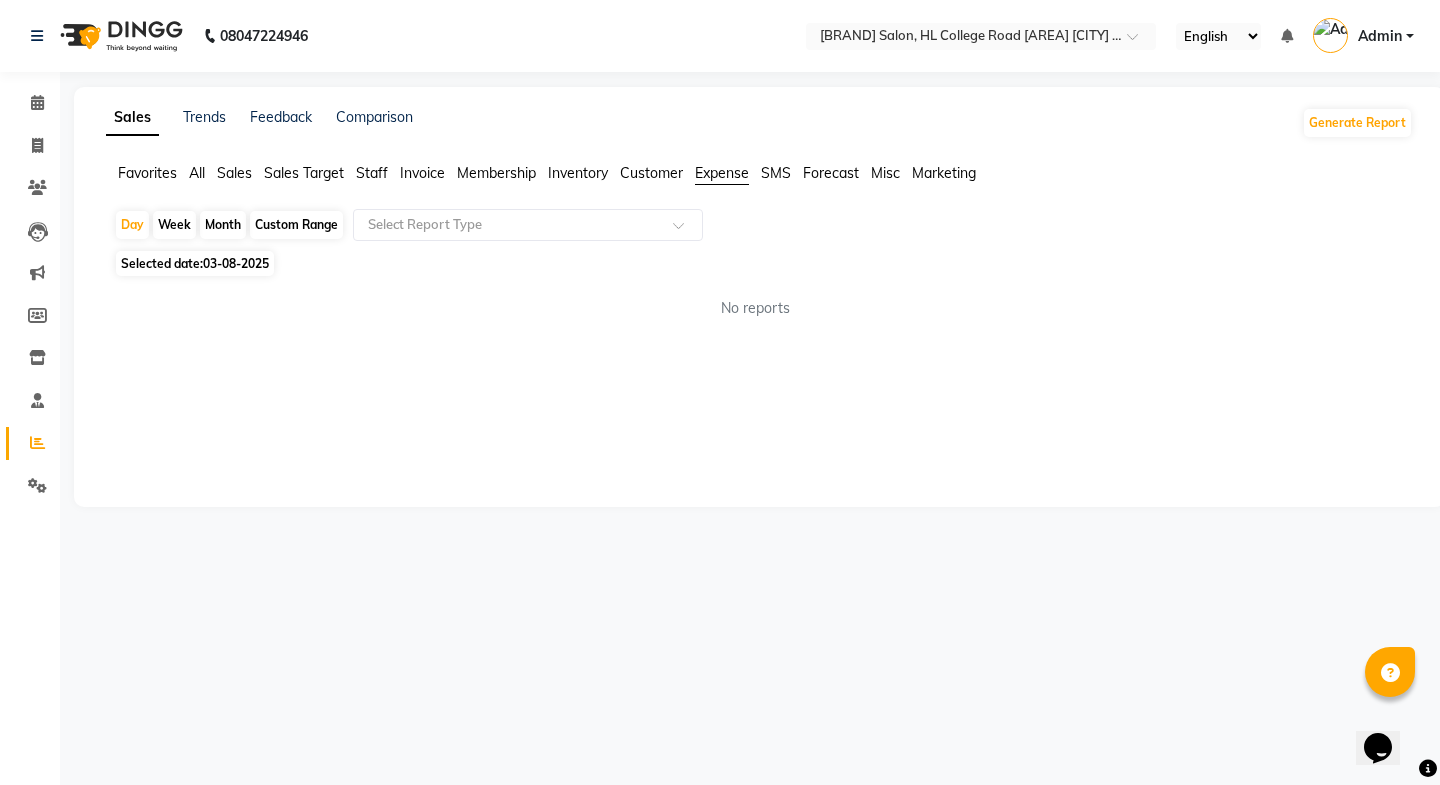 click on "All" 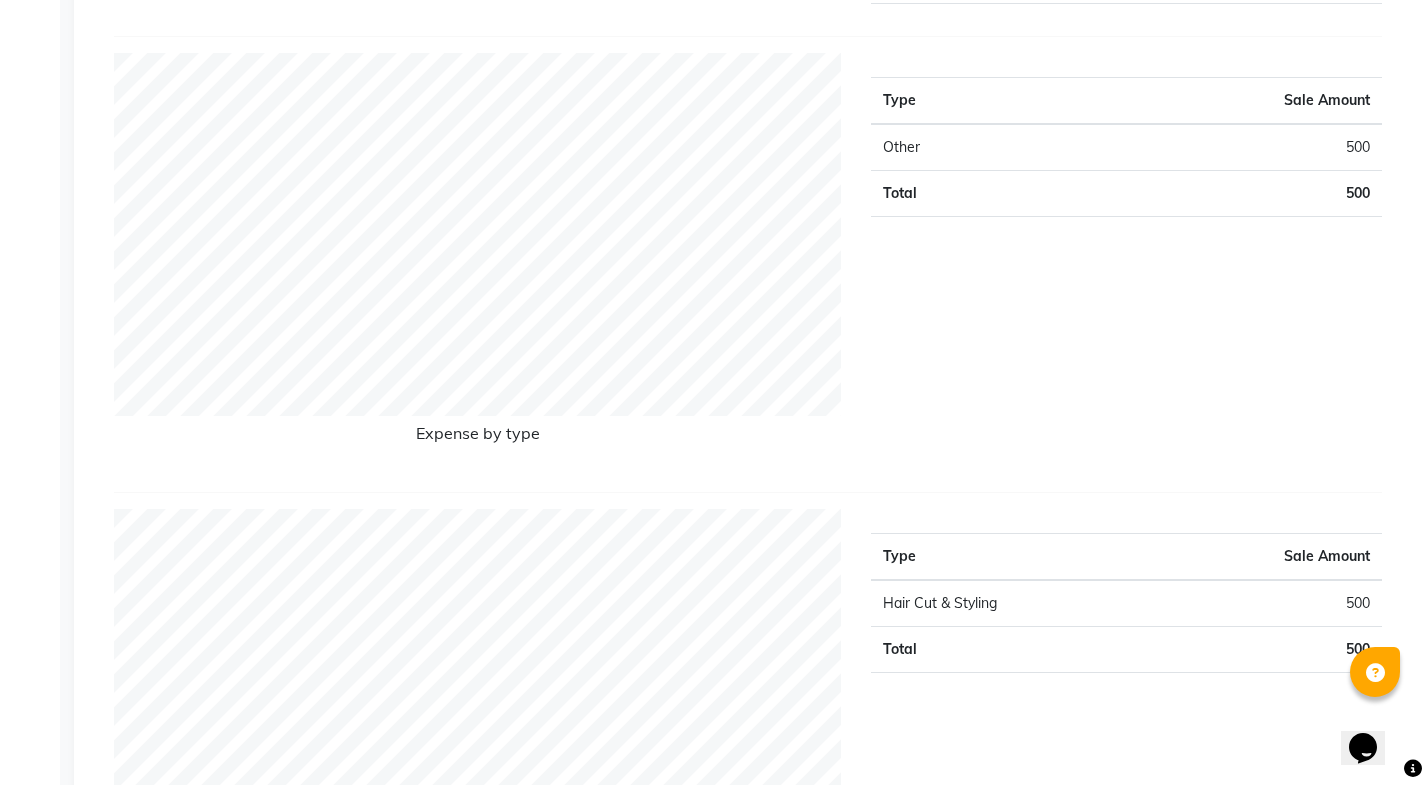 scroll, scrollTop: 1388, scrollLeft: 0, axis: vertical 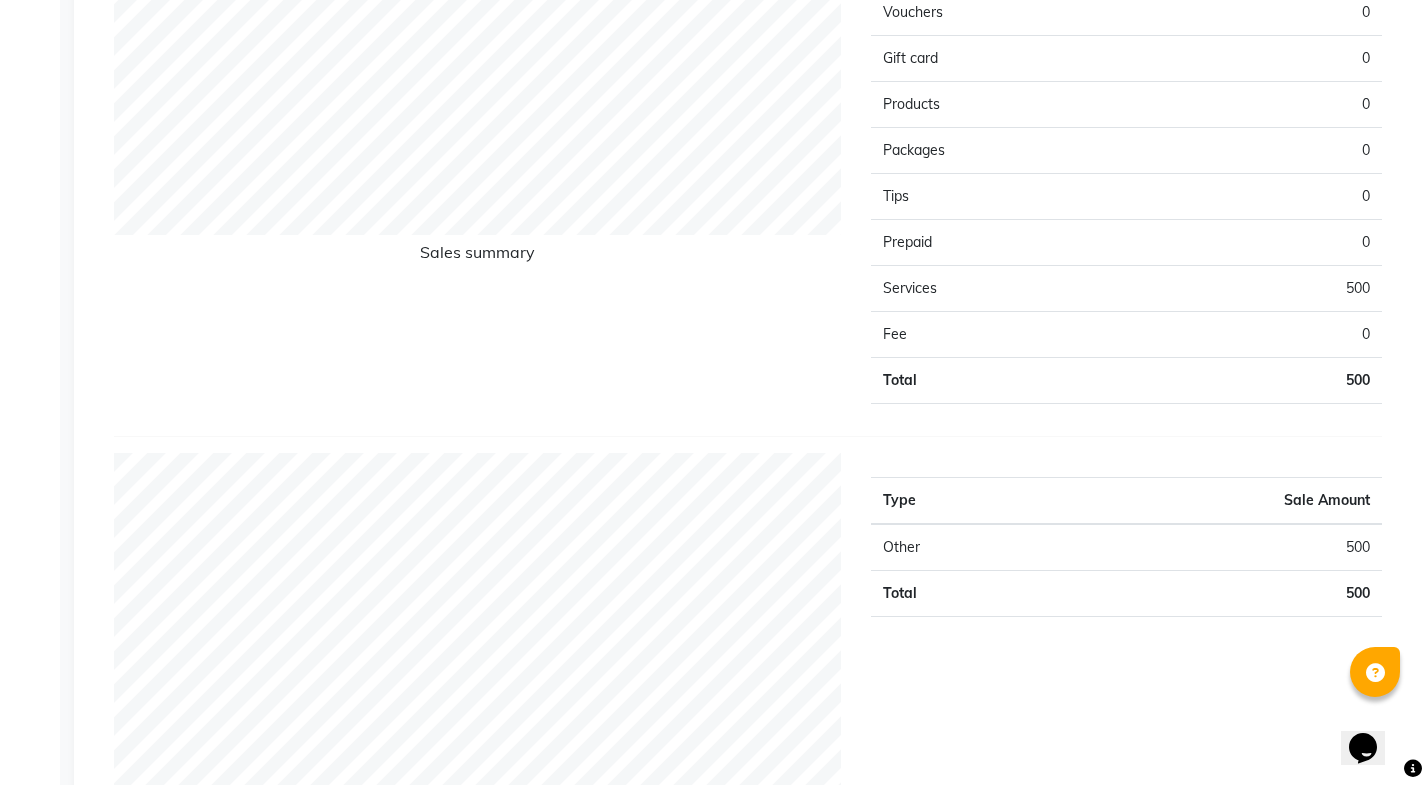click on "500" 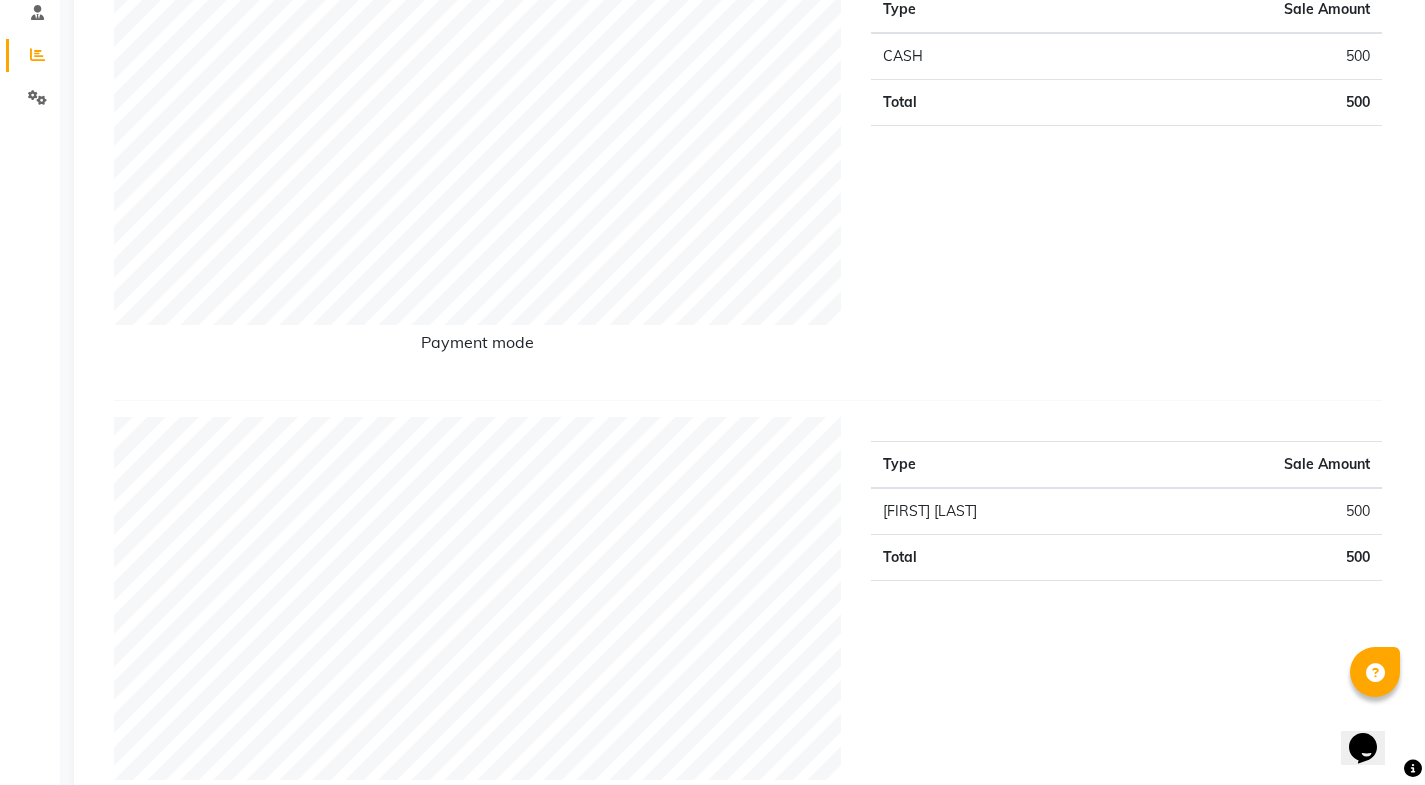scroll, scrollTop: 0, scrollLeft: 0, axis: both 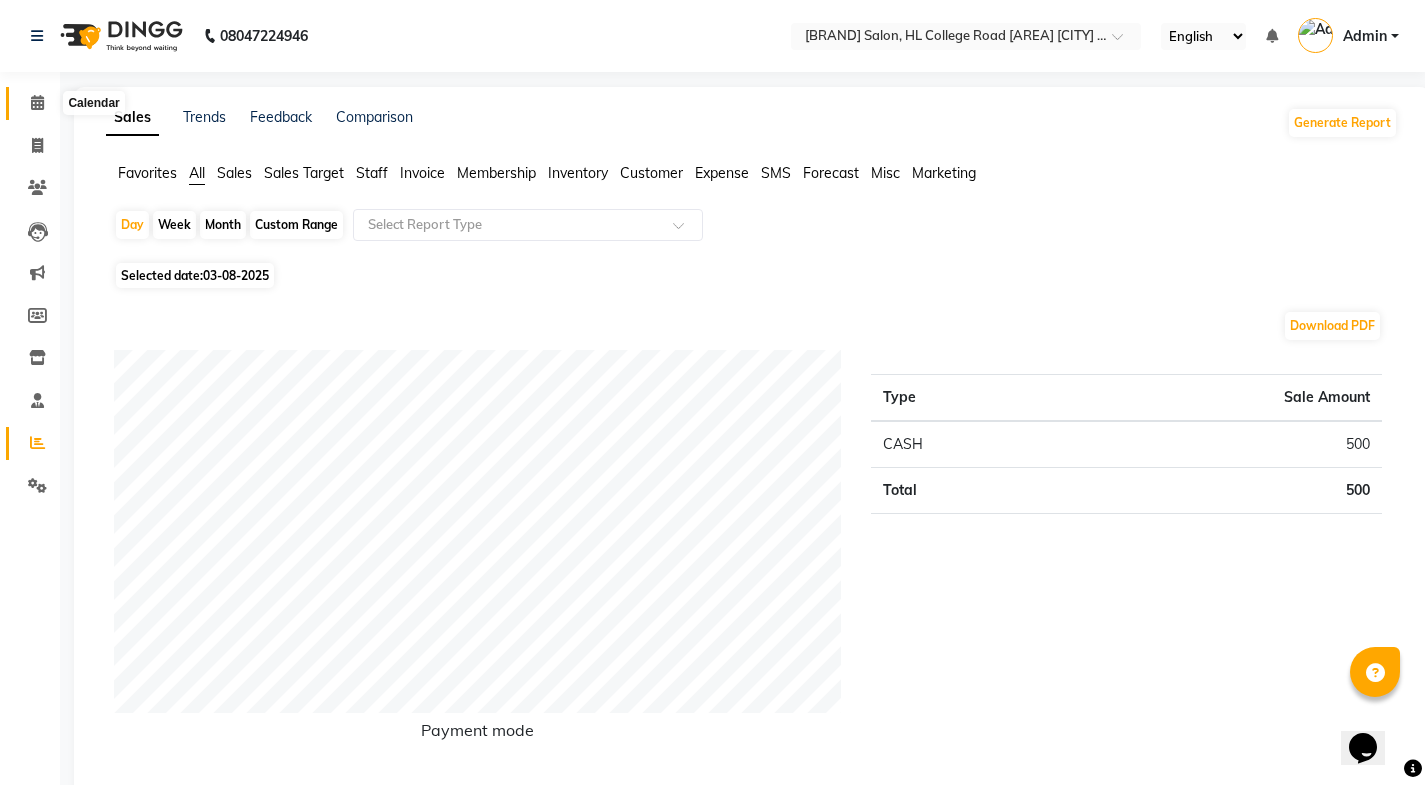 click 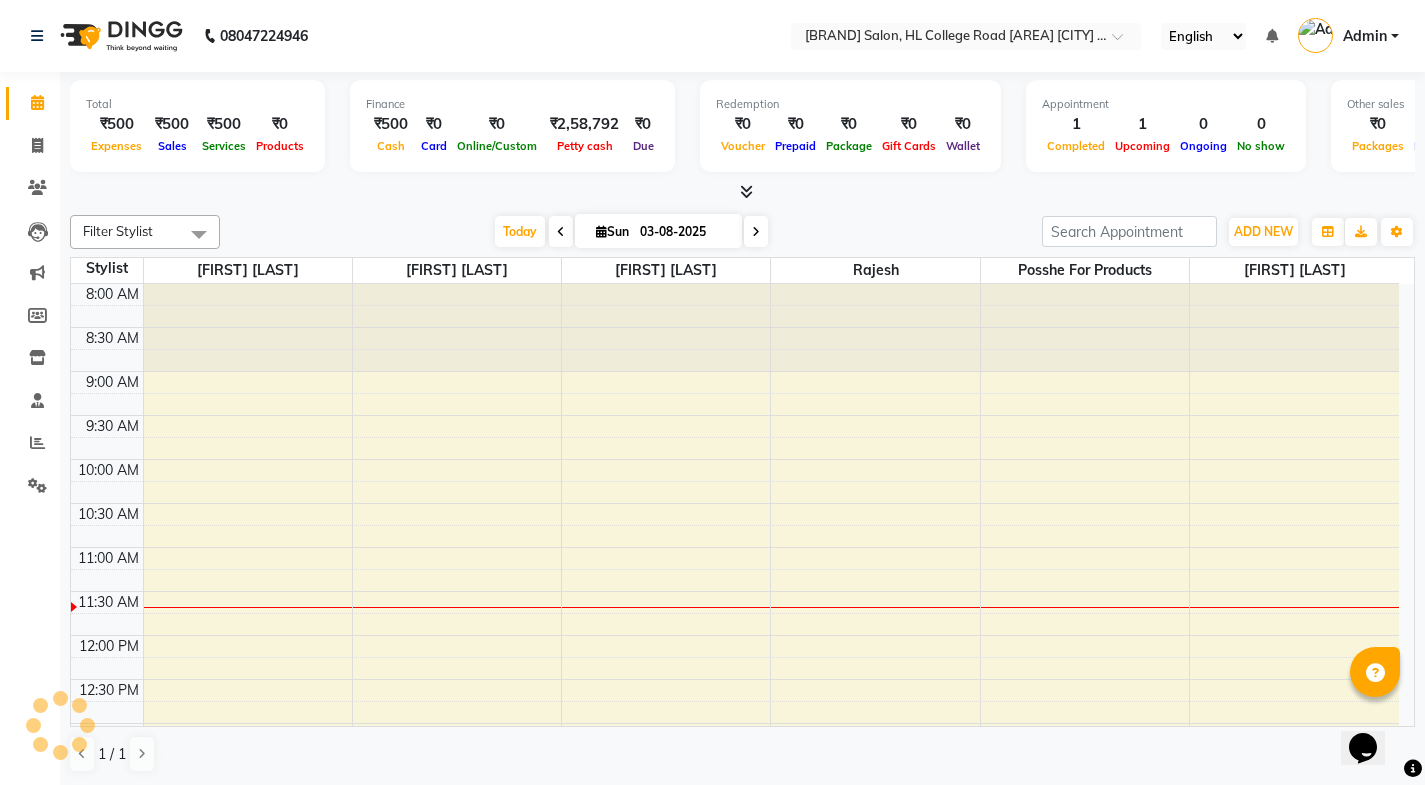 scroll, scrollTop: 0, scrollLeft: 0, axis: both 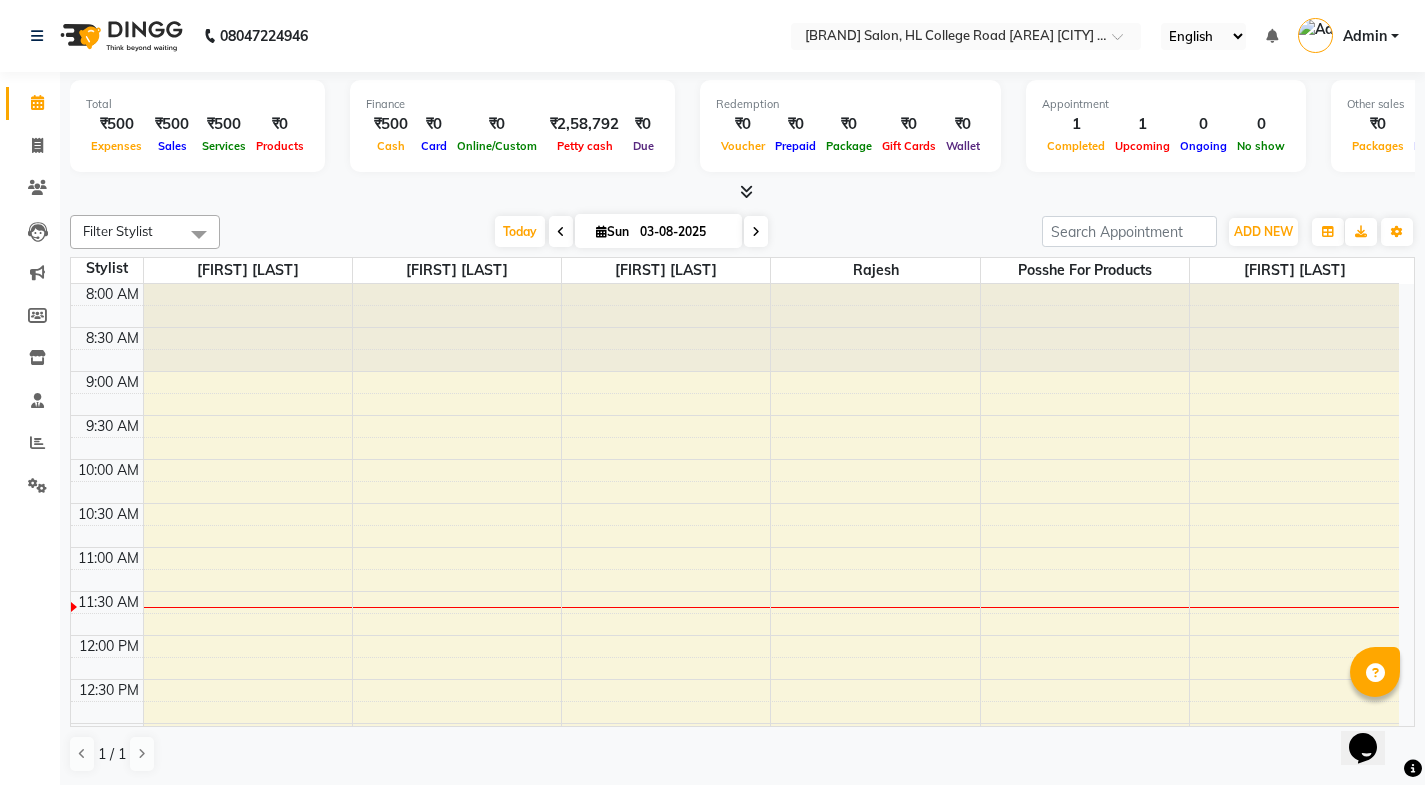 click on "Expenses" at bounding box center [116, 145] 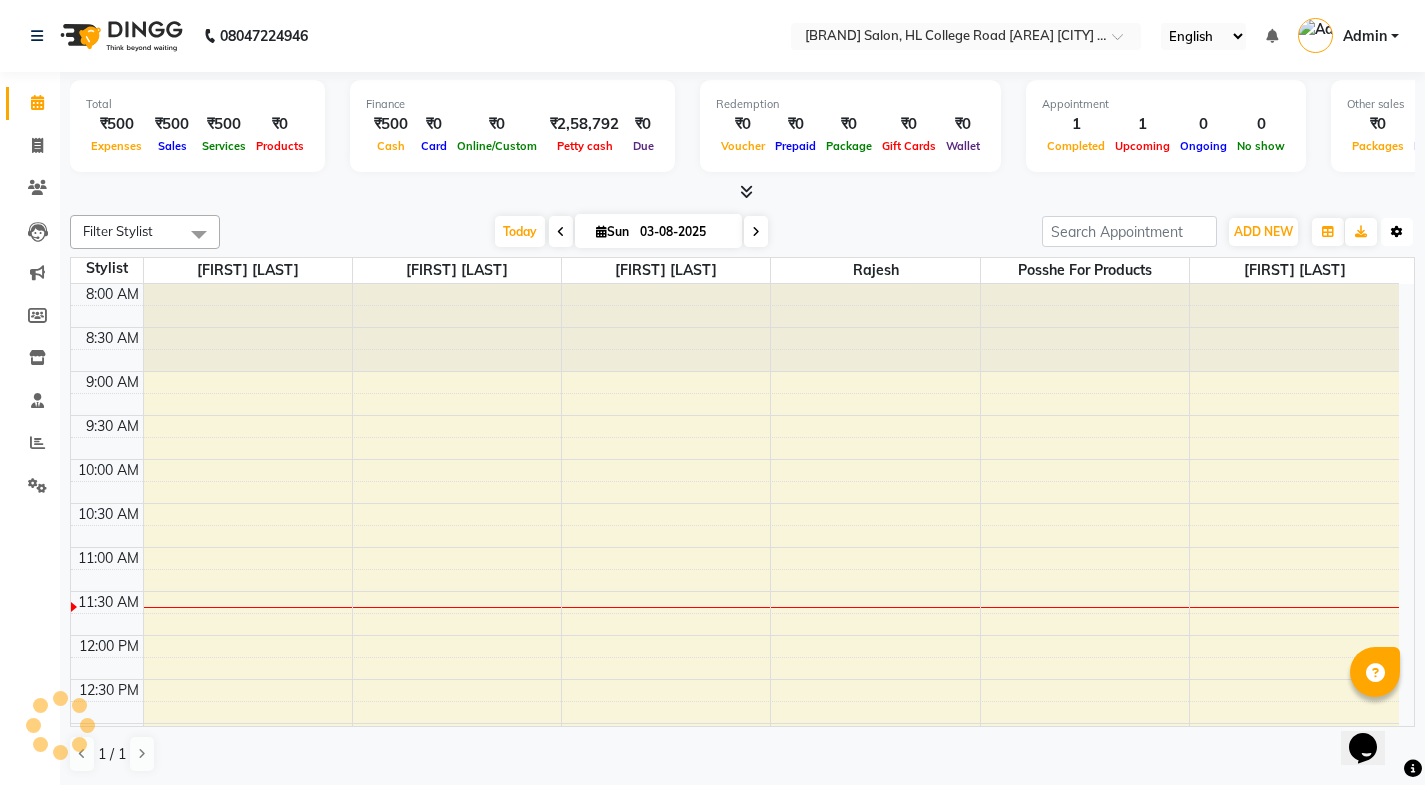 click at bounding box center [1397, 232] 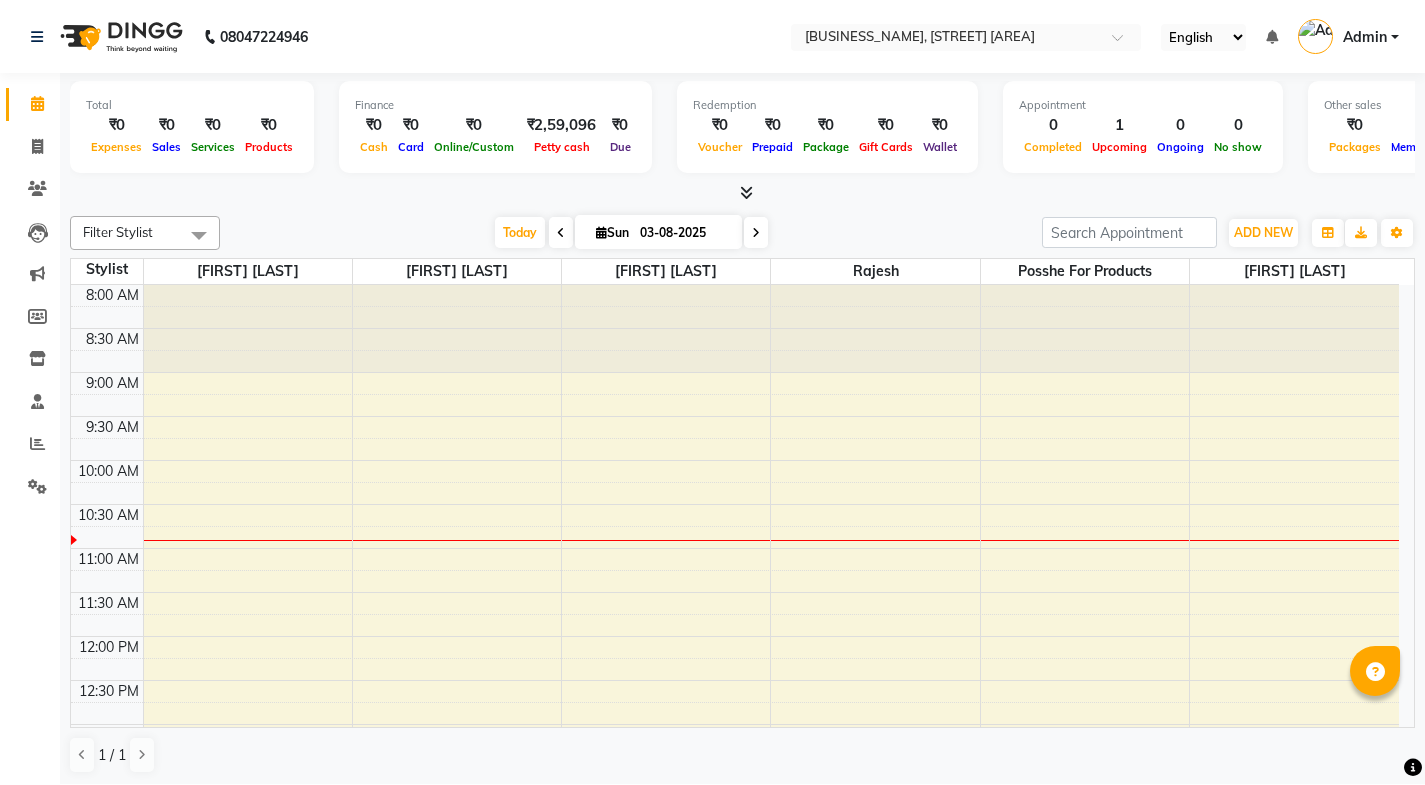 scroll, scrollTop: 0, scrollLeft: 0, axis: both 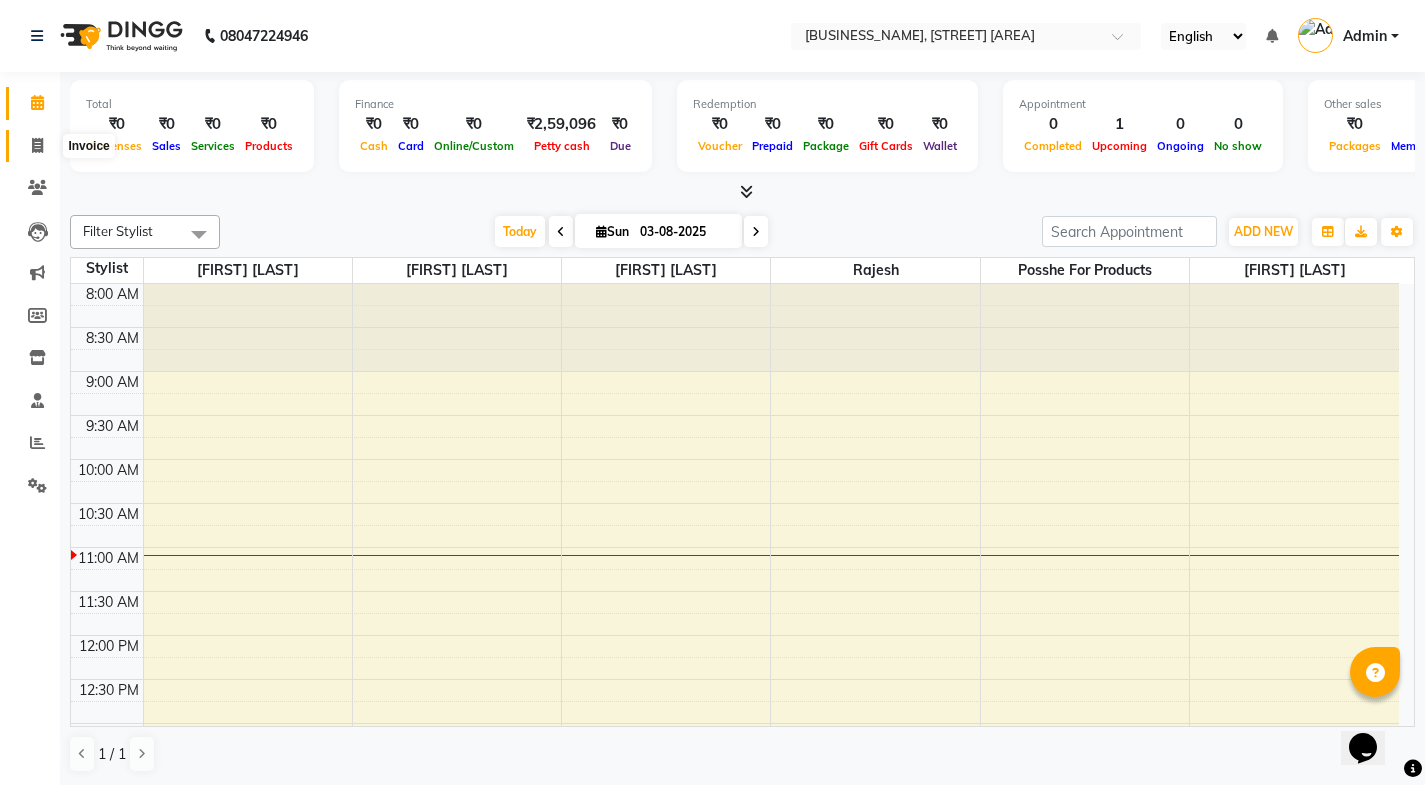 click 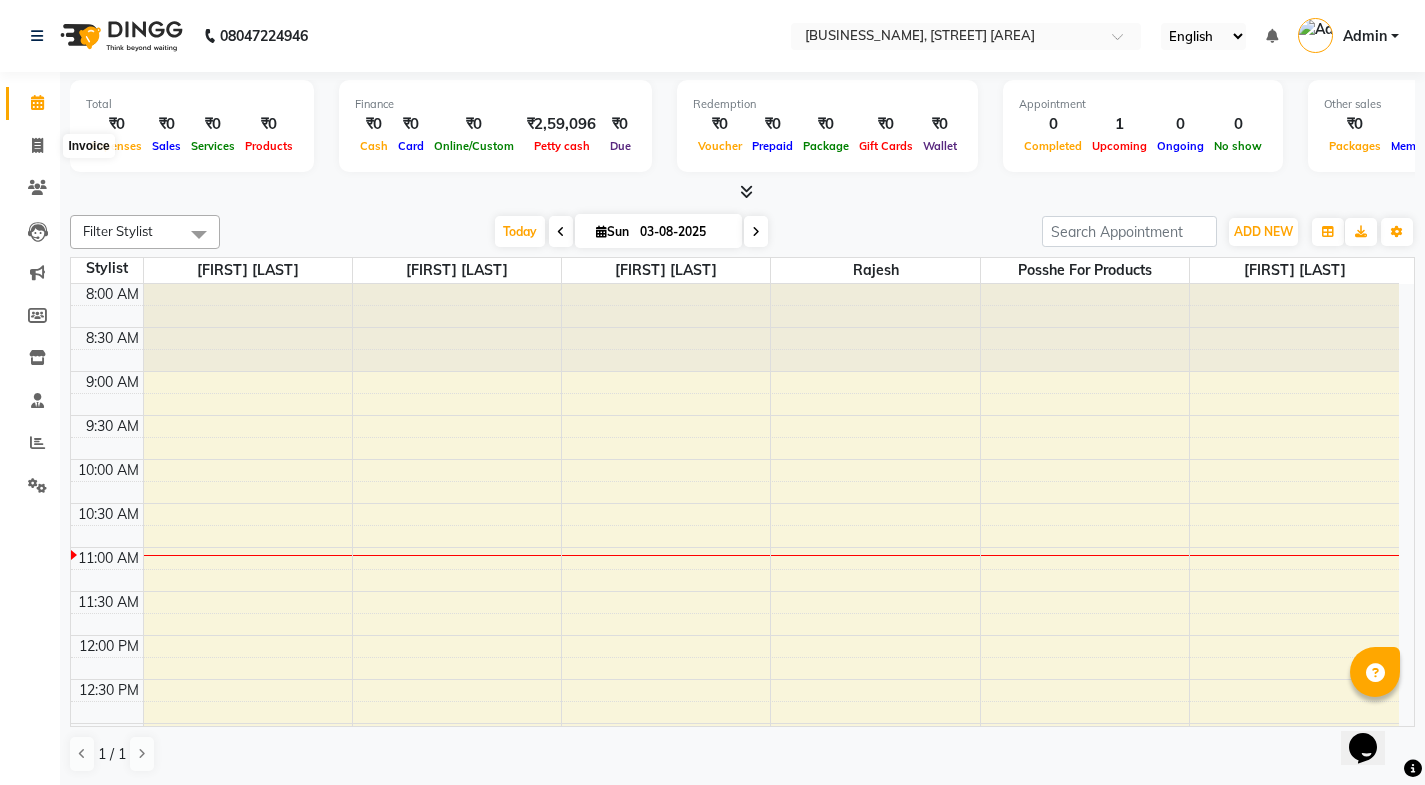 select on "6052" 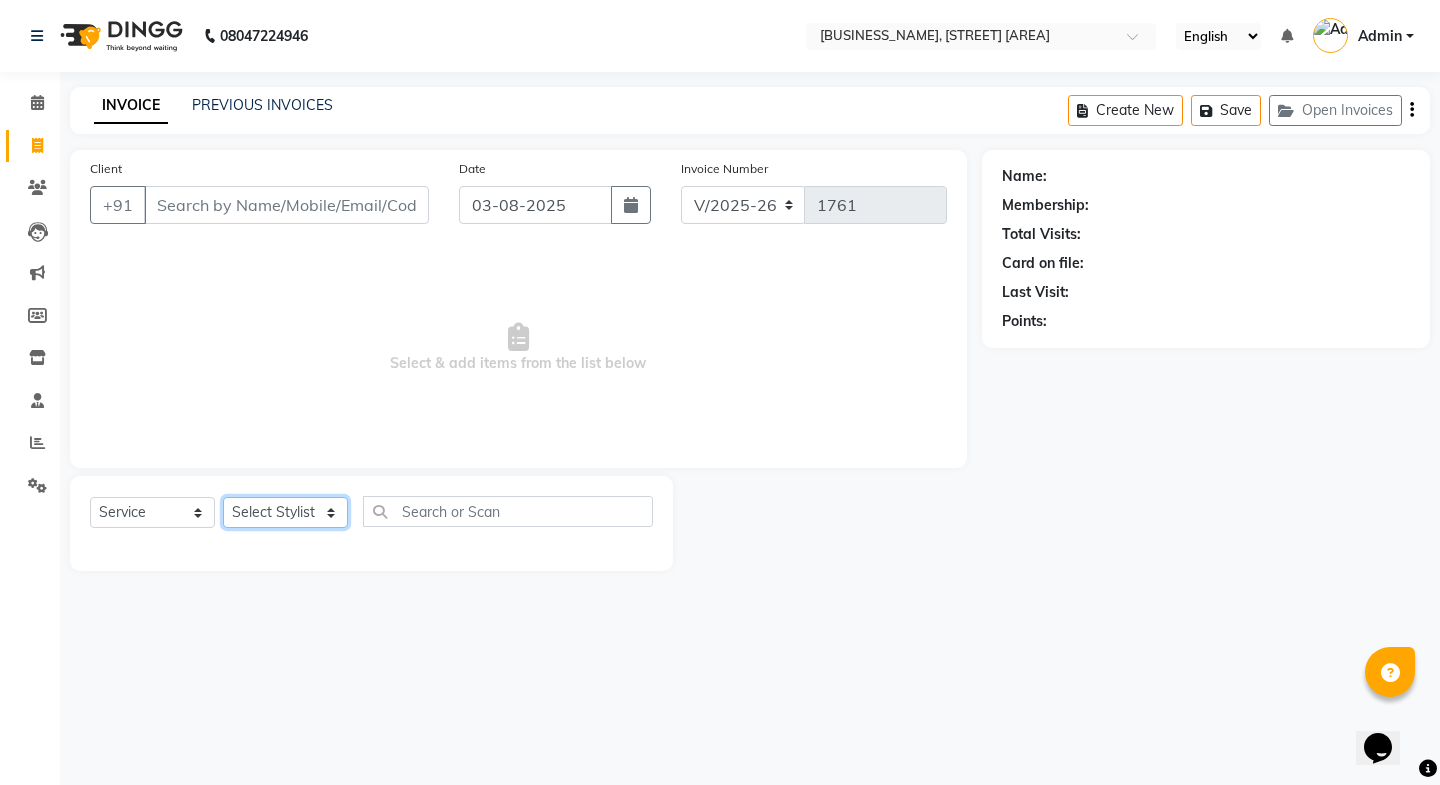 click on "Select Stylist [FIRST] [LAST] [FIRST] [LAST] [FIRST] [LAST] Posshe for products [FIRST] [LAST]" 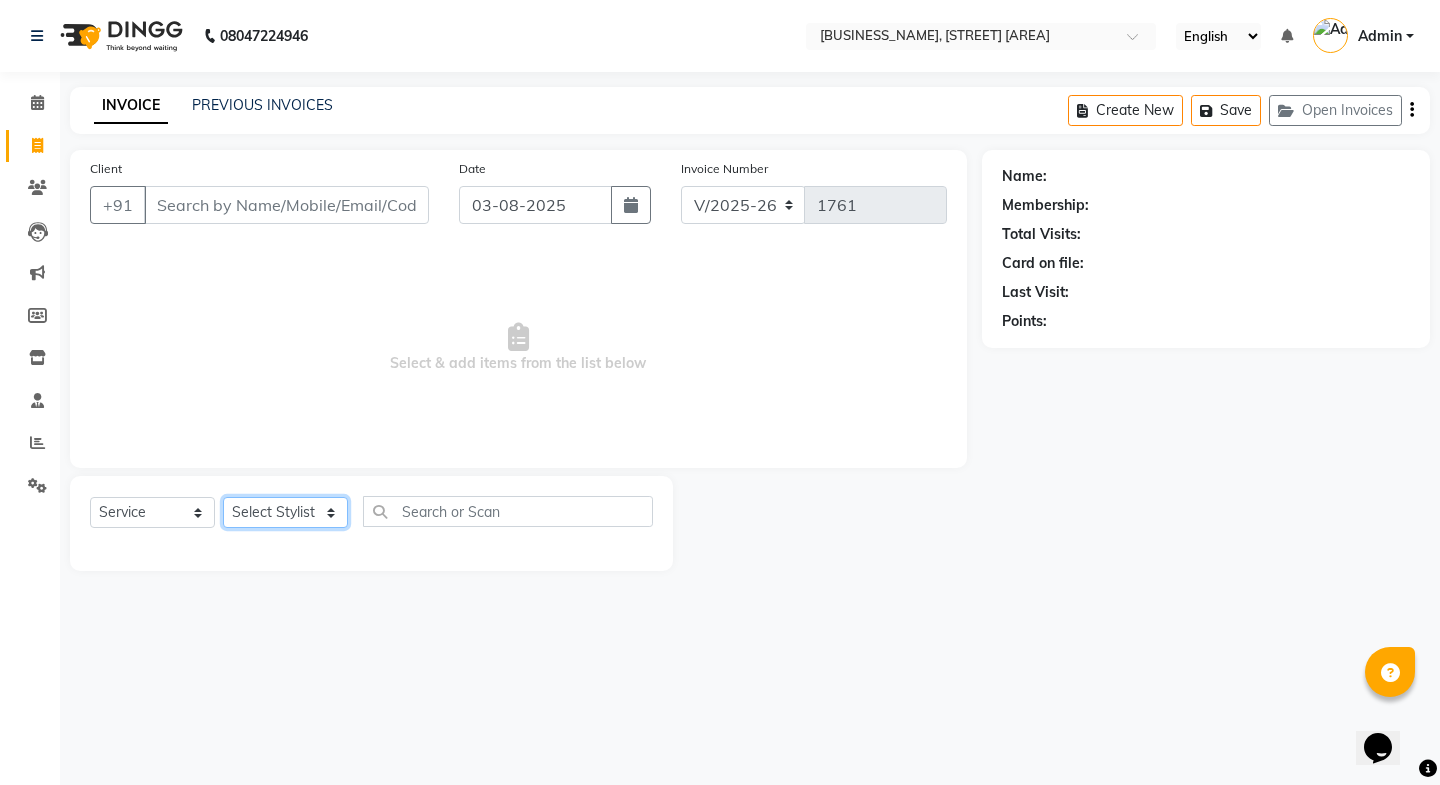 select on "43693" 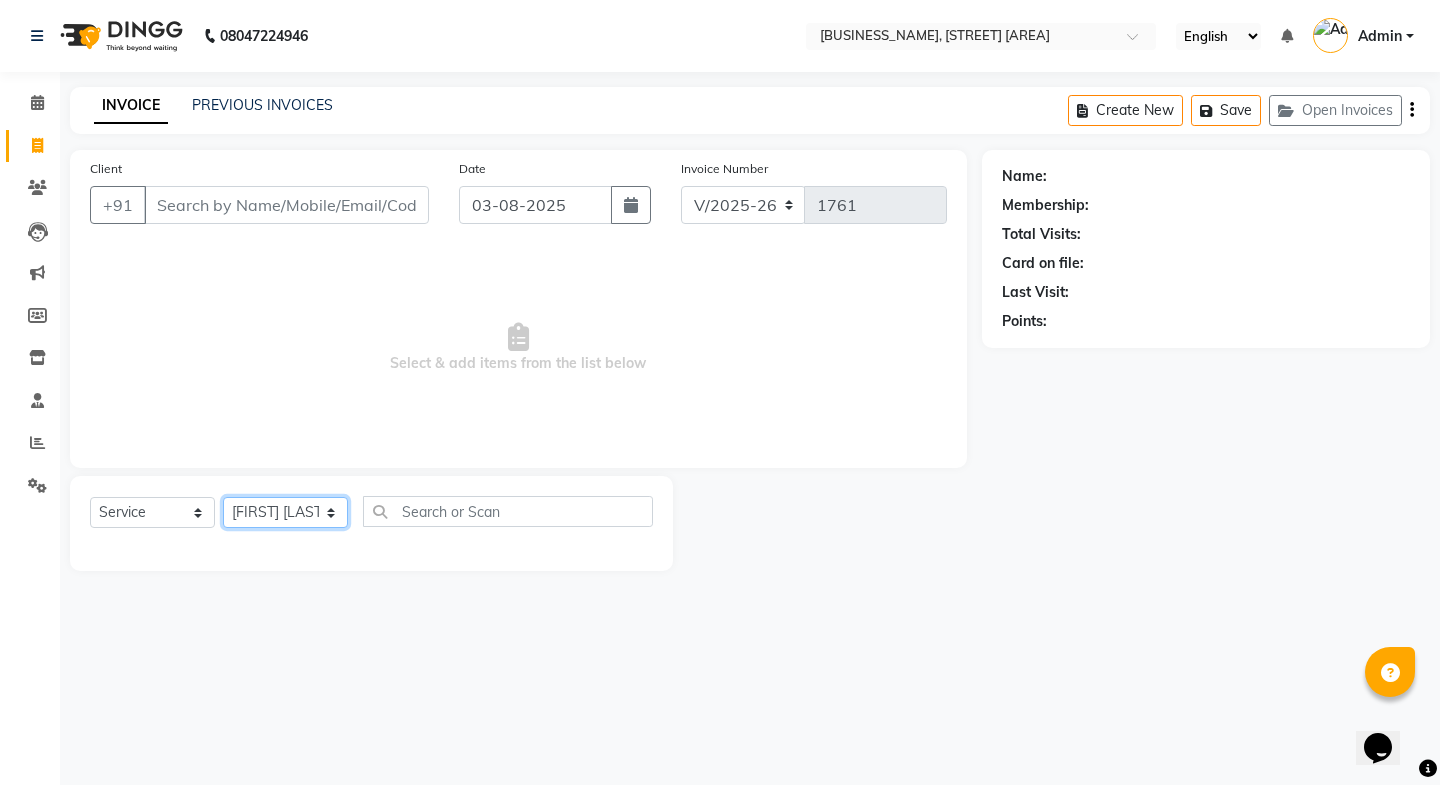 click on "Select Stylist [FIRST] [LAST] [FIRST] [LAST] [FIRST] [LAST] Posshe for products [FIRST] [LAST]" 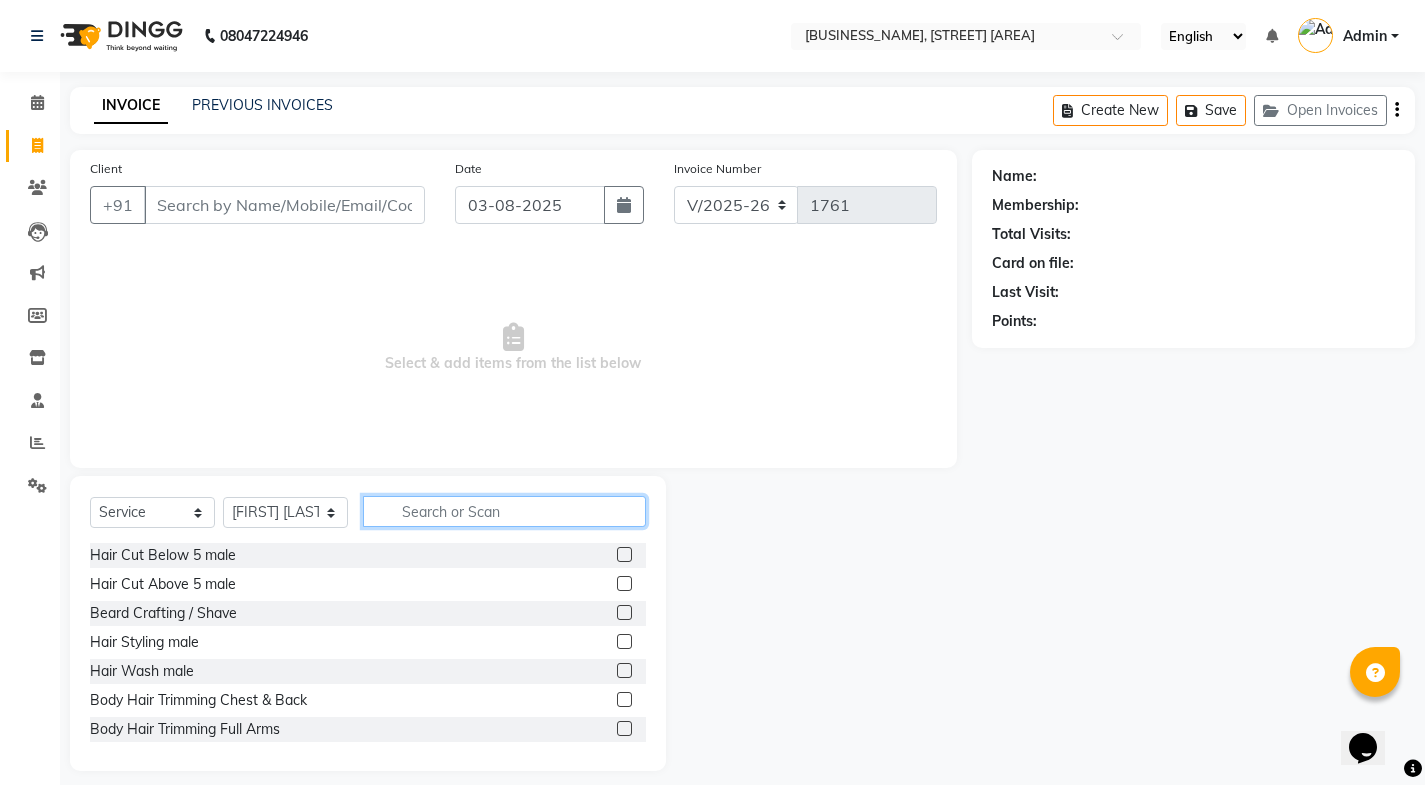 click 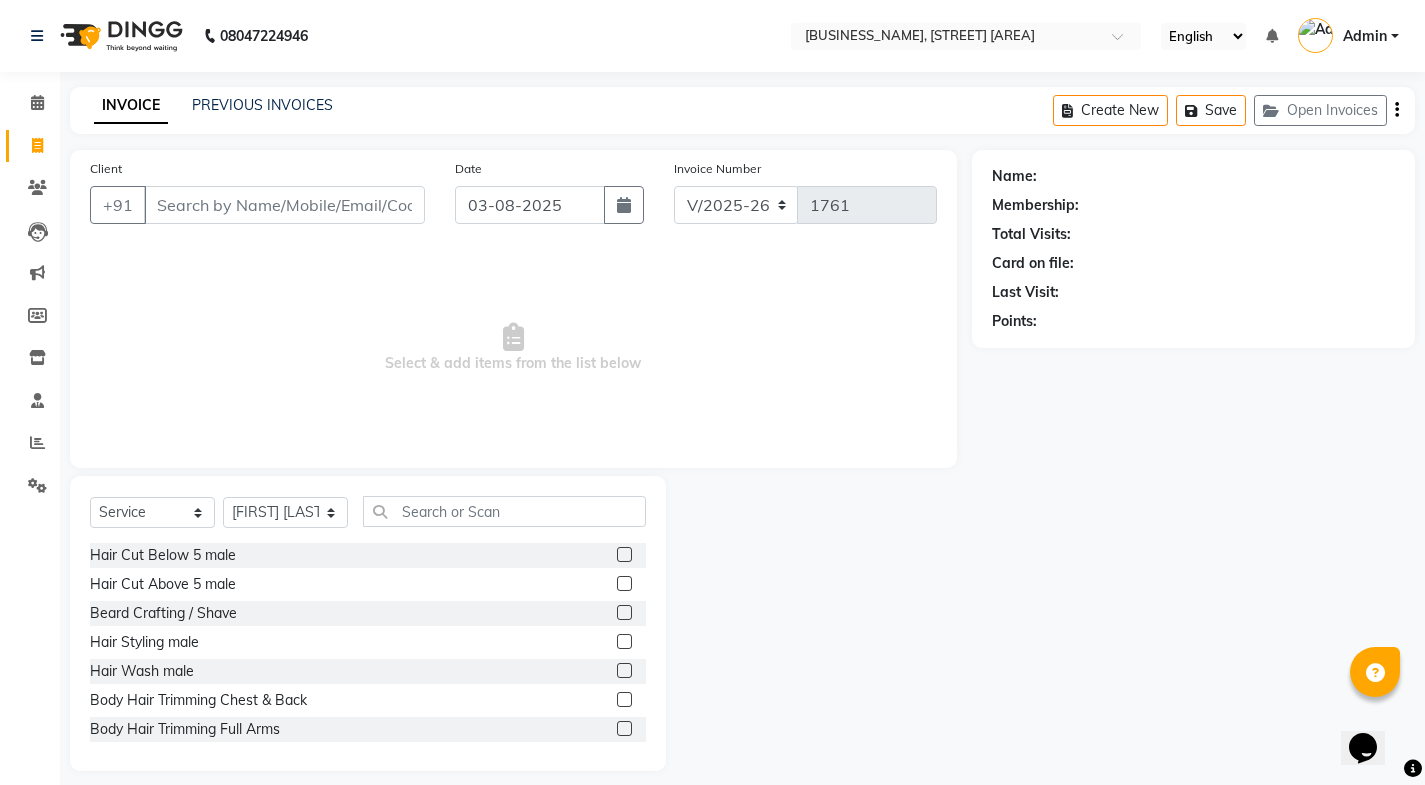 click 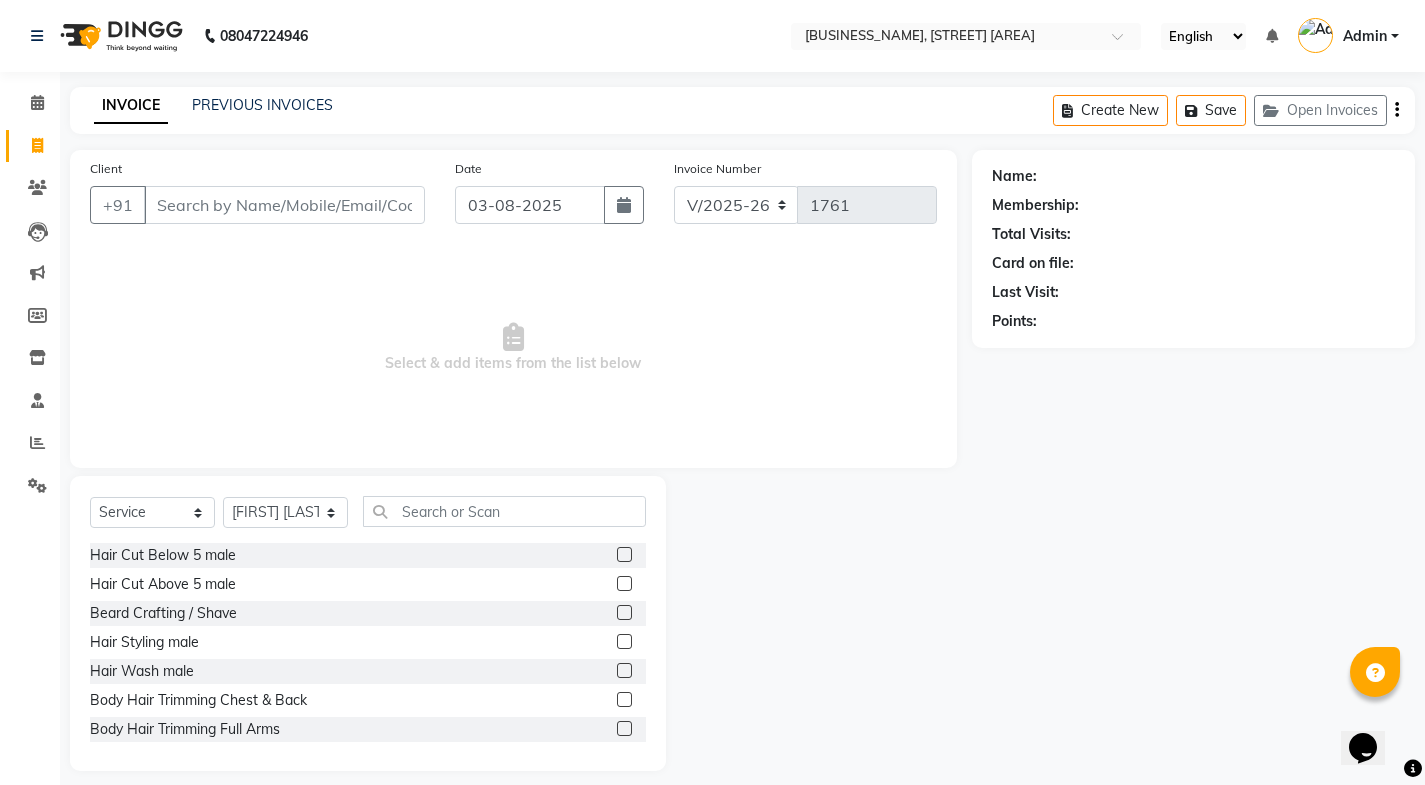 click at bounding box center [623, 584] 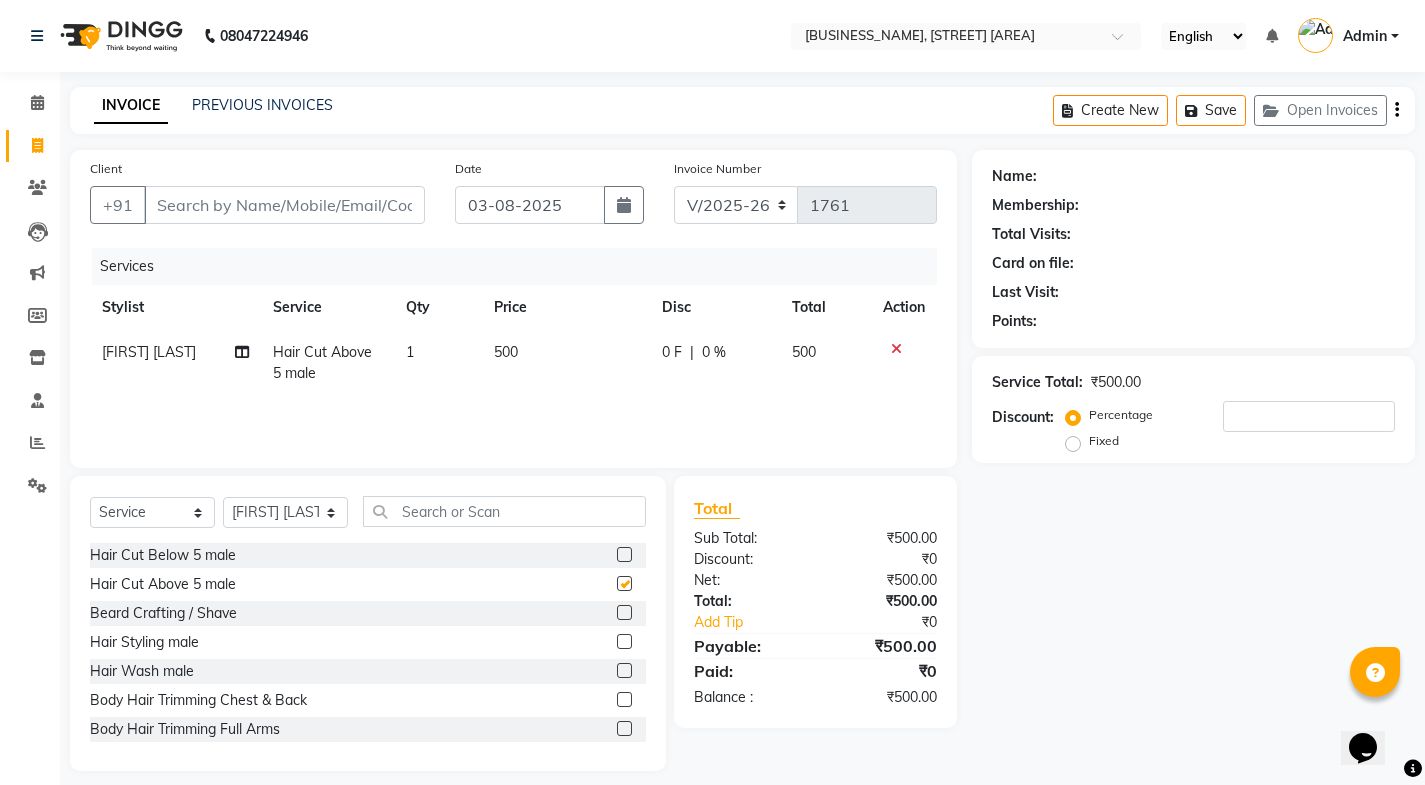 checkbox on "false" 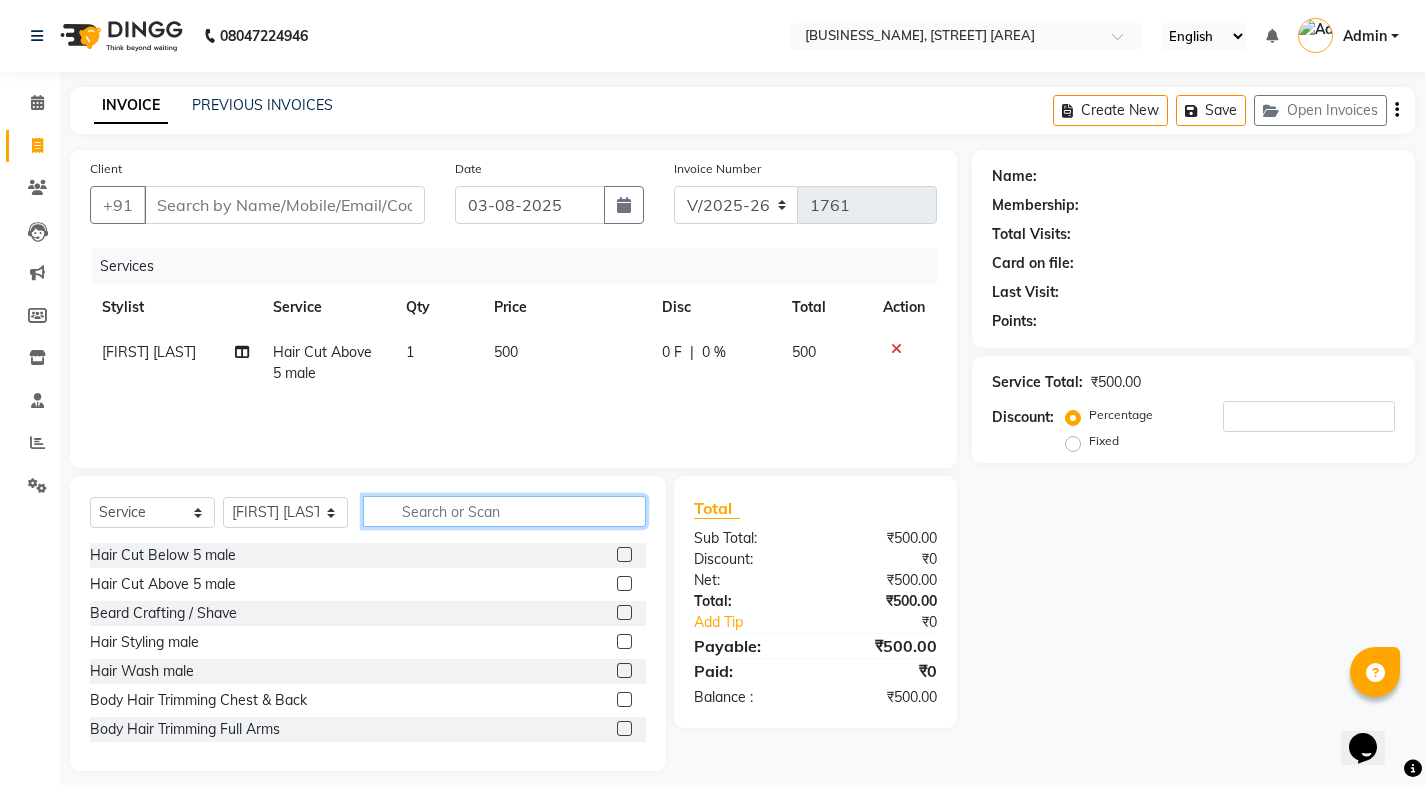 click 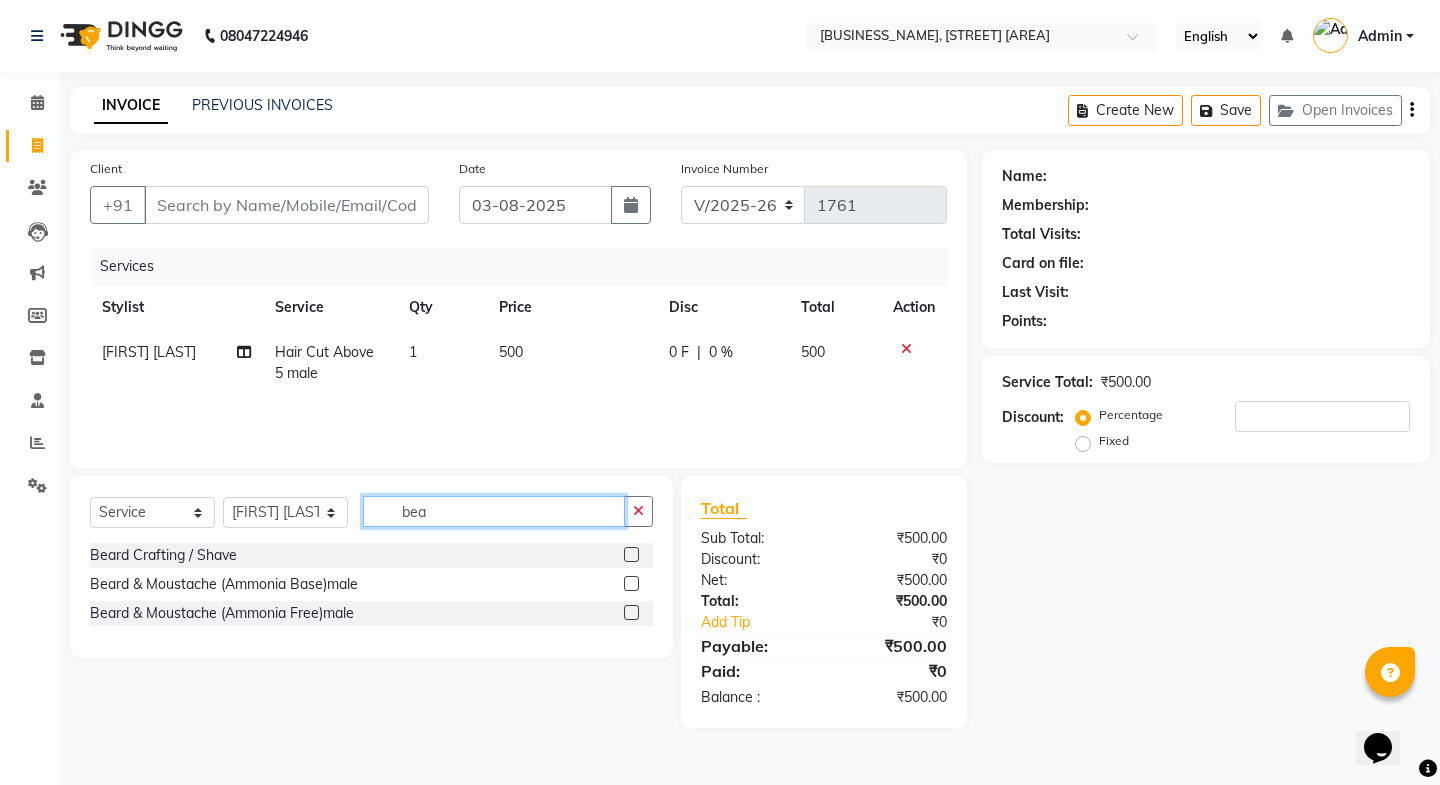 type on "bea" 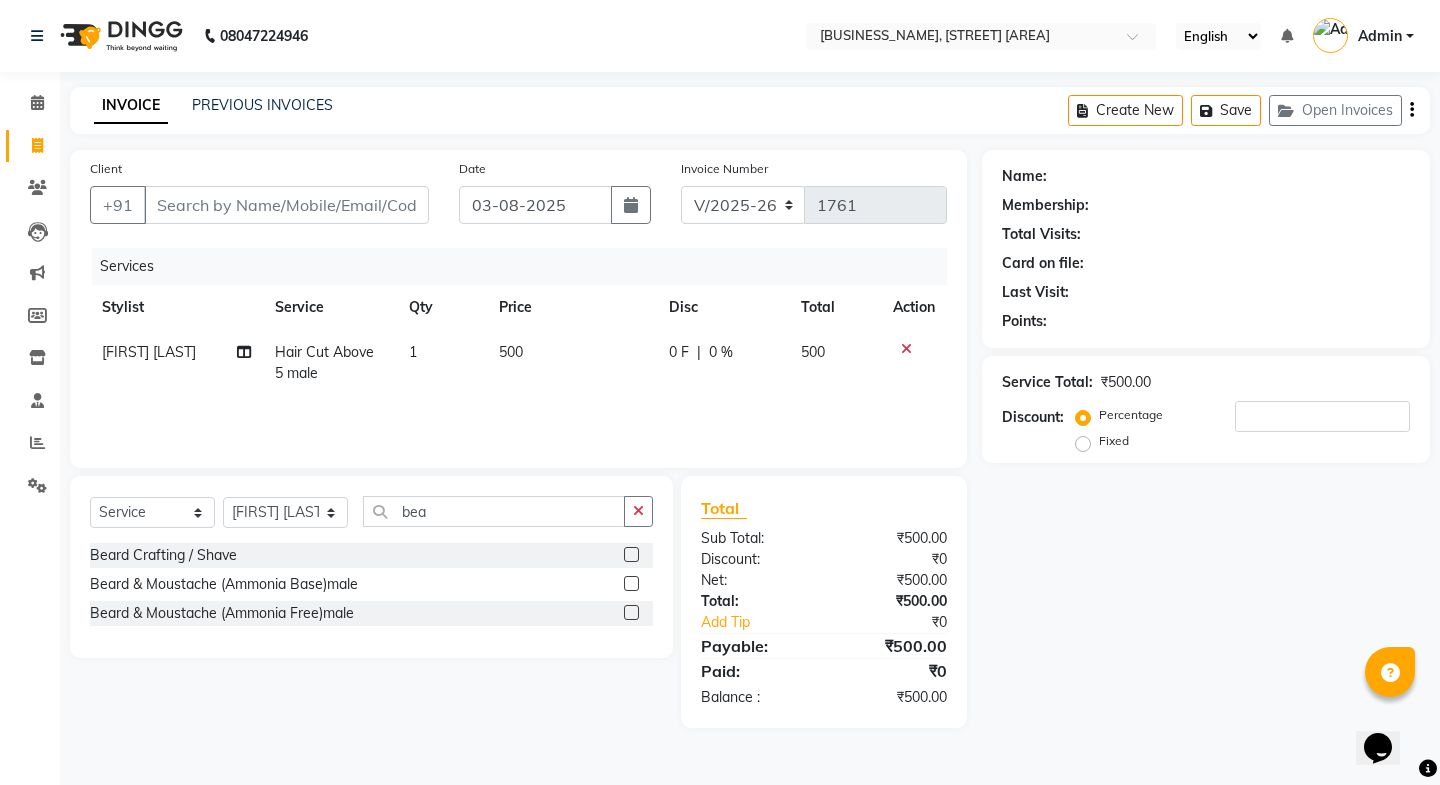 click 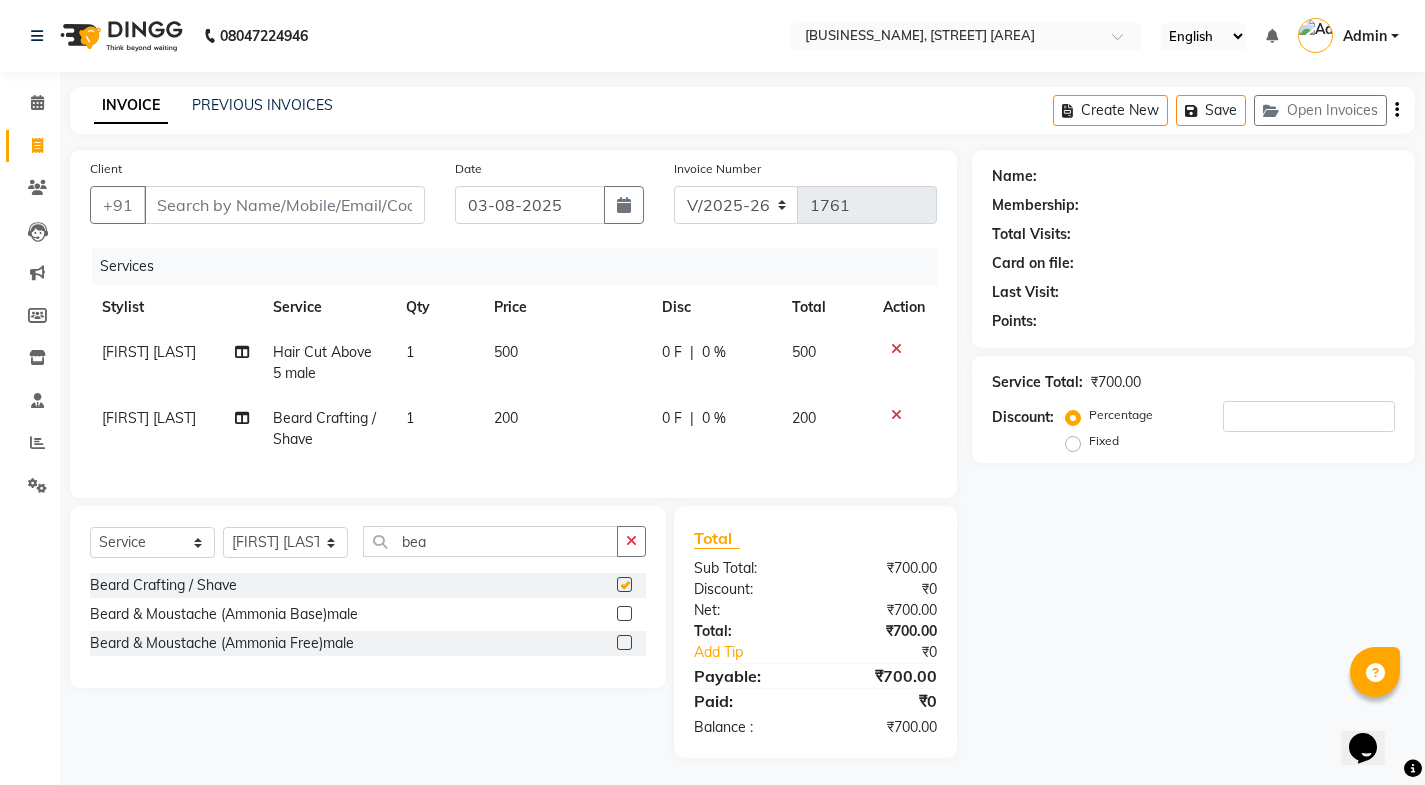 checkbox on "false" 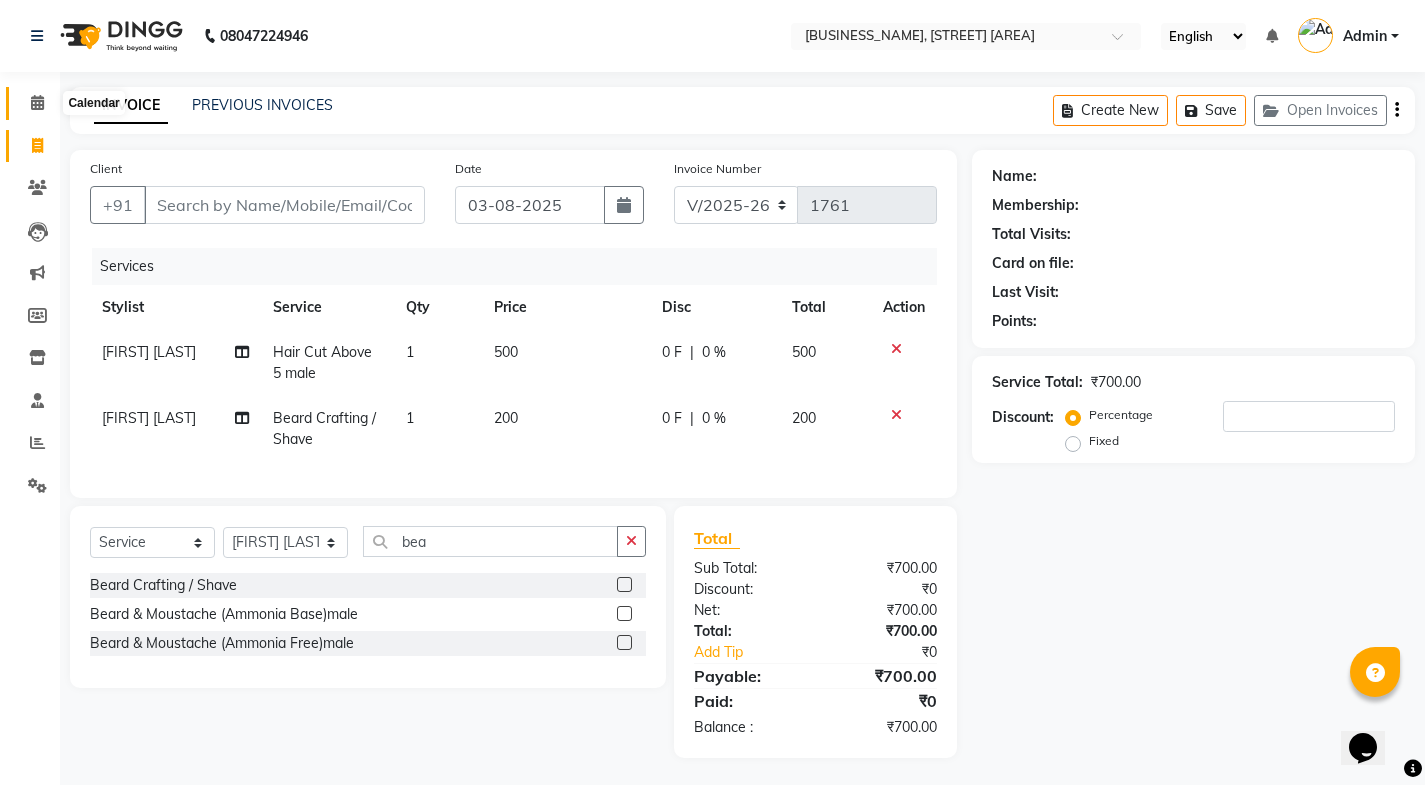 click 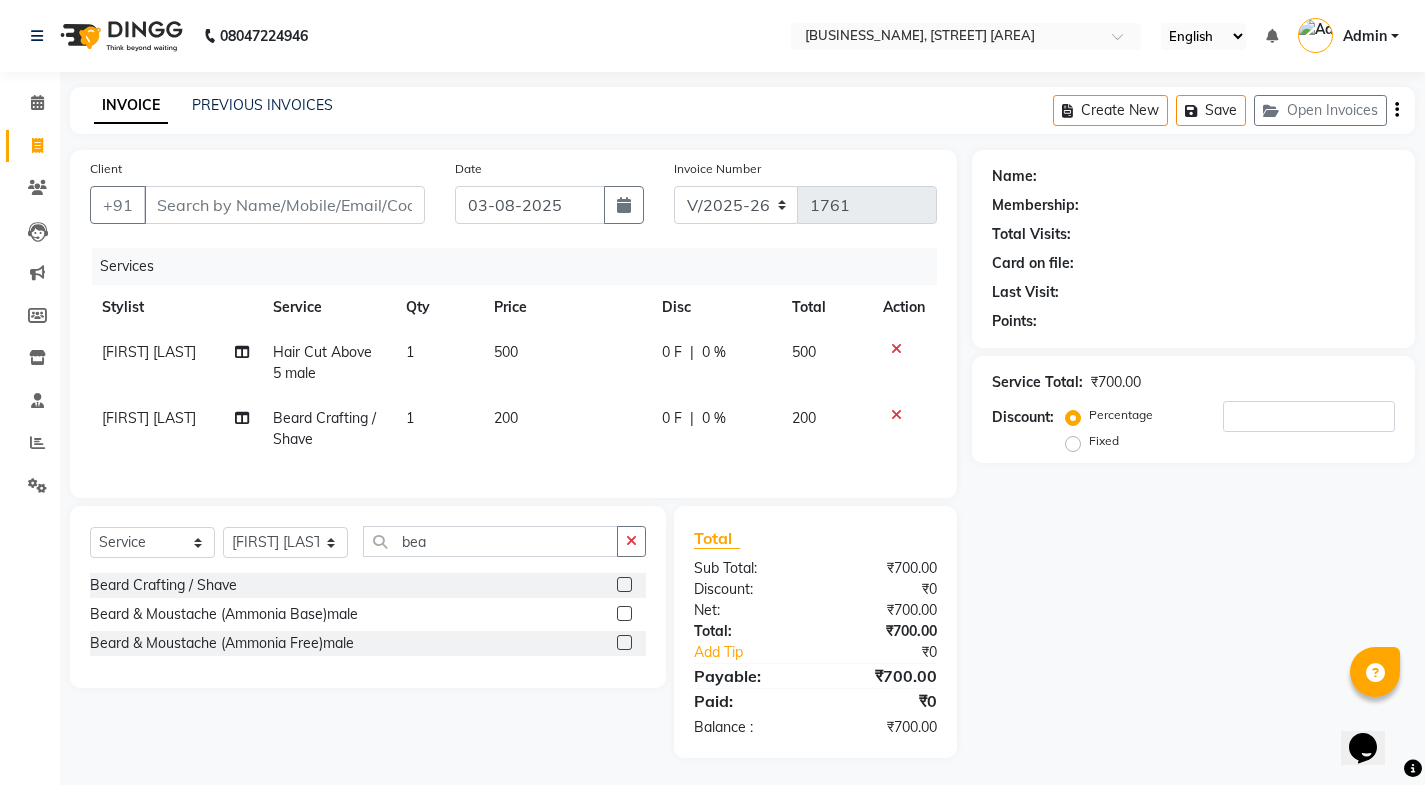 click 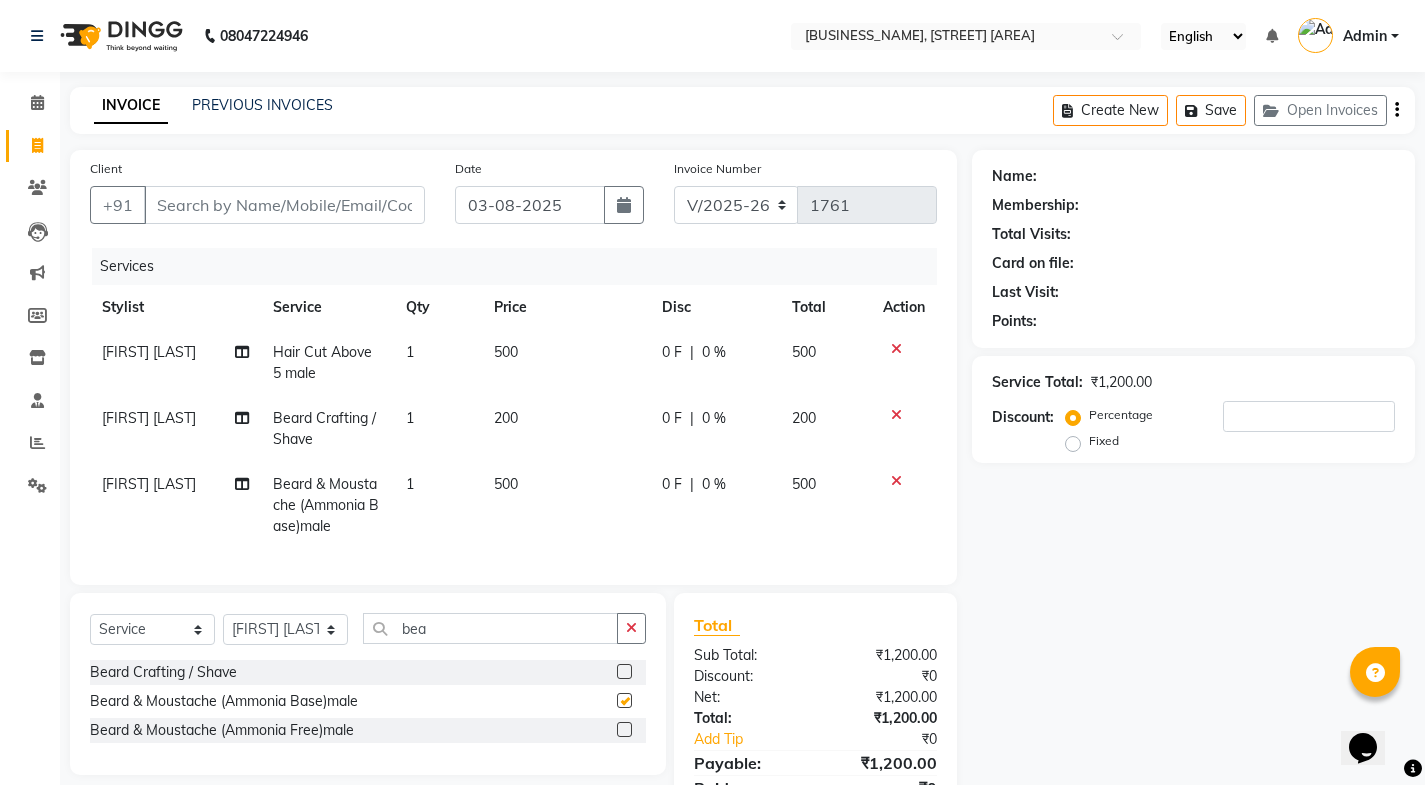 checkbox on "false" 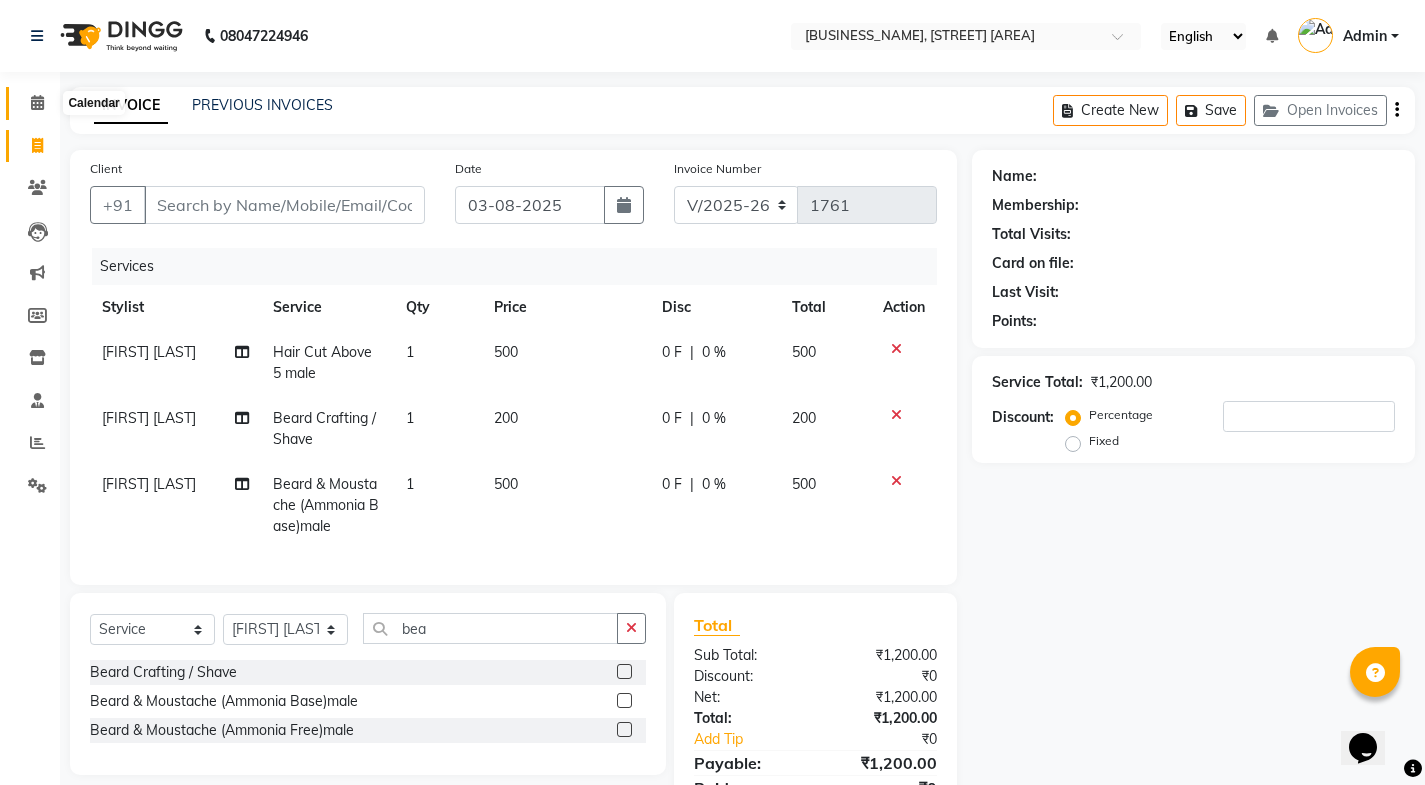 click 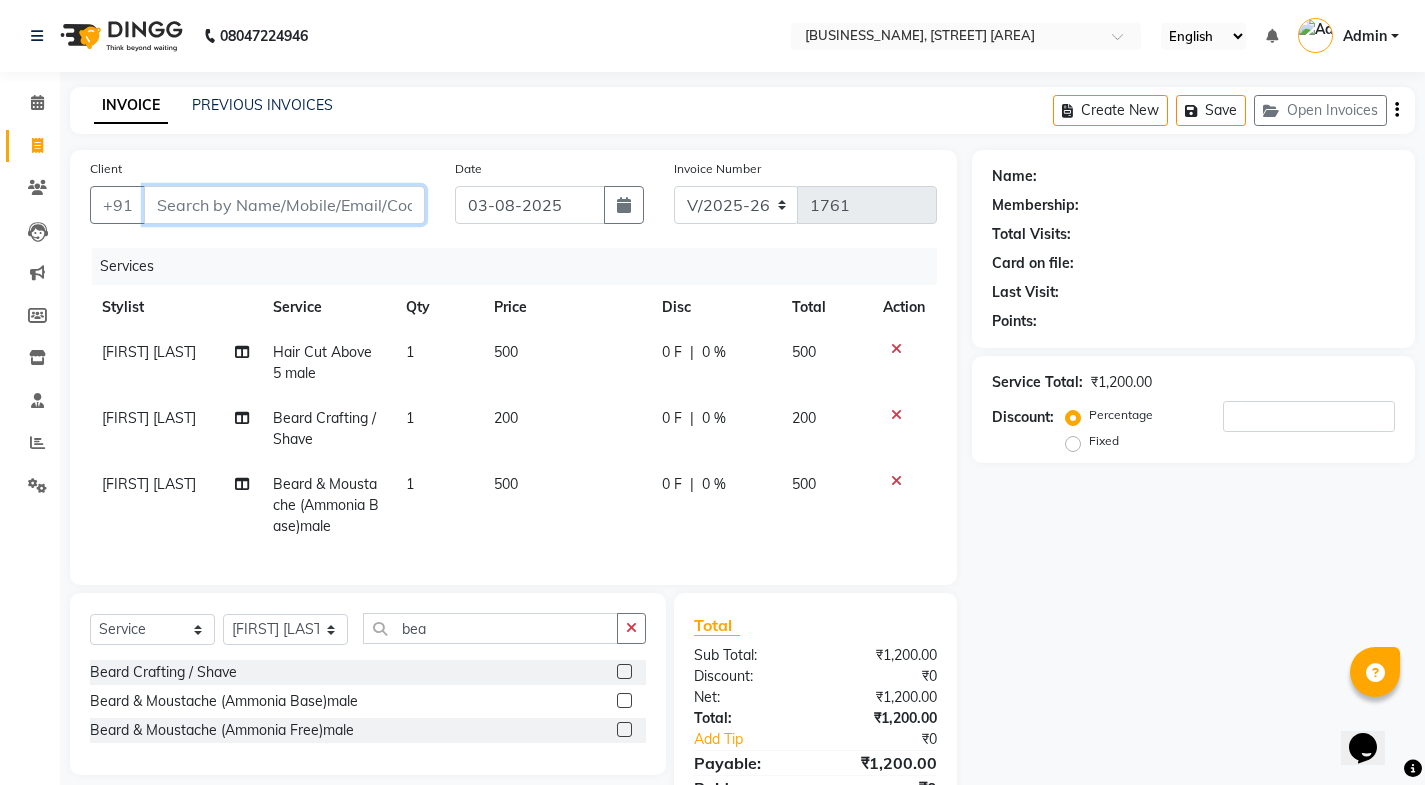 click on "Client" at bounding box center [284, 205] 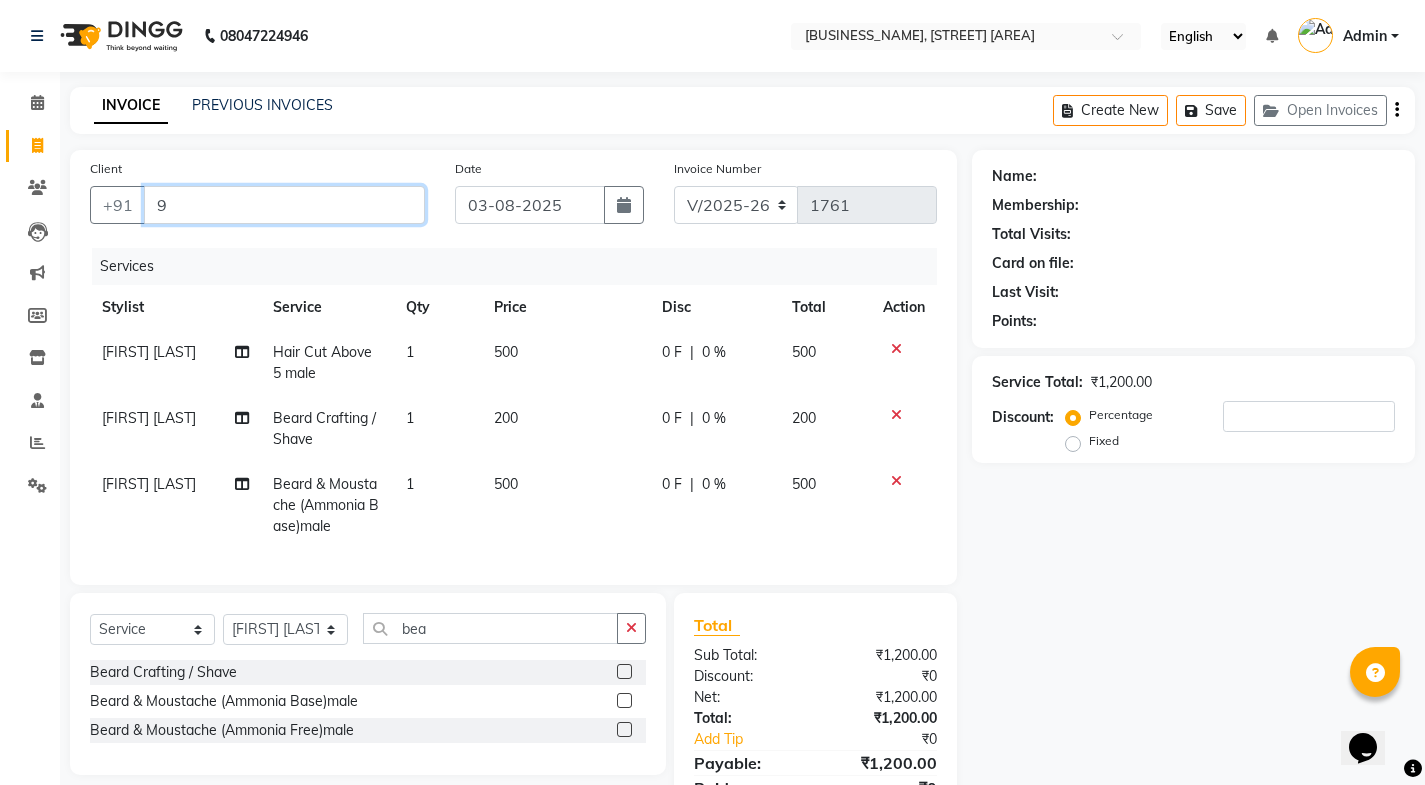 type on "0" 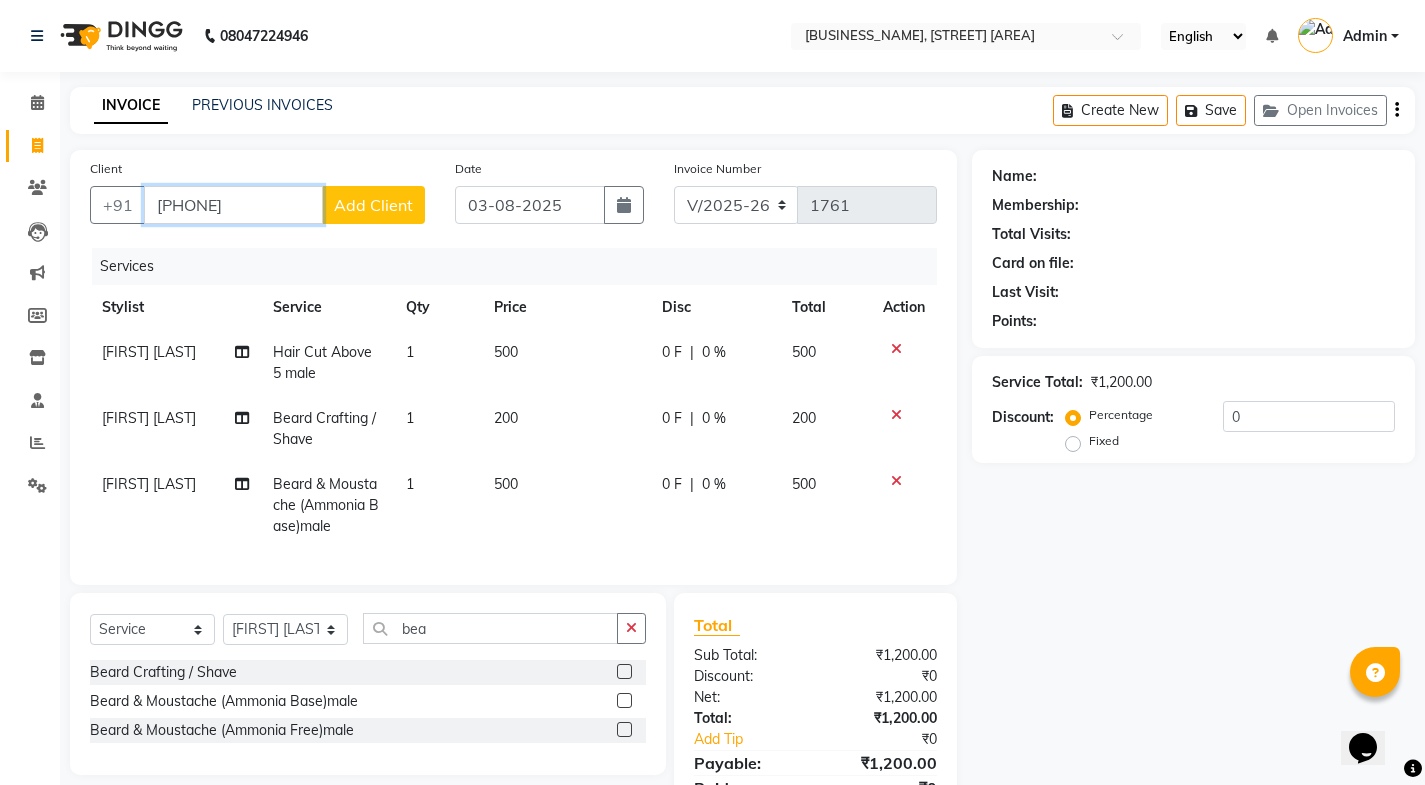 type on "9924870088" 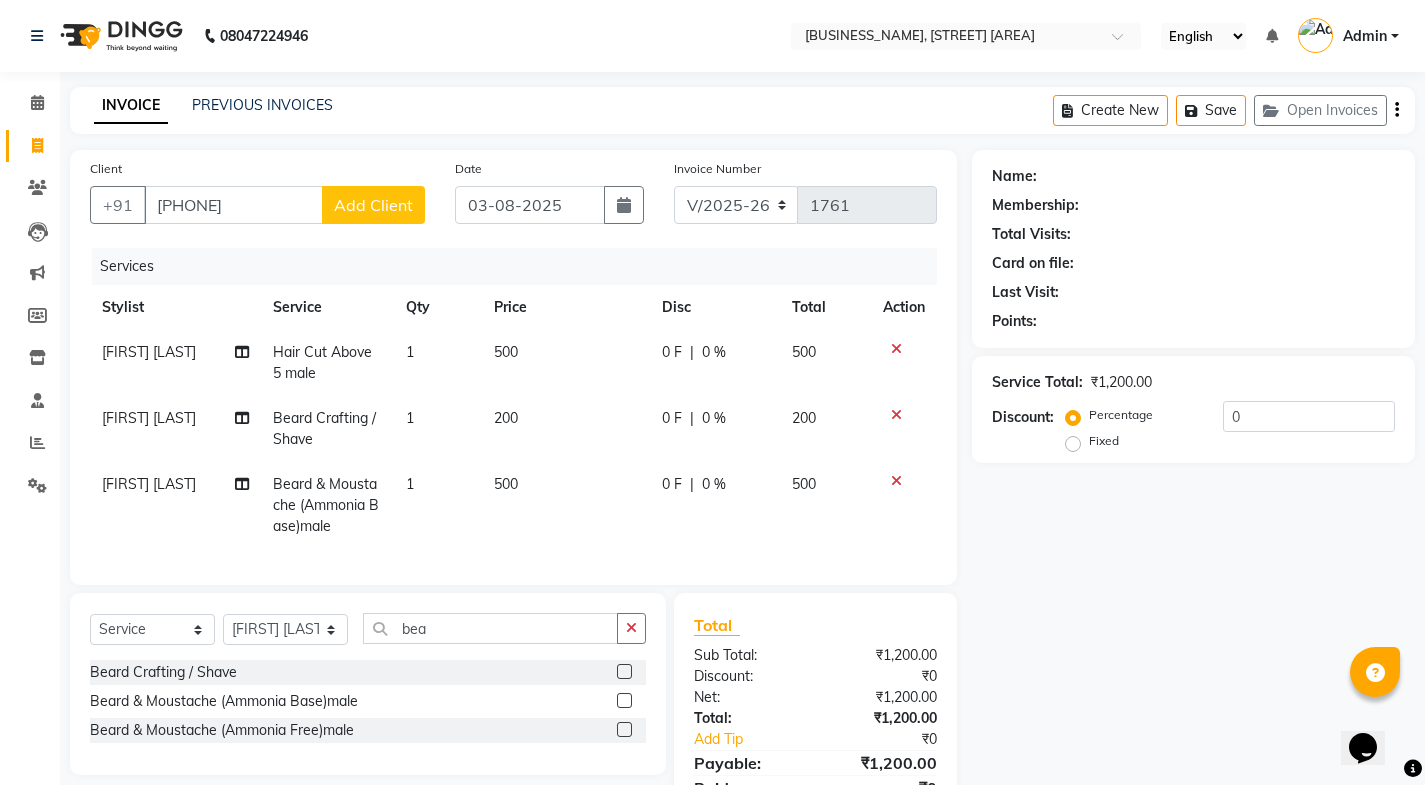 click on "Add Client" 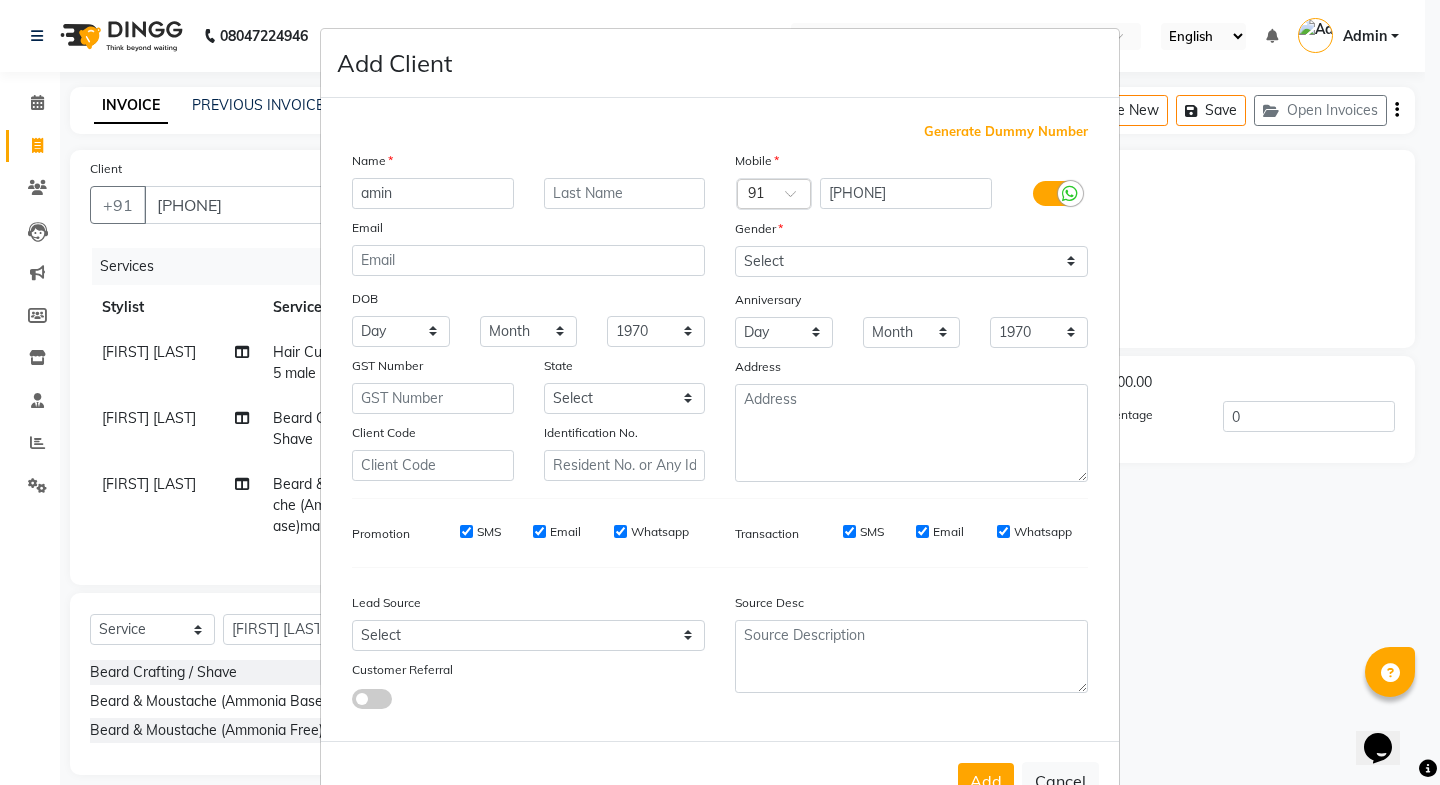 type on "amin" 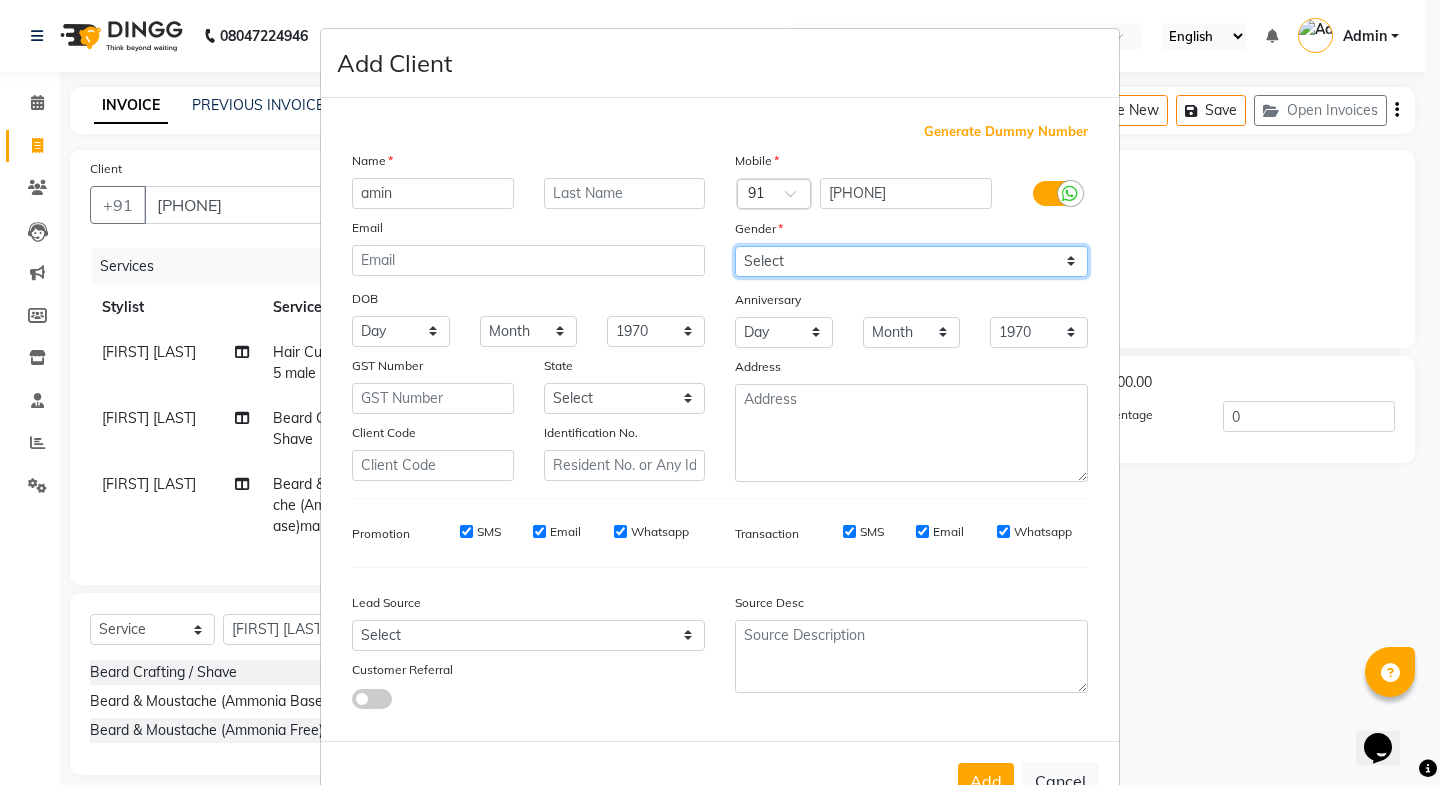 click on "Select Male Female Other Prefer Not To Say" at bounding box center (911, 261) 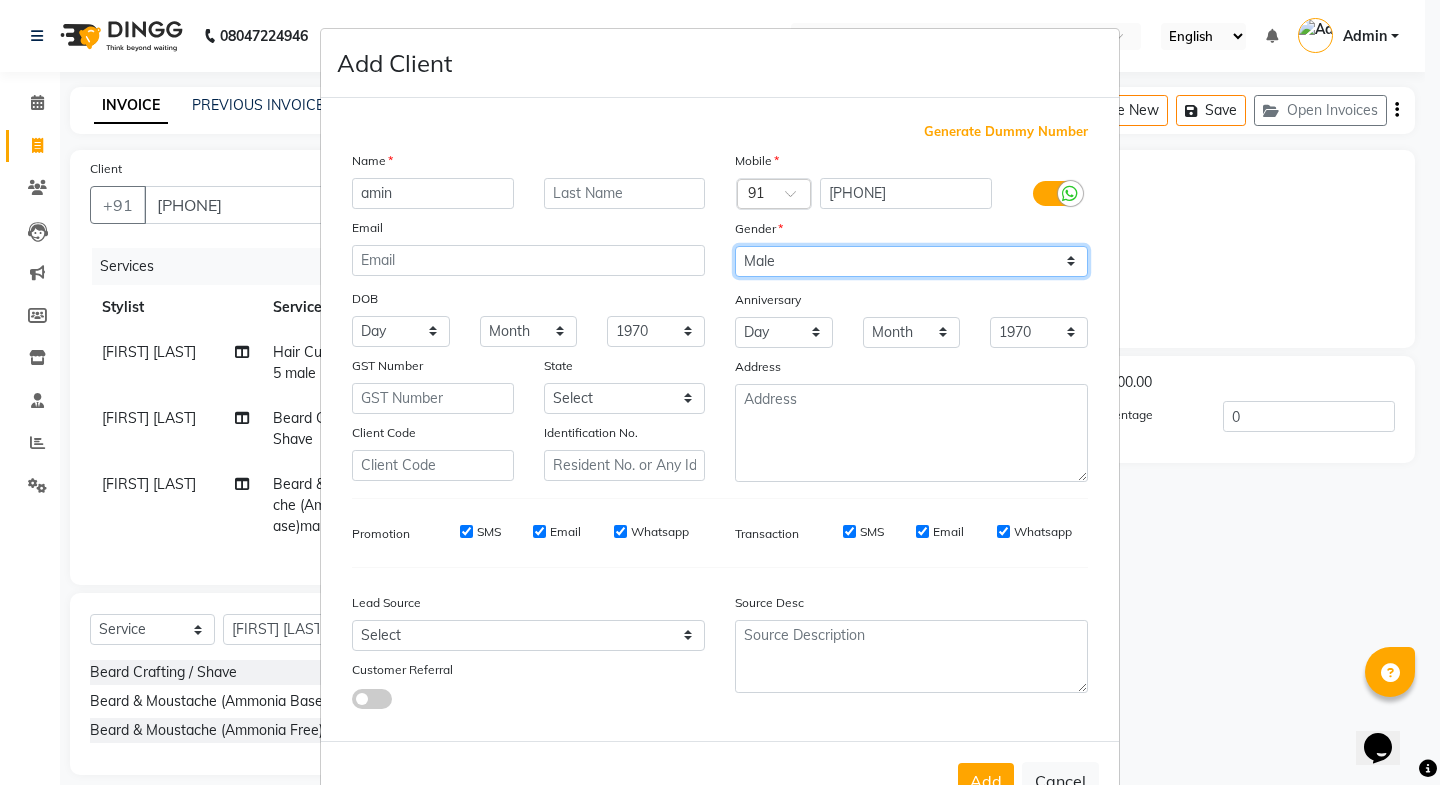 click on "Select Male Female Other Prefer Not To Say" at bounding box center (911, 261) 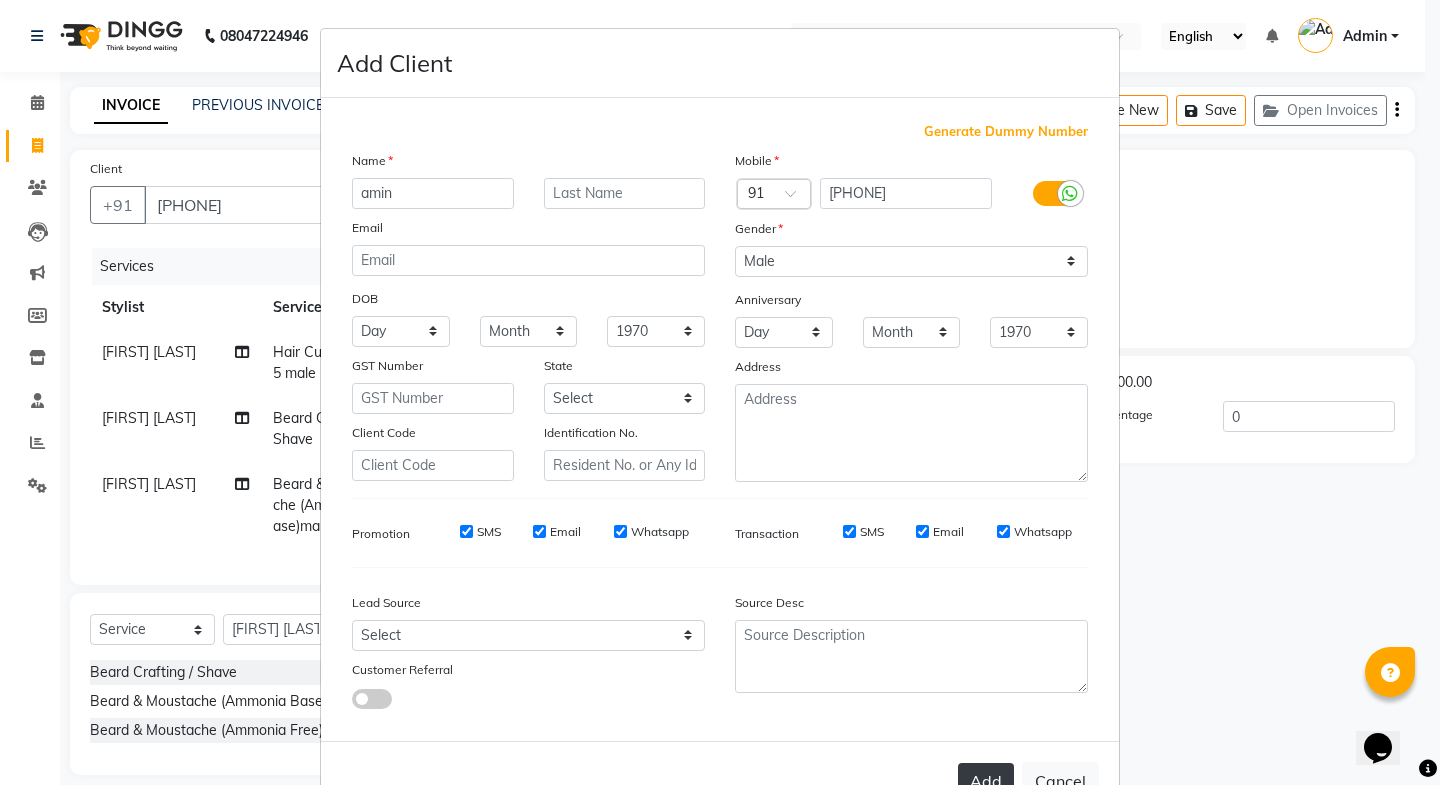 click on "Add" at bounding box center (986, 781) 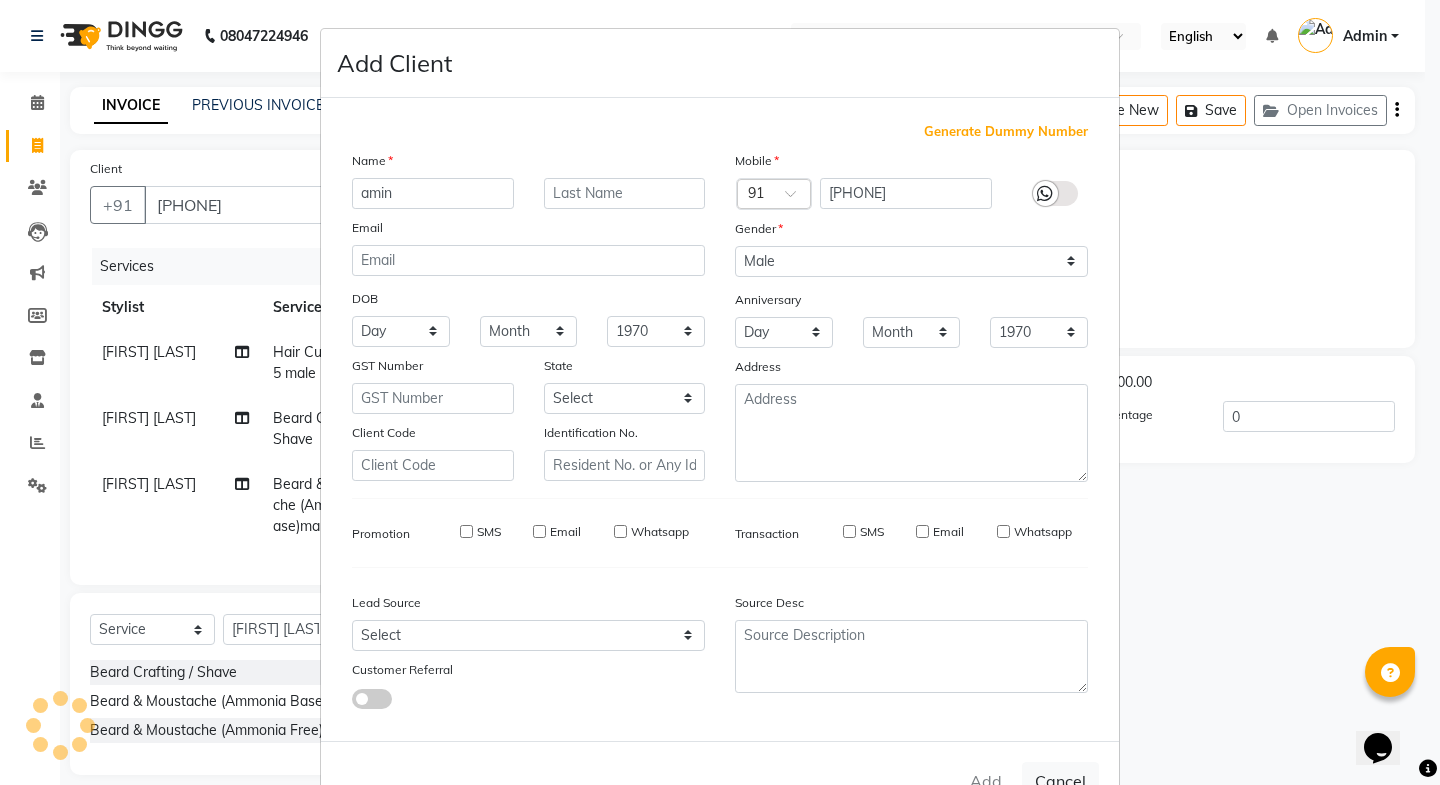 type 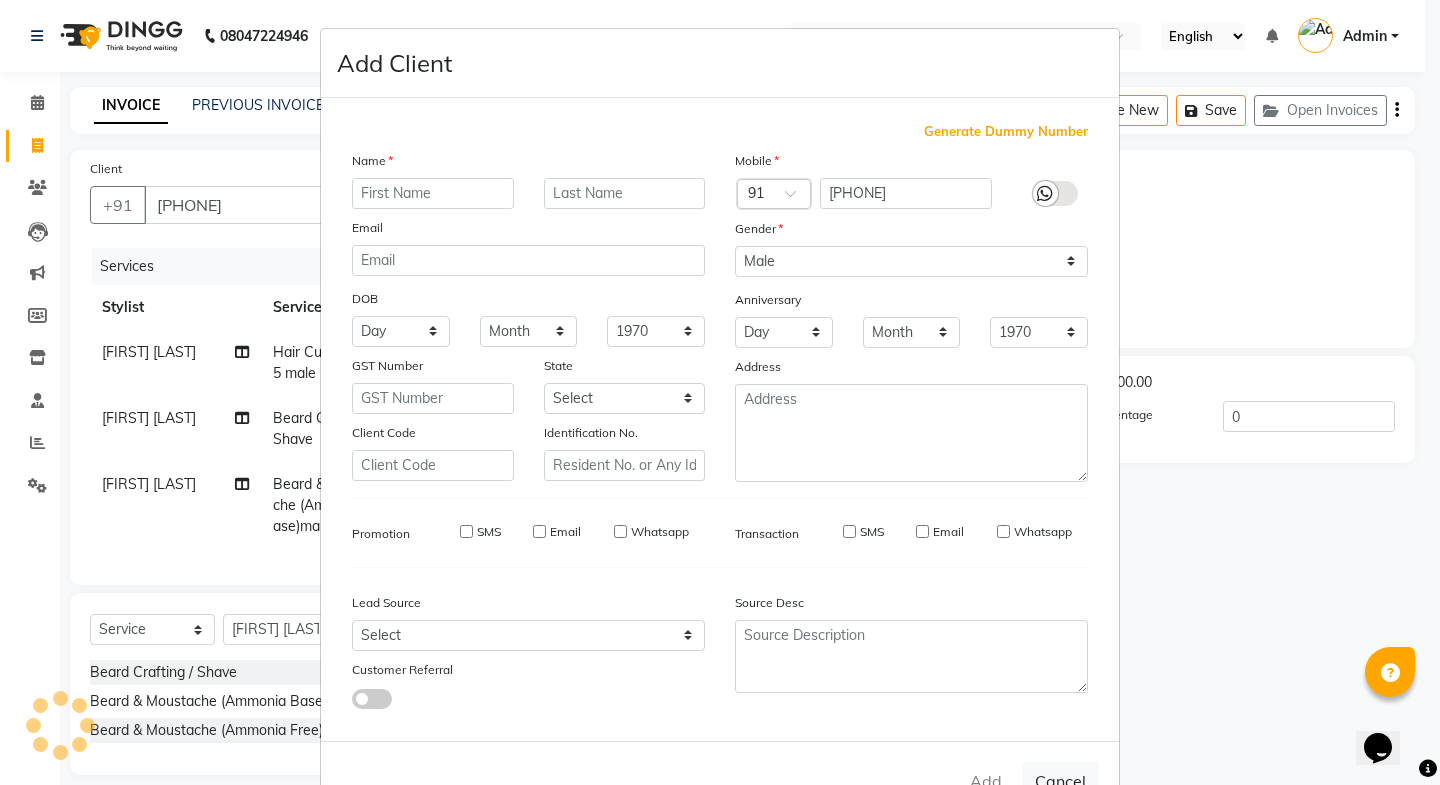 select 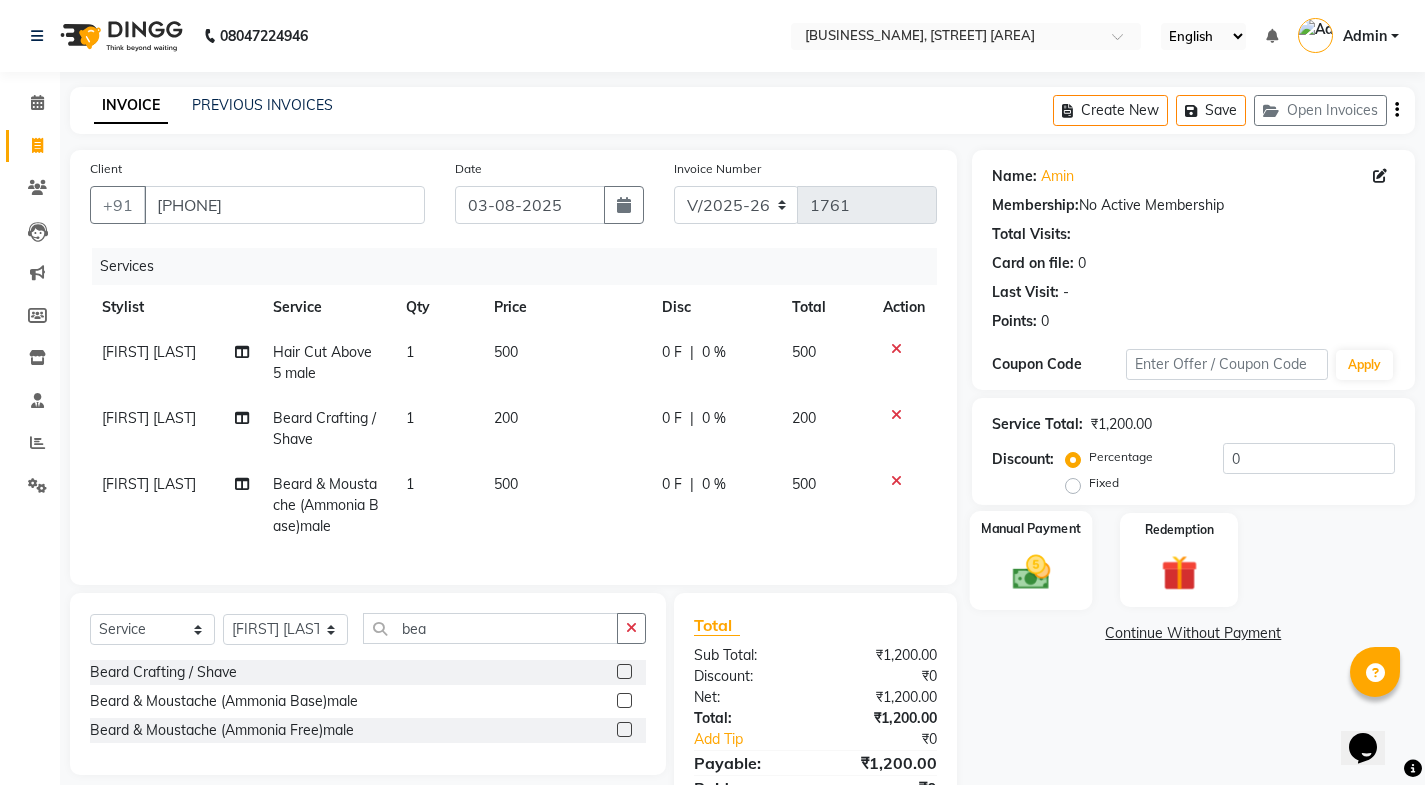 click 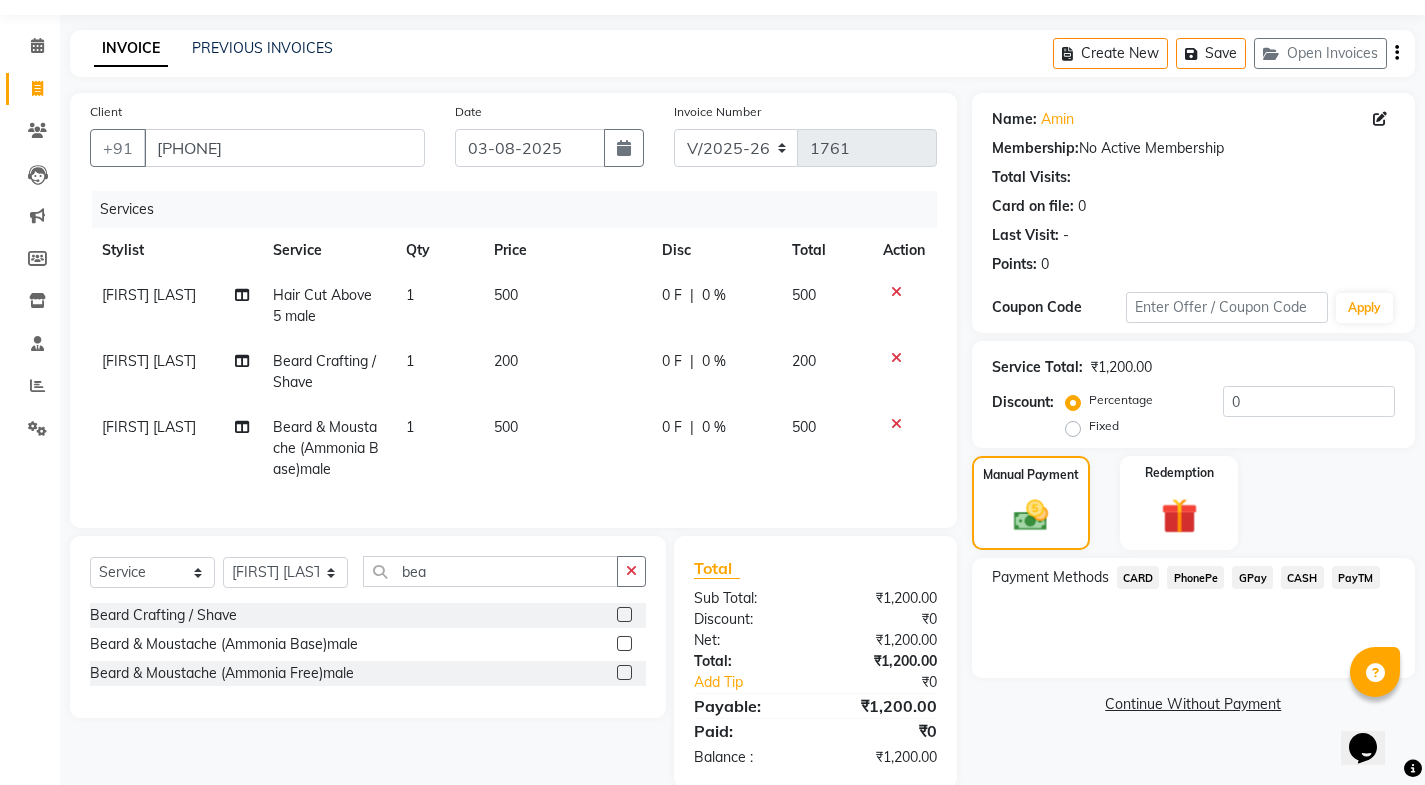 scroll, scrollTop: 105, scrollLeft: 0, axis: vertical 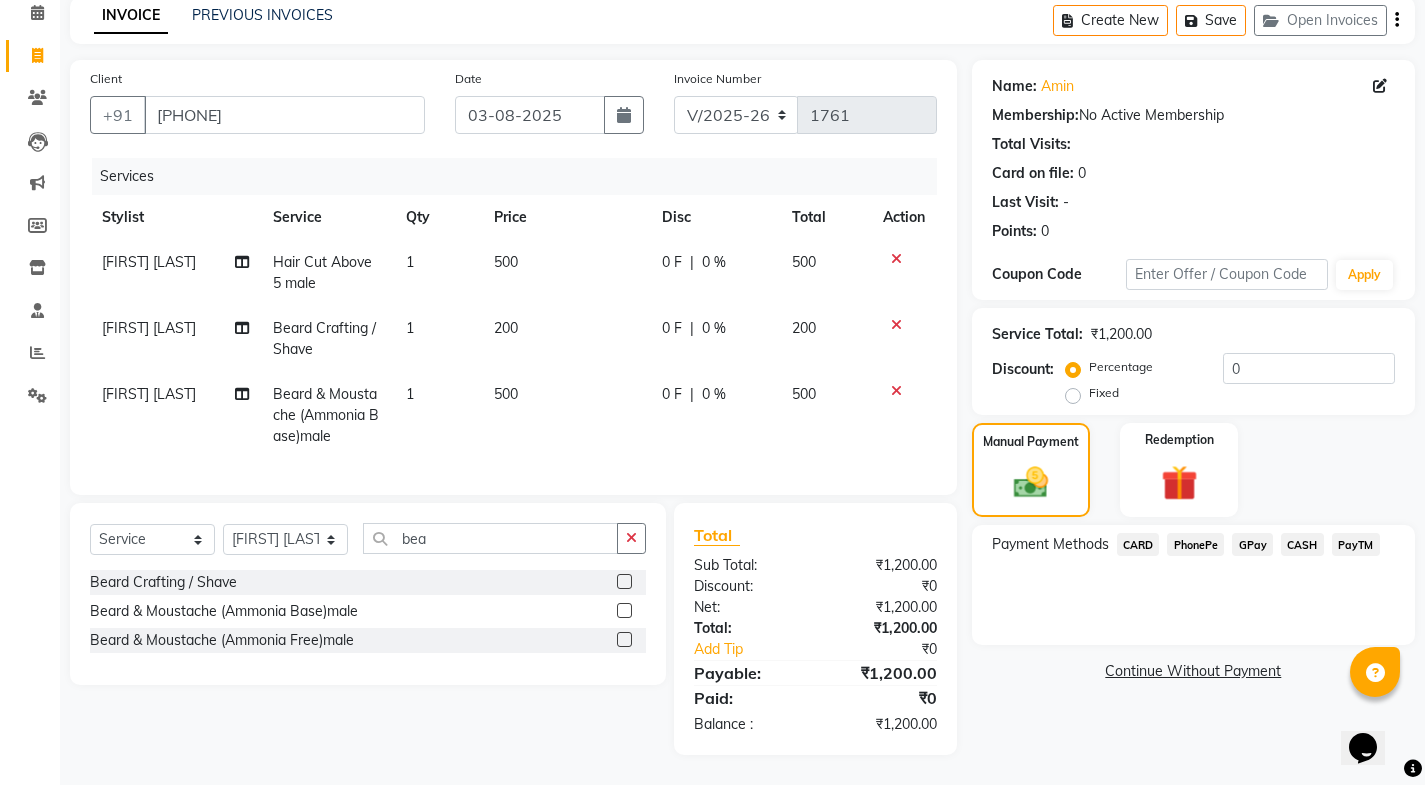 click on "CARD" 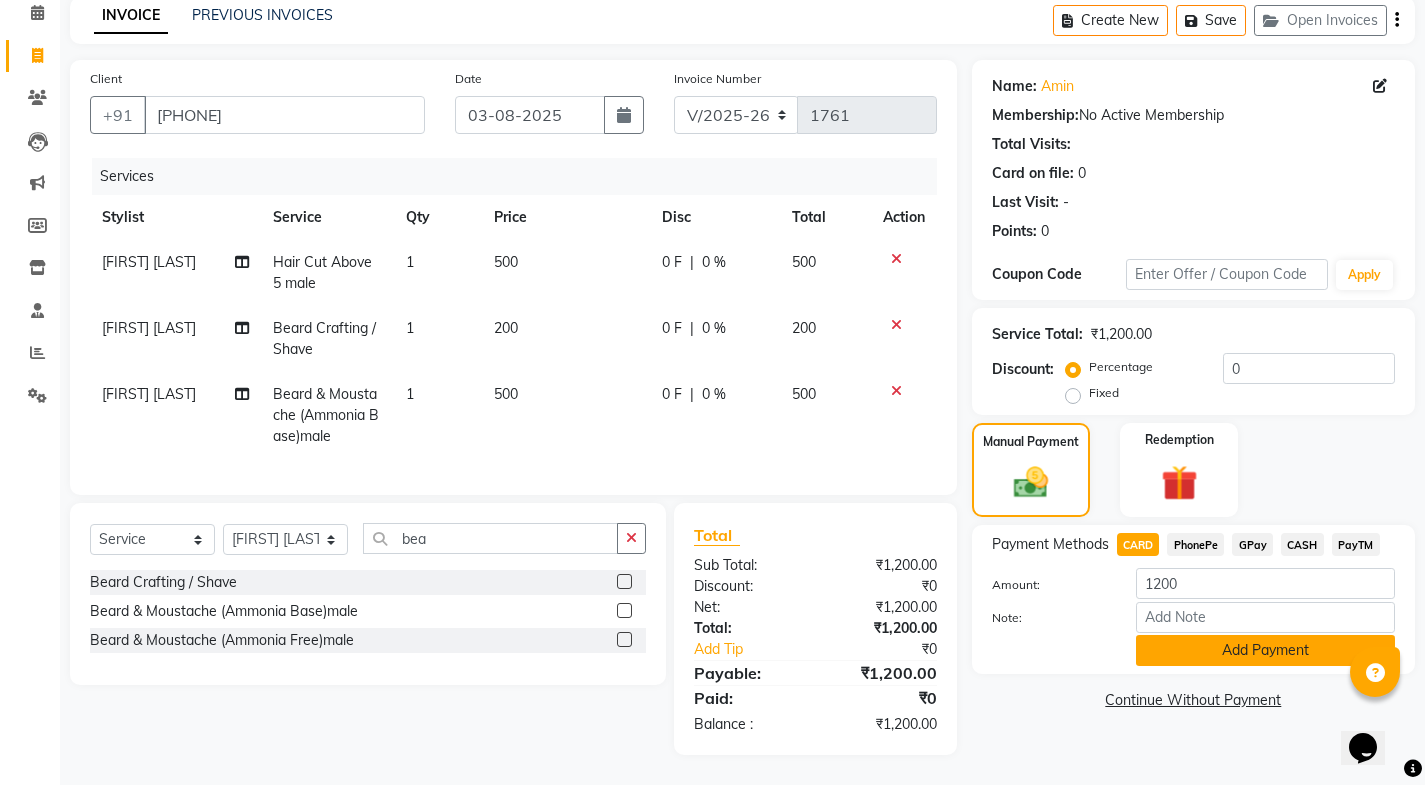 click on "Add Payment" 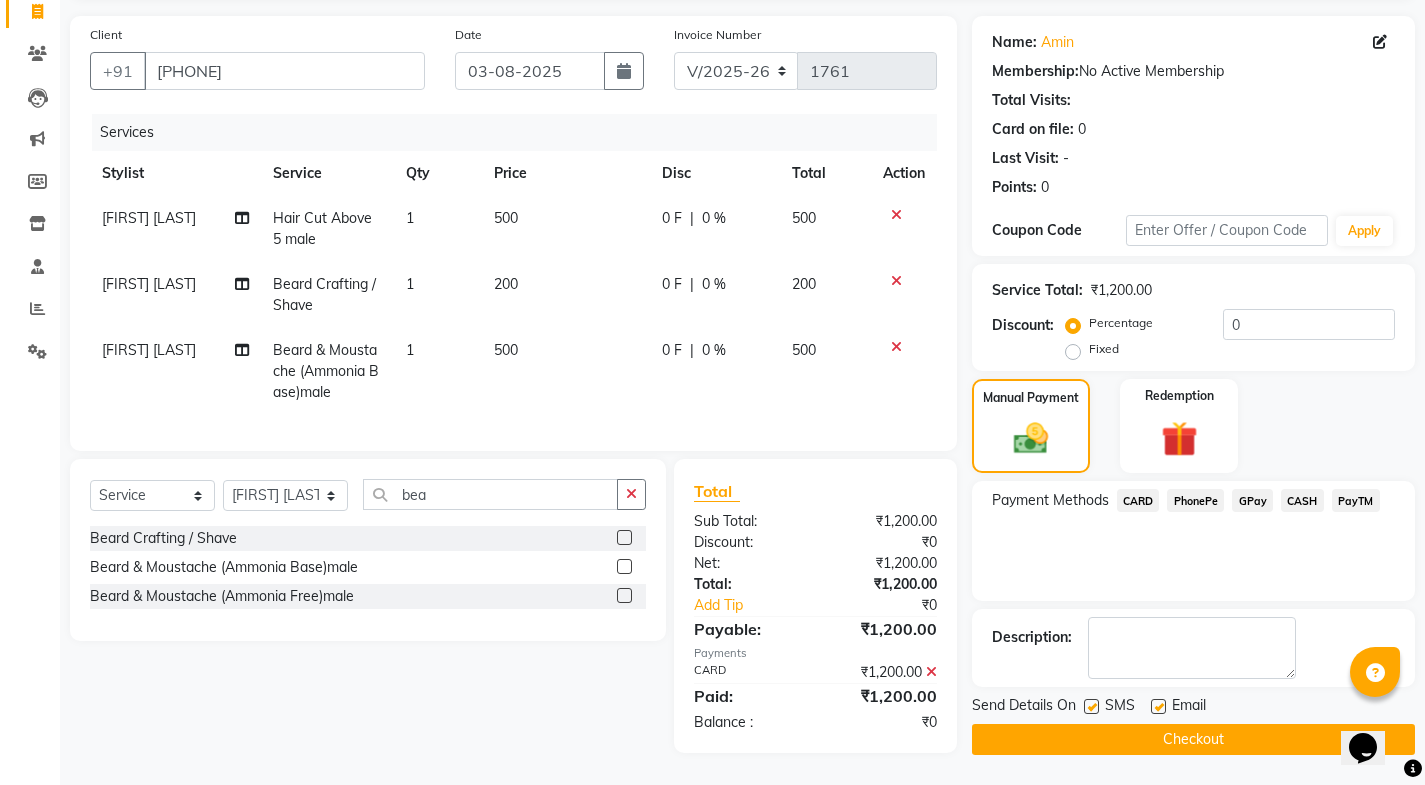 scroll, scrollTop: 147, scrollLeft: 0, axis: vertical 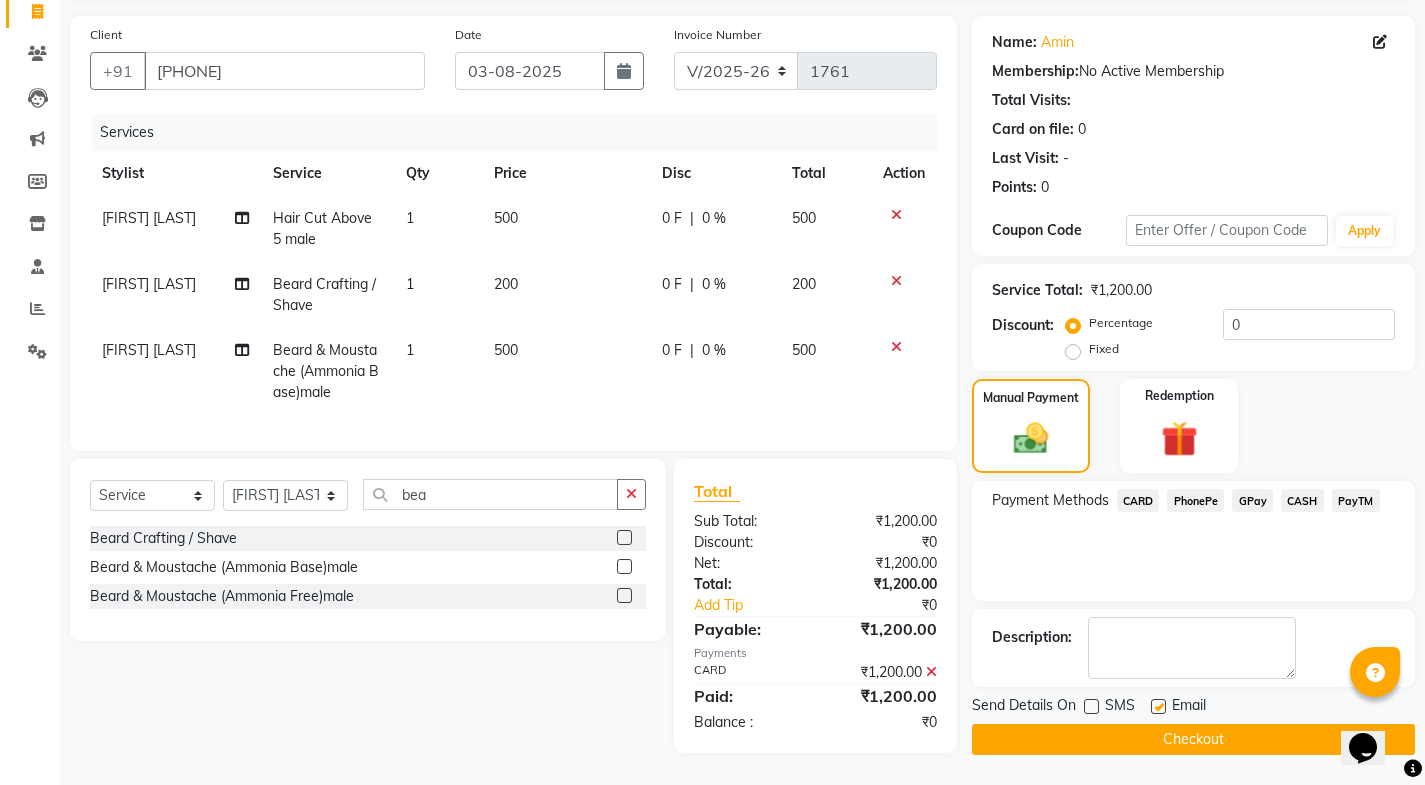 click 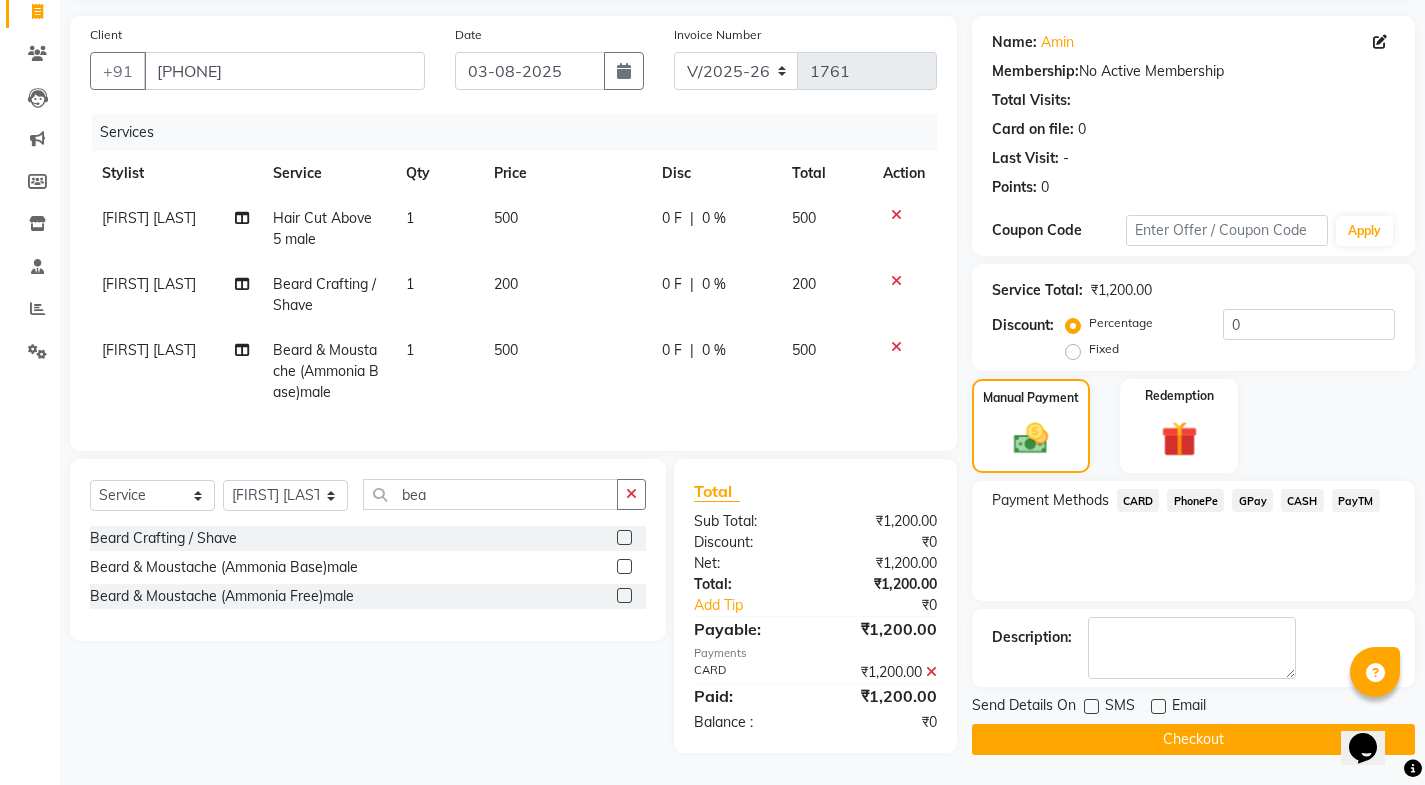 click on "Checkout" 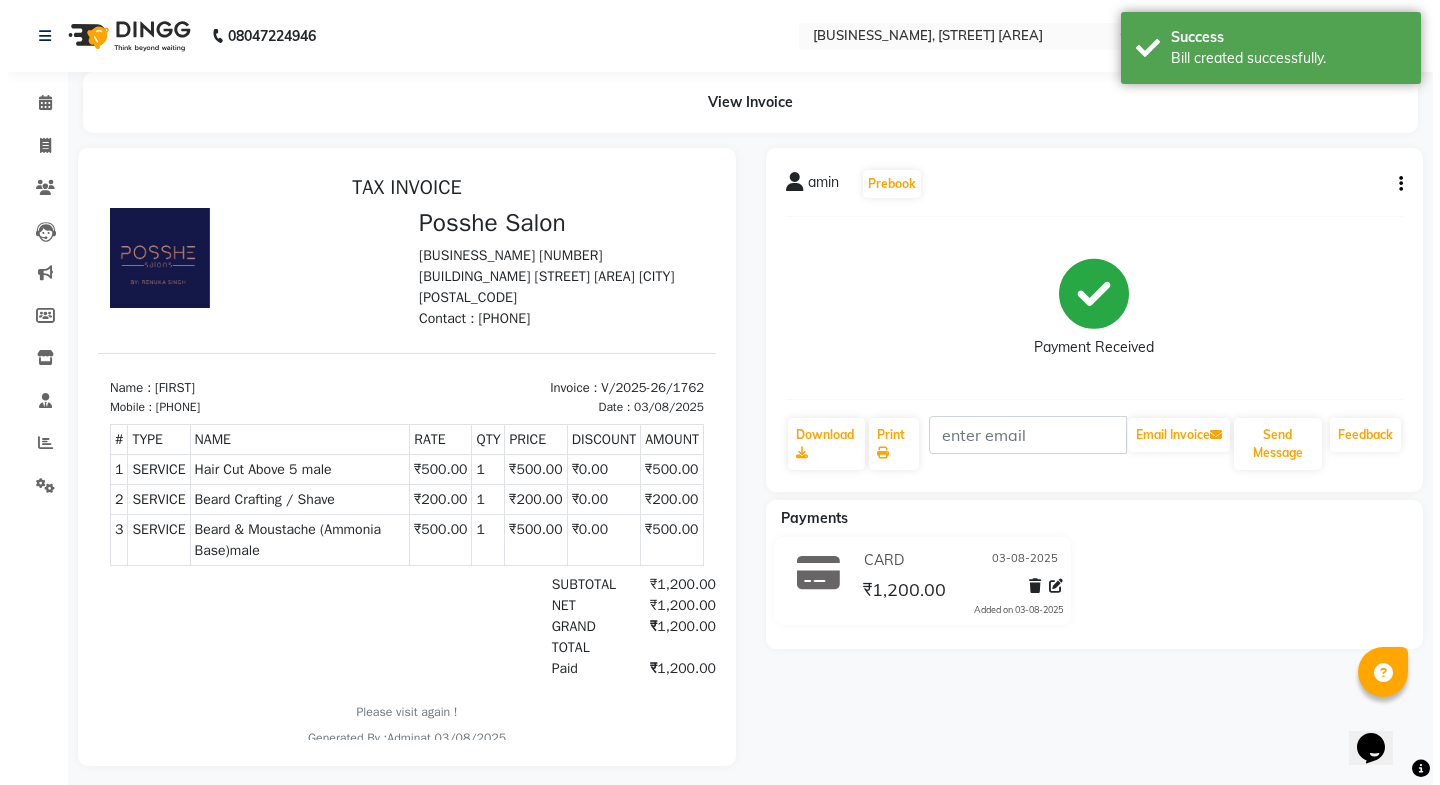 scroll, scrollTop: 0, scrollLeft: 0, axis: both 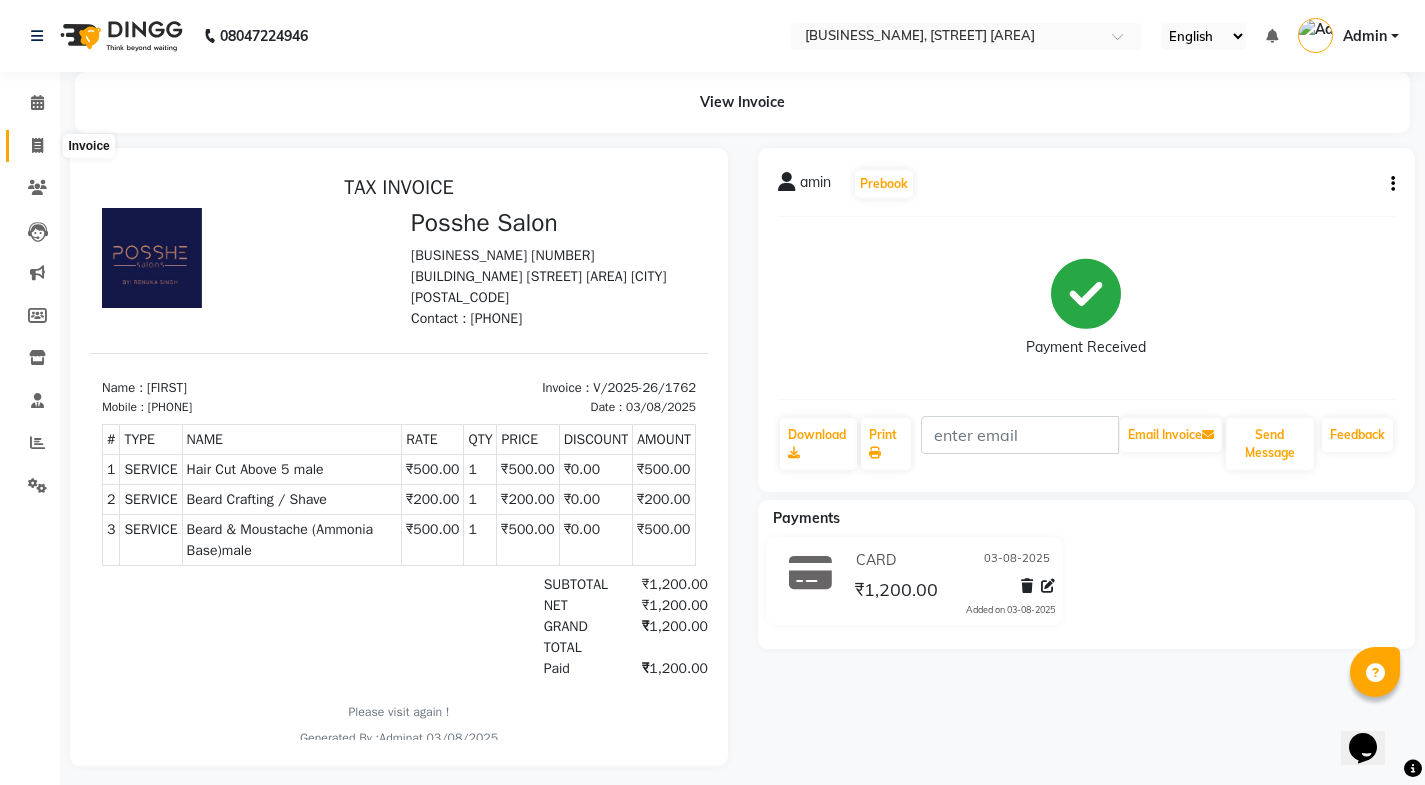 click 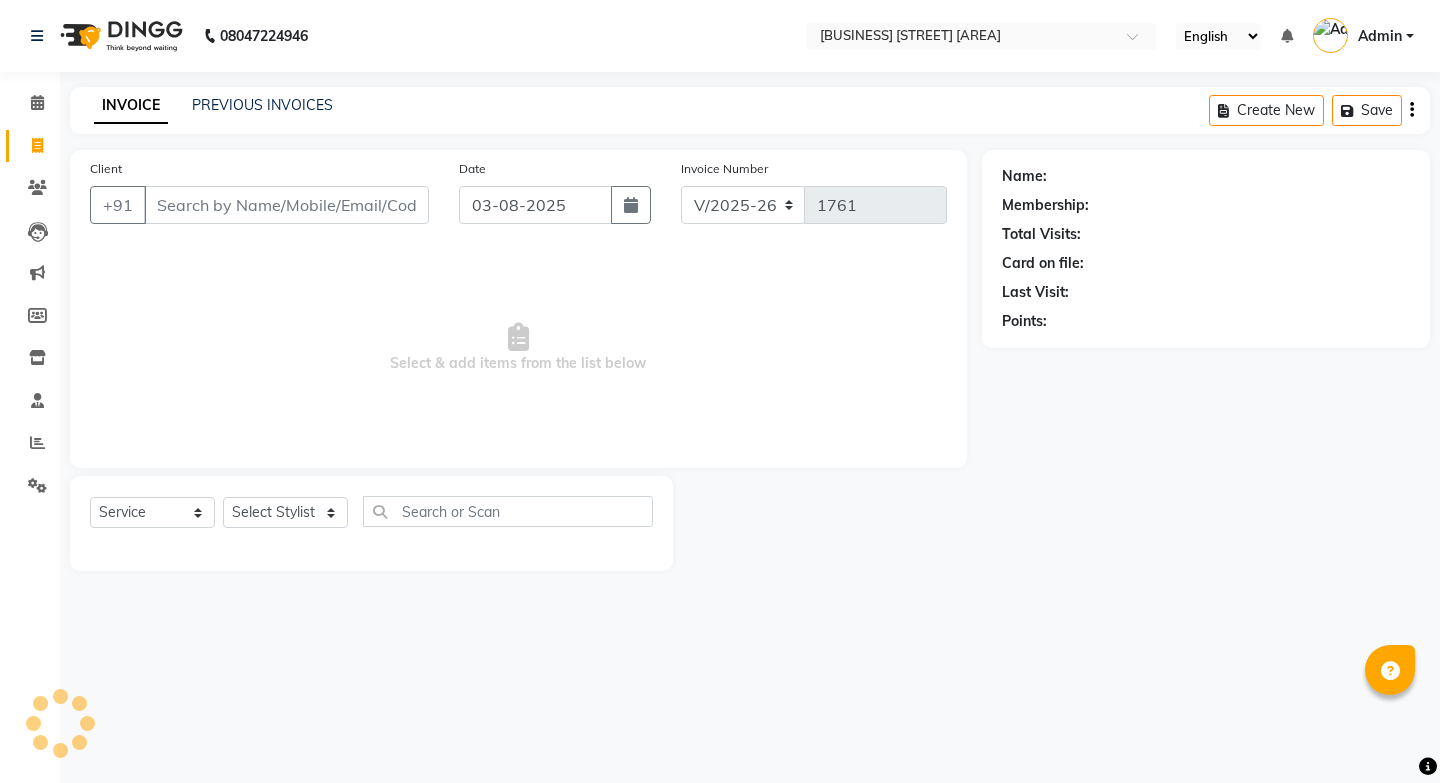 select on "6052" 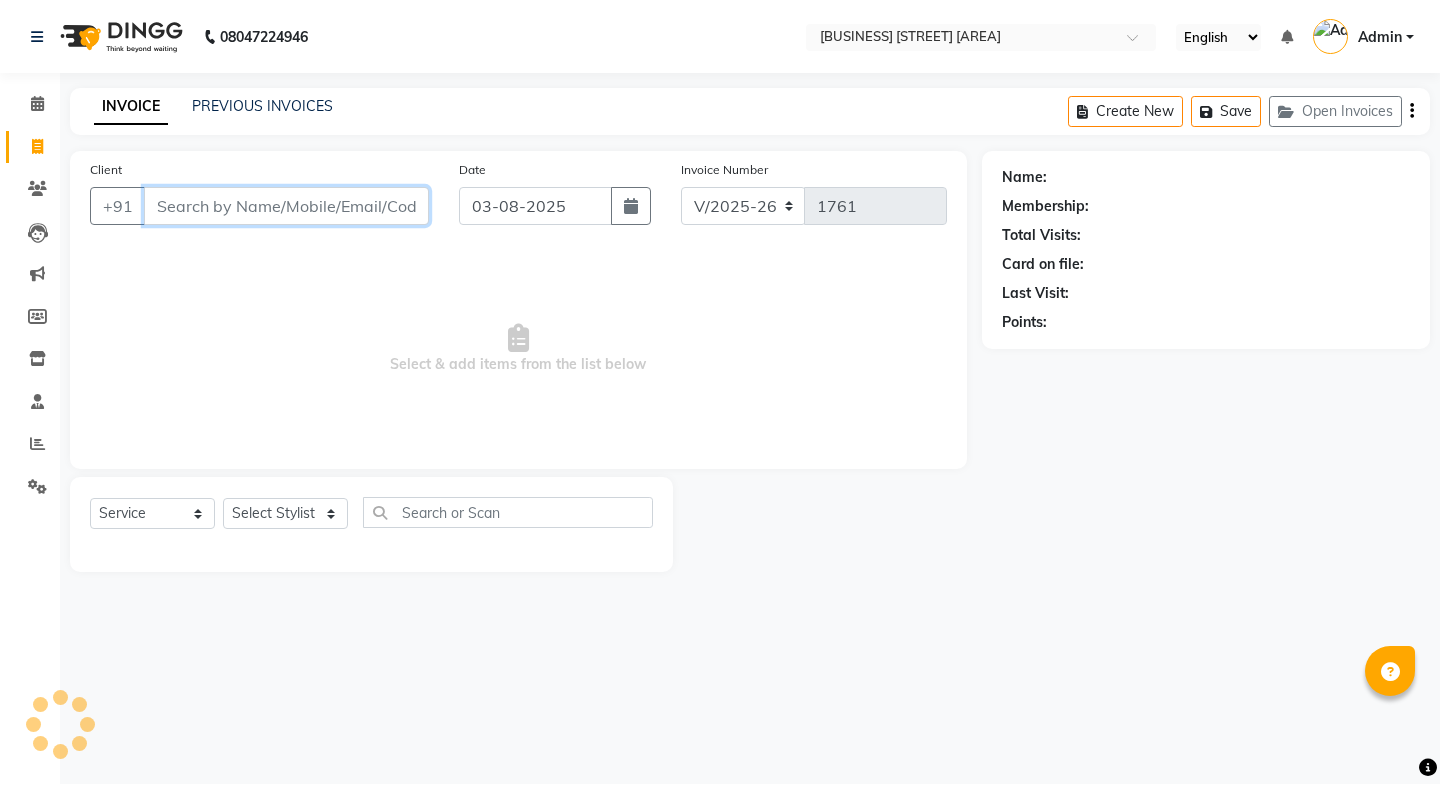 scroll, scrollTop: 0, scrollLeft: 0, axis: both 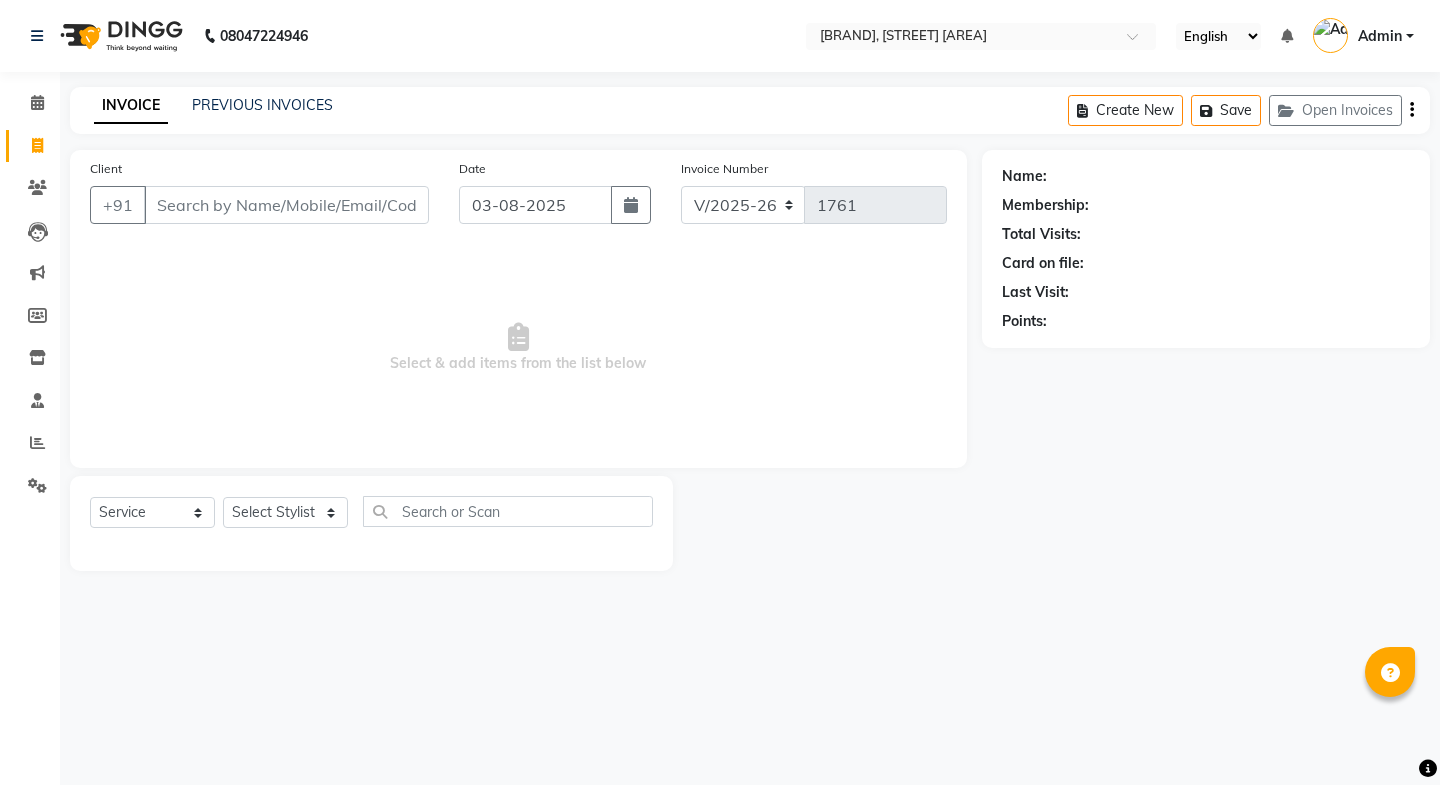 select on "6052" 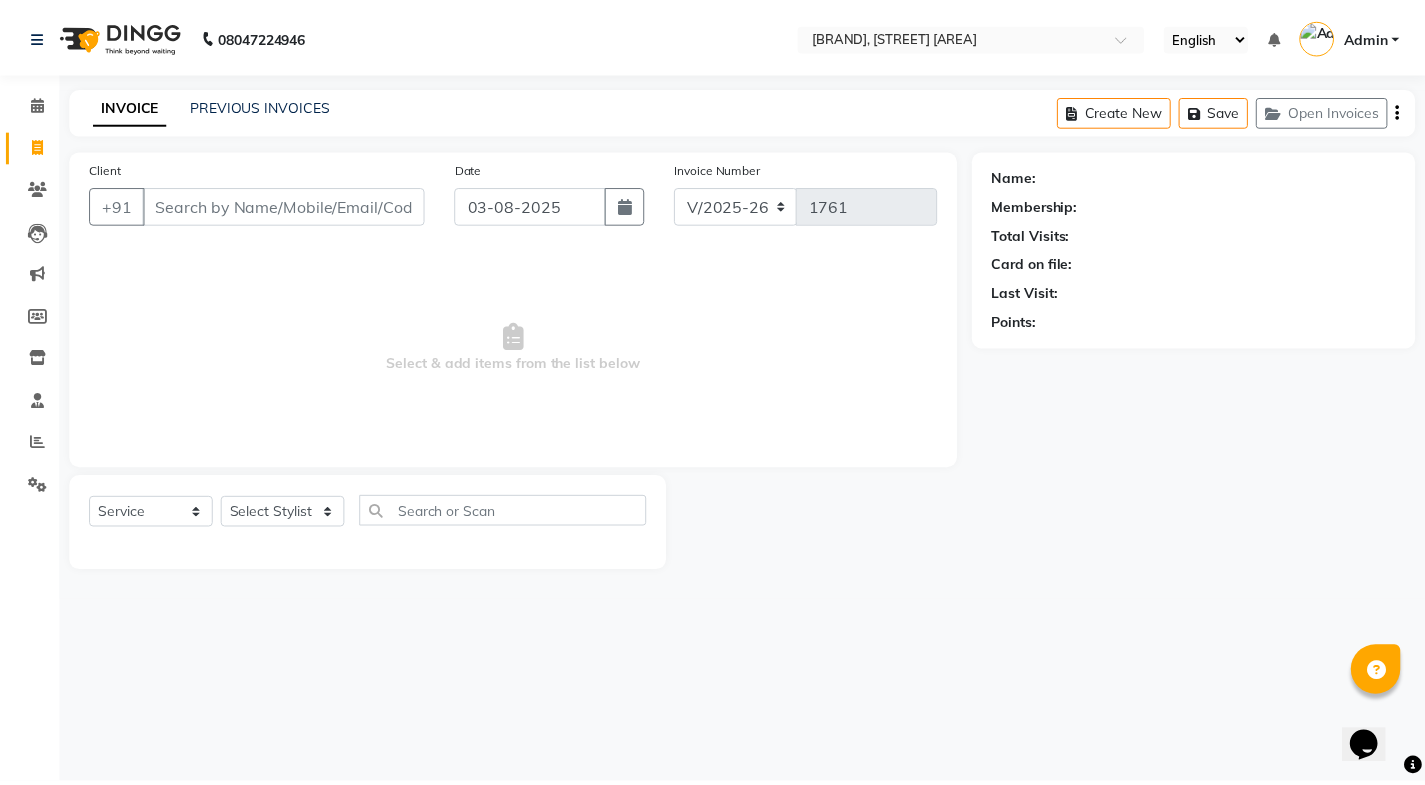 scroll, scrollTop: 0, scrollLeft: 0, axis: both 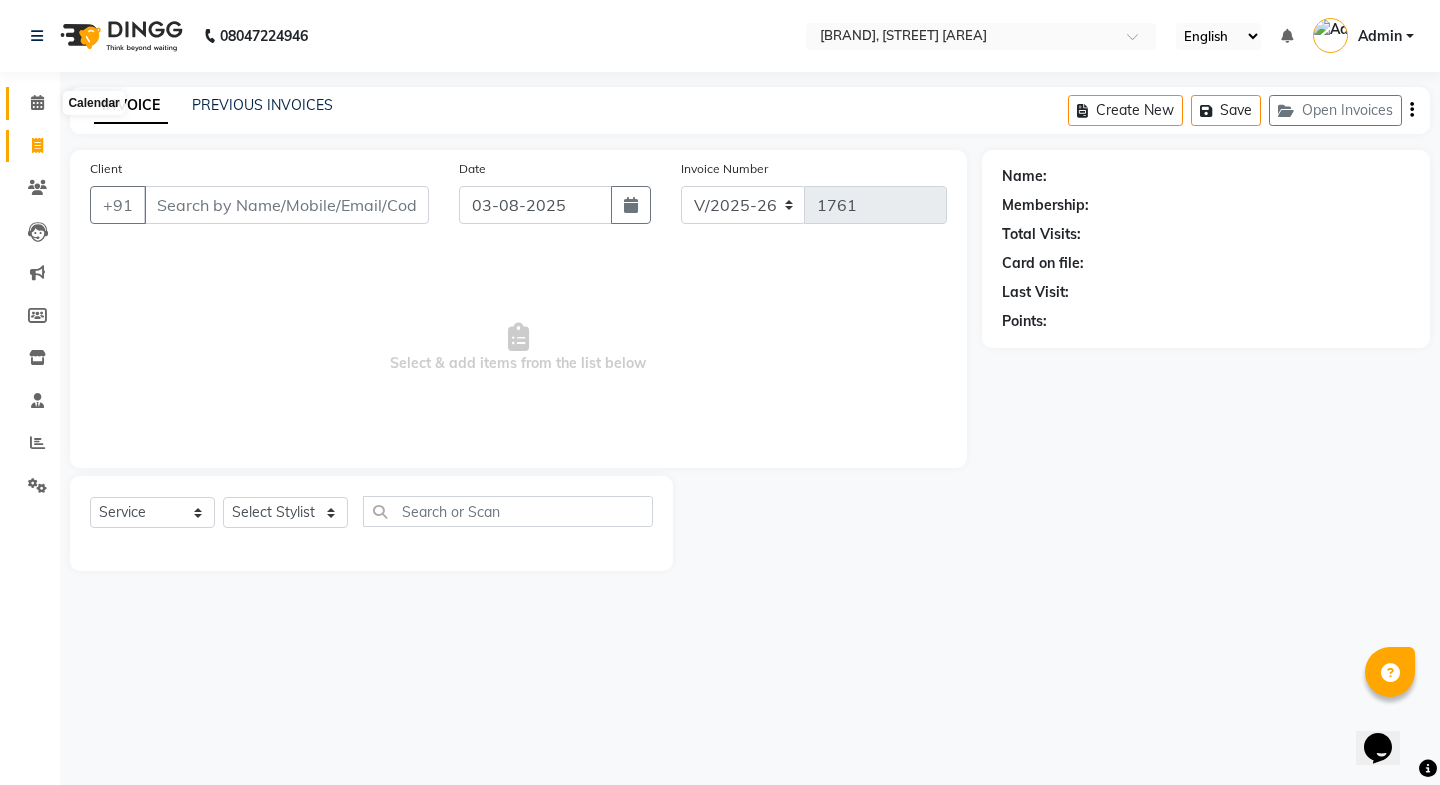 click 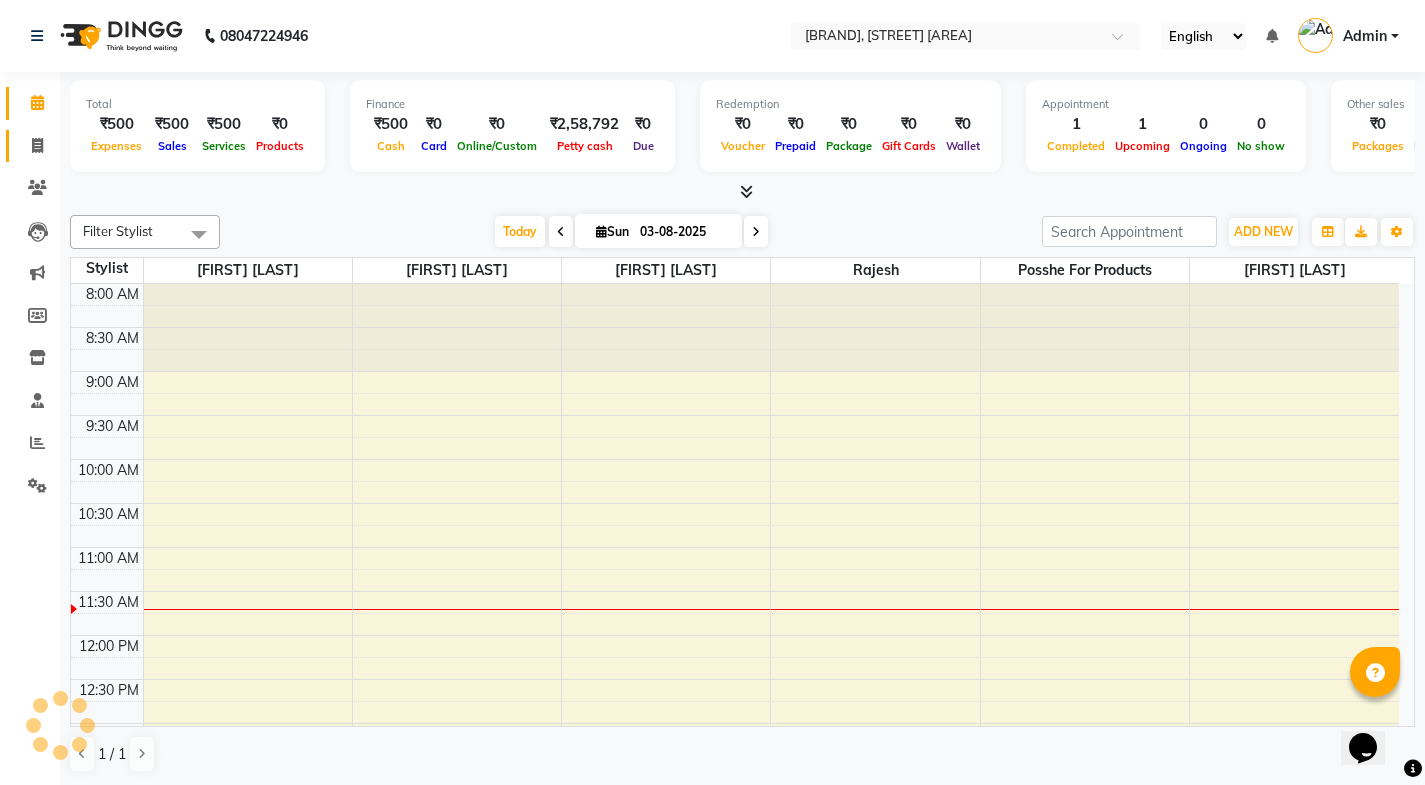 scroll, scrollTop: 0, scrollLeft: 0, axis: both 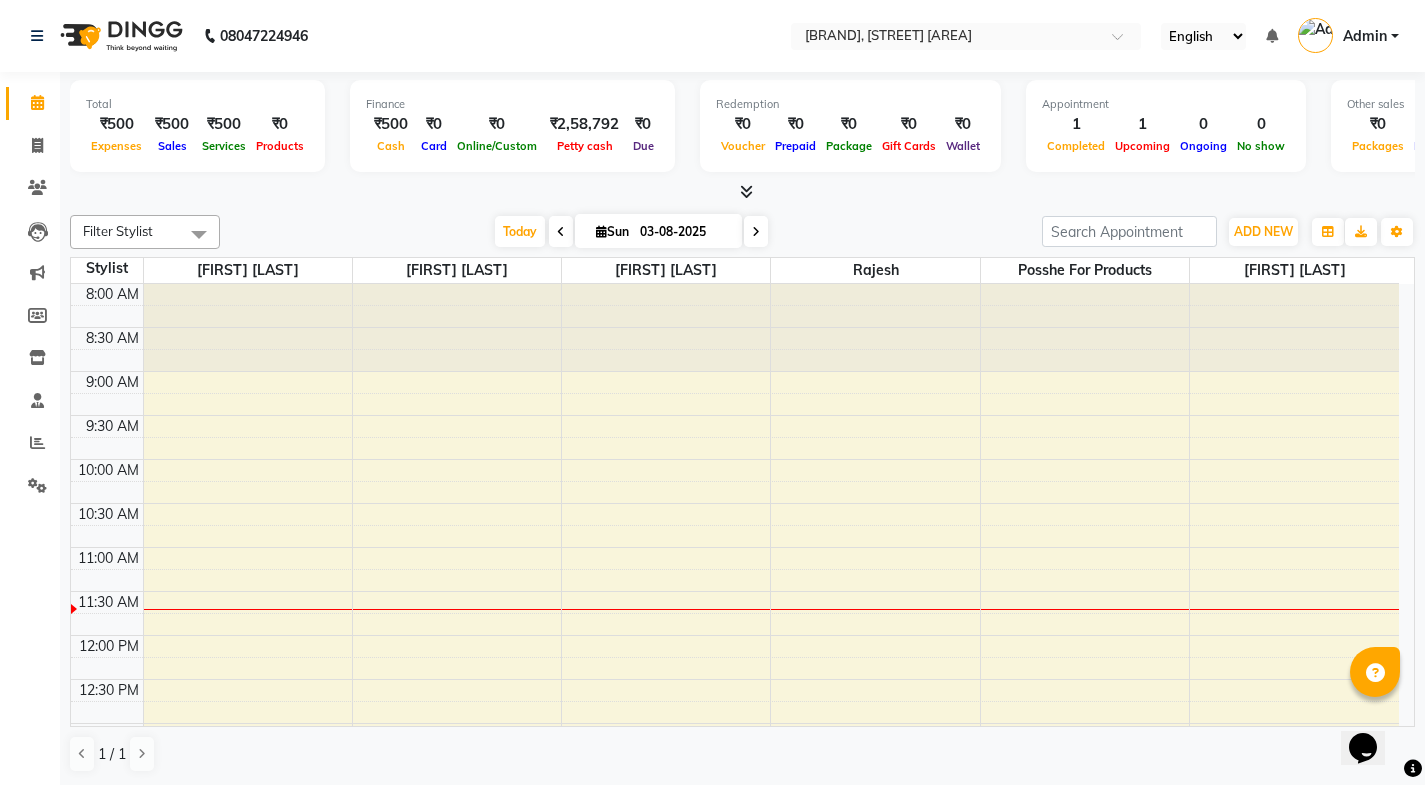 click on "Expenses" at bounding box center [116, 145] 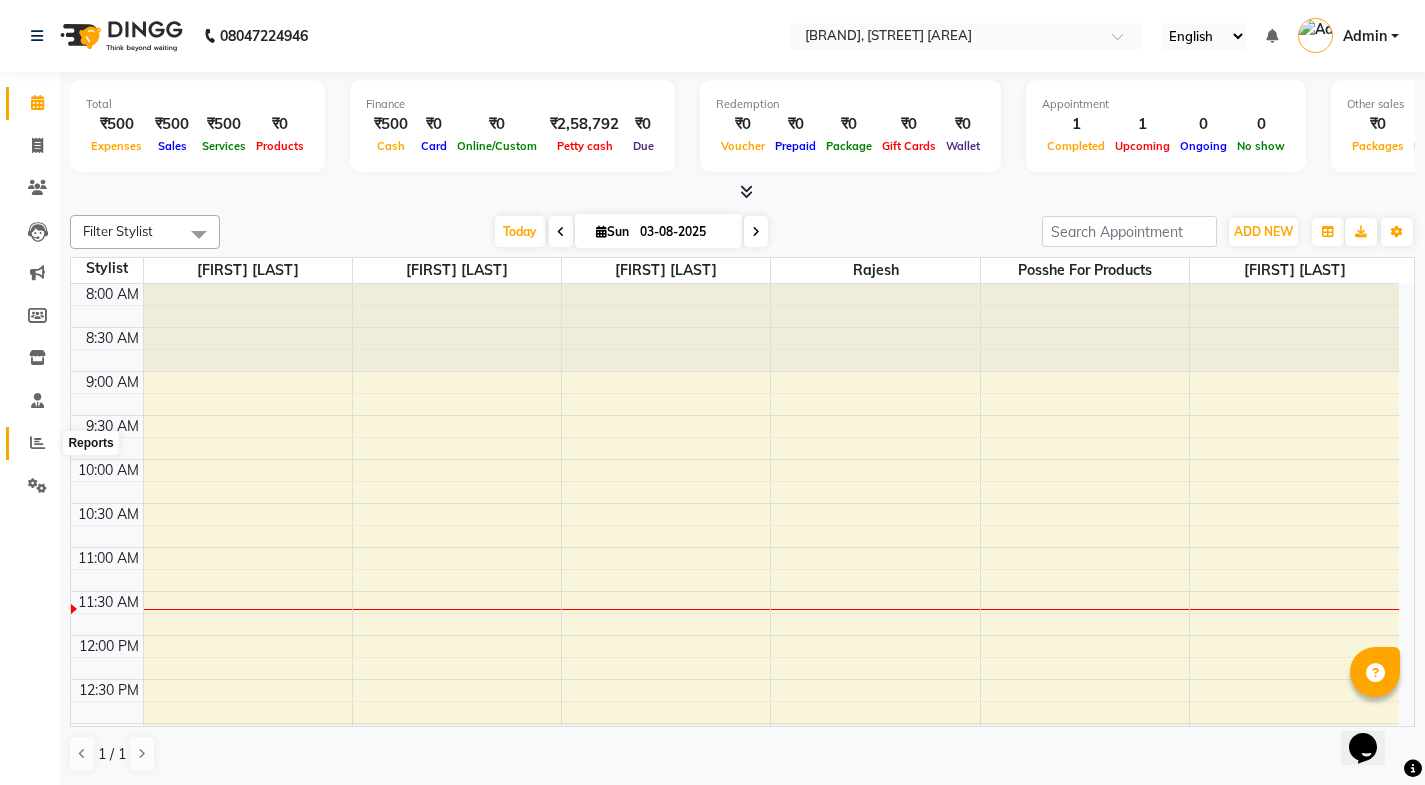 click 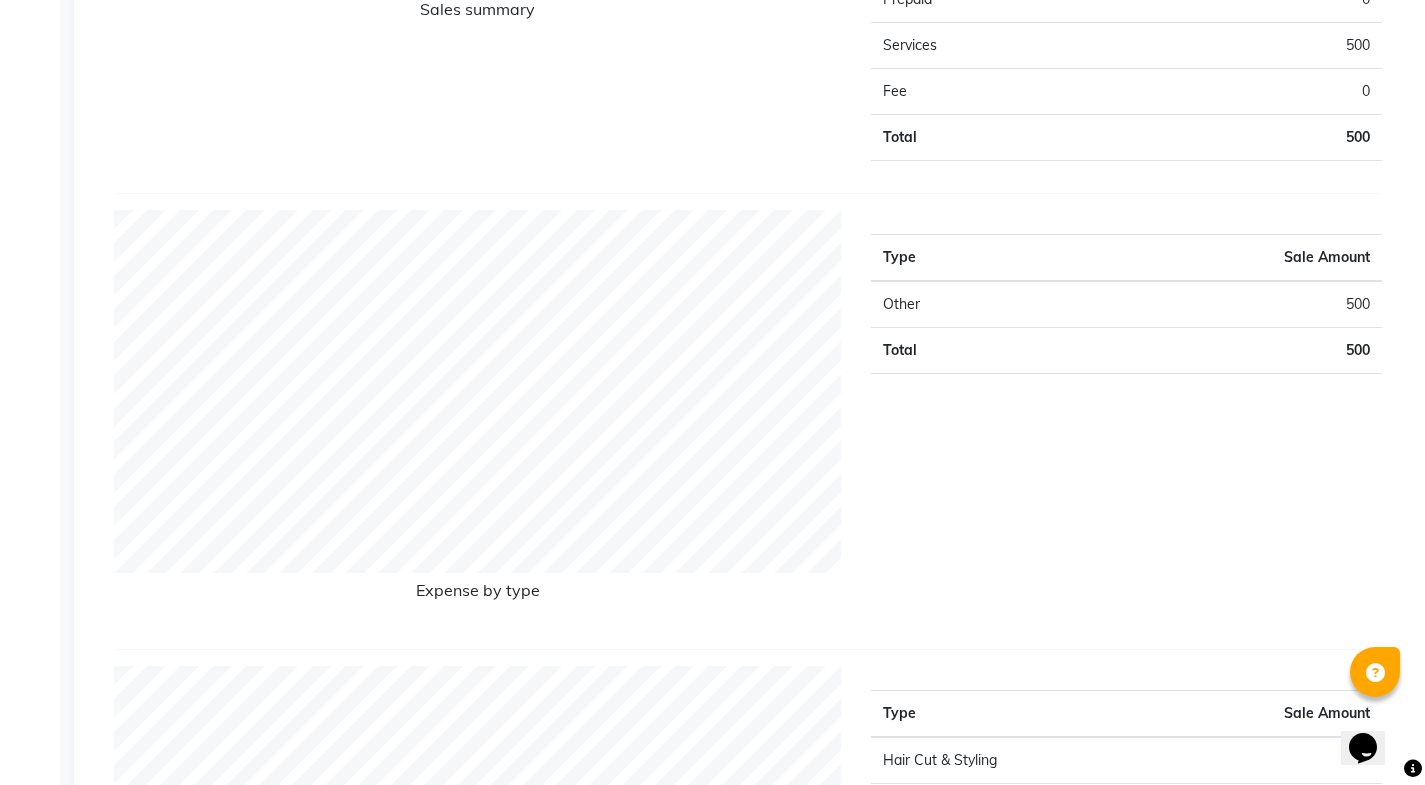 scroll, scrollTop: 1600, scrollLeft: 0, axis: vertical 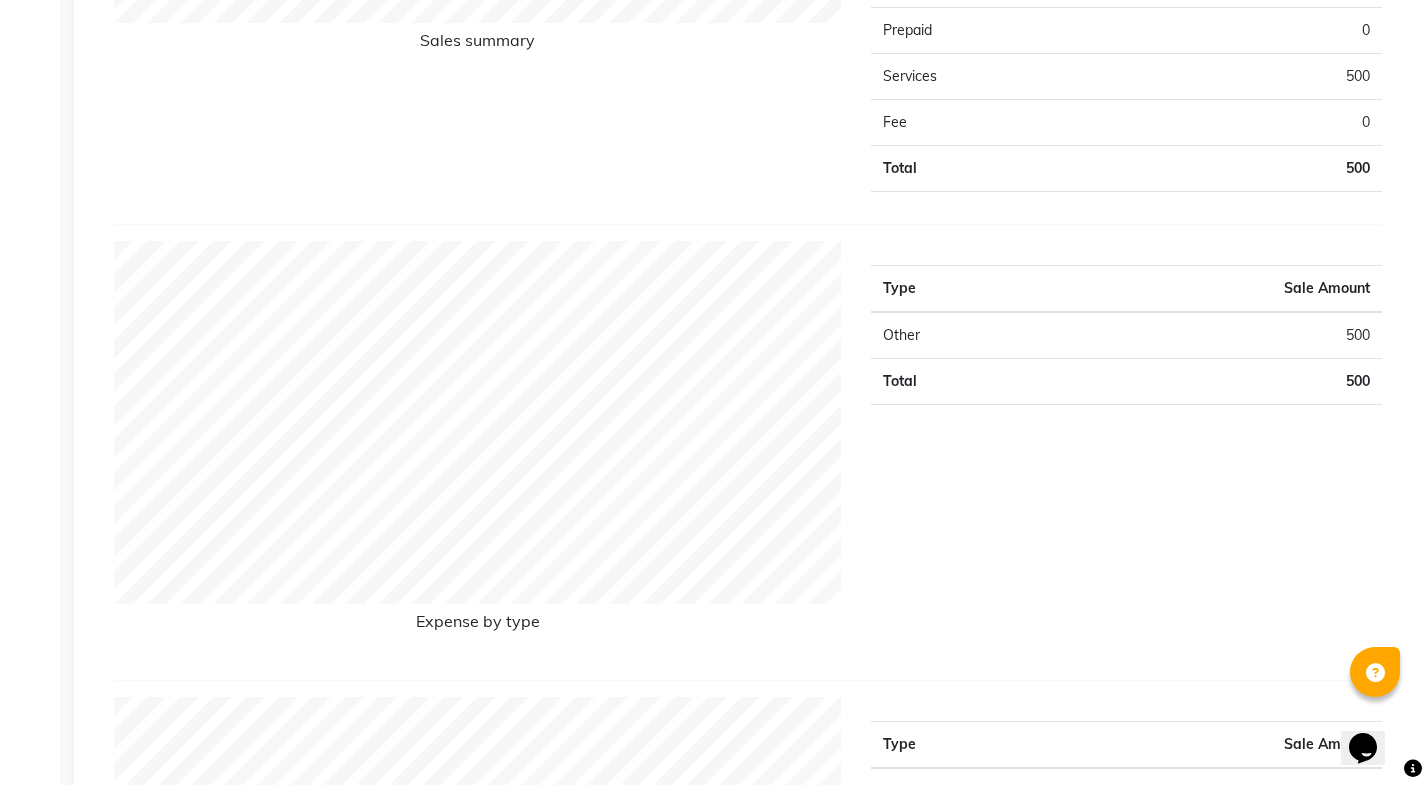 click on "Total" 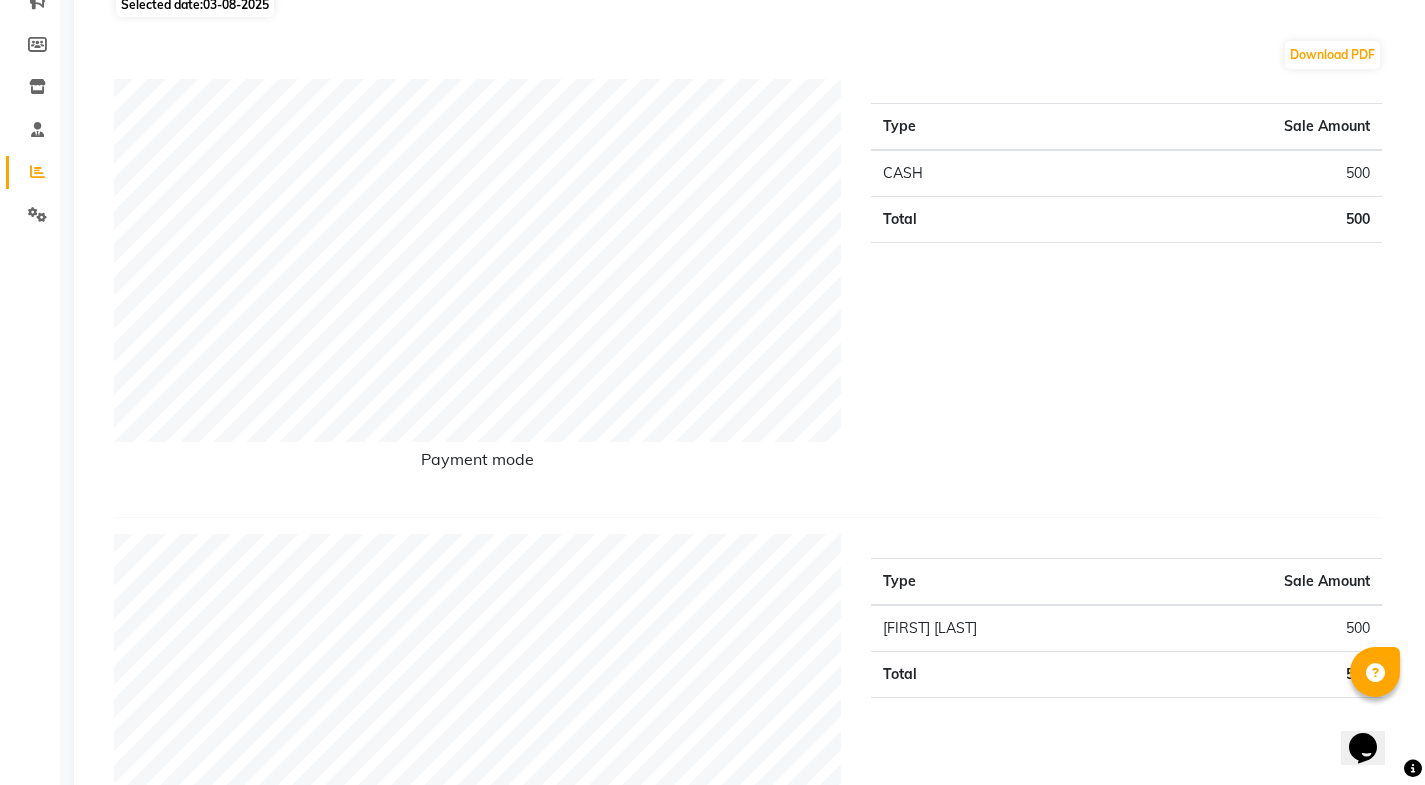 scroll, scrollTop: 0, scrollLeft: 0, axis: both 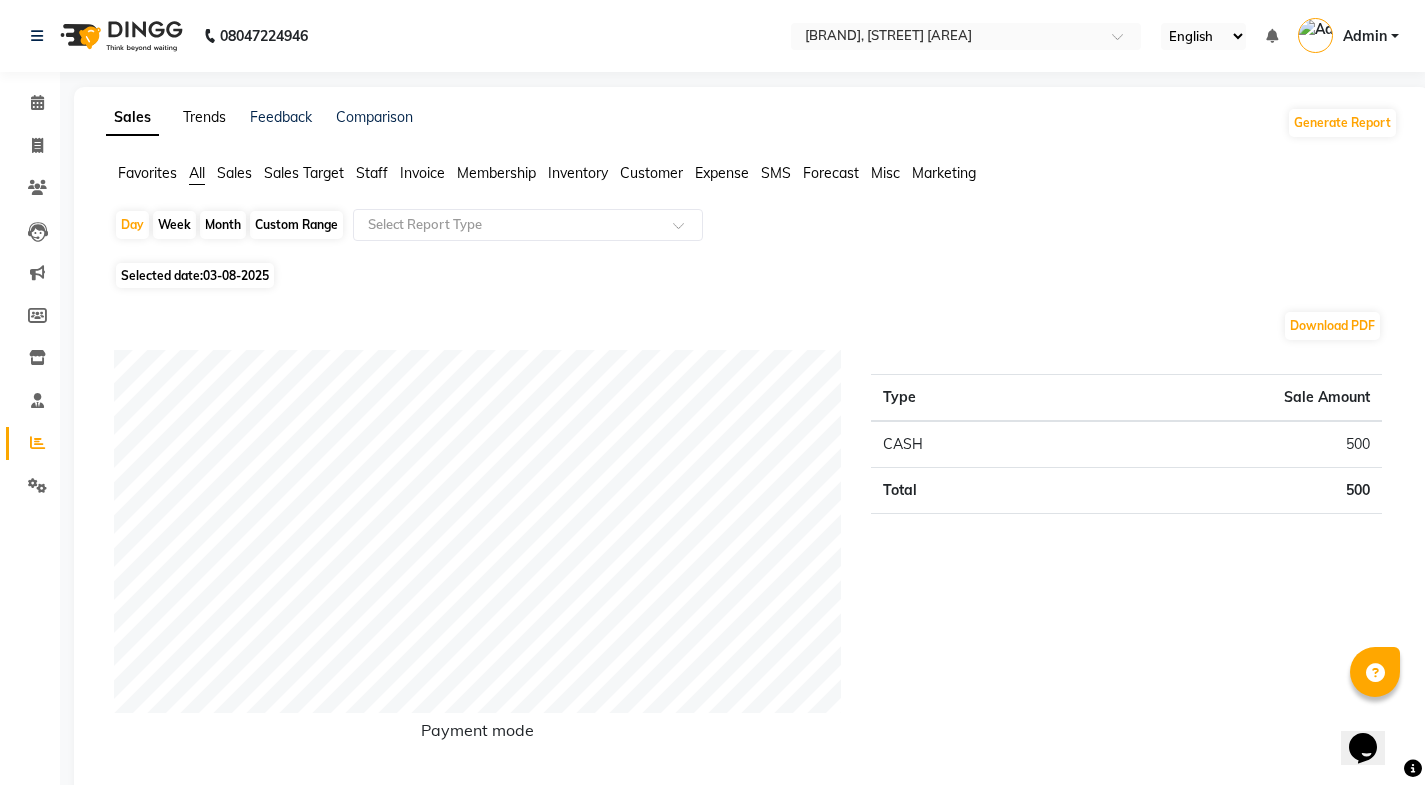 click on "Trends" 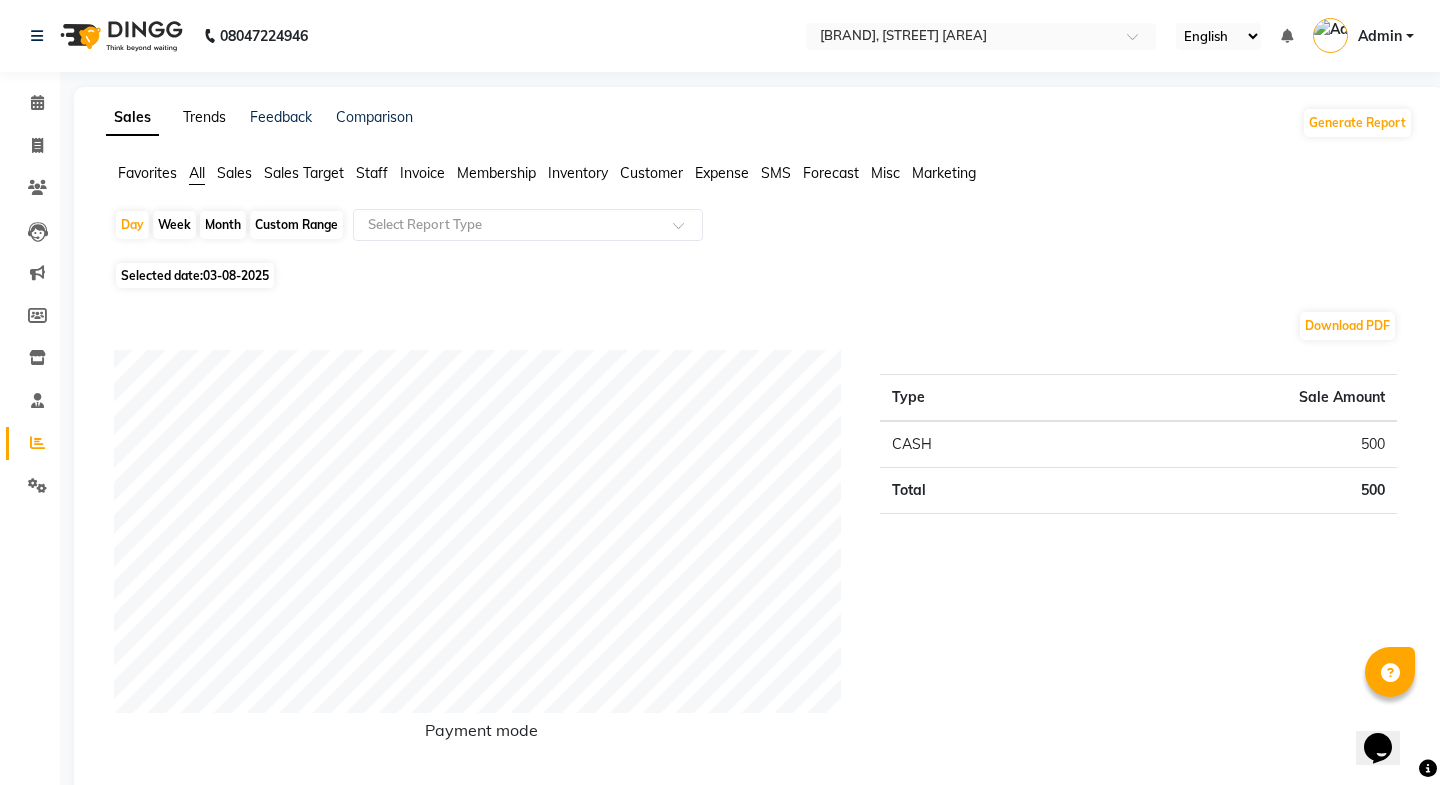select on "by_client" 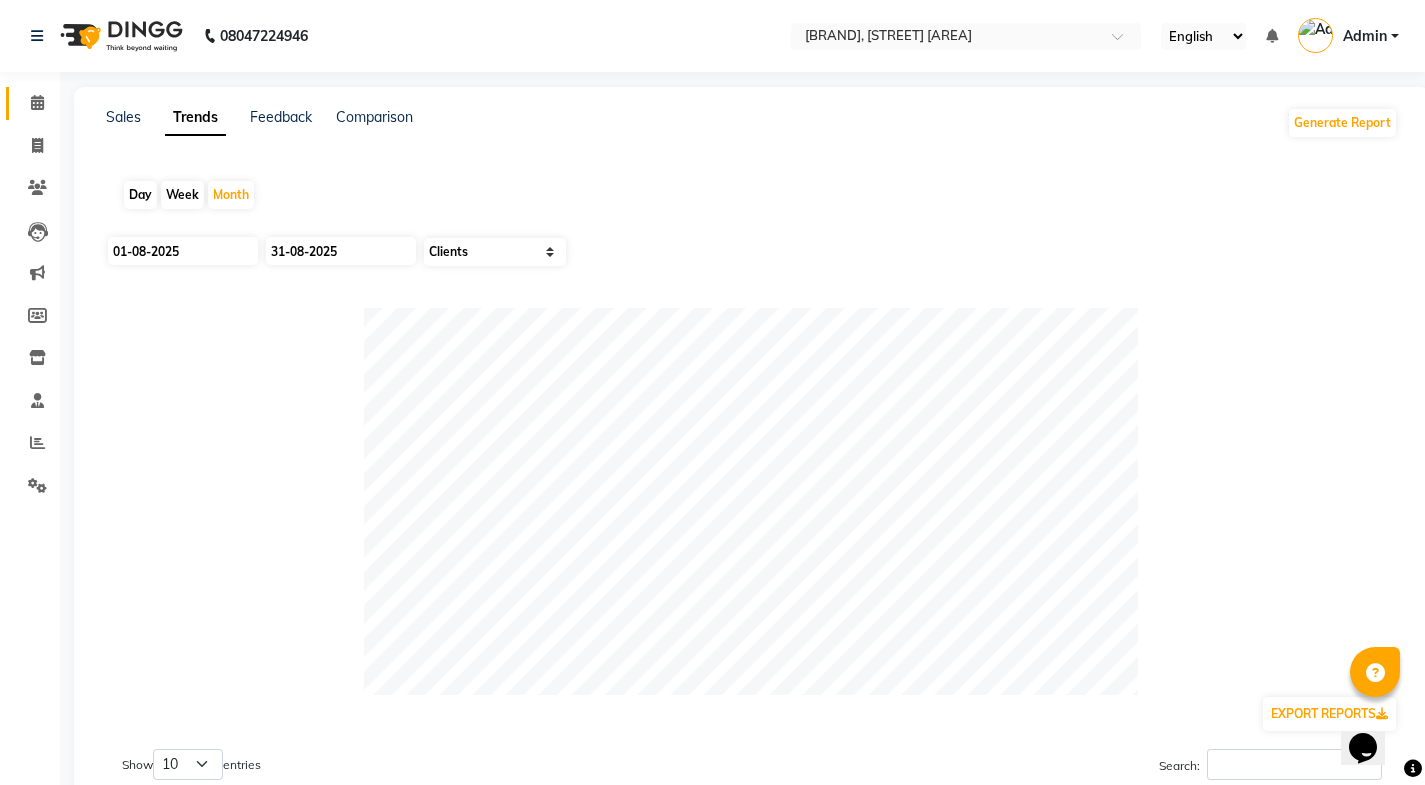 click on "Calendar" 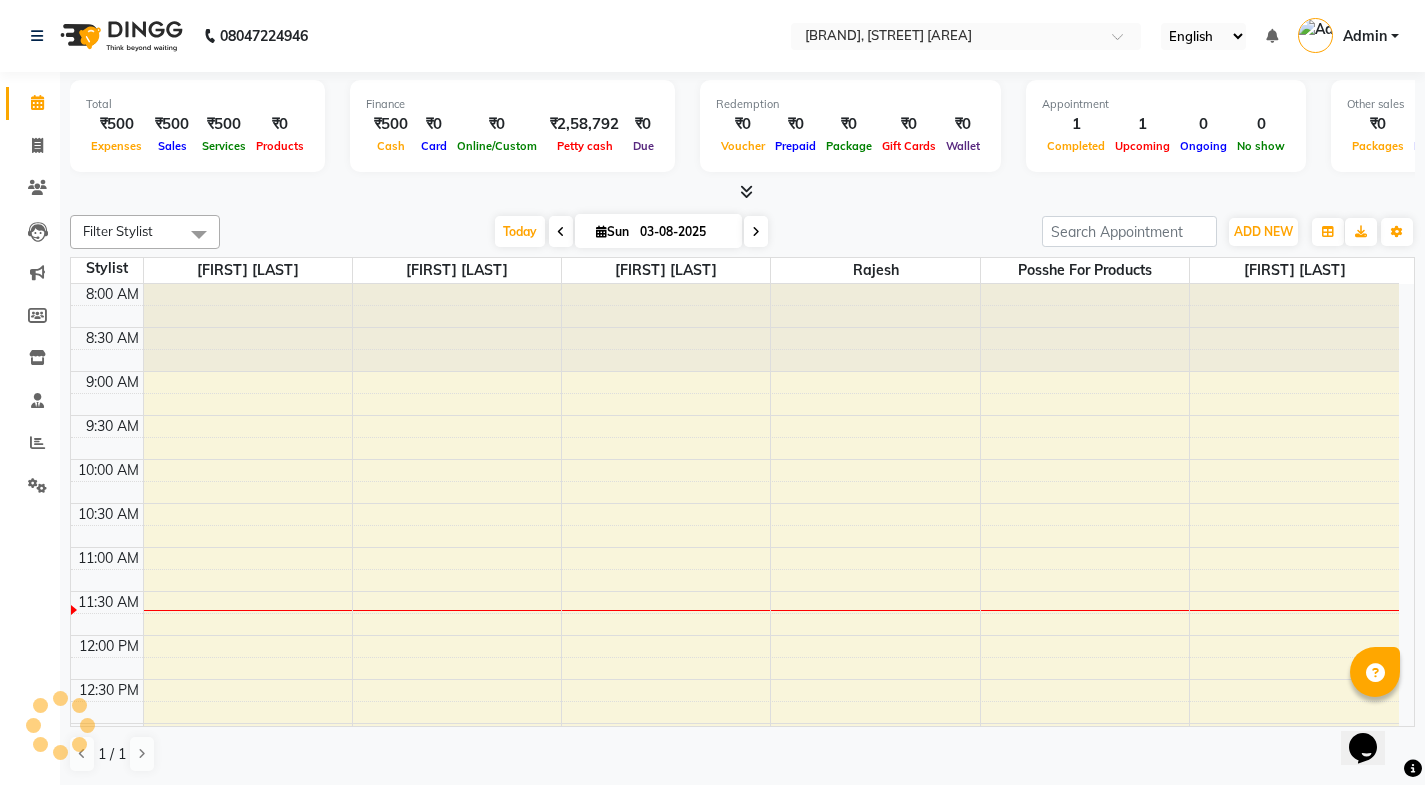 scroll, scrollTop: 0, scrollLeft: 0, axis: both 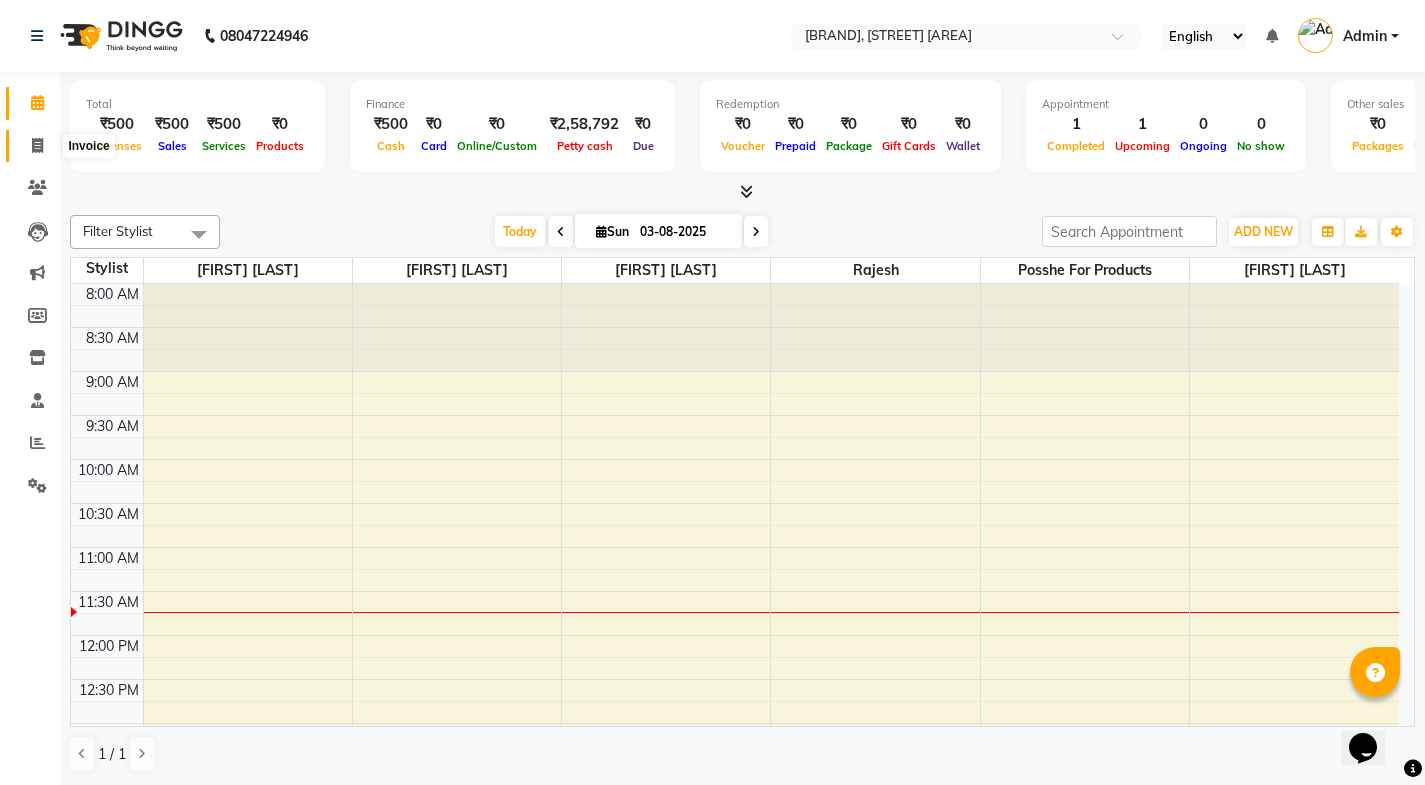 click 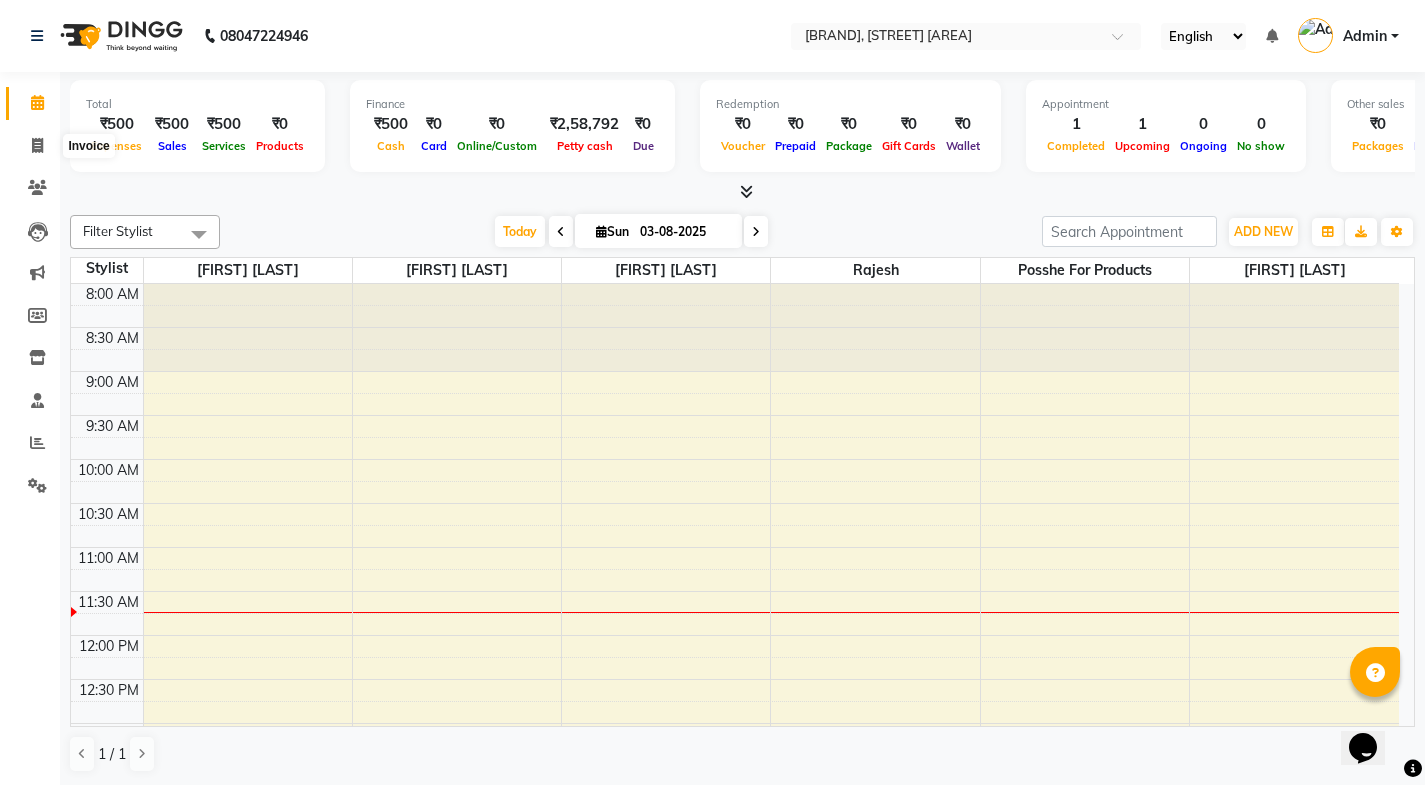select on "6052" 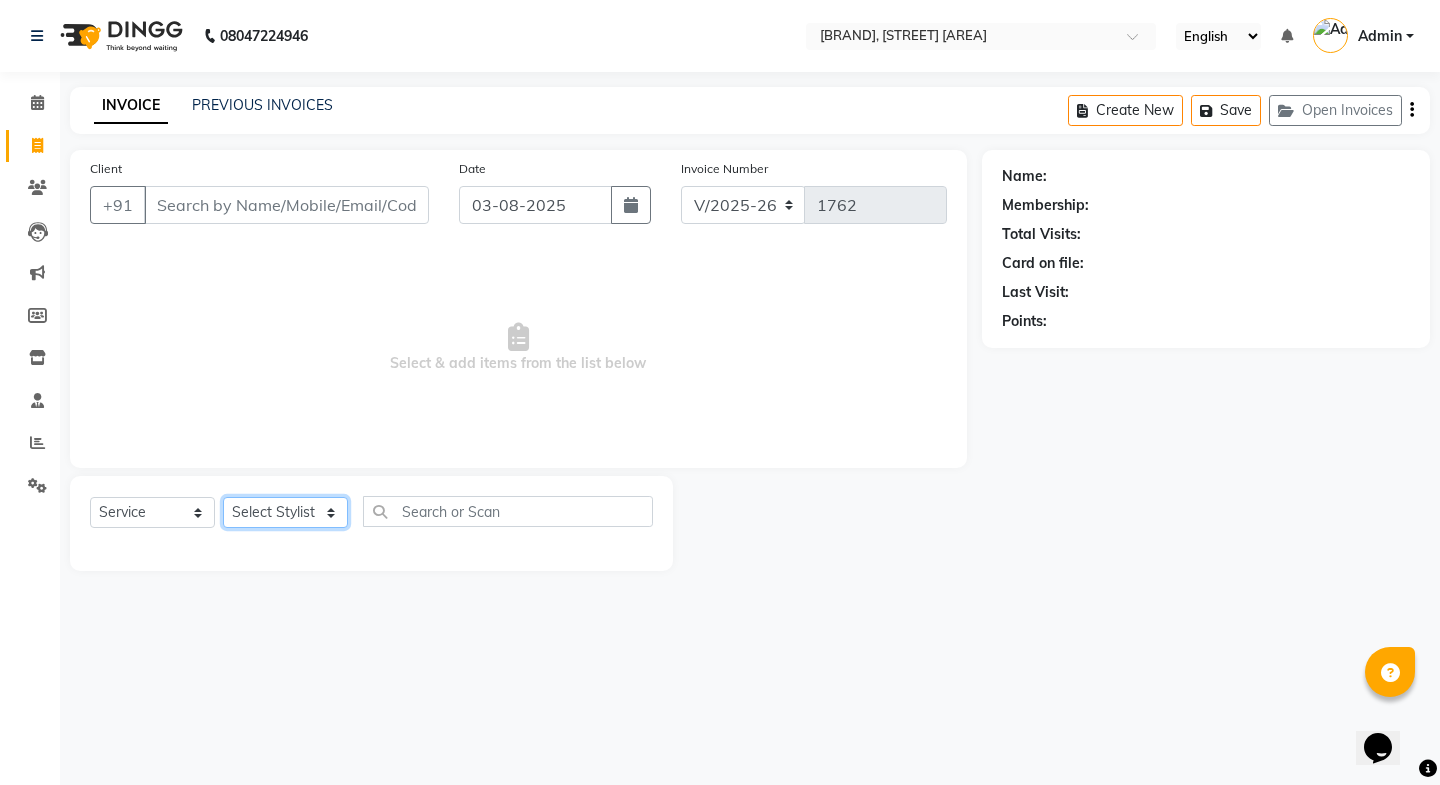 click on "Select Stylist [FIRST] [LAST] [FIRST] [LAST] [BUSINESS_NAME] for products [FIRST] [FIRST] [FIRST]" 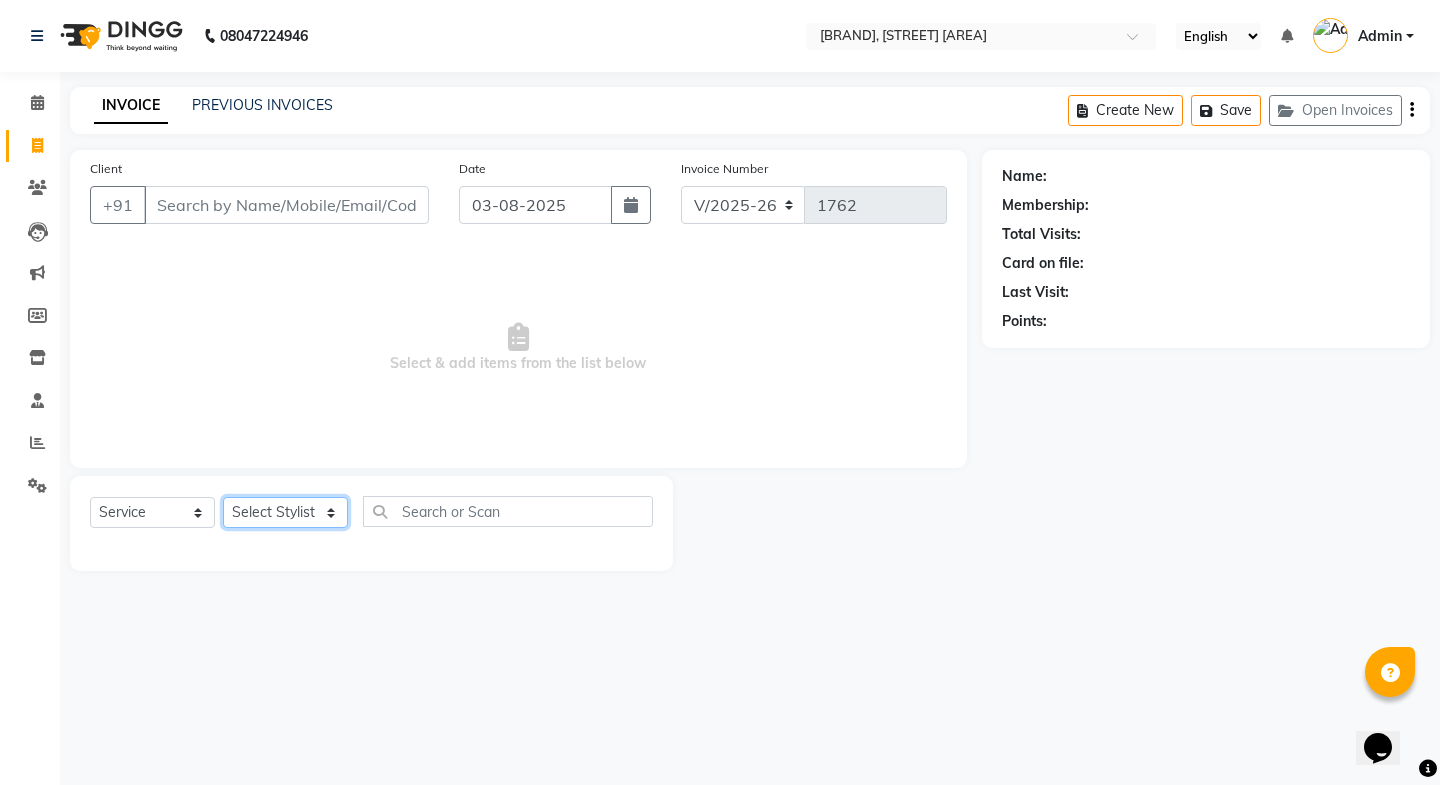 select on "43693" 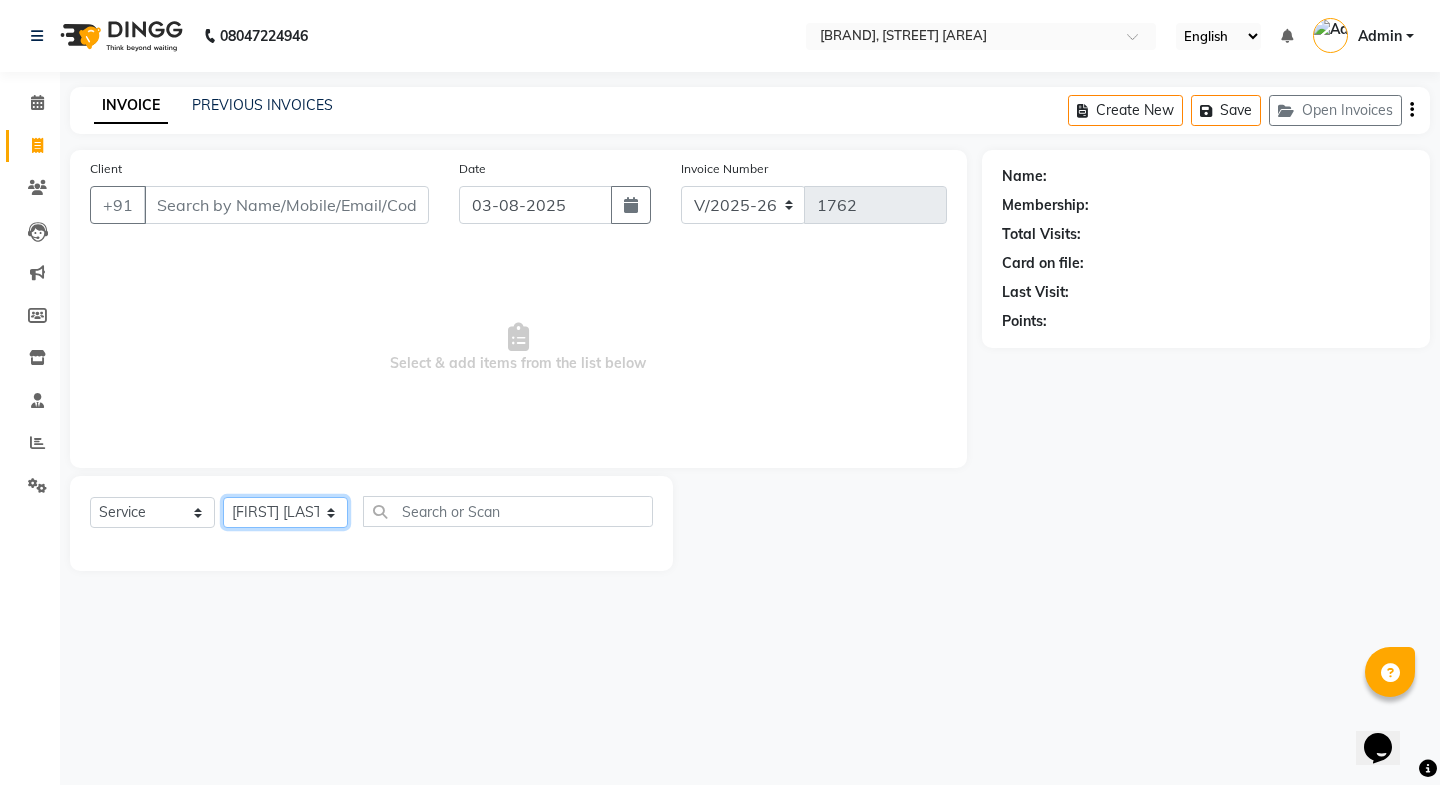 click on "Select Stylist [FIRST] [LAST] [FIRST] [LAST] [BUSINESS_NAME] for products [FIRST] [FIRST] [FIRST]" 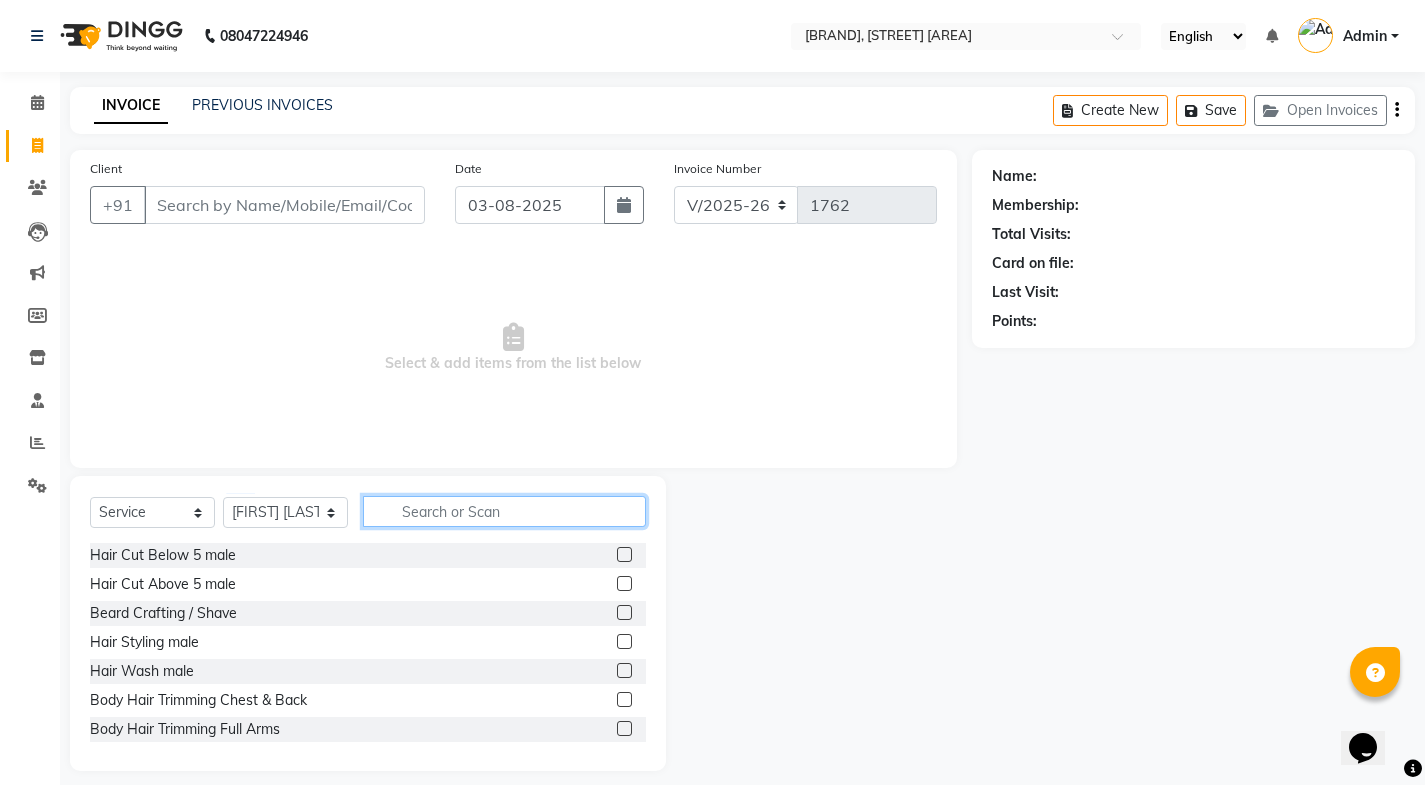 click 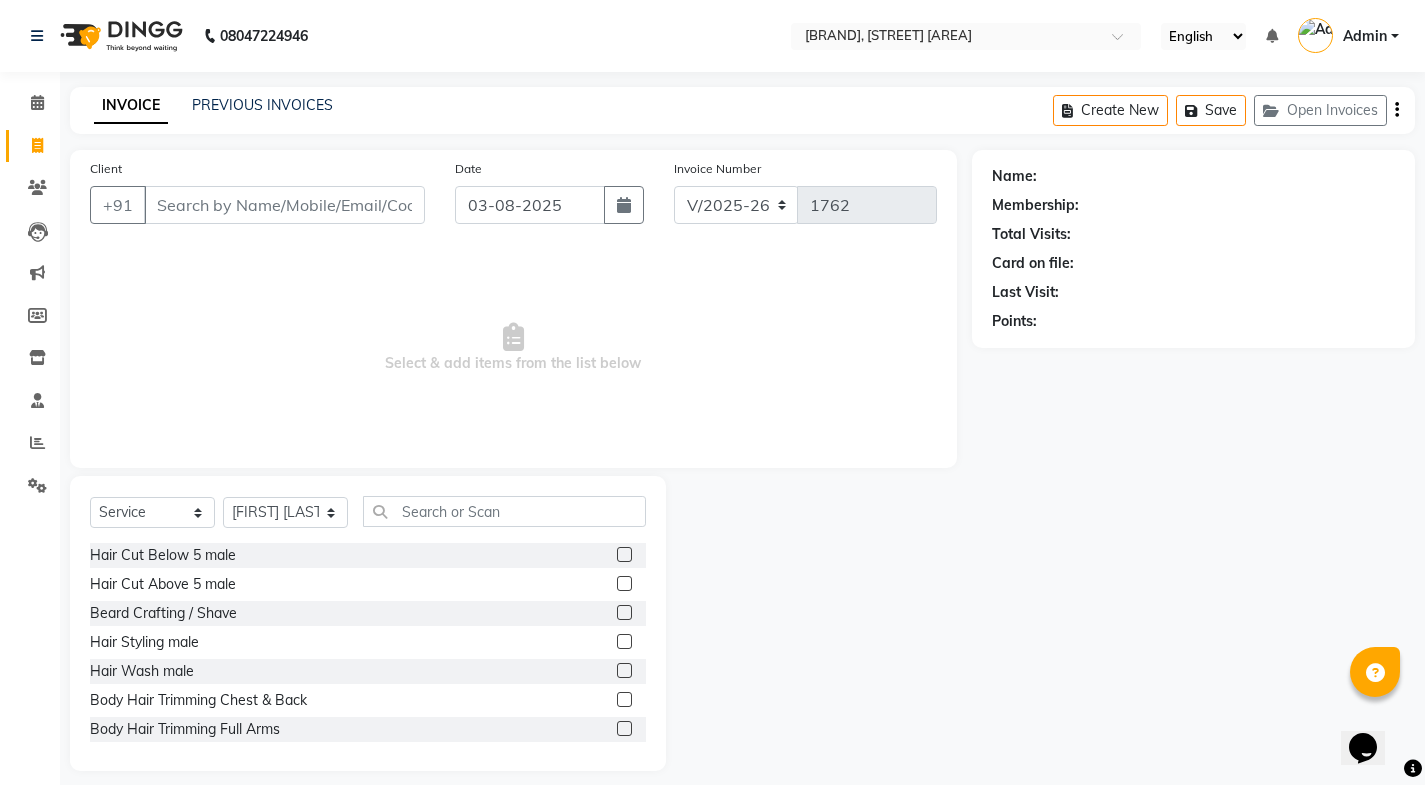 click 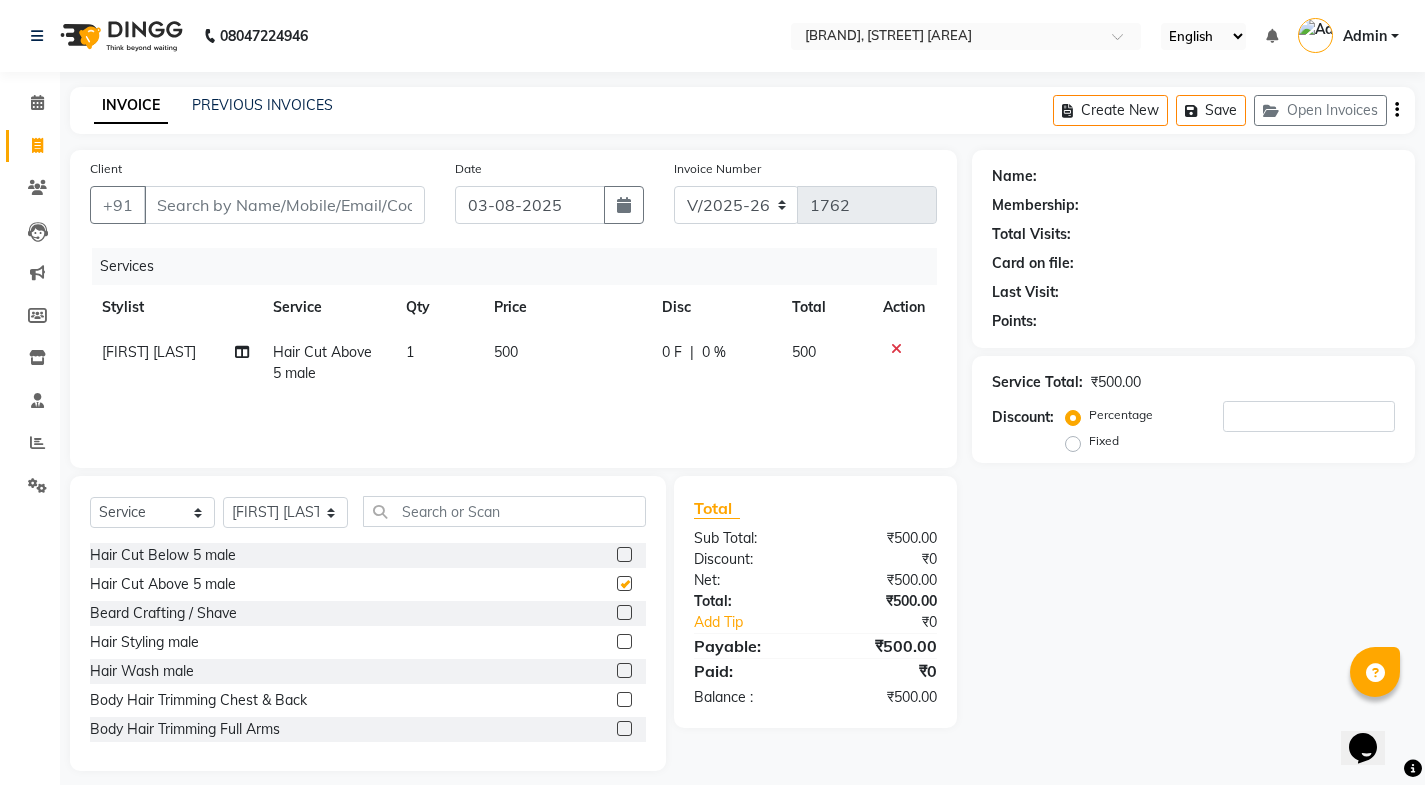 checkbox on "false" 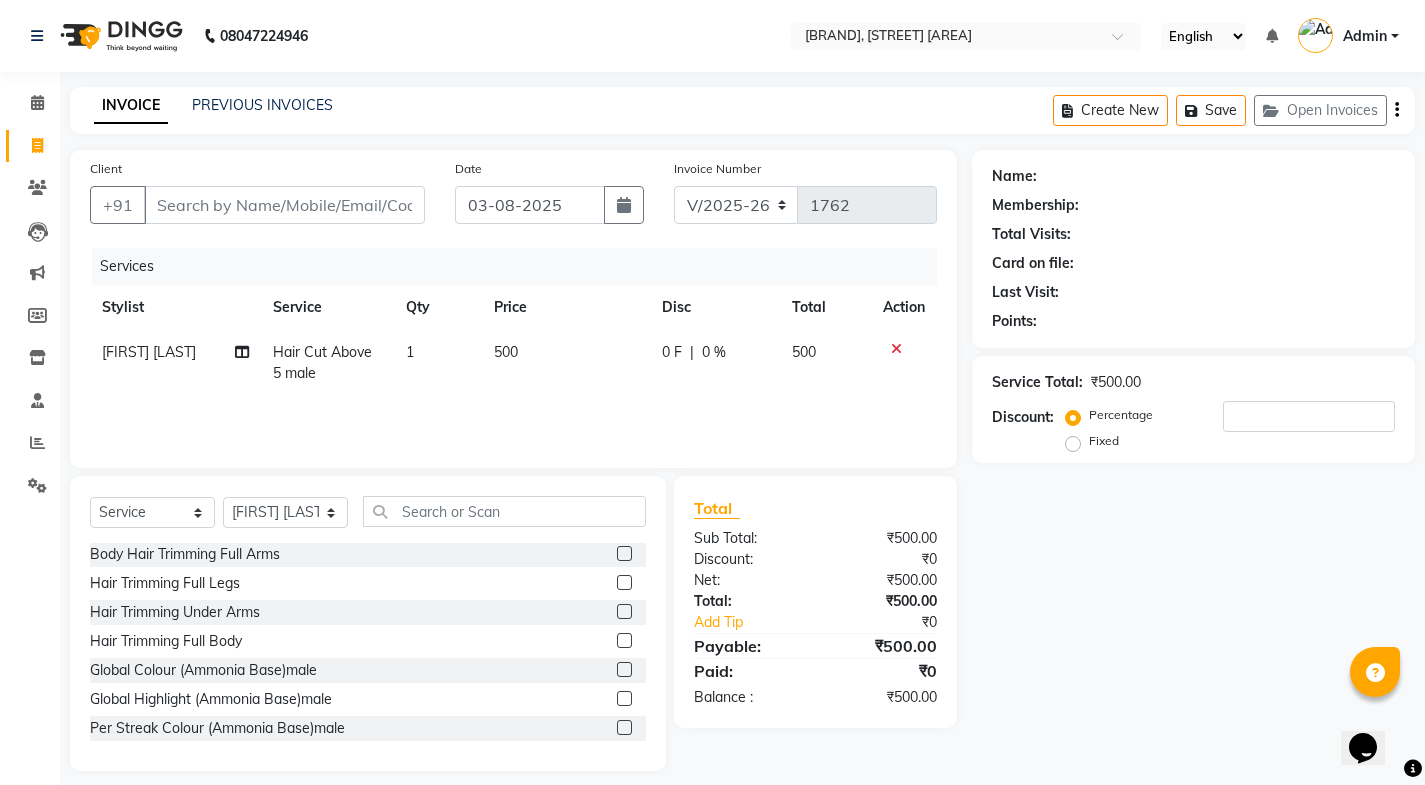 scroll, scrollTop: 350, scrollLeft: 0, axis: vertical 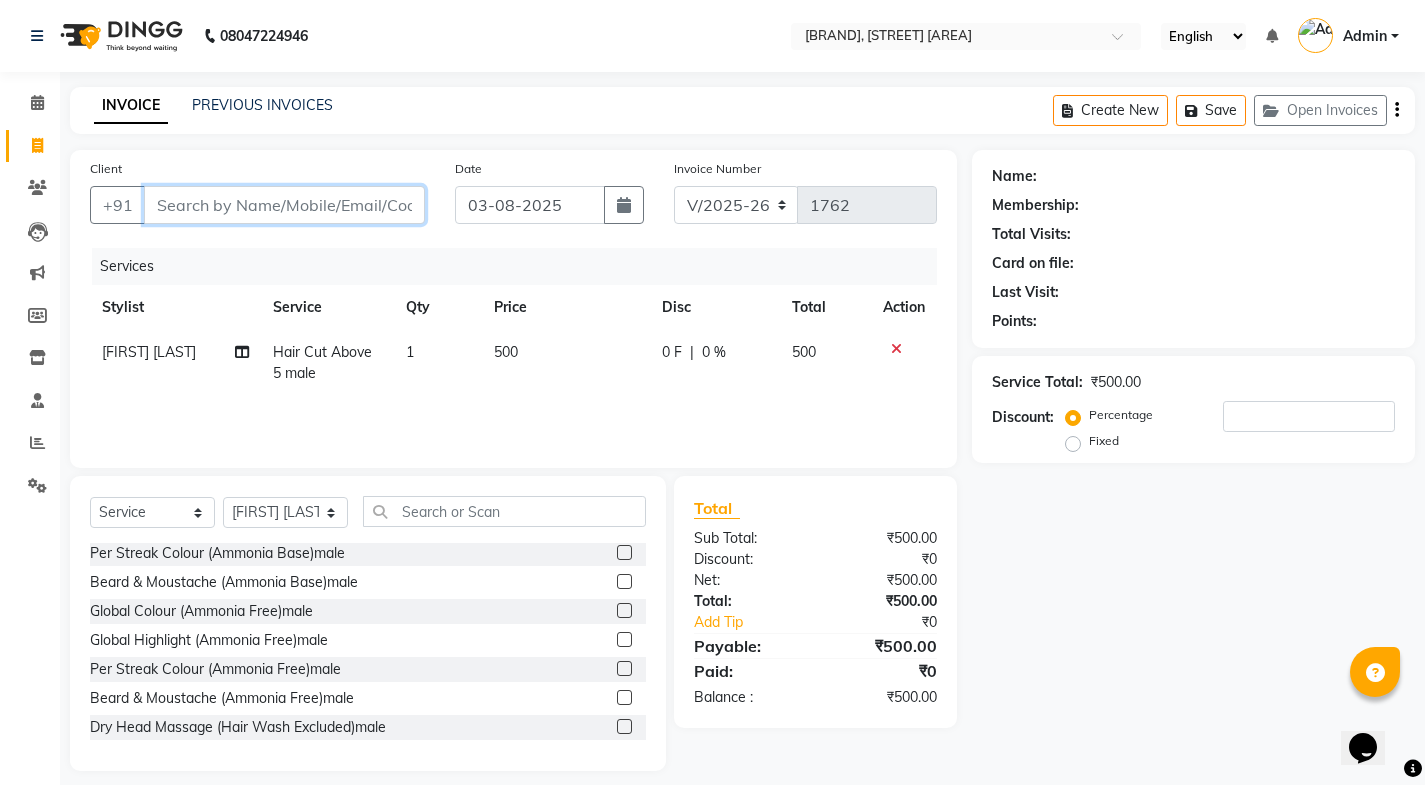 click on "Client" at bounding box center [284, 205] 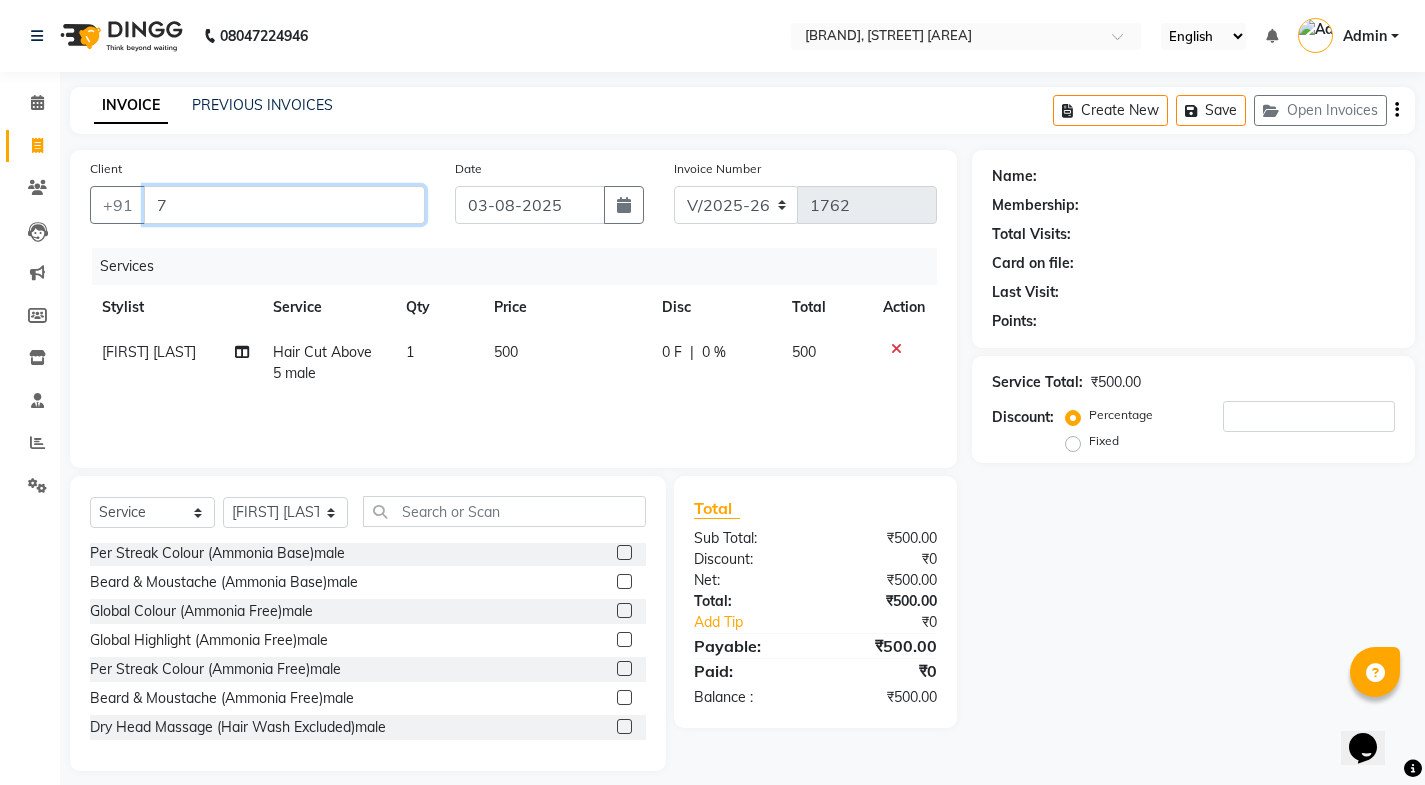 type on "0" 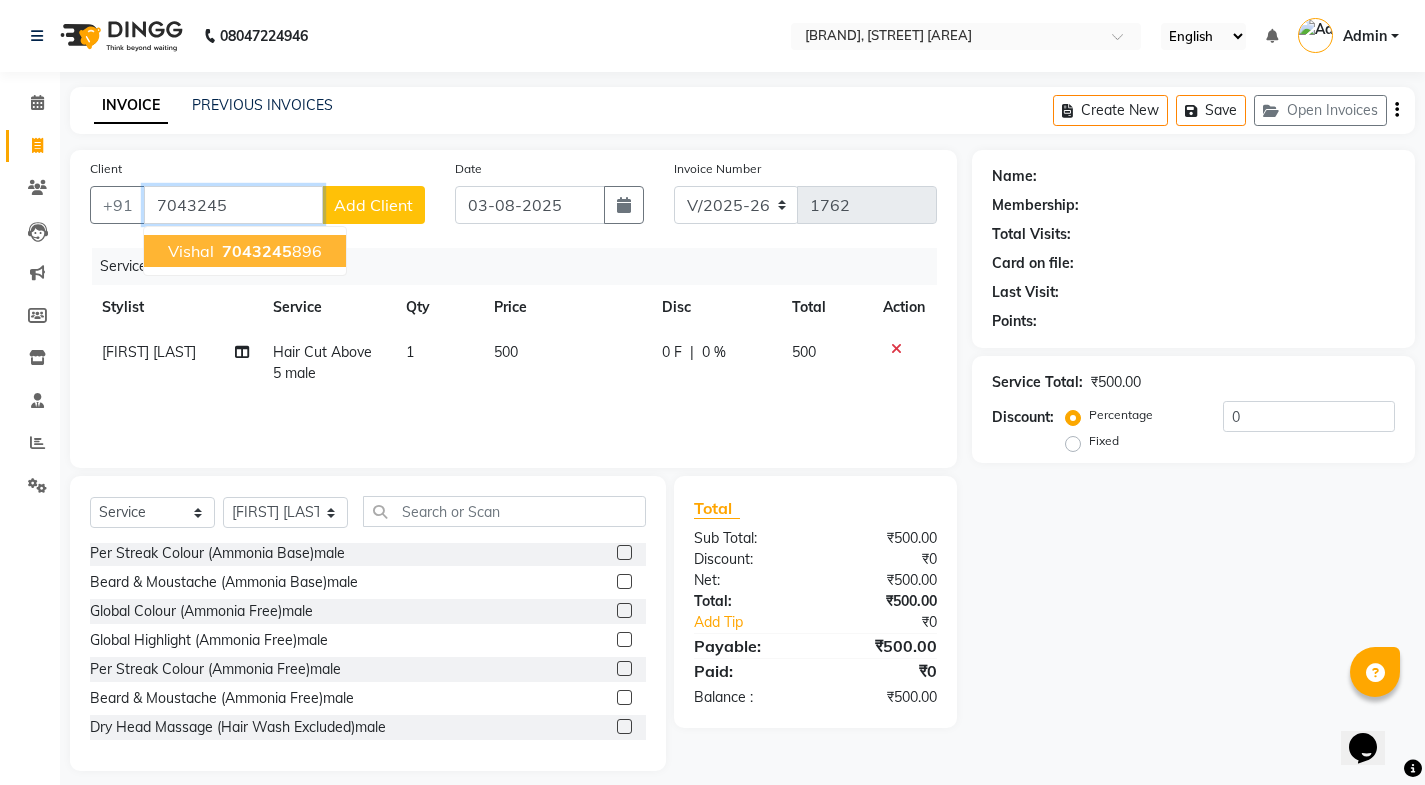 click on "7043245" at bounding box center [257, 251] 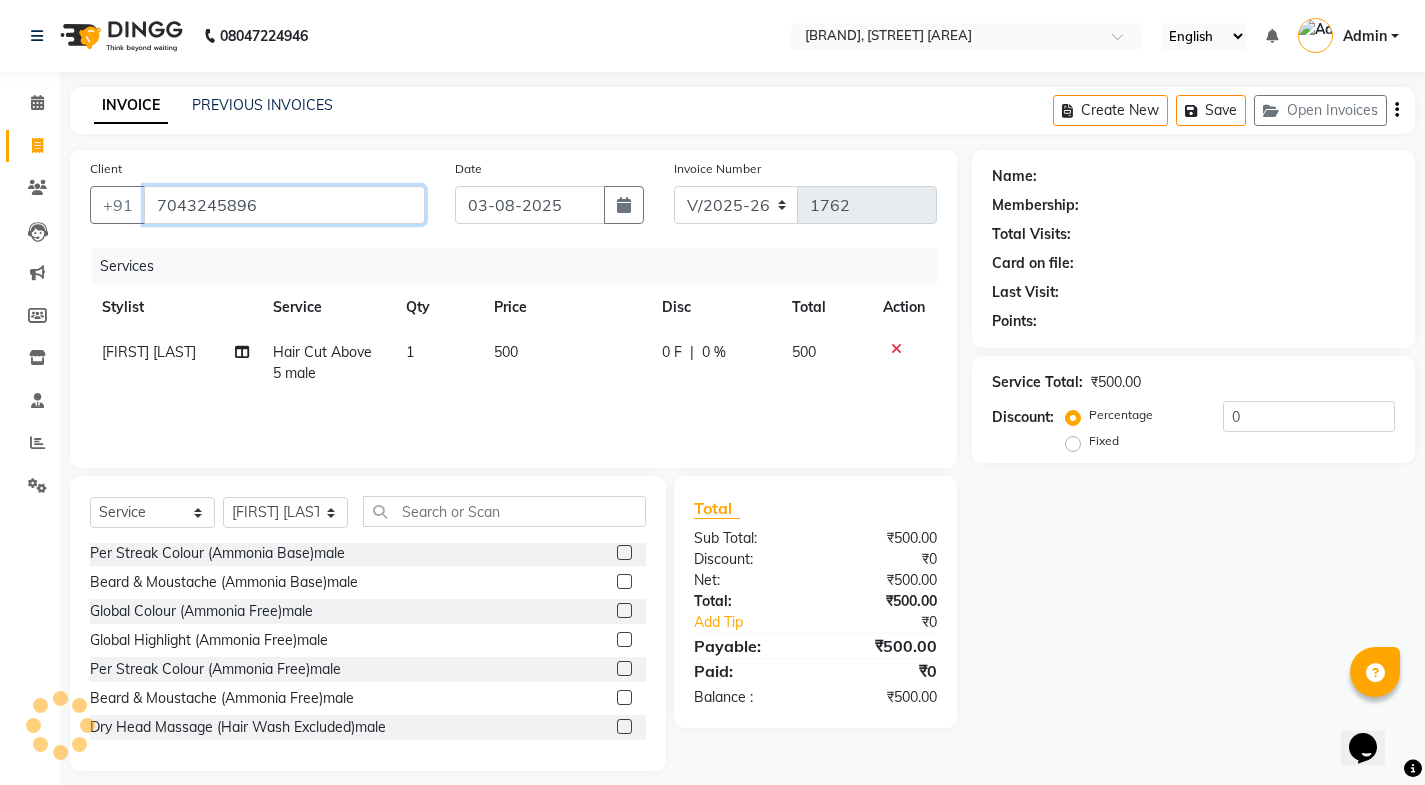 type on "7043245896" 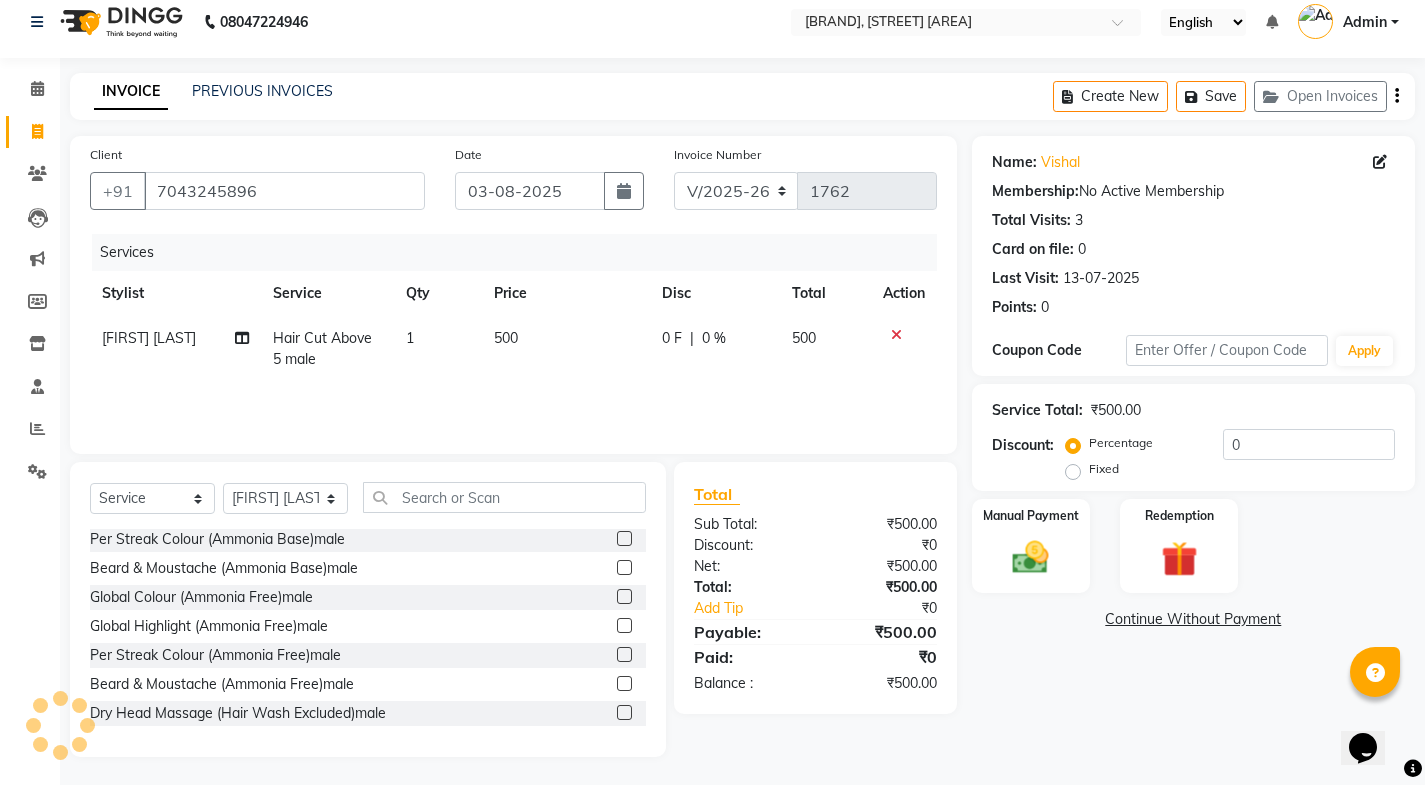 scroll, scrollTop: 16, scrollLeft: 0, axis: vertical 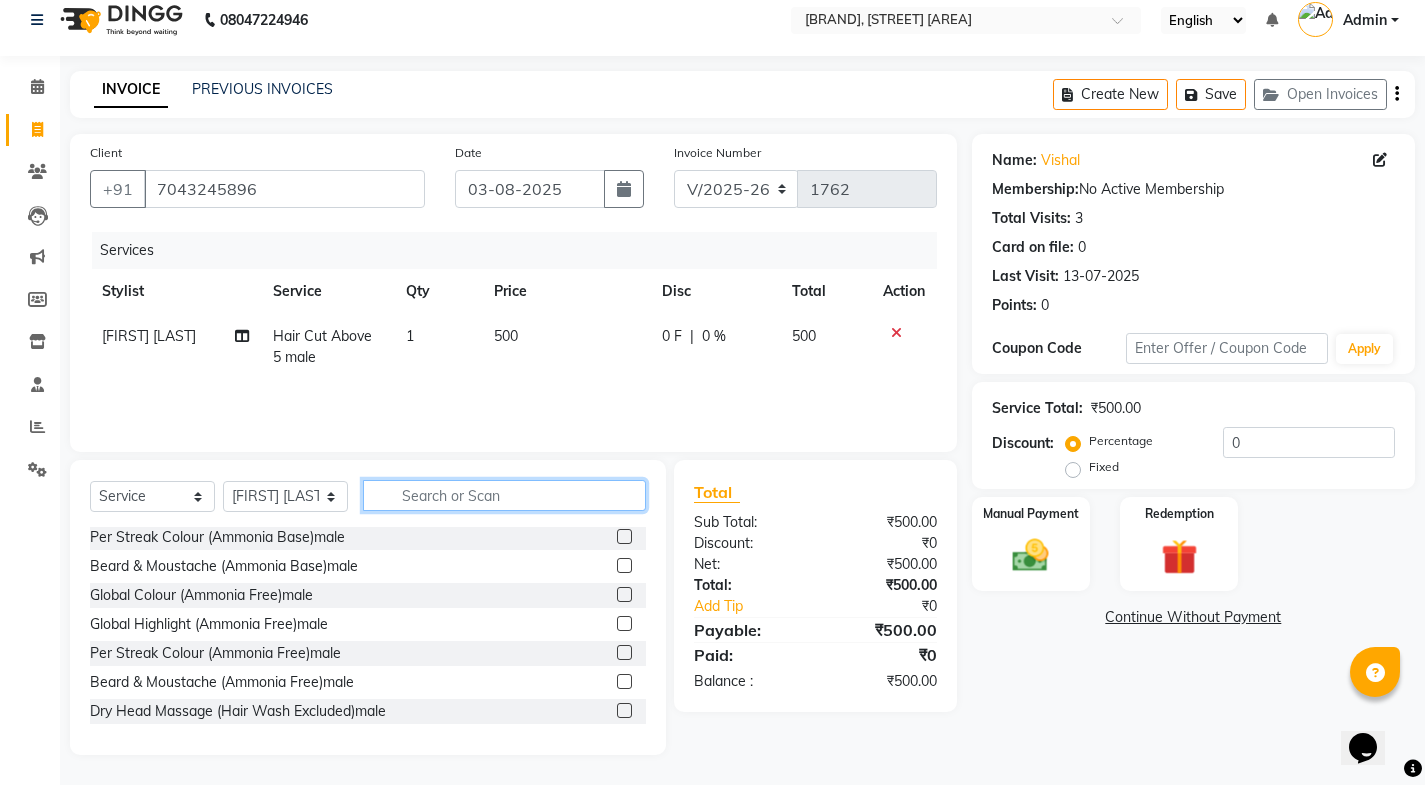 click 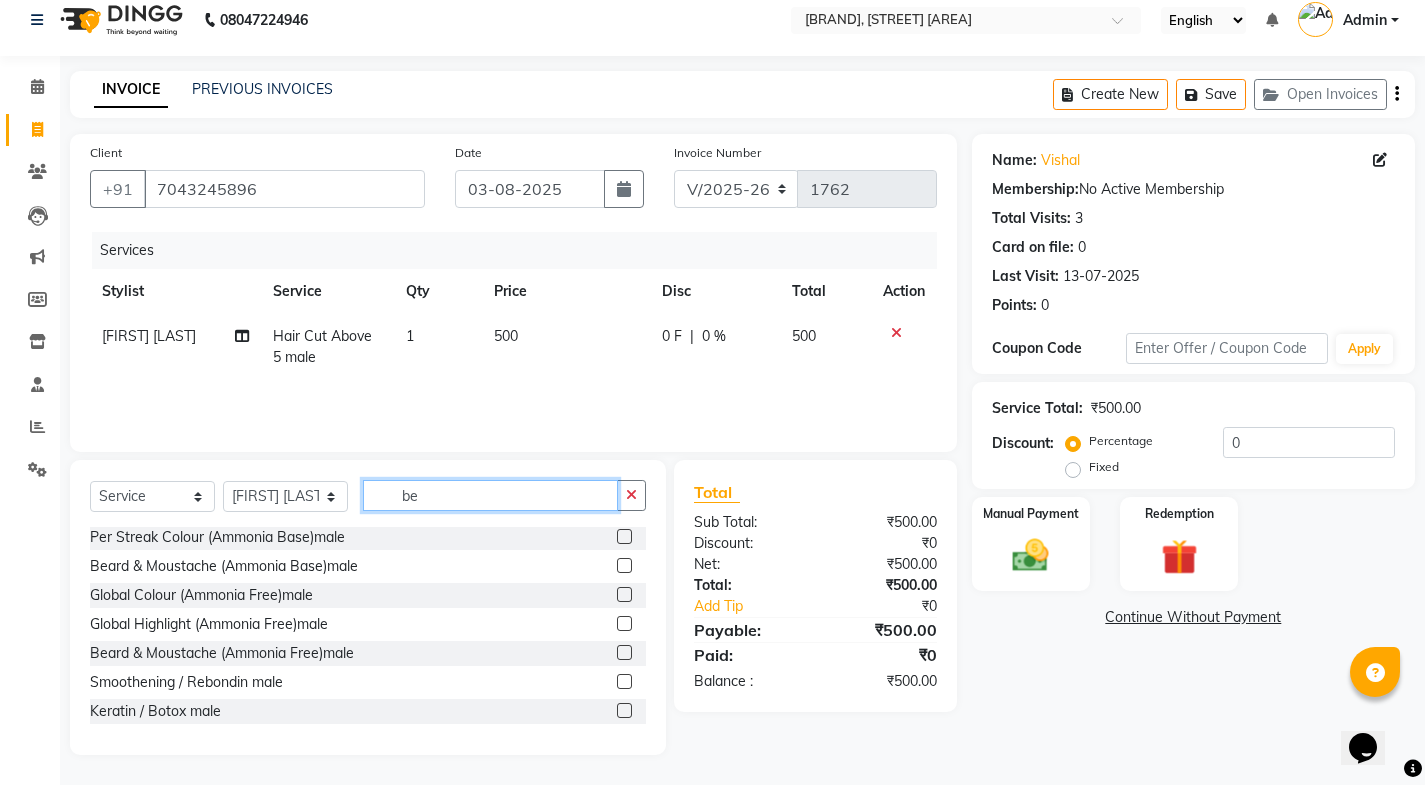 scroll, scrollTop: 3, scrollLeft: 0, axis: vertical 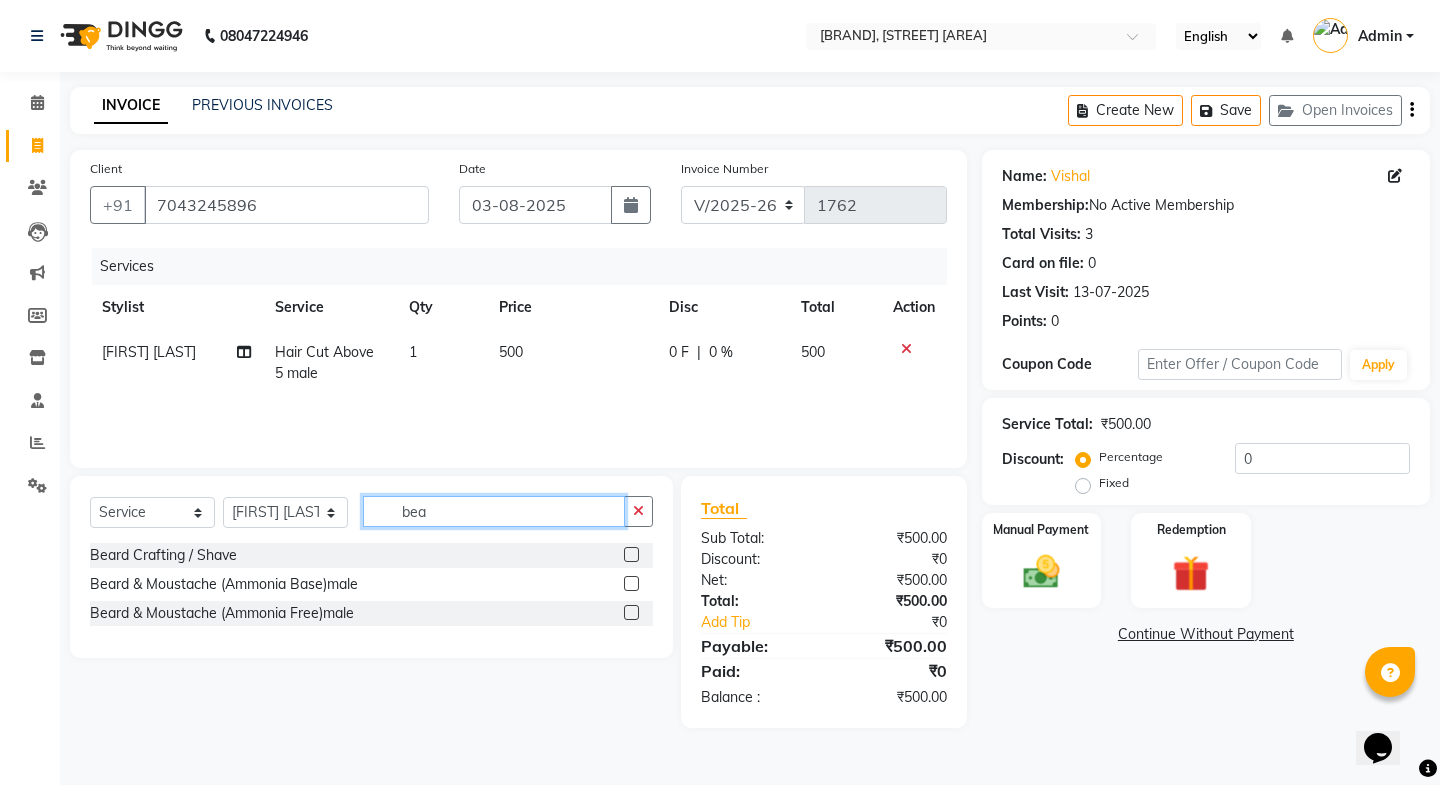 type on "bea" 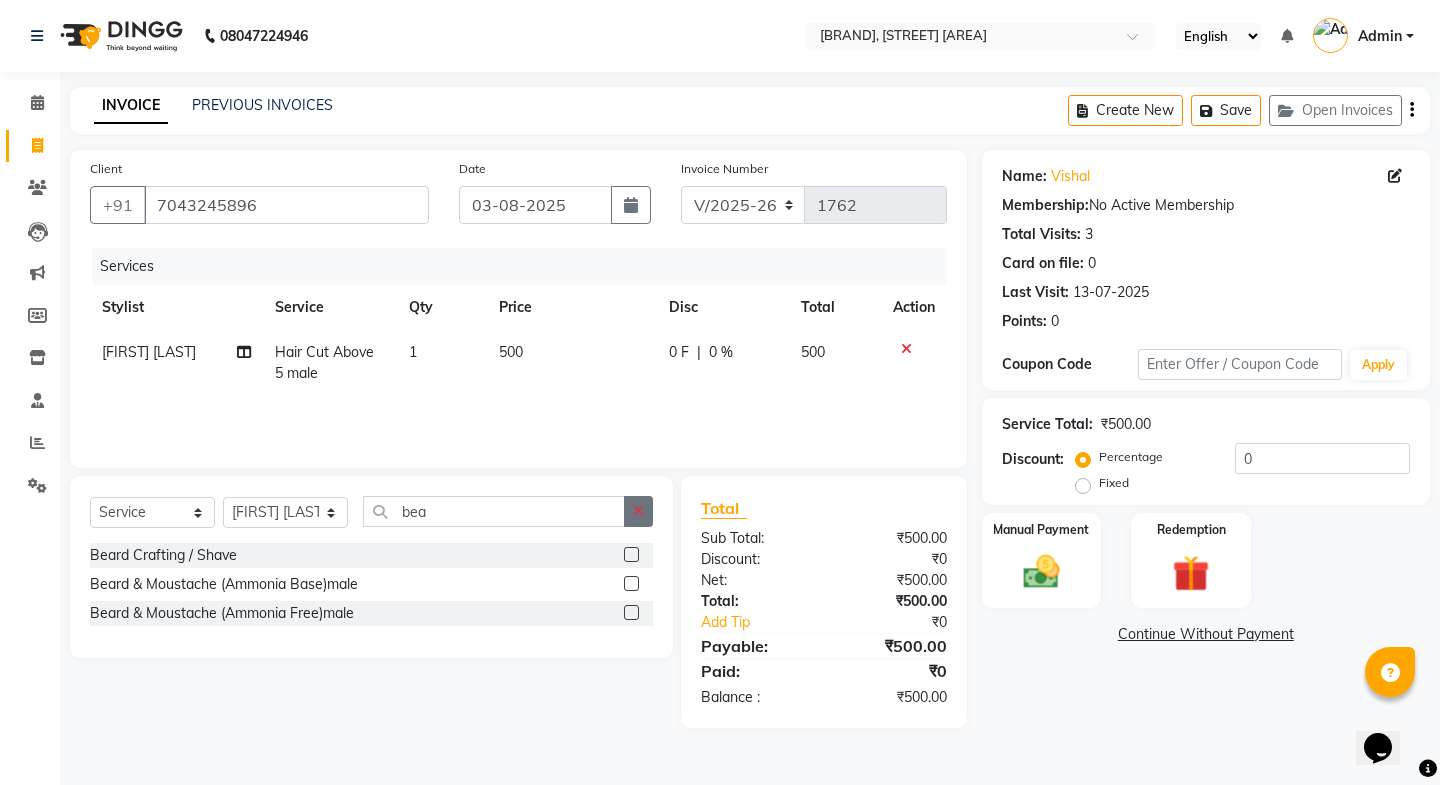 click 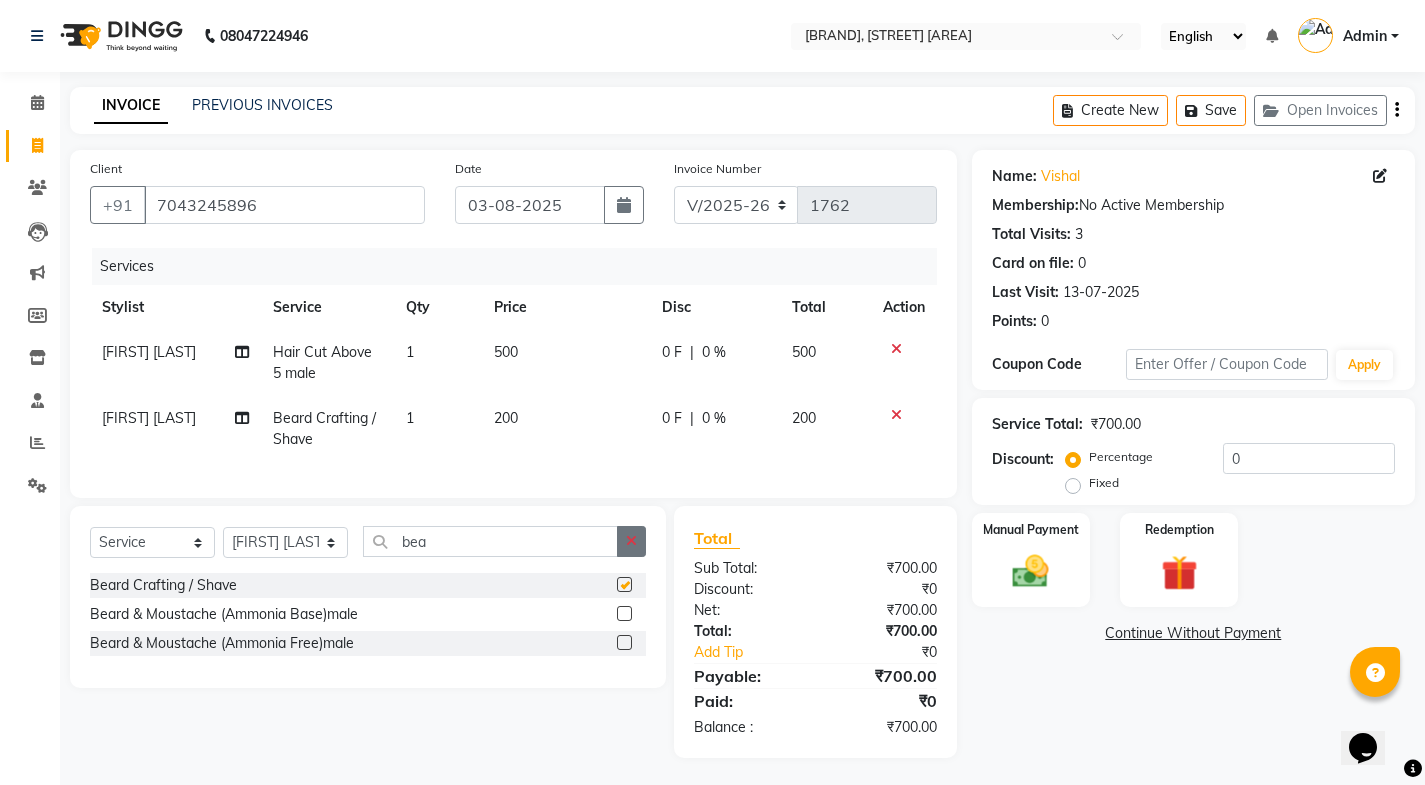 checkbox on "false" 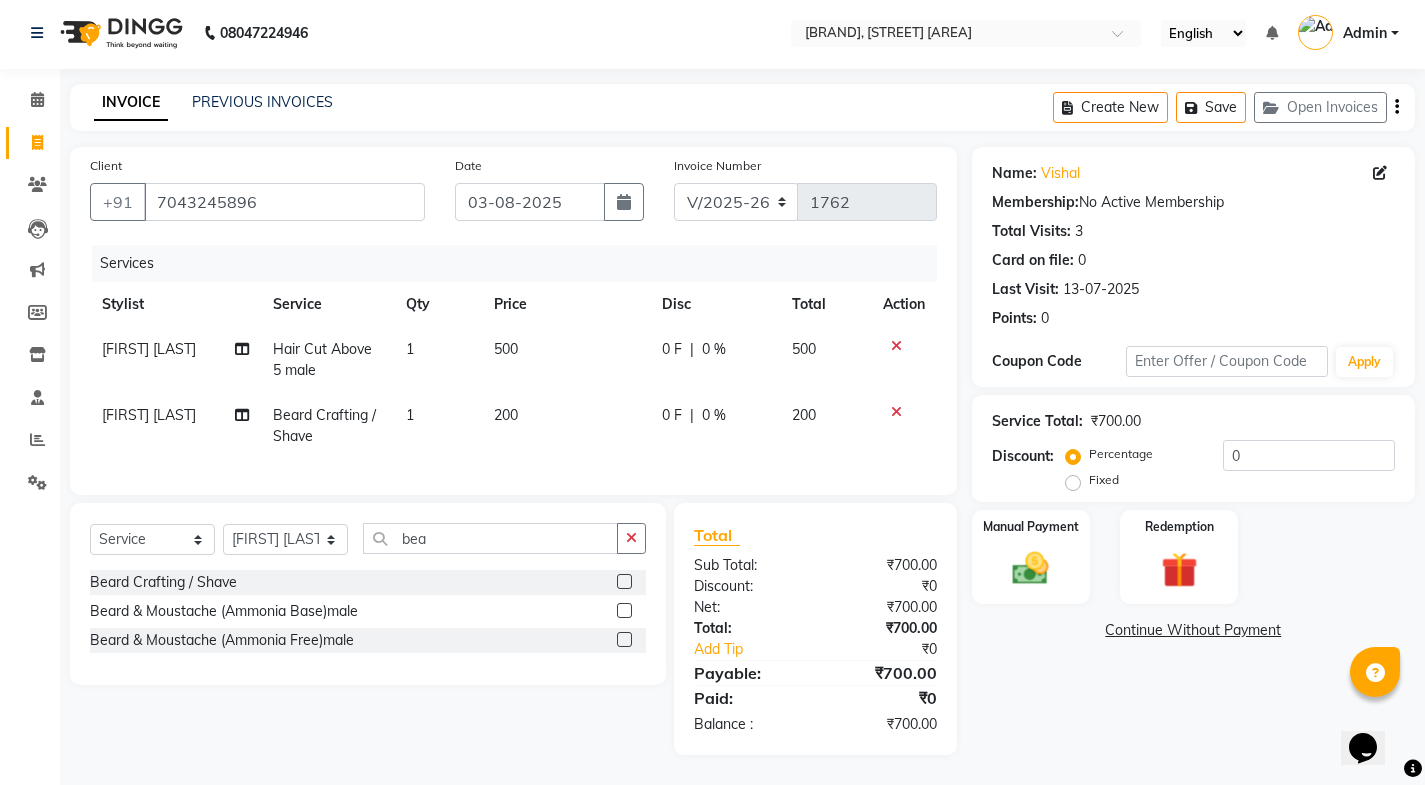 scroll, scrollTop: 18, scrollLeft: 0, axis: vertical 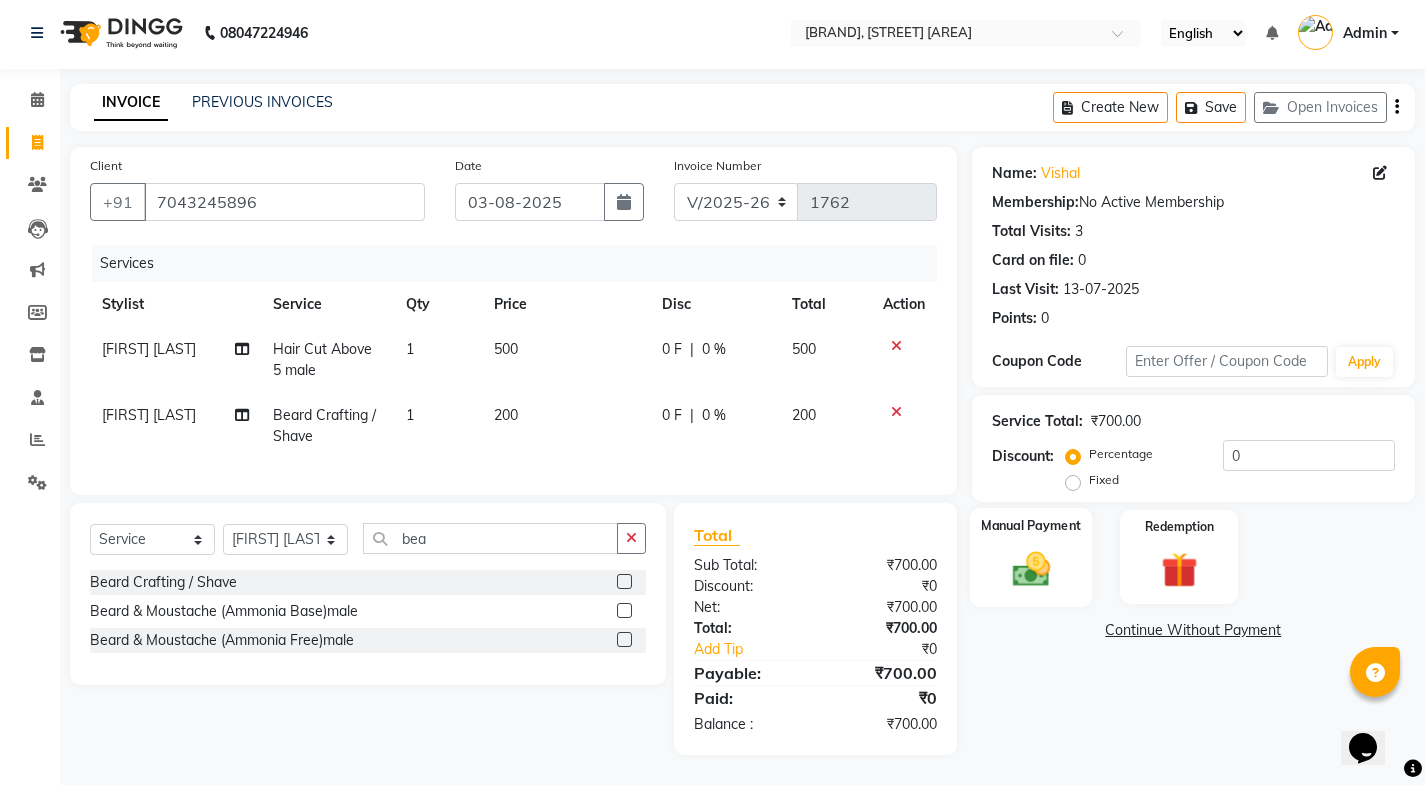 click 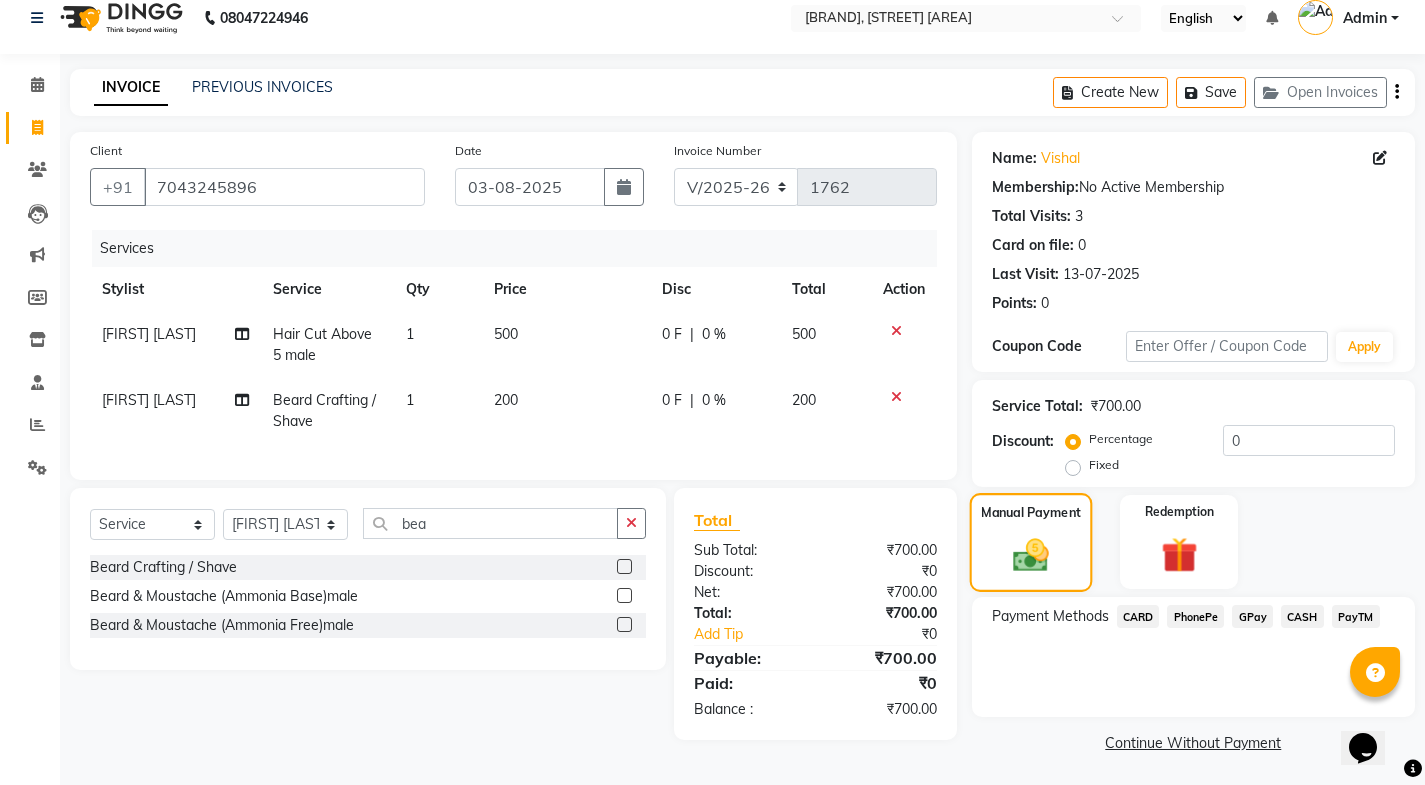scroll, scrollTop: 21, scrollLeft: 0, axis: vertical 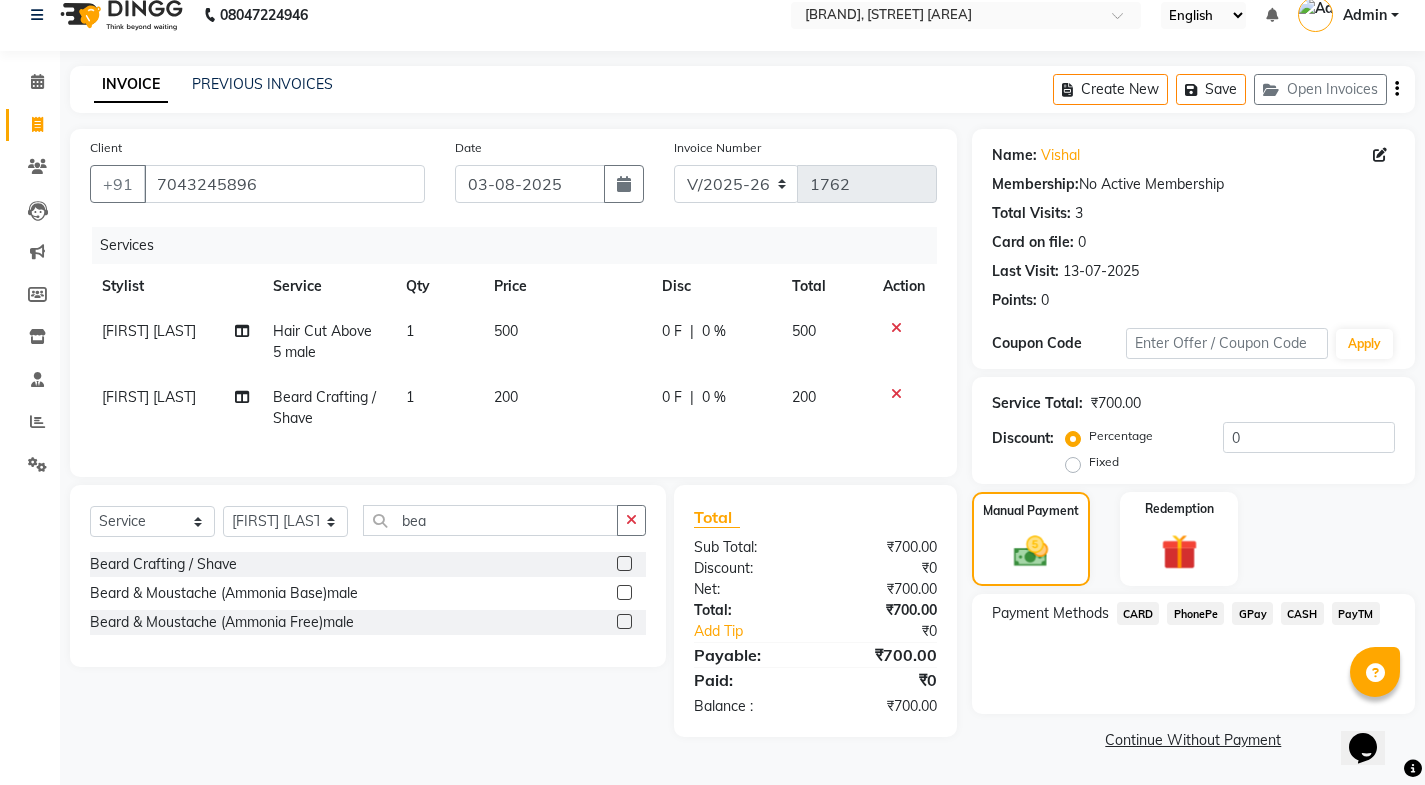 click on "CASH" 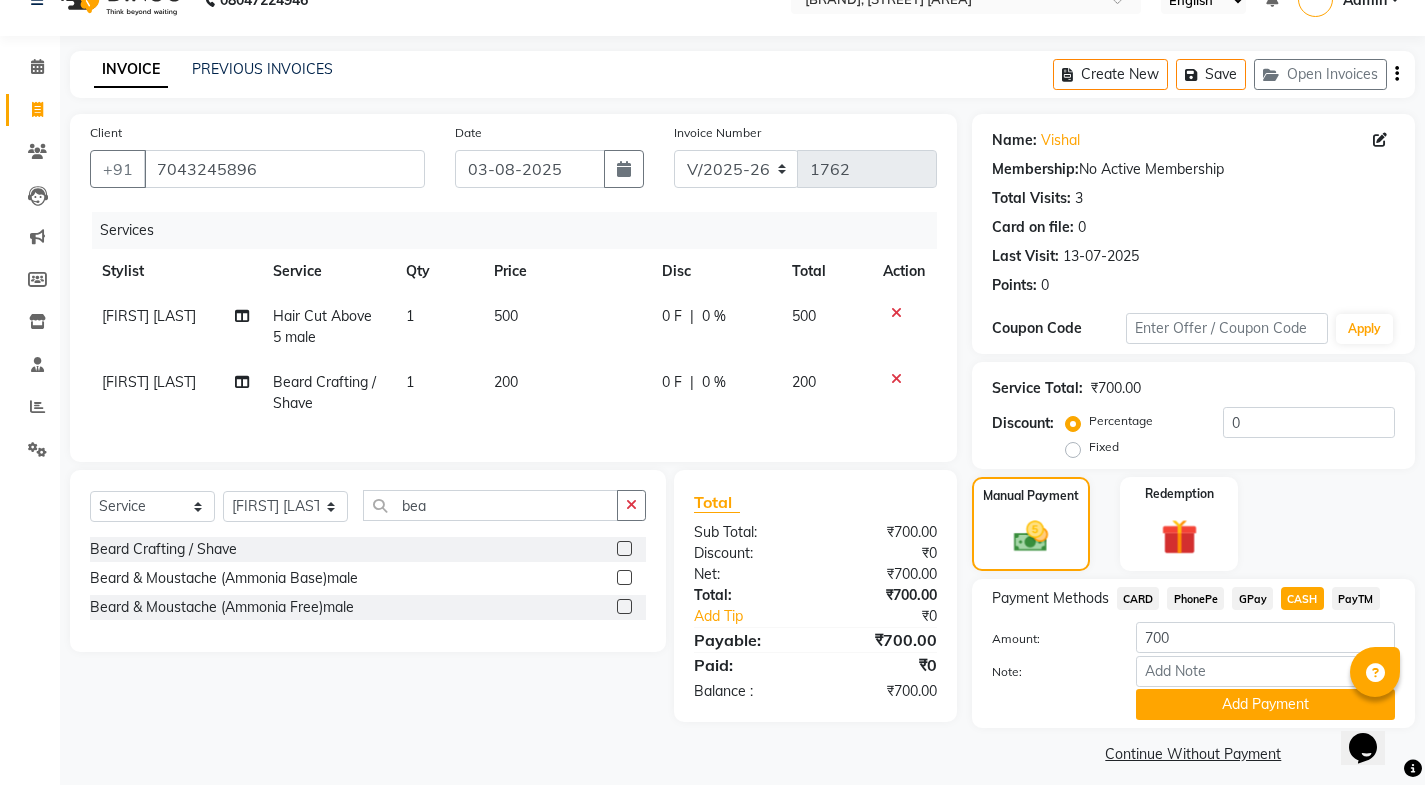 scroll, scrollTop: 50, scrollLeft: 0, axis: vertical 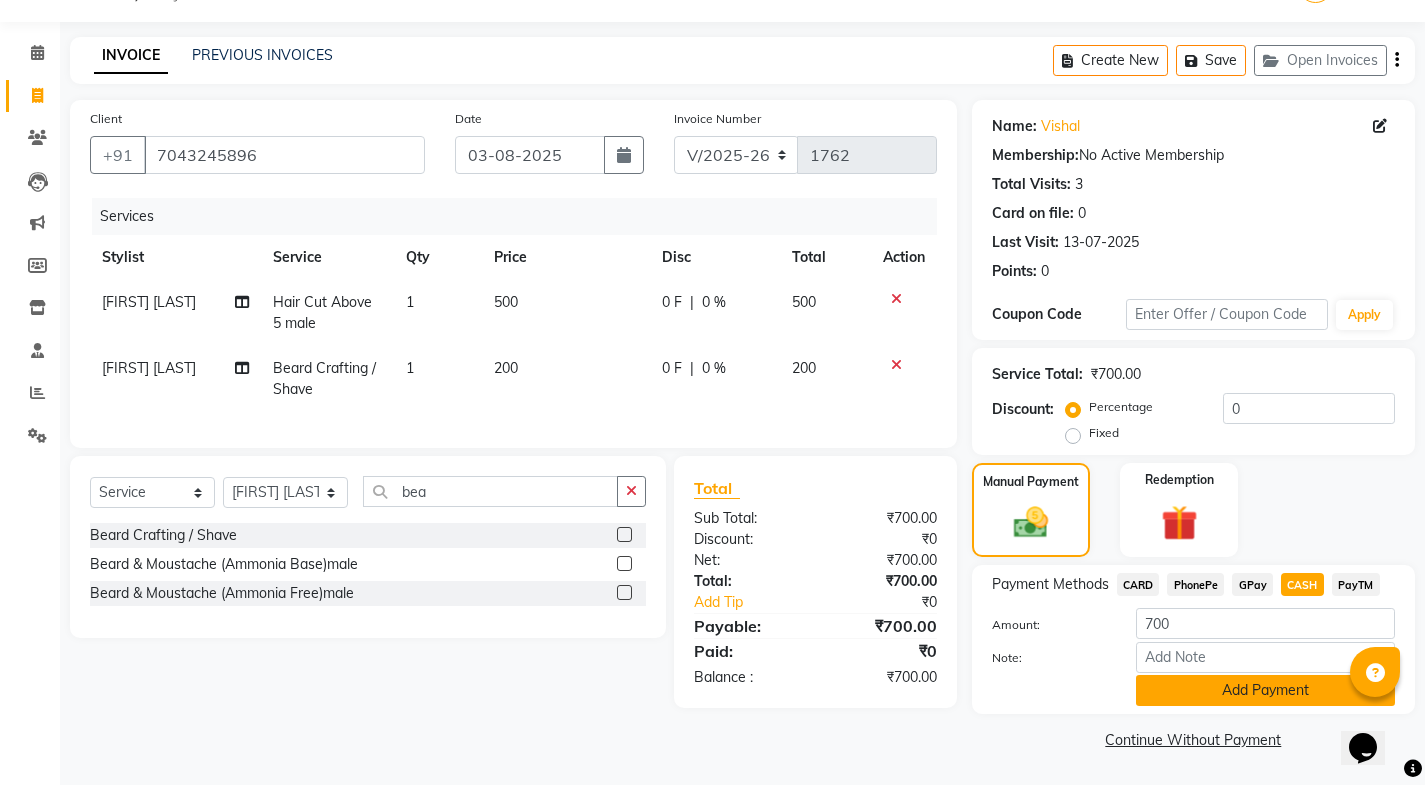 click on "Add Payment" 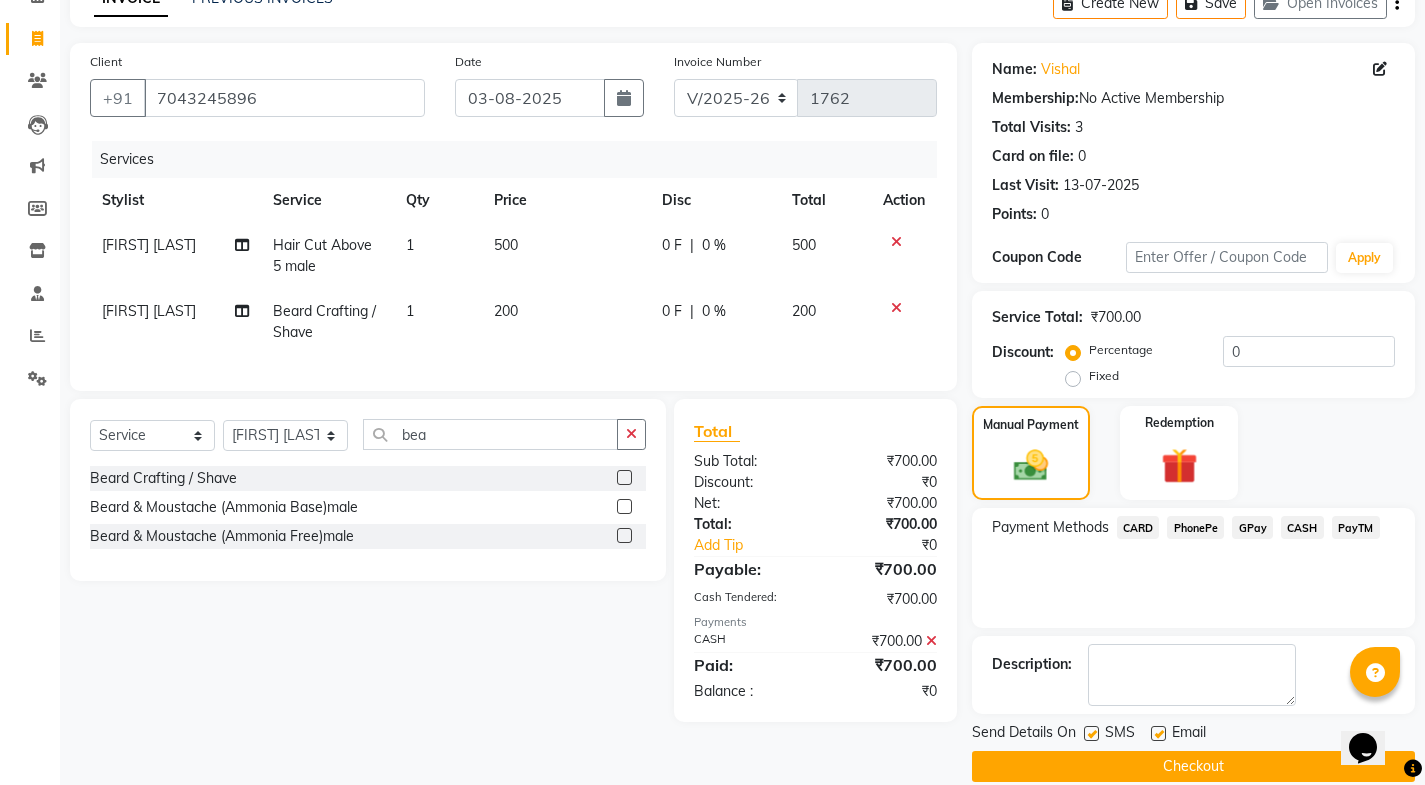 scroll, scrollTop: 134, scrollLeft: 0, axis: vertical 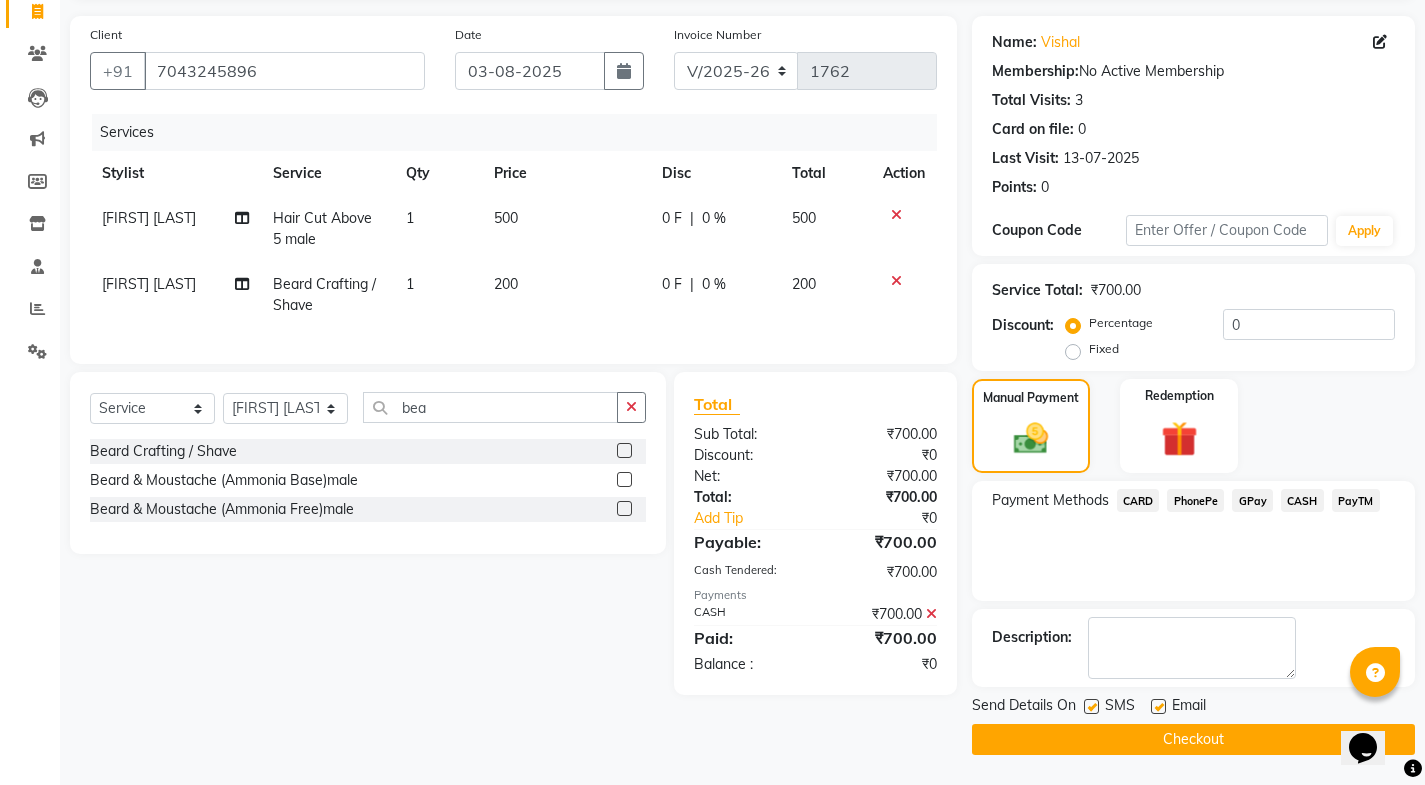 click 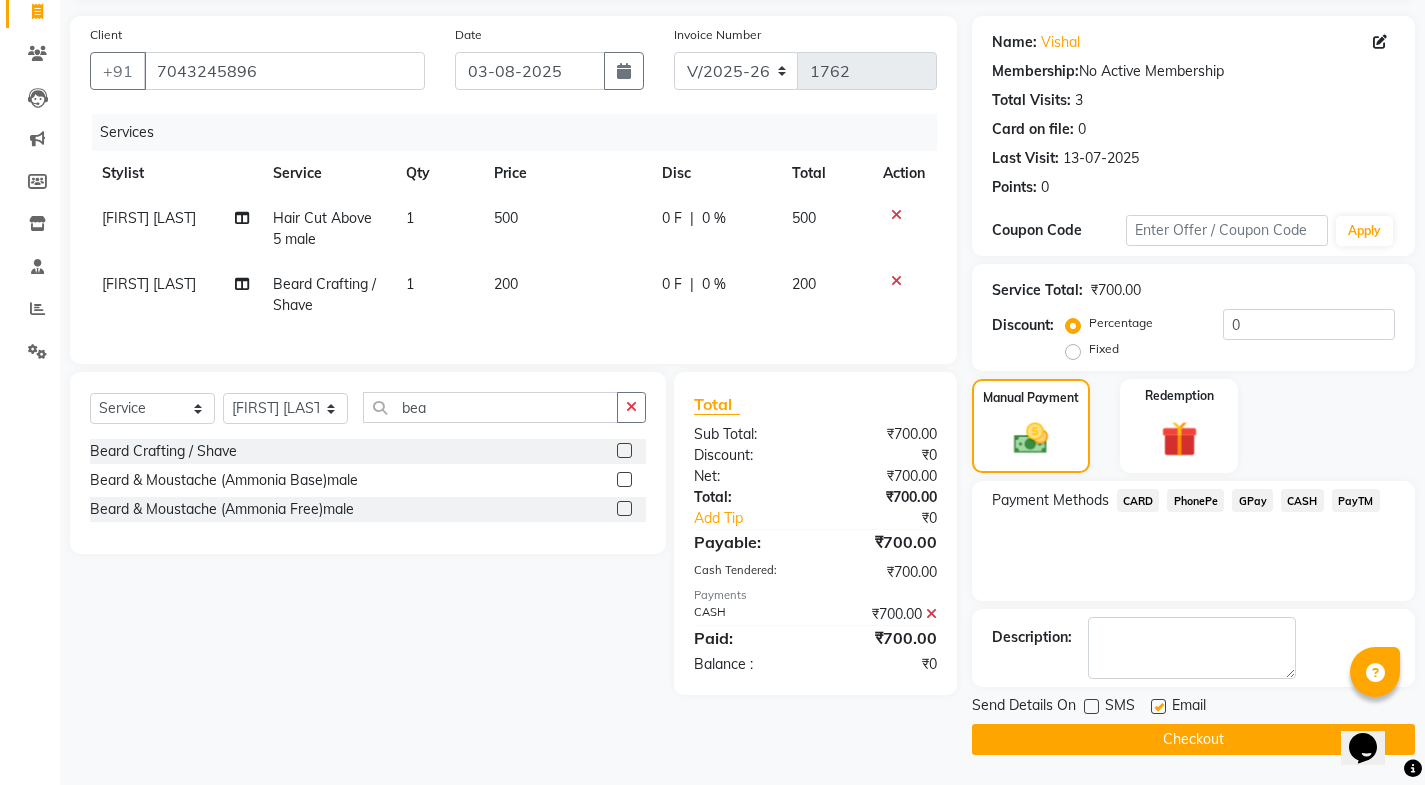 click 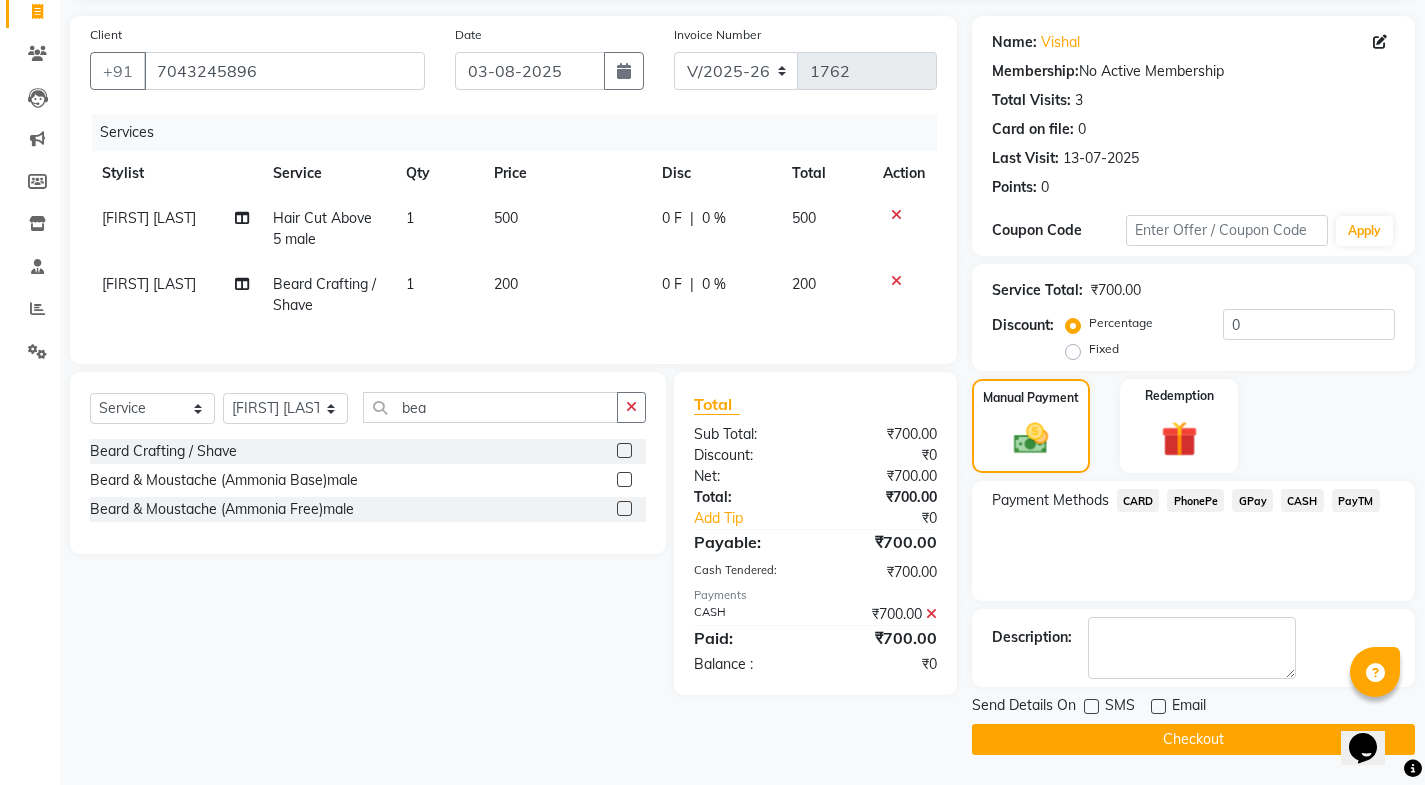 click on "Checkout" 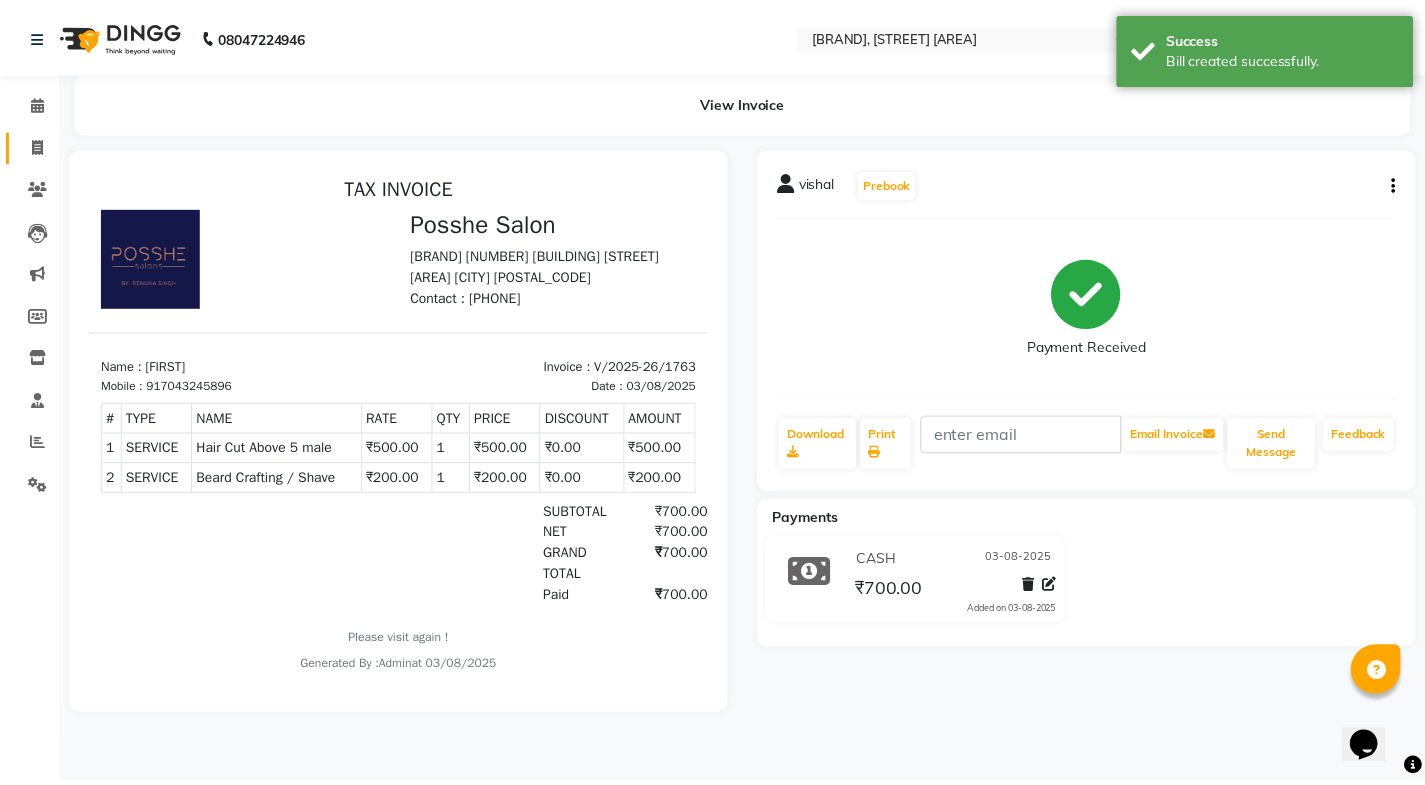 scroll, scrollTop: 0, scrollLeft: 0, axis: both 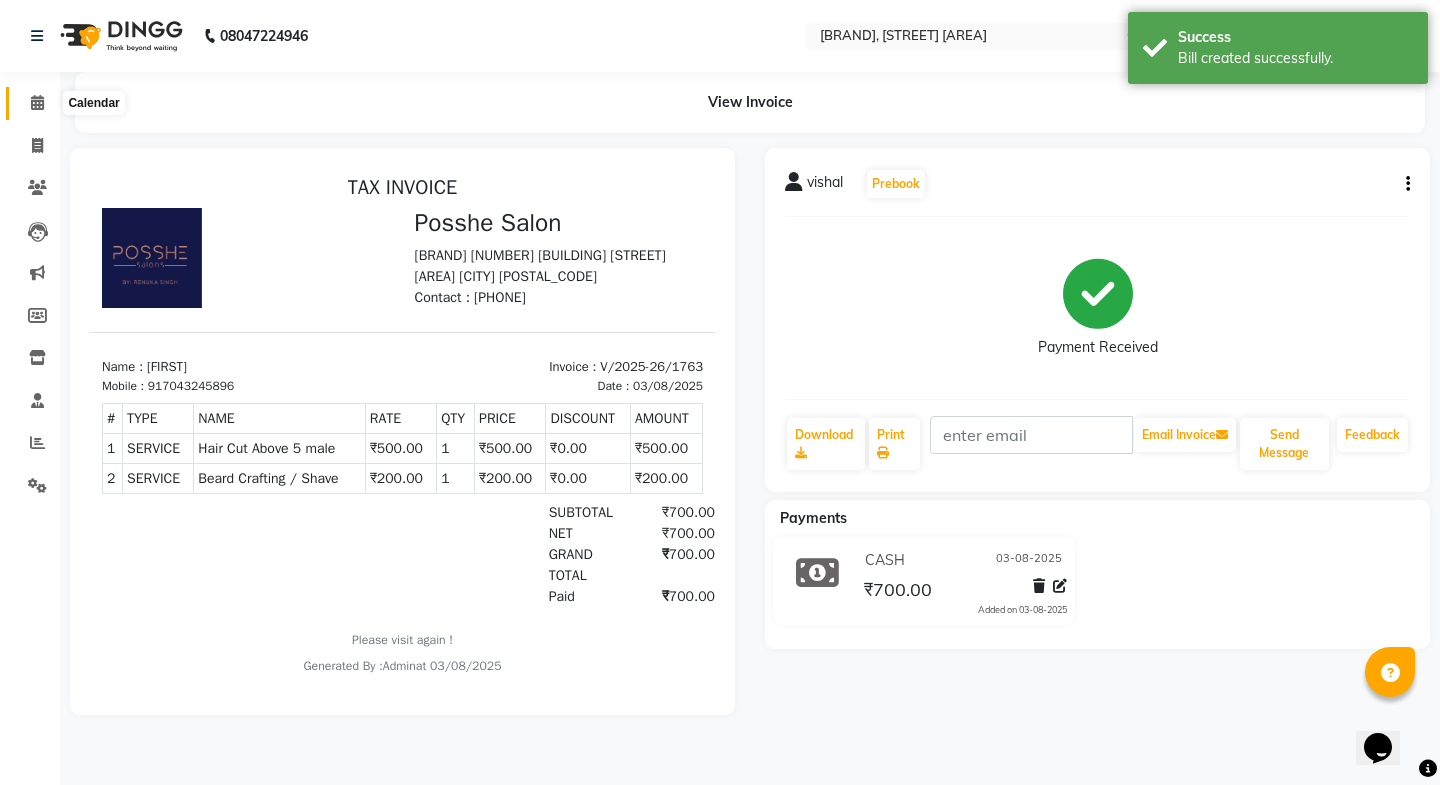 drag, startPoint x: 43, startPoint y: 99, endPoint x: 58, endPoint y: 81, distance: 23.43075 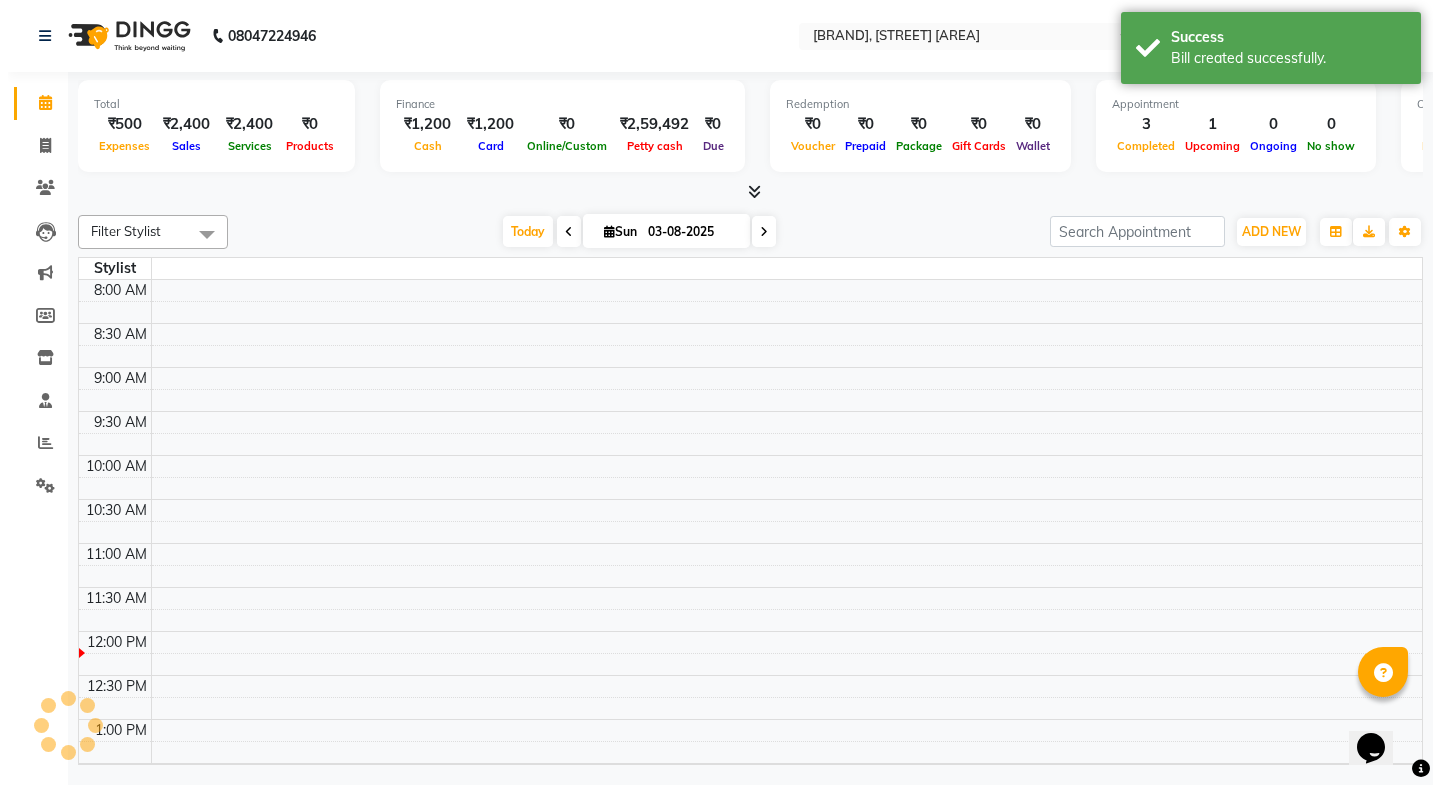 scroll, scrollTop: 0, scrollLeft: 0, axis: both 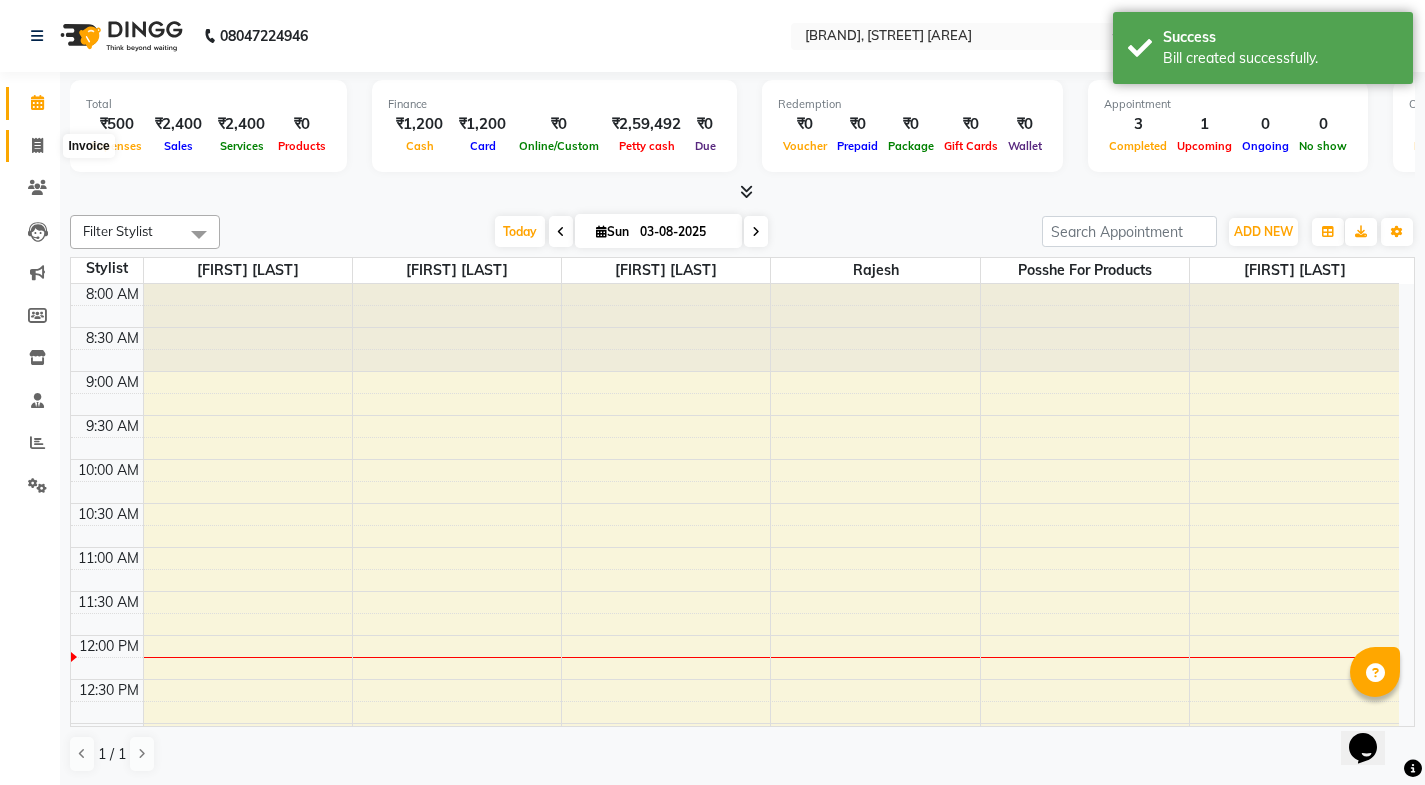 click 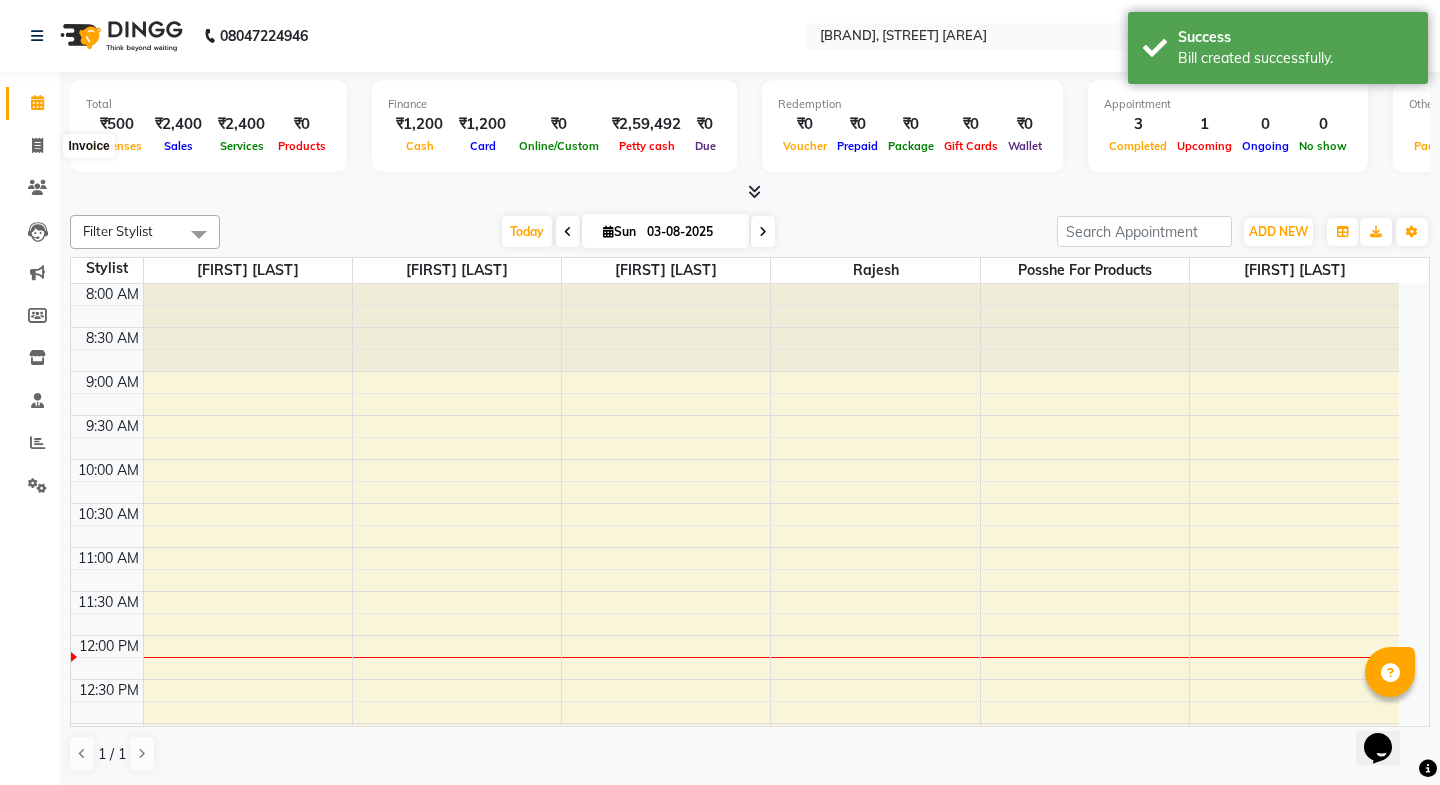 select on "6052" 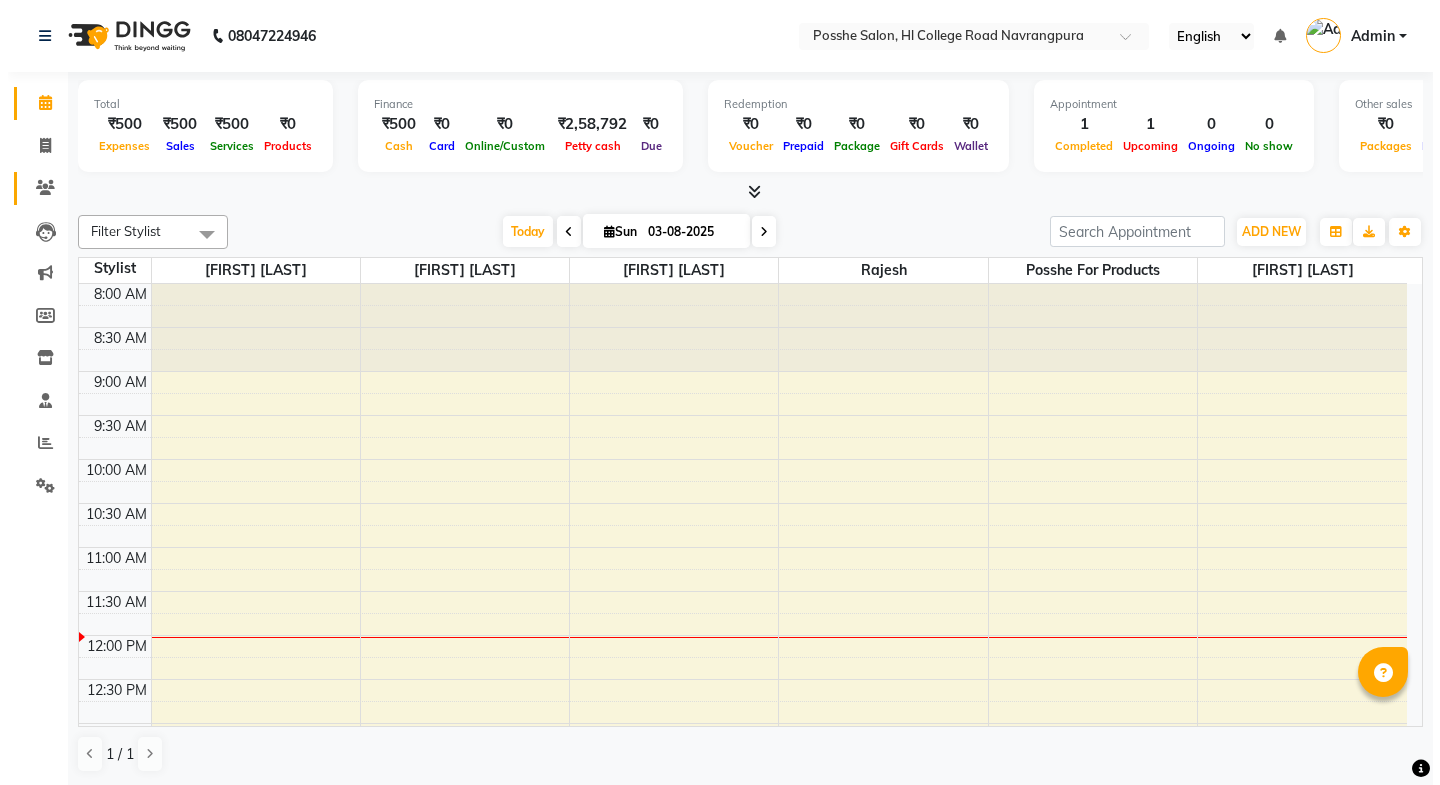 scroll, scrollTop: 0, scrollLeft: 0, axis: both 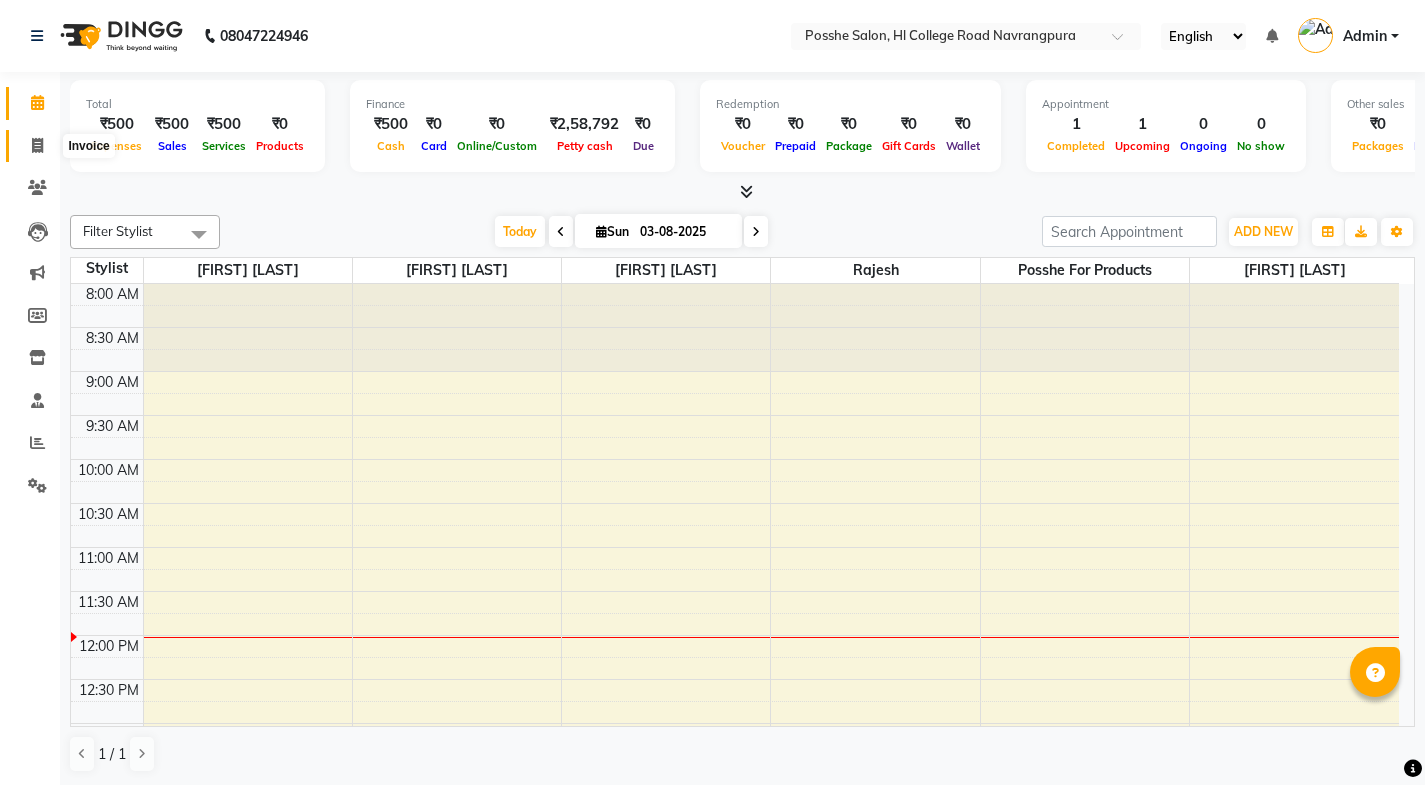 click 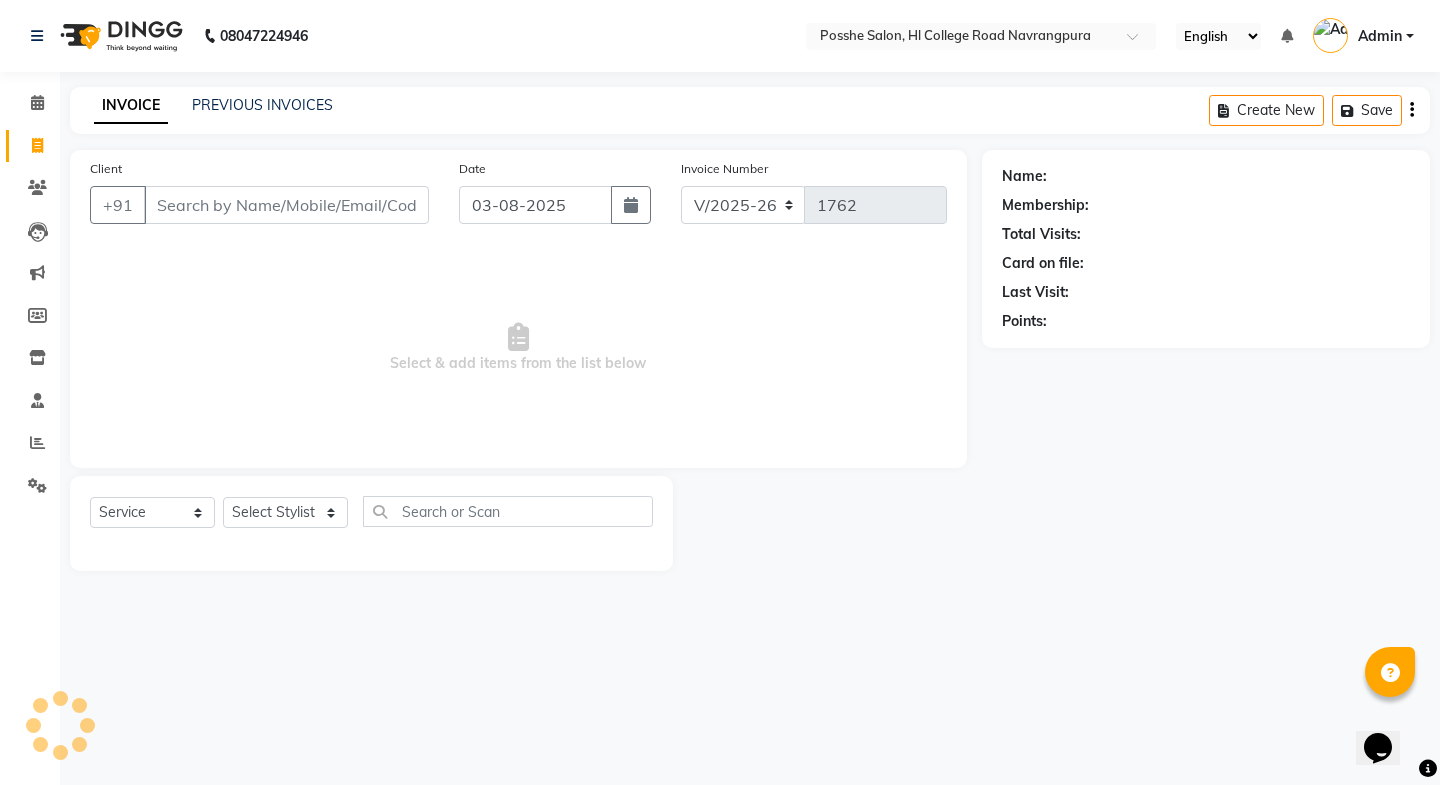scroll, scrollTop: 0, scrollLeft: 0, axis: both 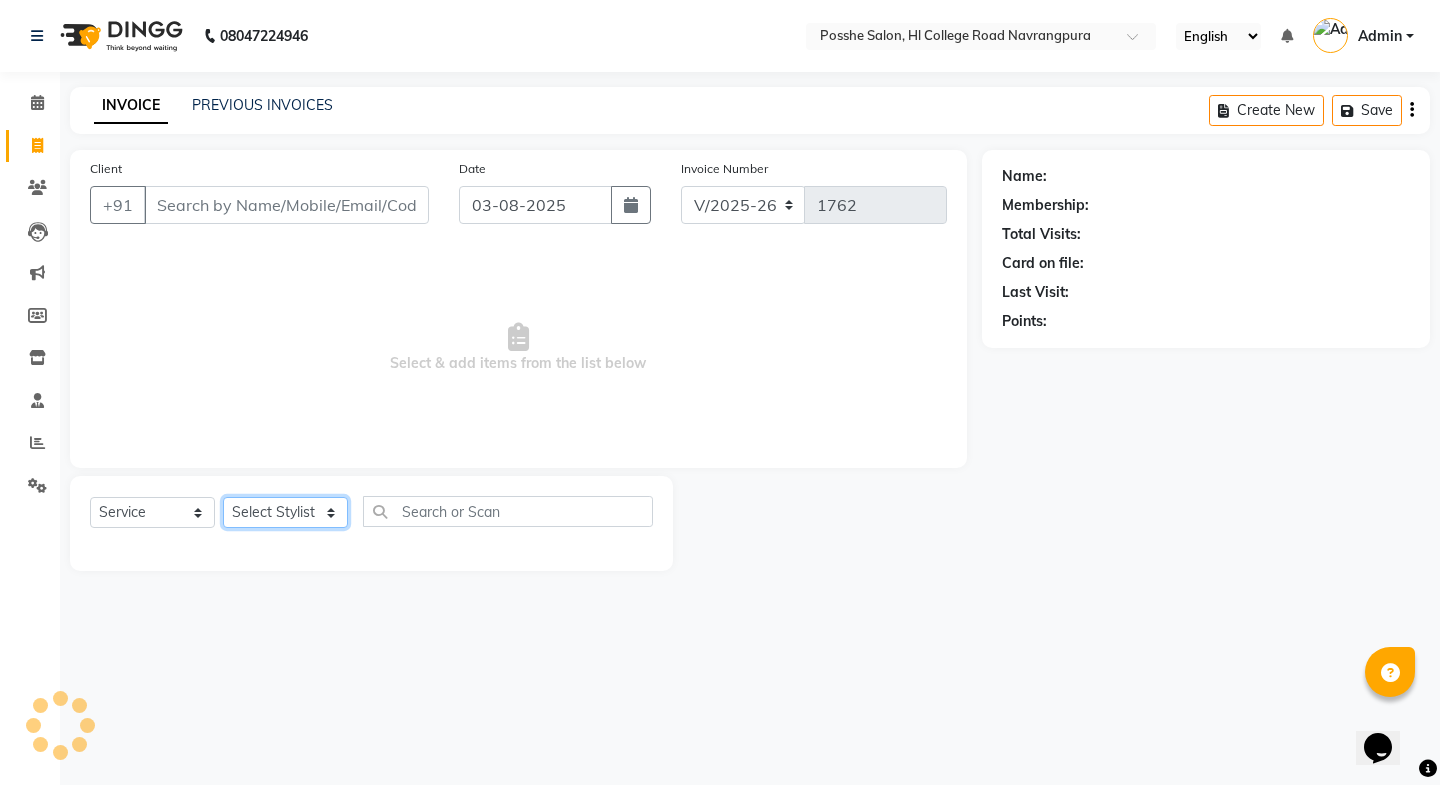 click on "Select Stylist [FIRST] [LAST] [FIRST] [LAST] [FIRST] [LAST] Posshe for products [FIRST] [LAST]" 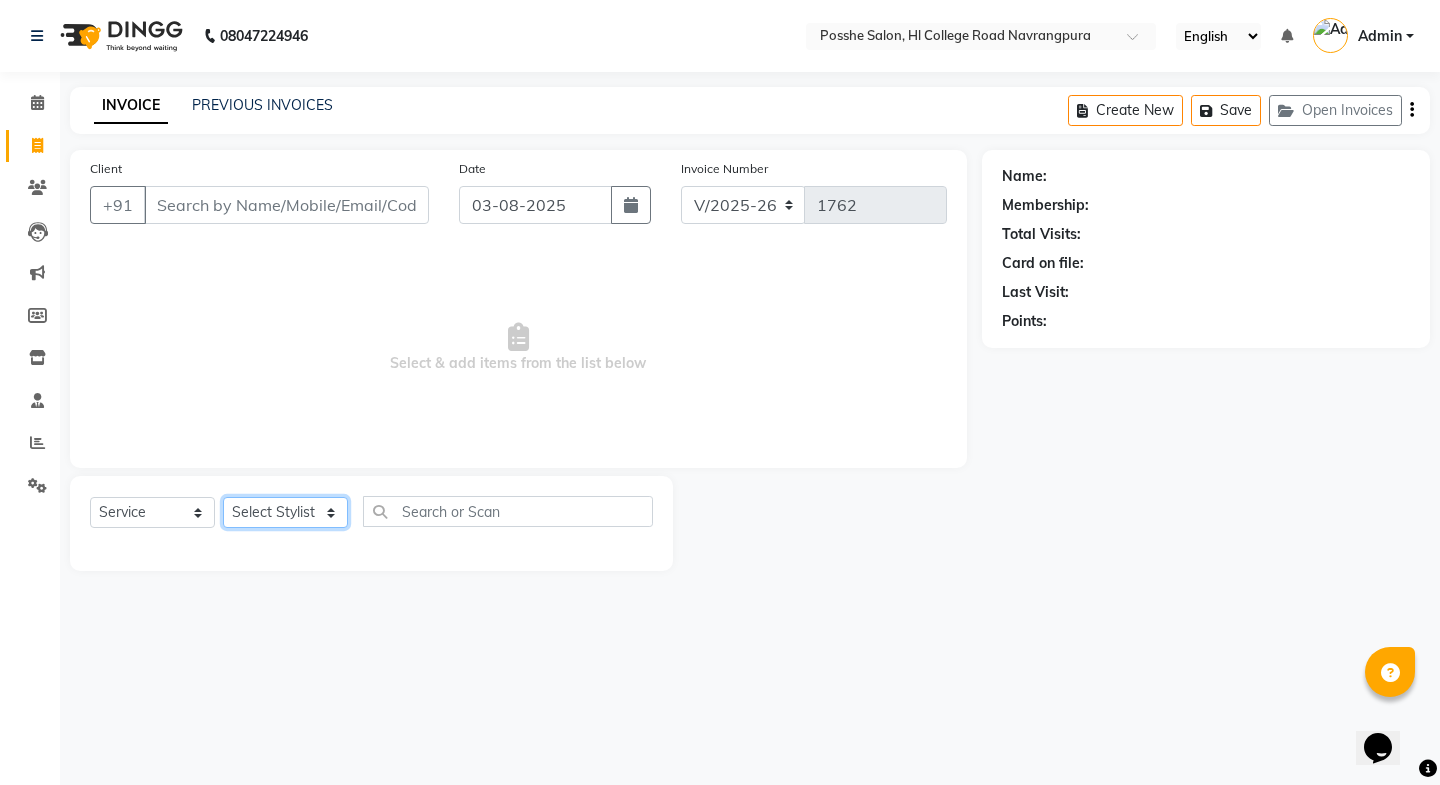 select on "43692" 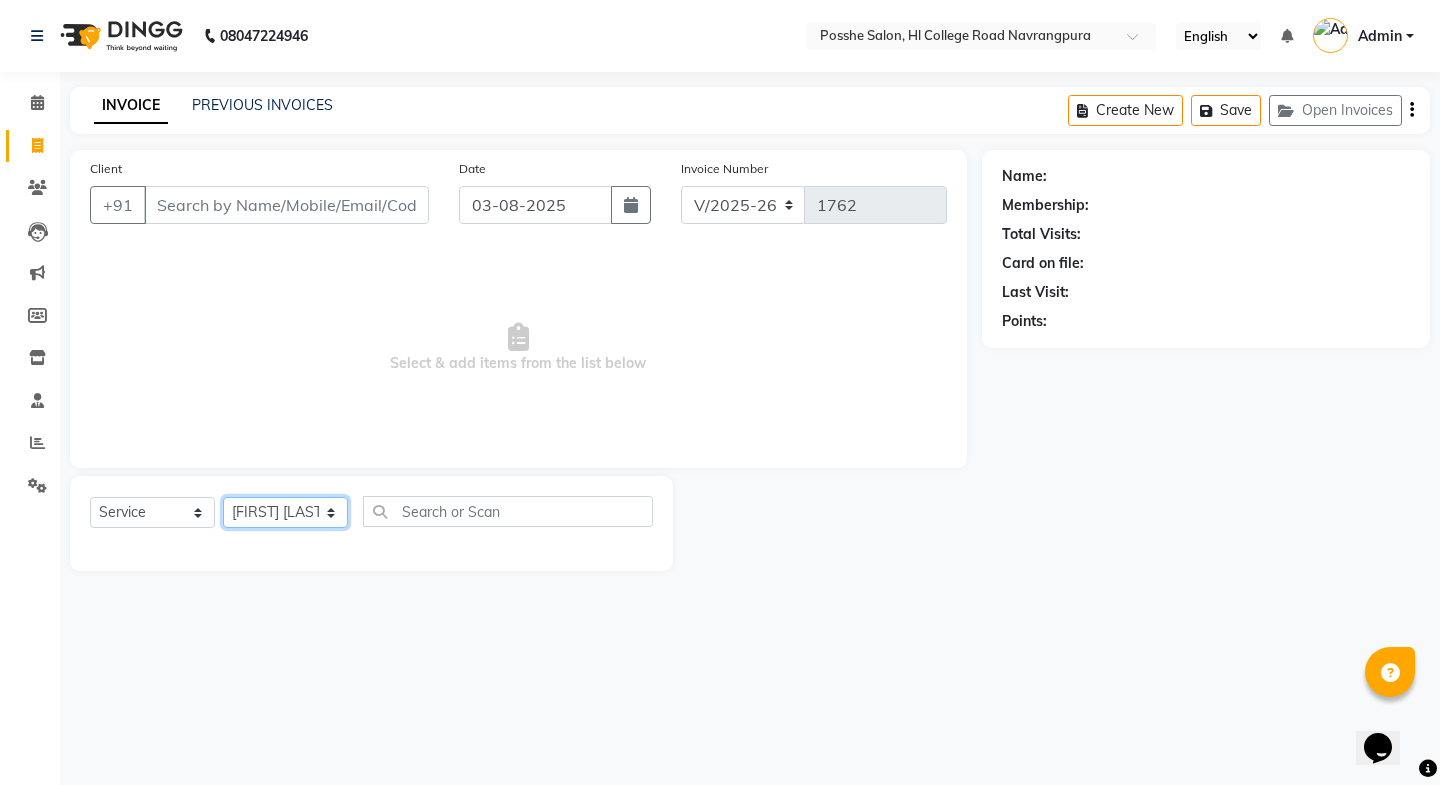click on "Select Stylist [NAME] [NAME] [NAME] [NAME] for products [NAME] [NAME] [NAME]" 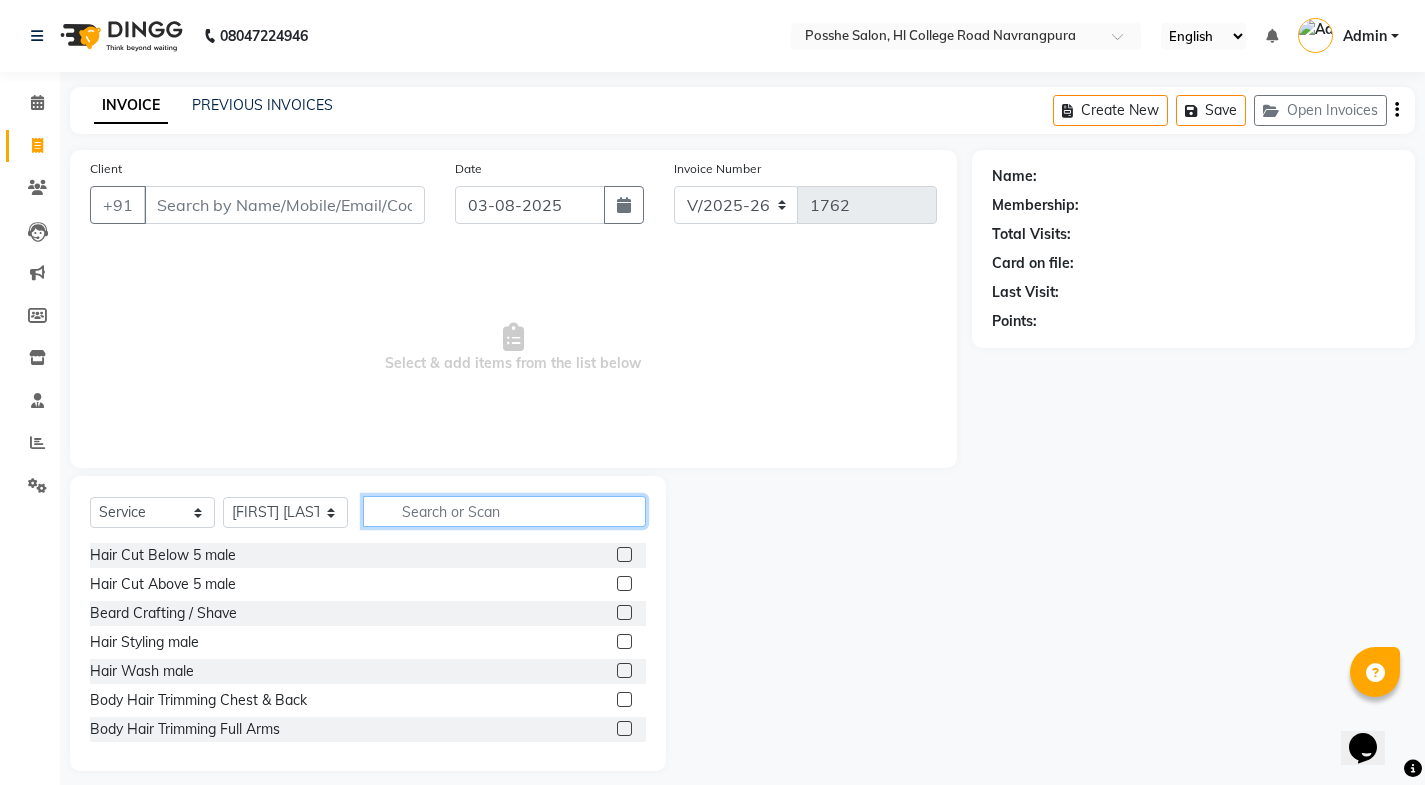 click 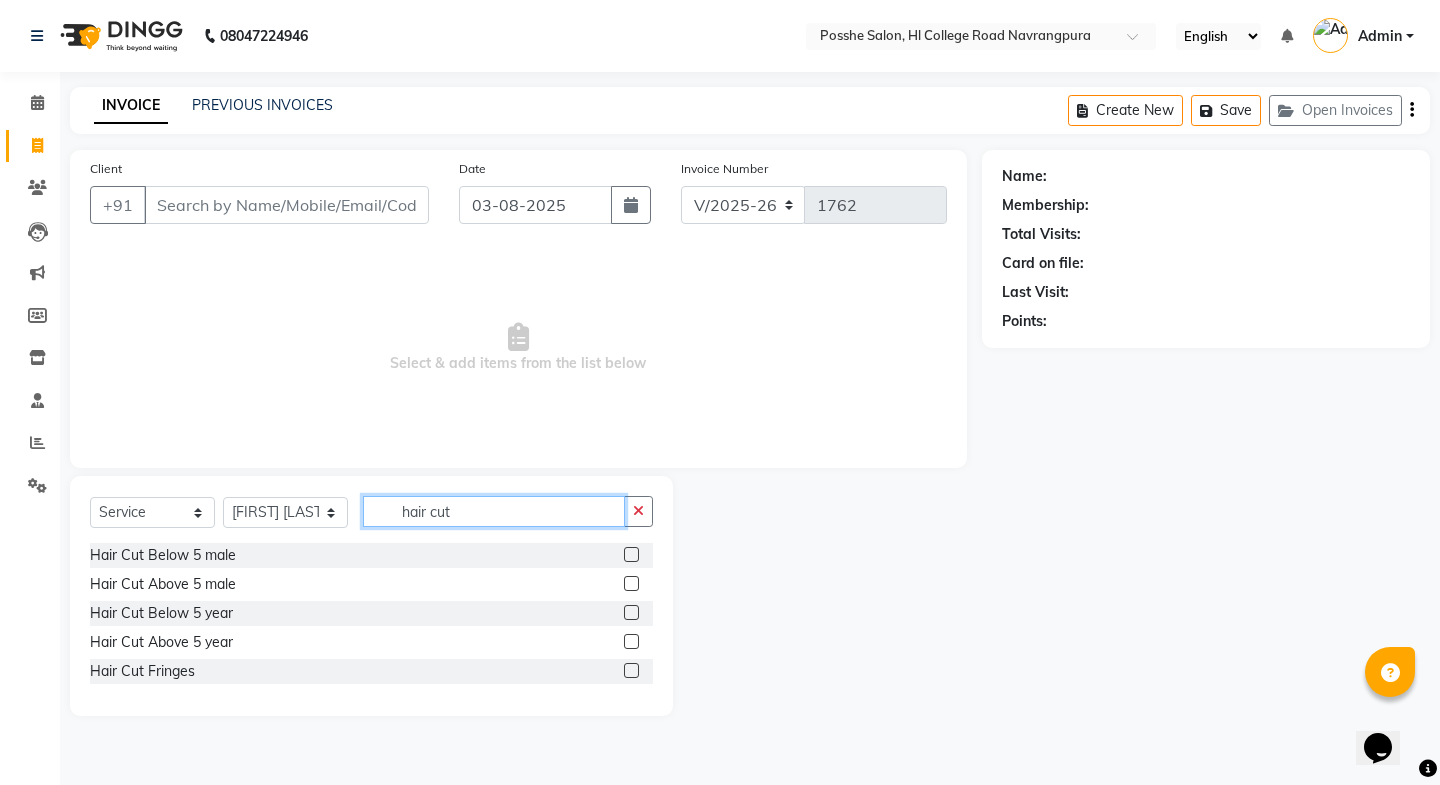 type on "hair cut" 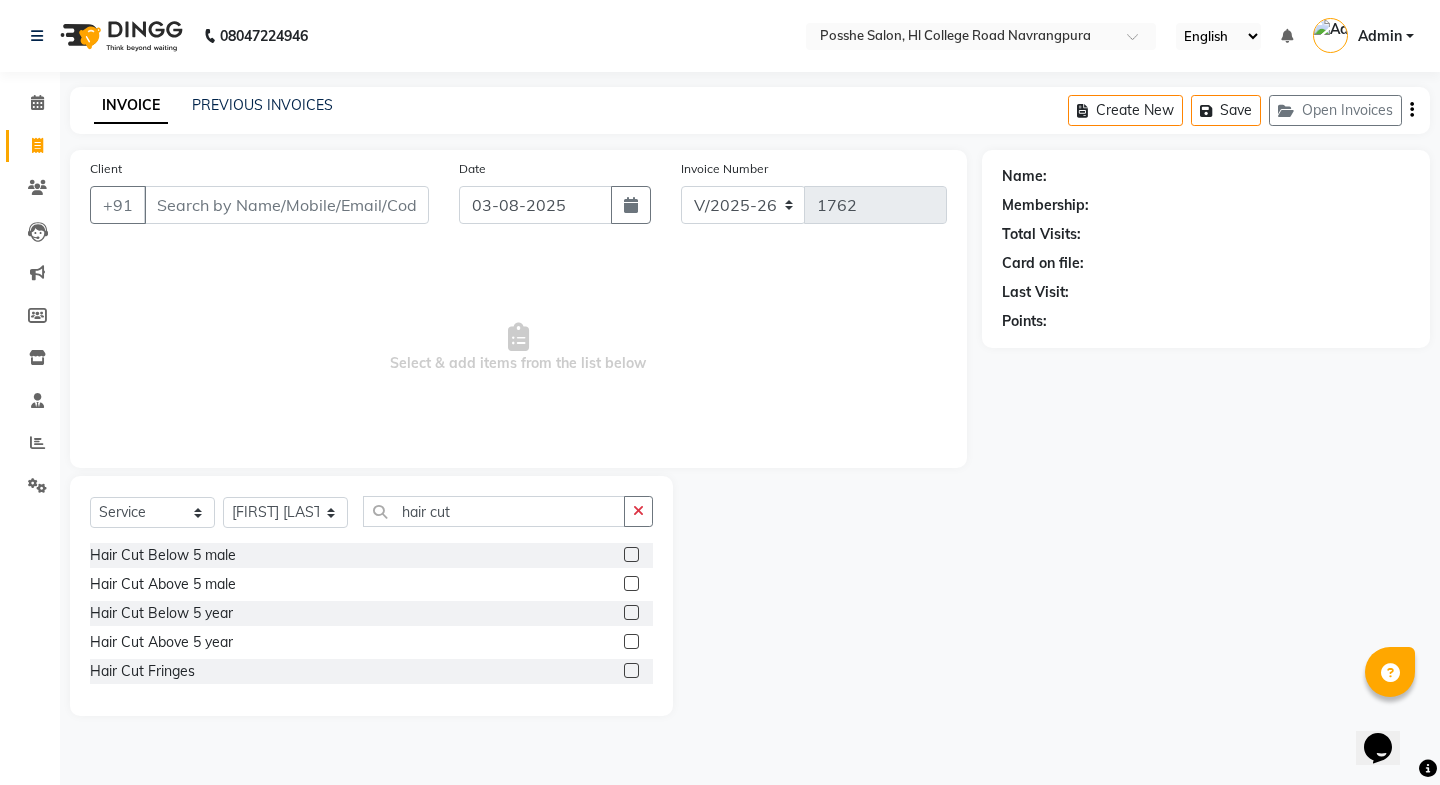 click 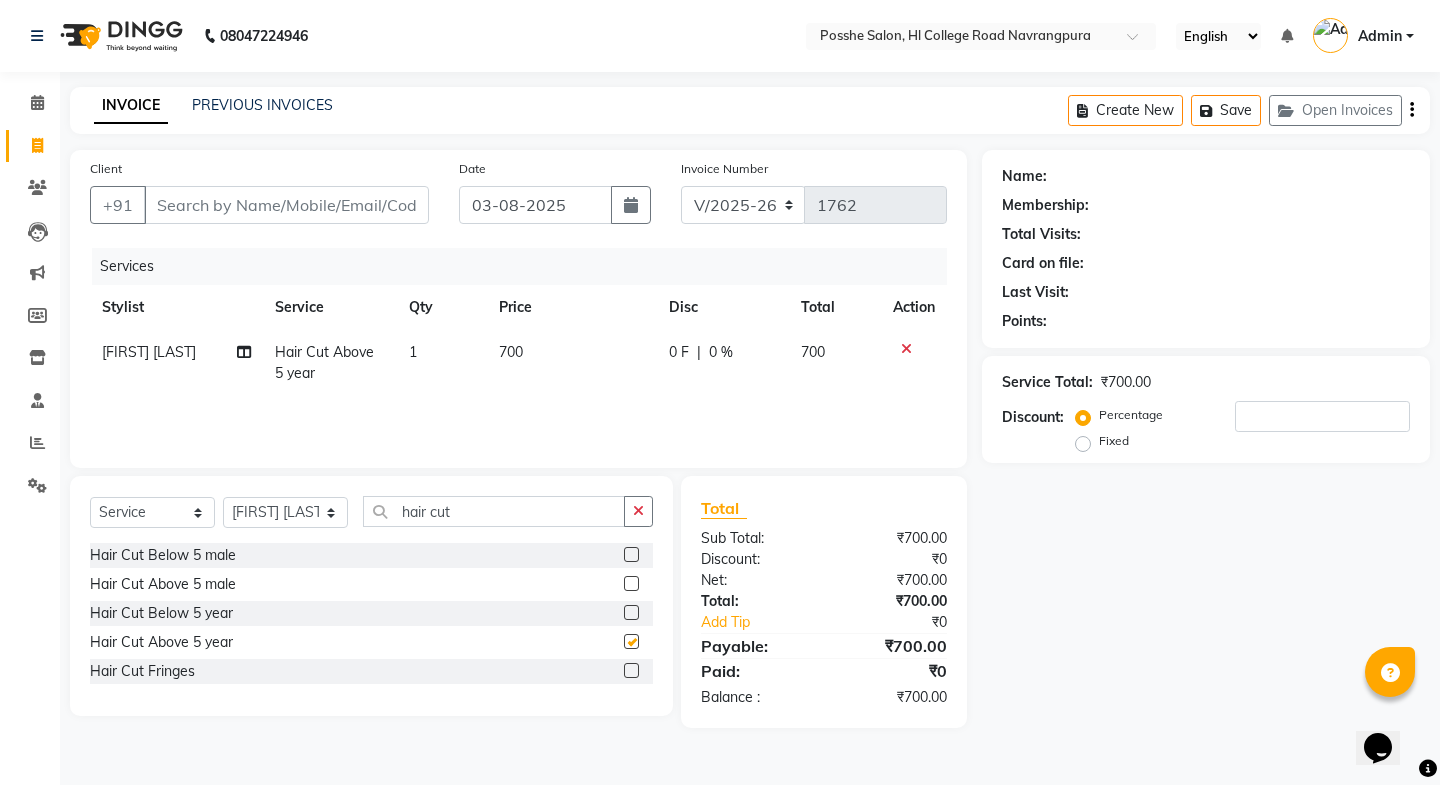 checkbox on "false" 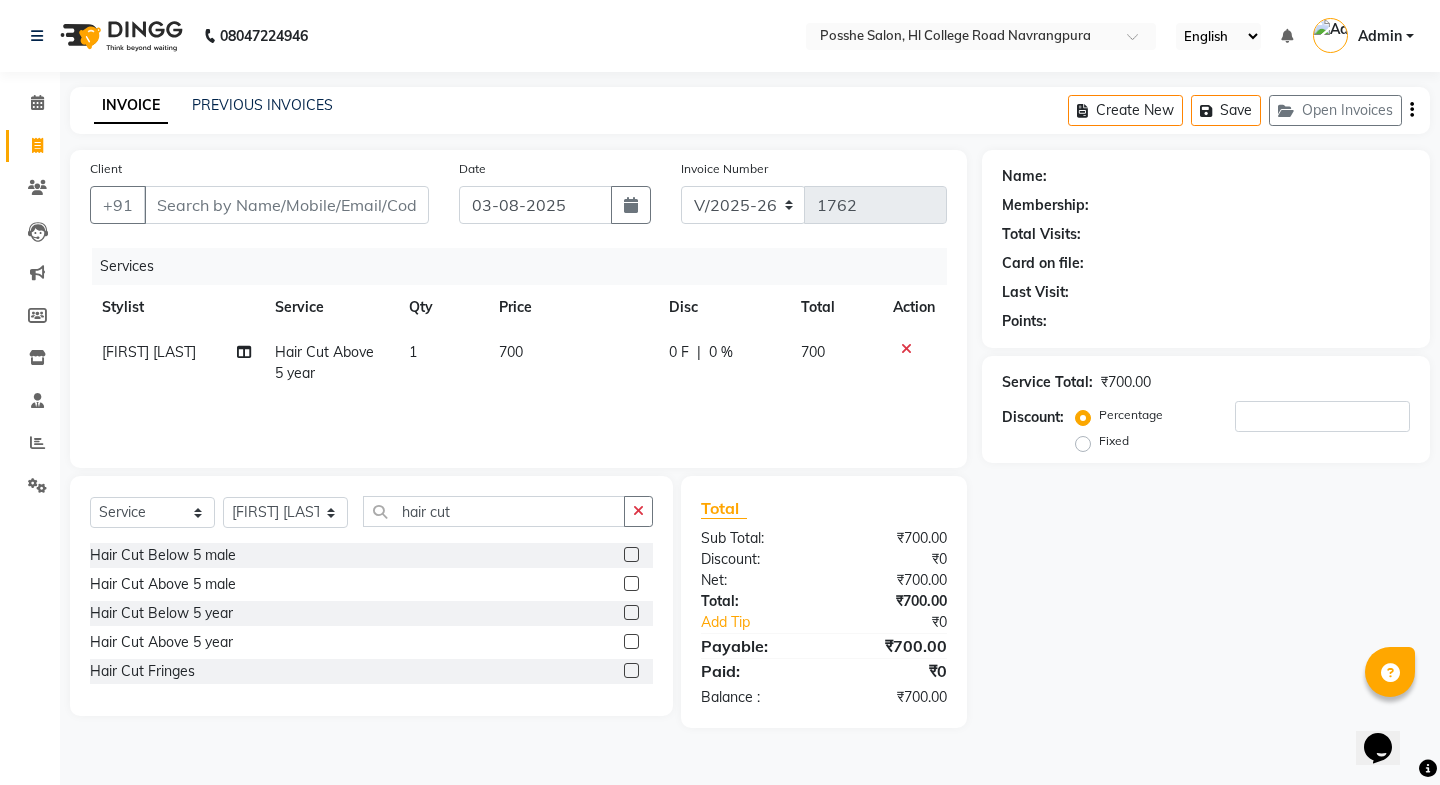 click on "Services Stylist Service Qty Price Disc Total Action Faheem Salmani Hair Cut Above 5 year 1 700 0 F | 0 % 700" 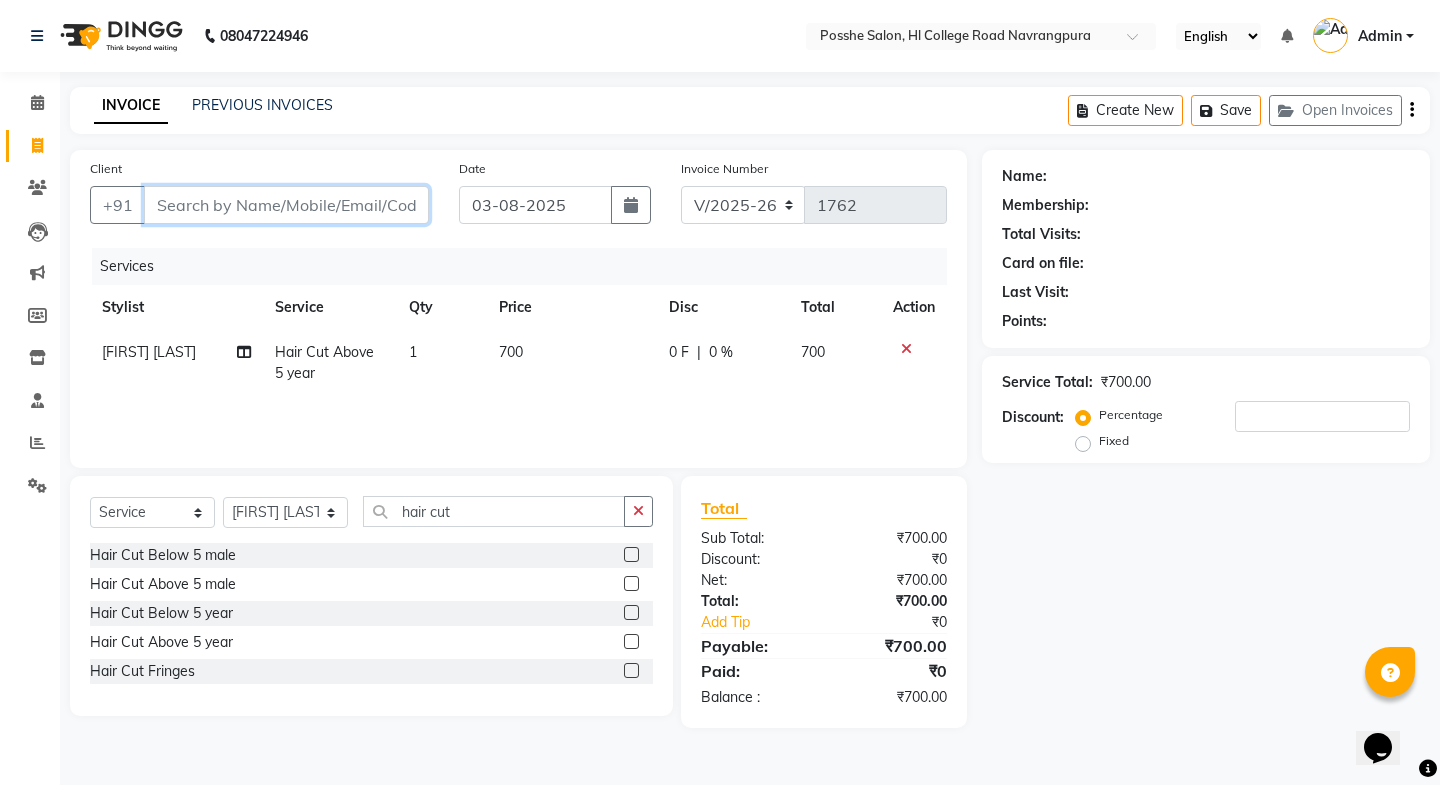 click on "Client" at bounding box center (286, 205) 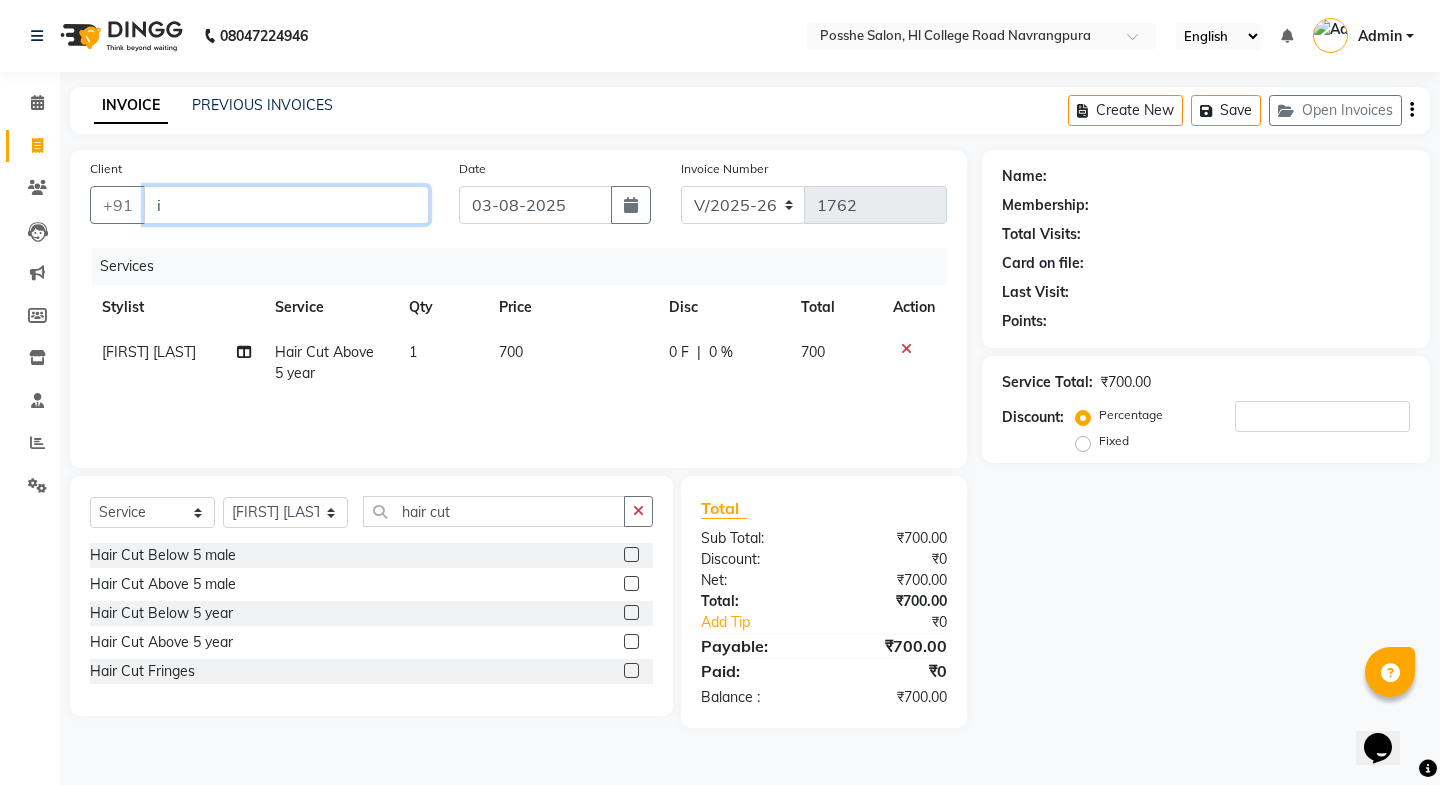 type on "0" 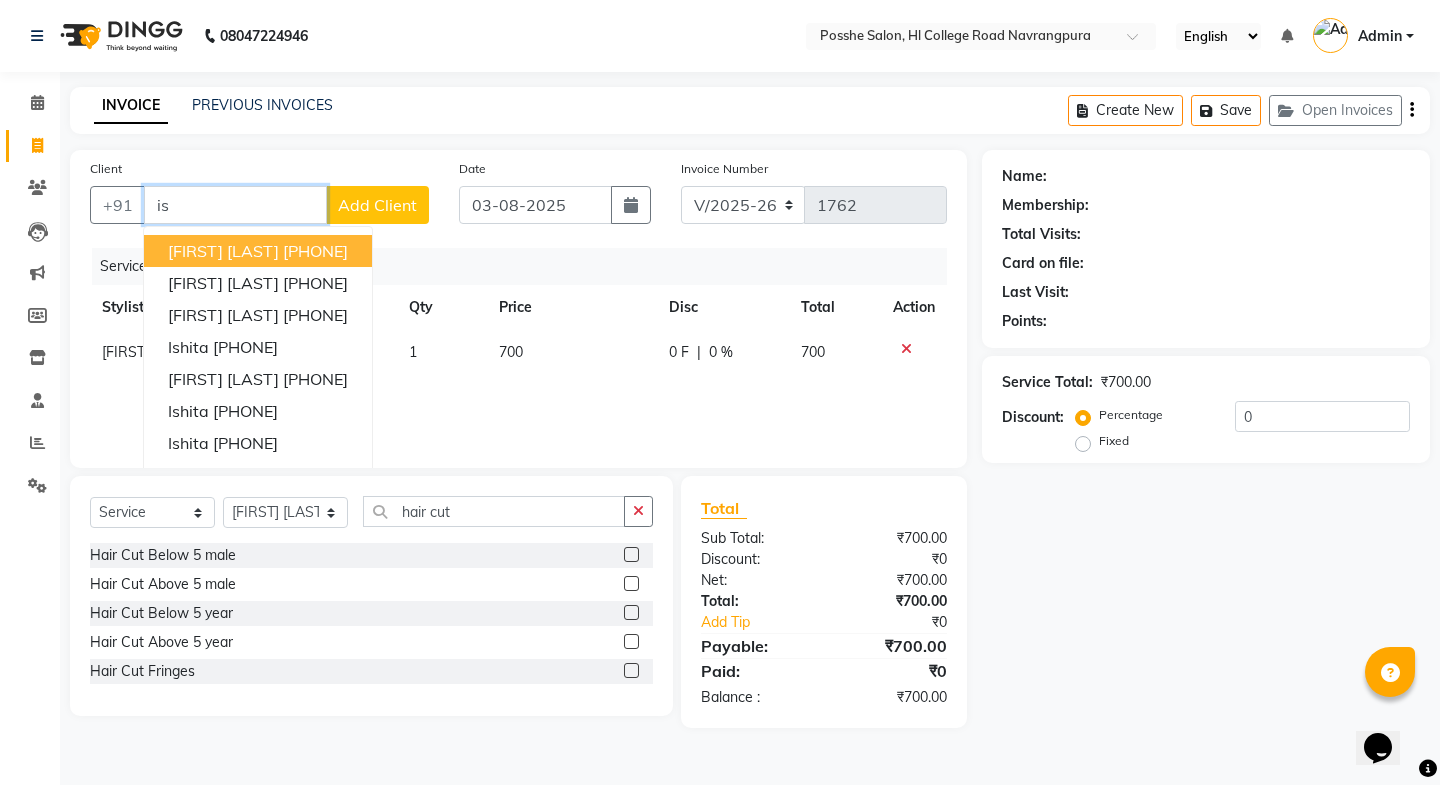 type on "i" 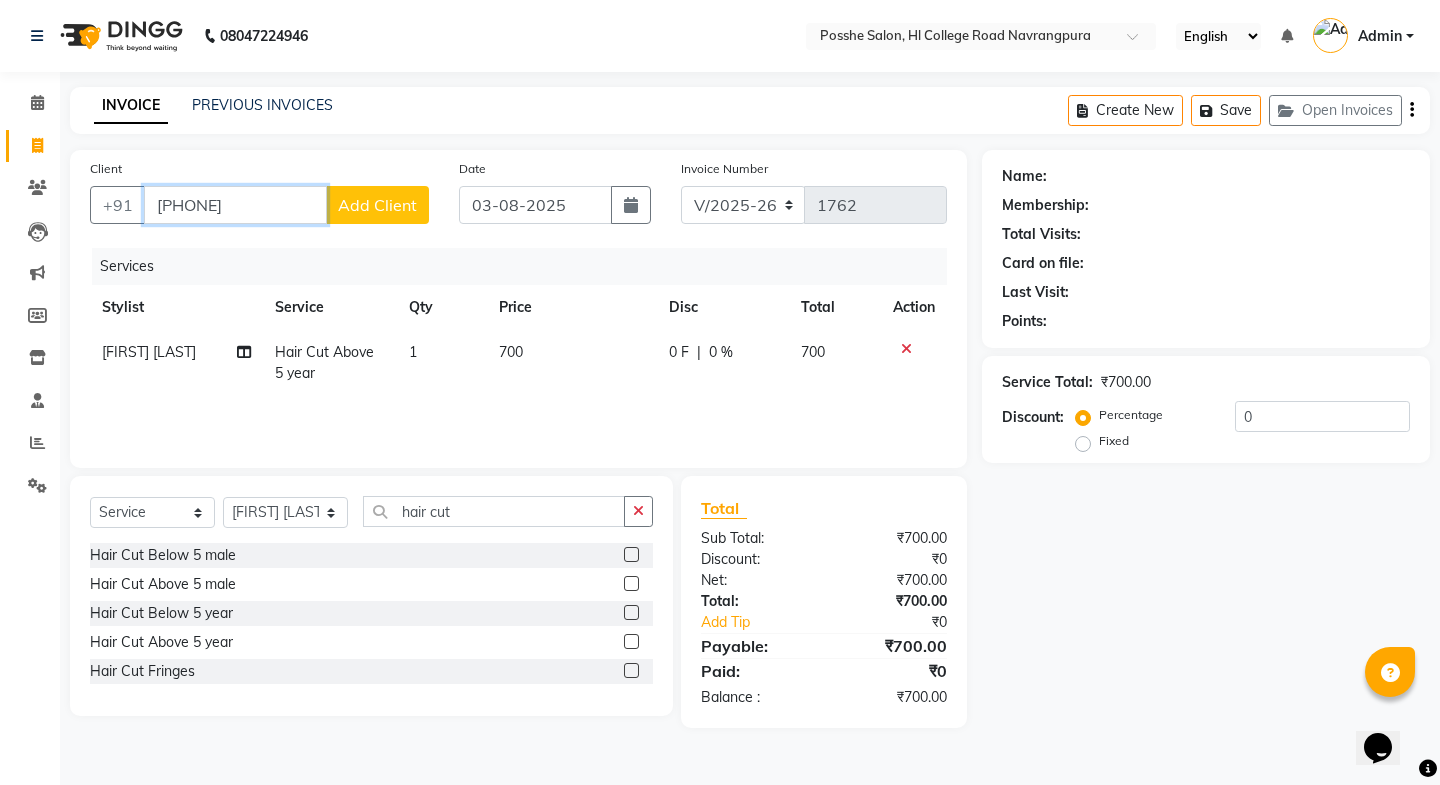 type on "9018098089" 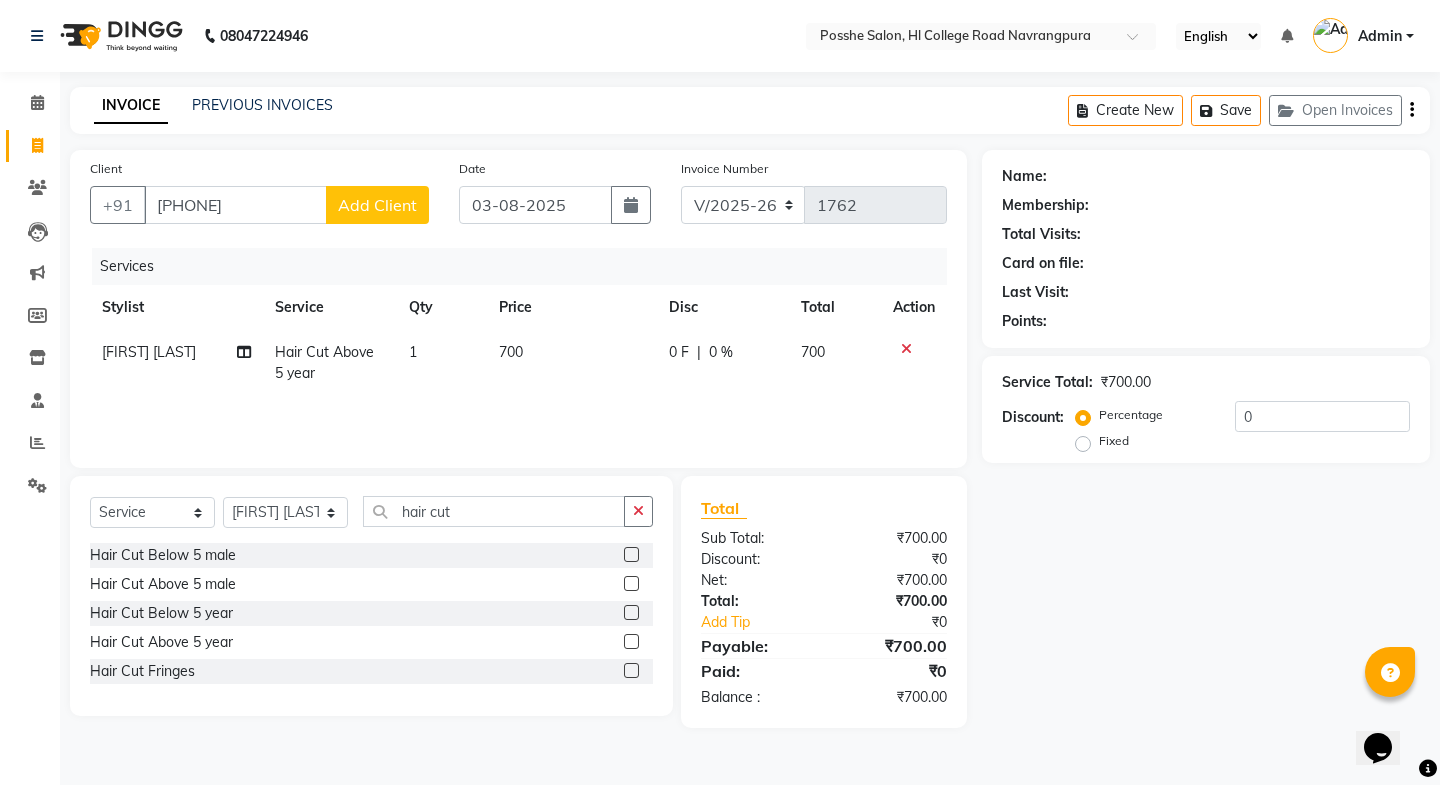 click on "Add Client" 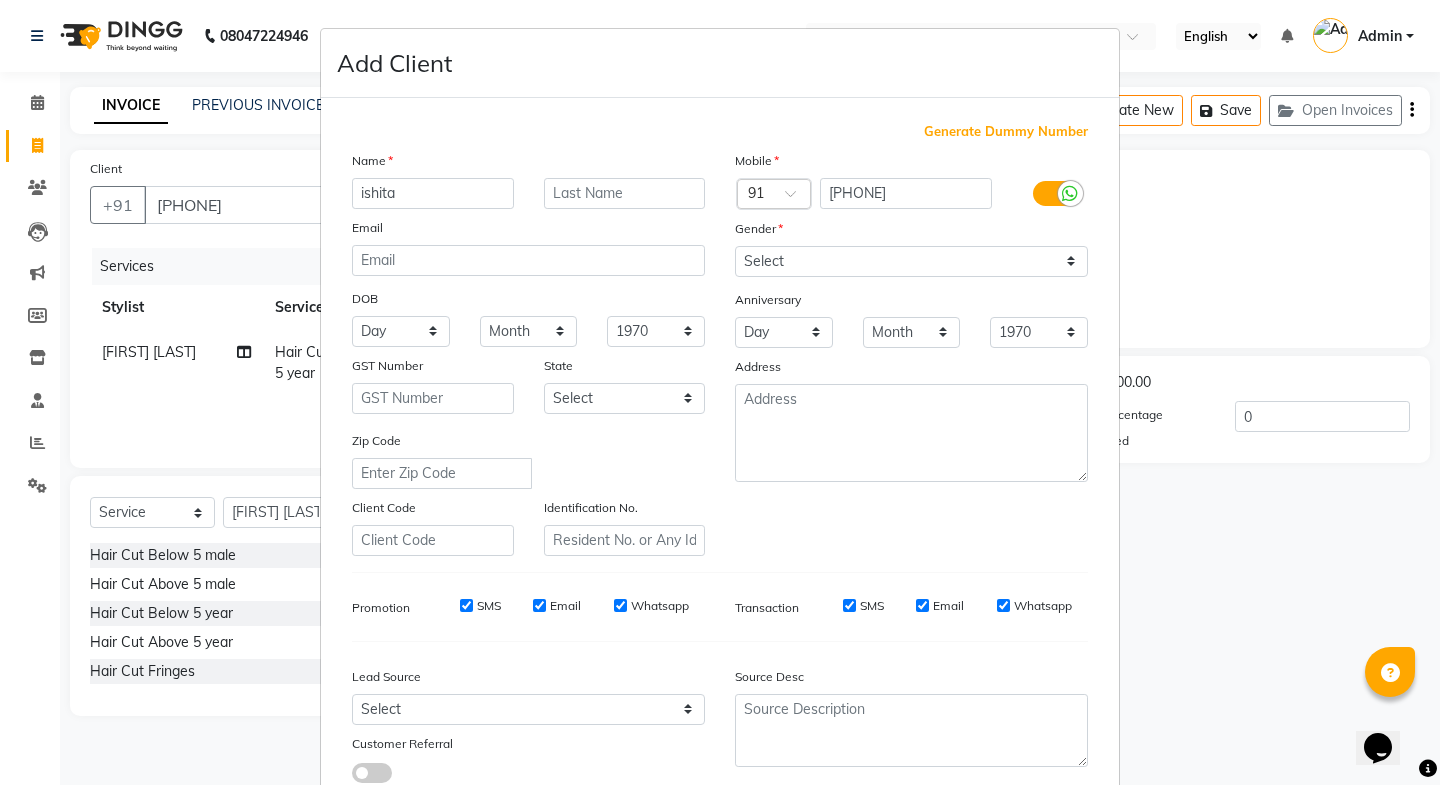 type on "ishita" 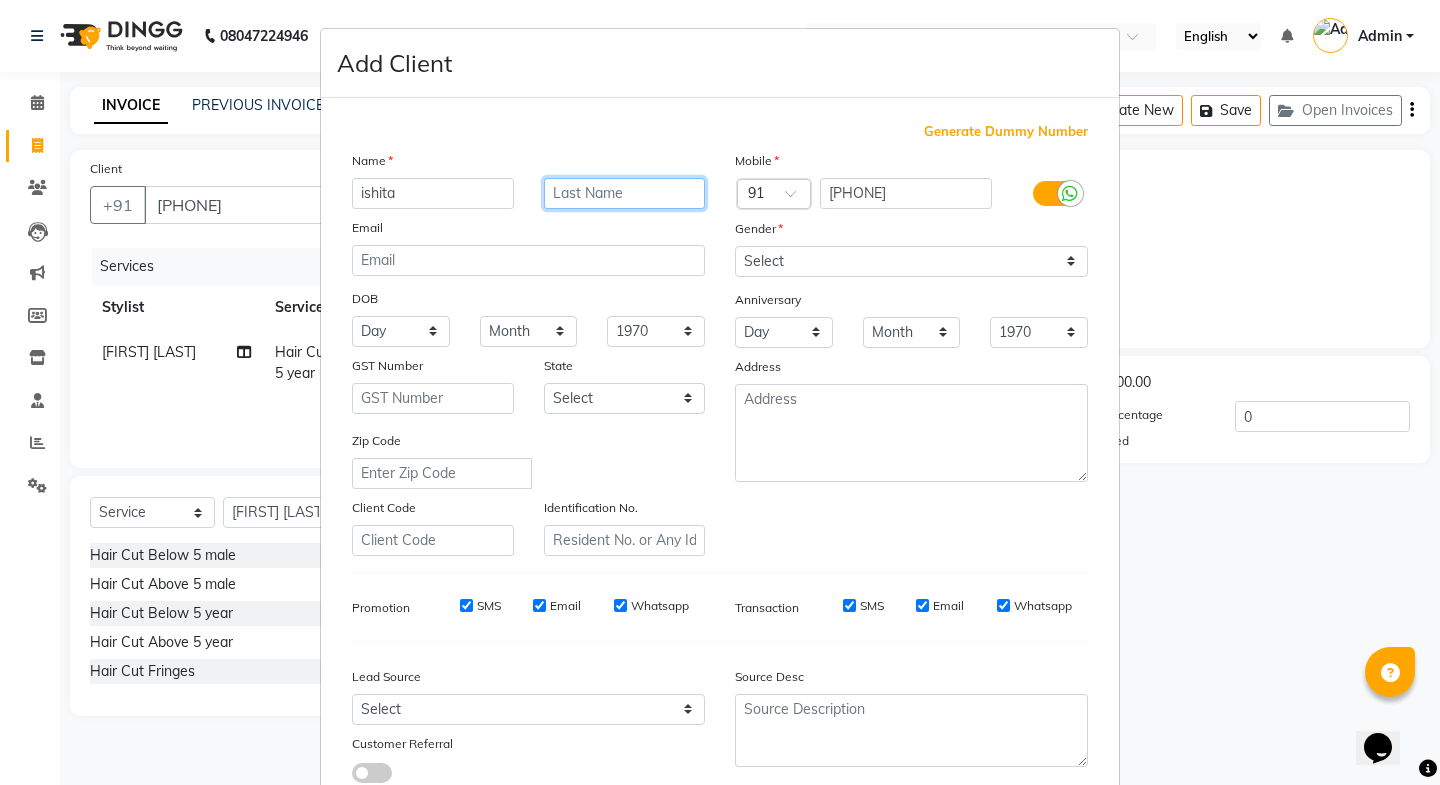 click at bounding box center [625, 193] 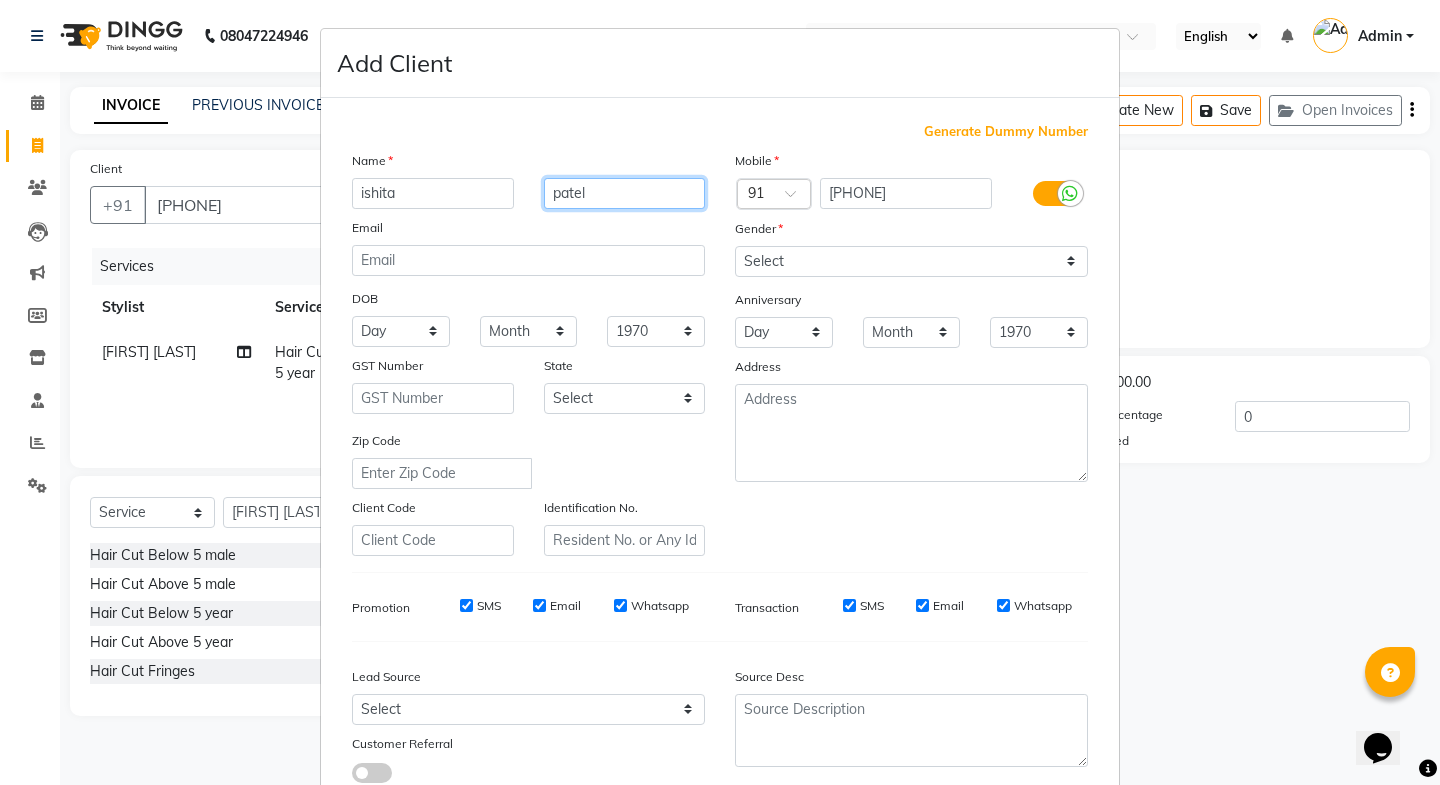 type on "patel" 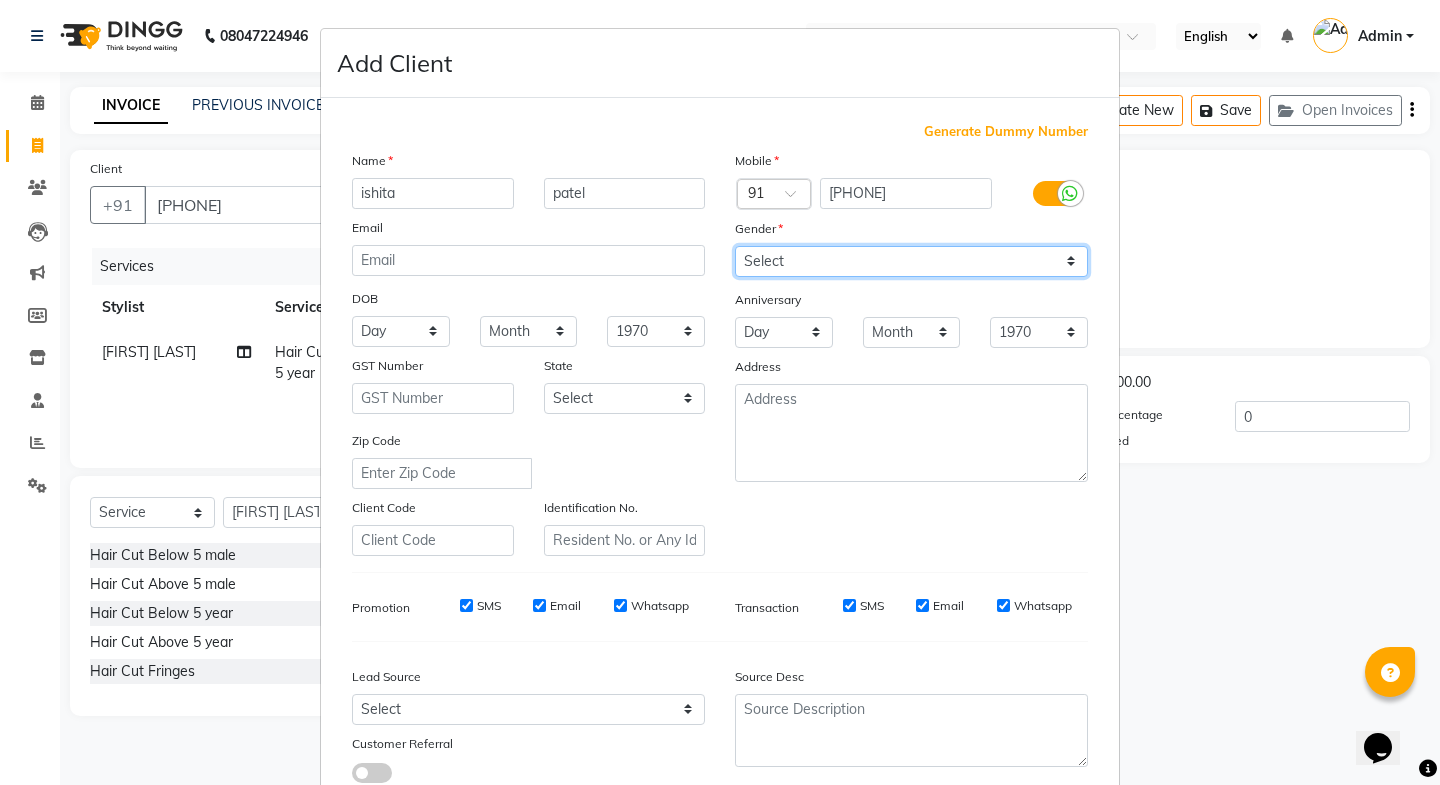 click on "Select Male Female Other Prefer Not To Say" at bounding box center (911, 261) 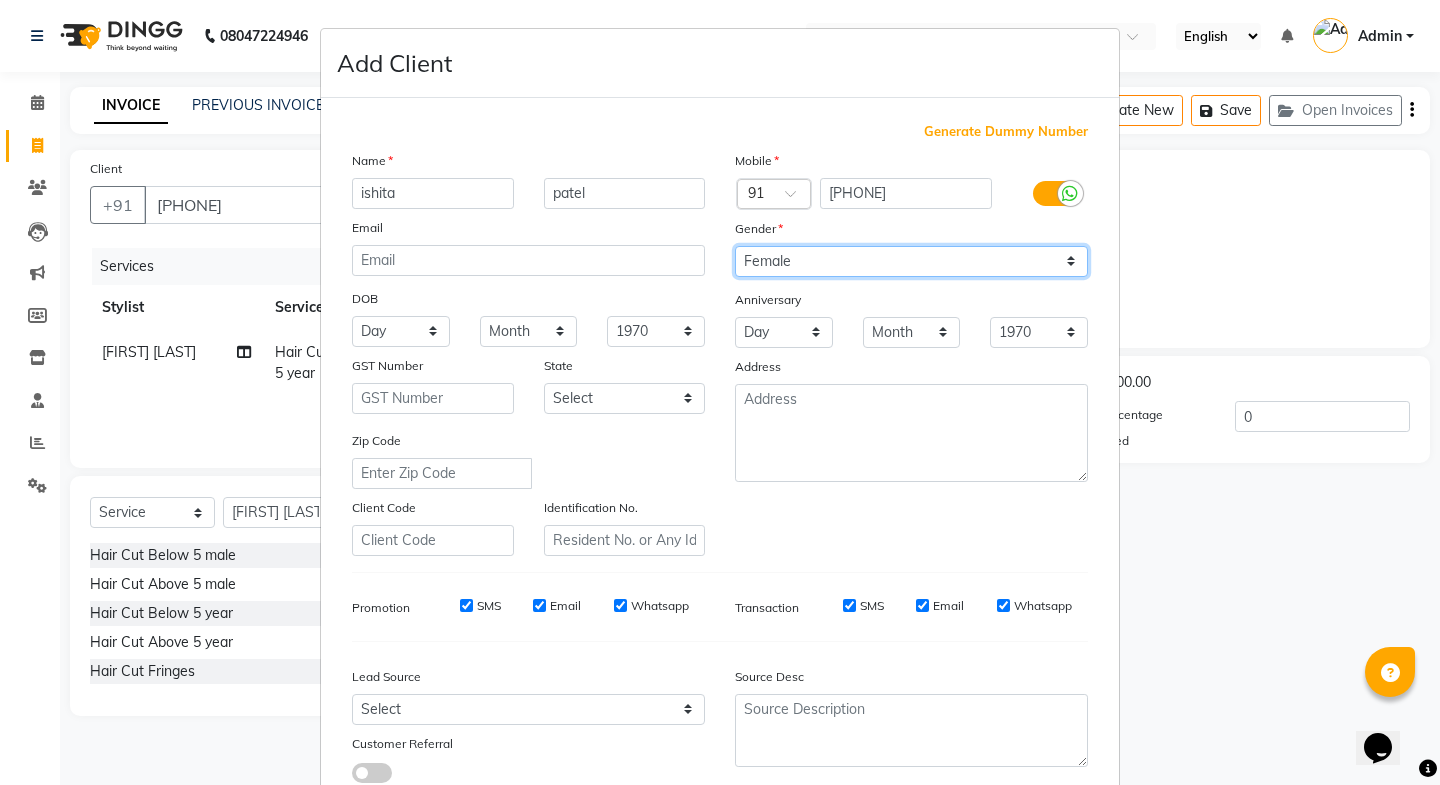 click on "Select Male Female Other Prefer Not To Say" at bounding box center (911, 261) 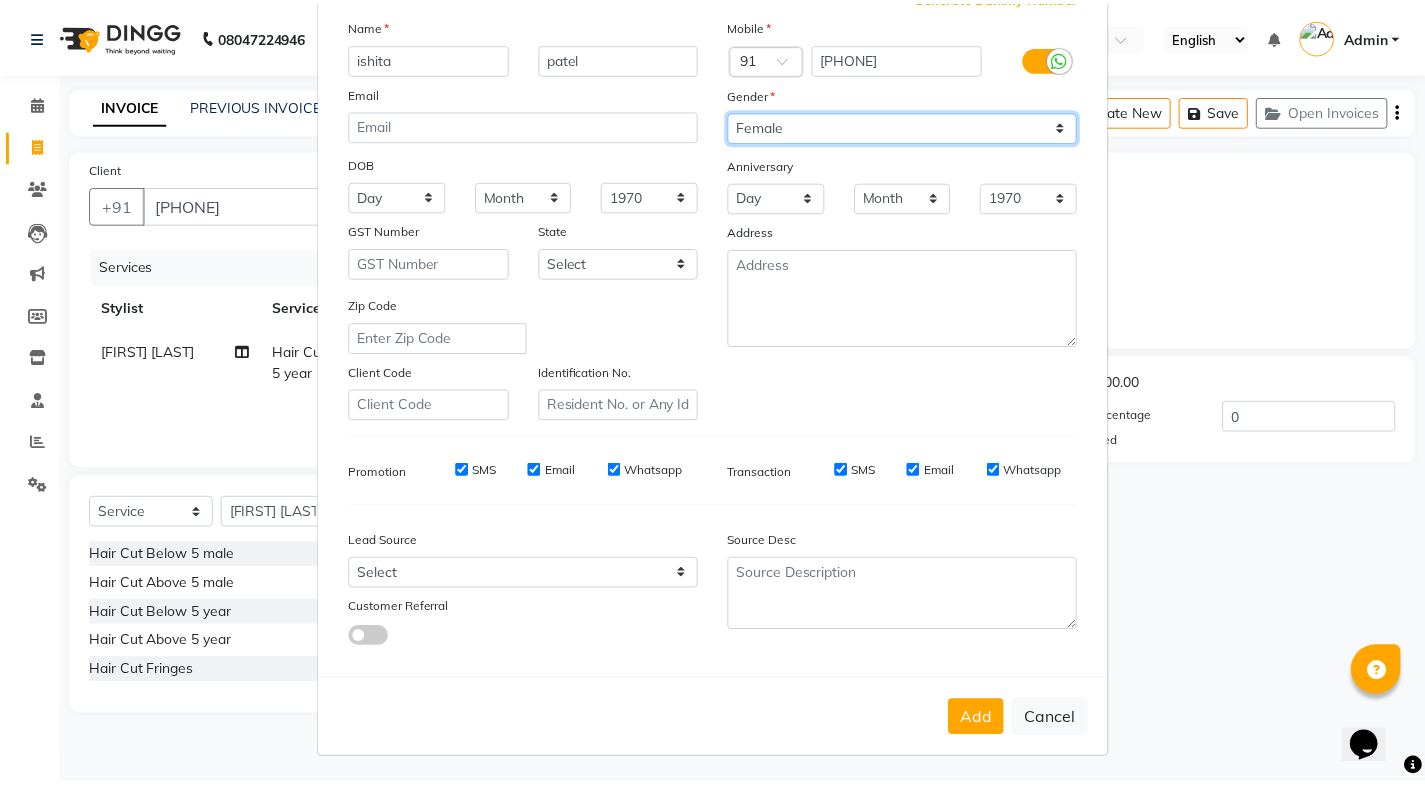 scroll, scrollTop: 138, scrollLeft: 0, axis: vertical 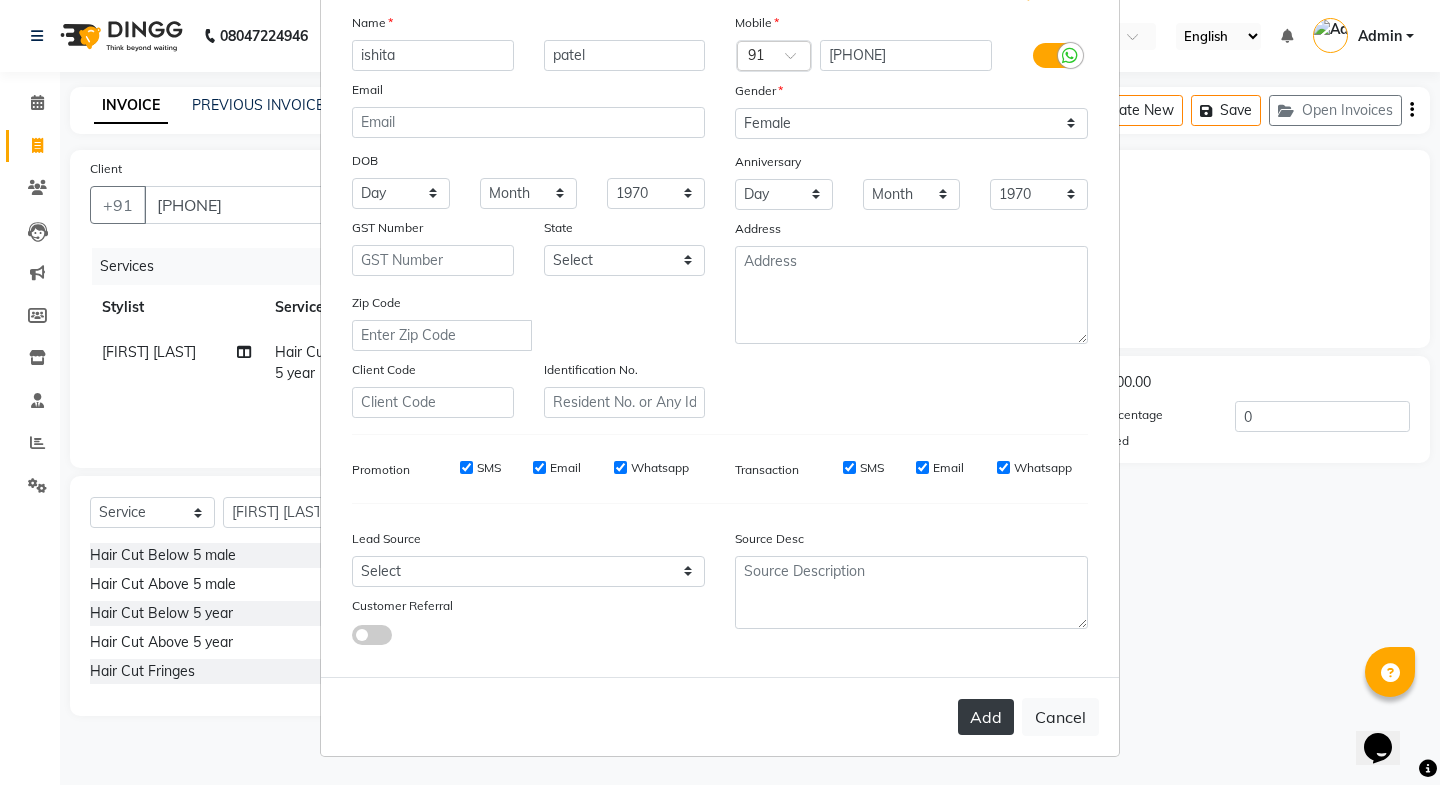 click on "Add" at bounding box center (986, 717) 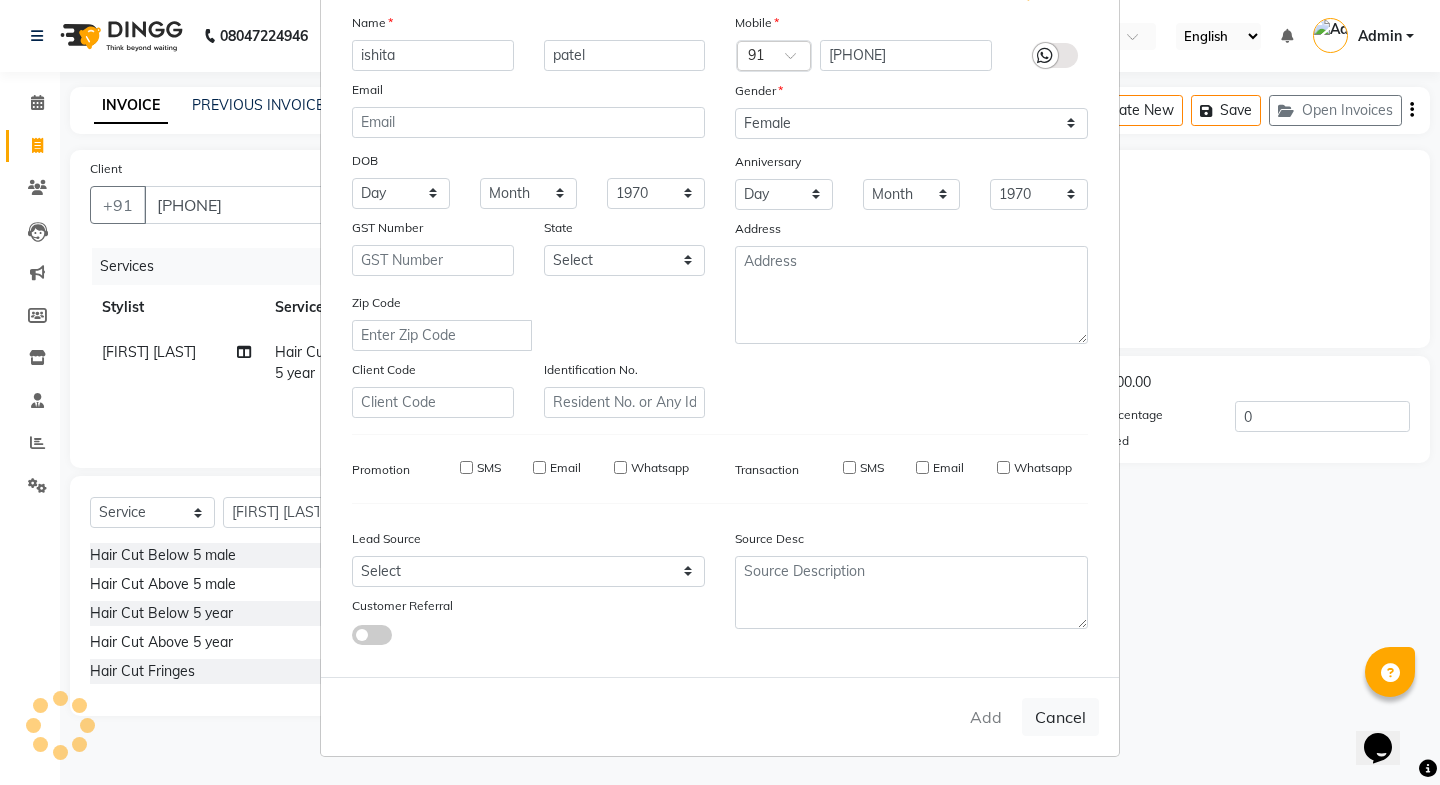 type 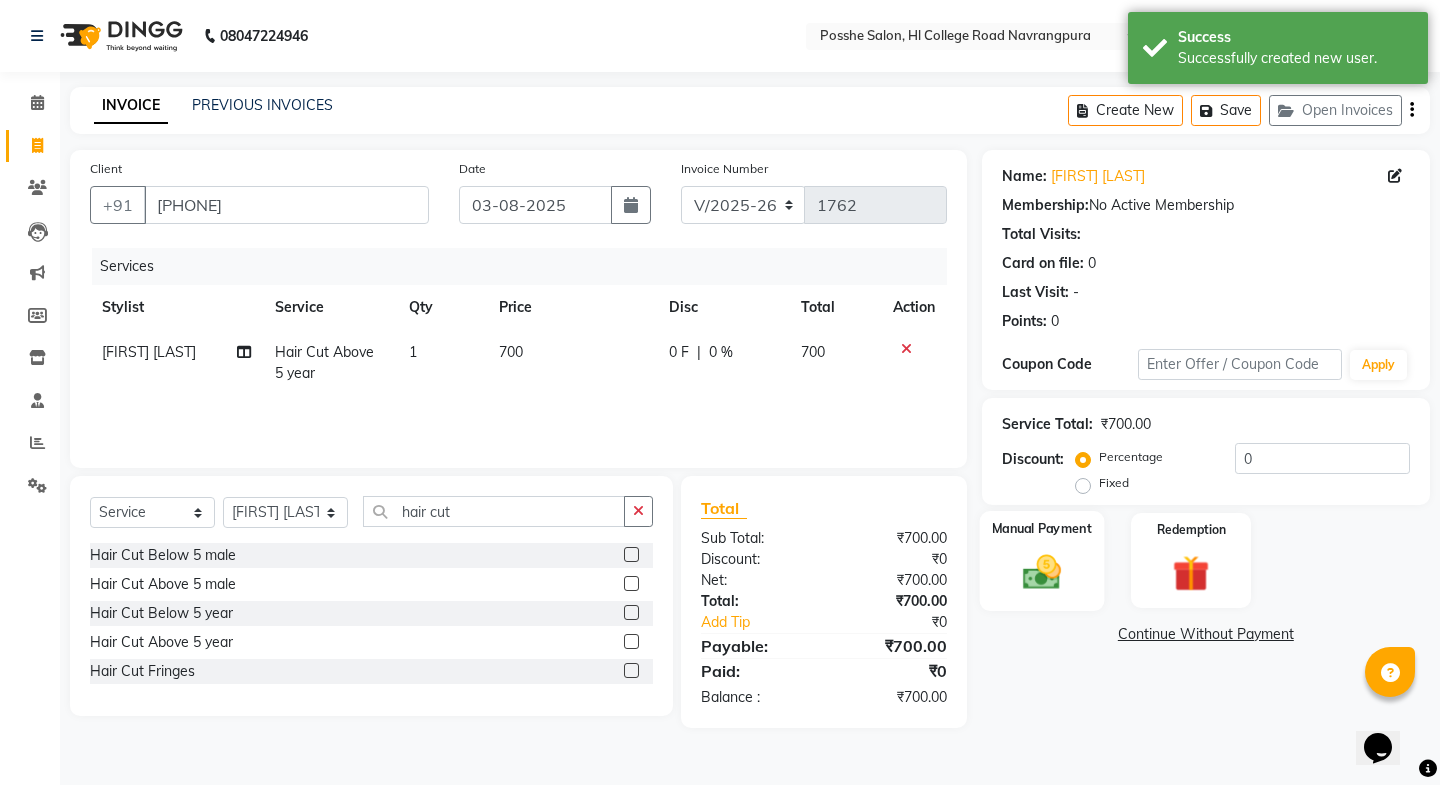 click 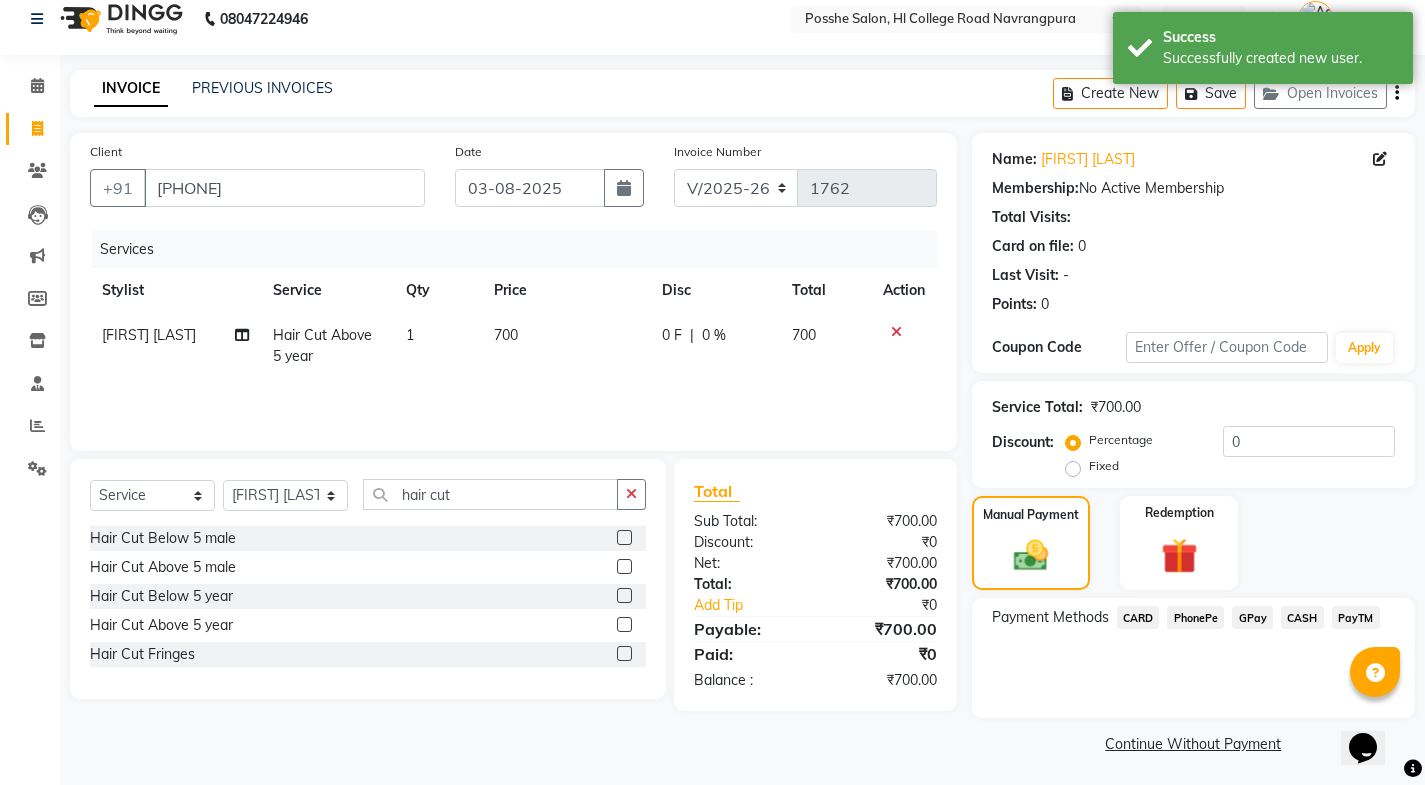 scroll, scrollTop: 21, scrollLeft: 0, axis: vertical 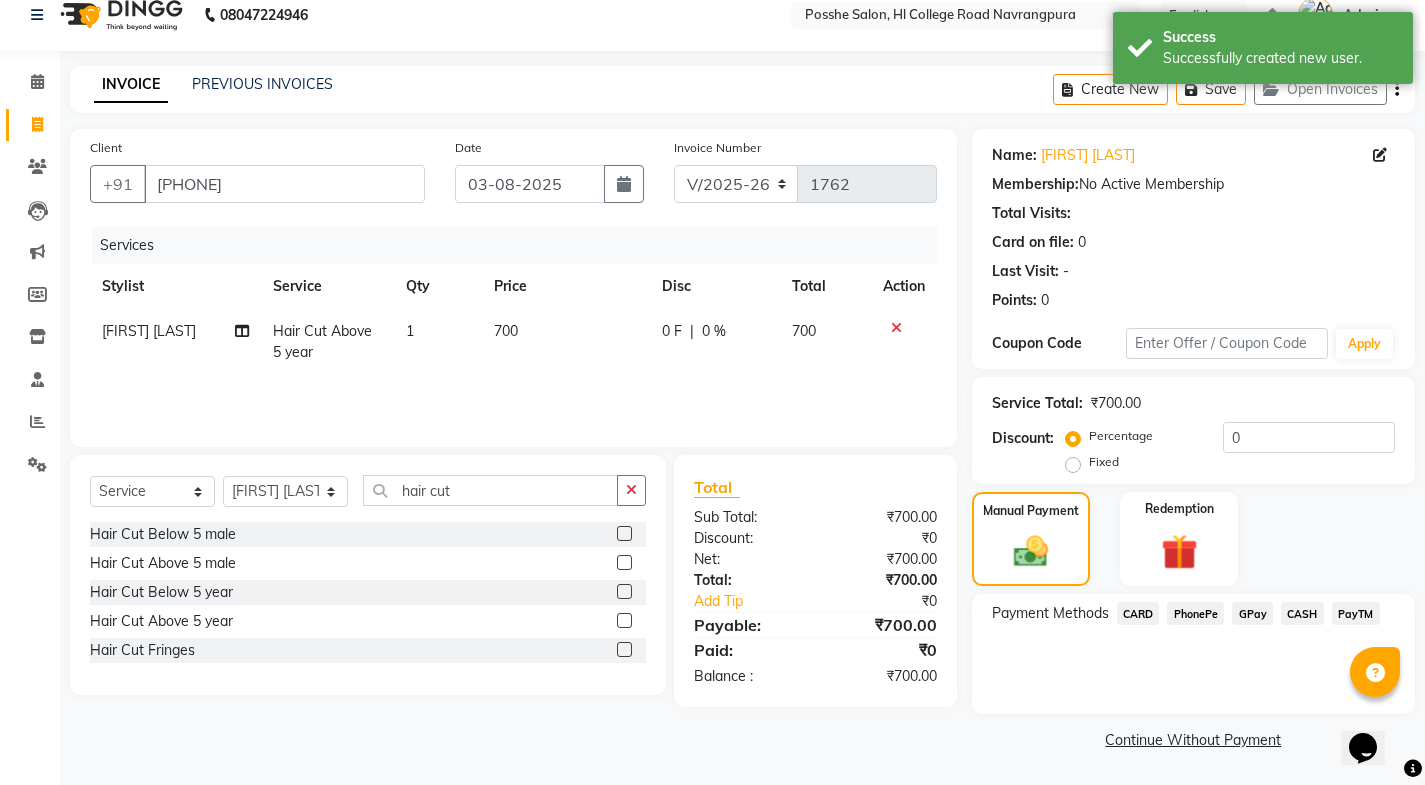 click on "CASH" 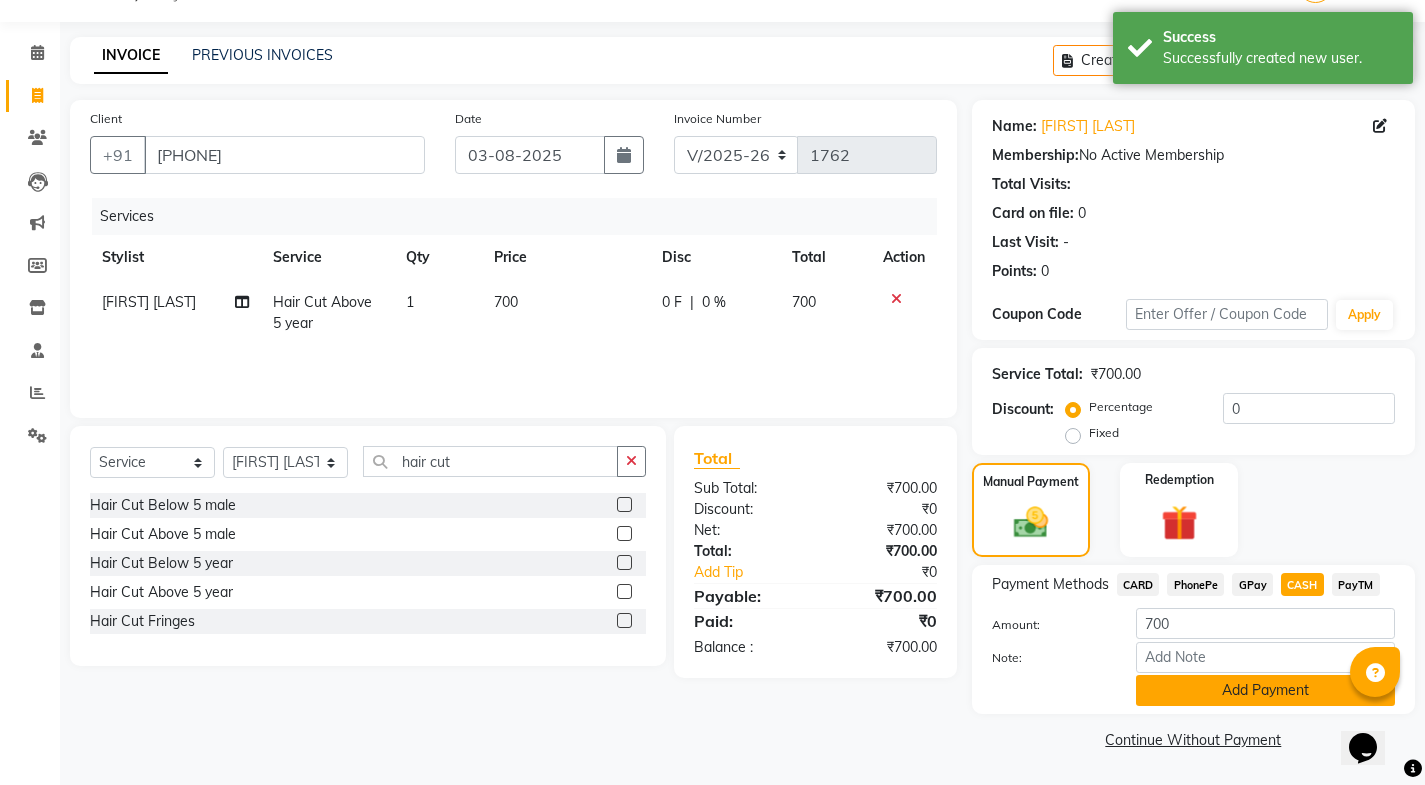 click on "Add Payment" 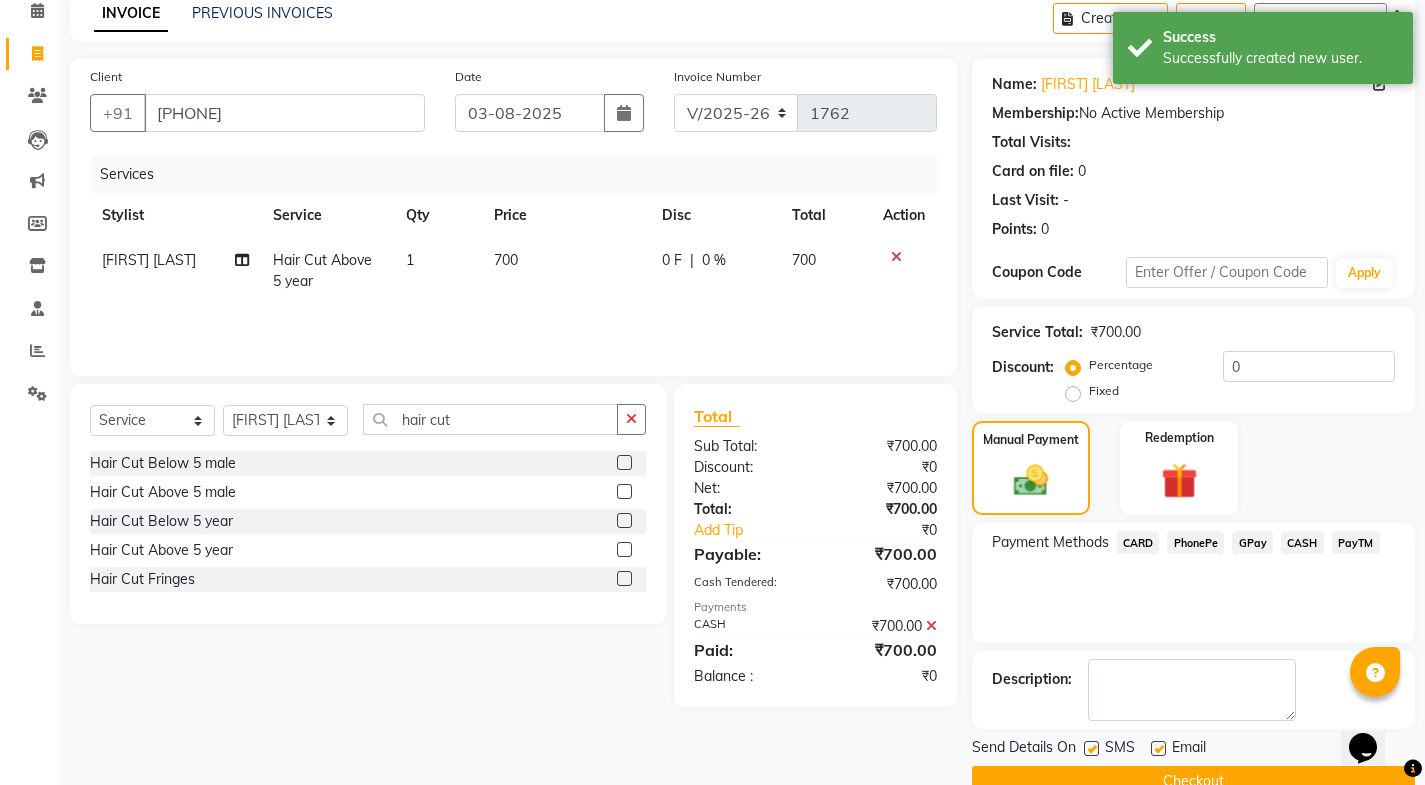 scroll, scrollTop: 134, scrollLeft: 0, axis: vertical 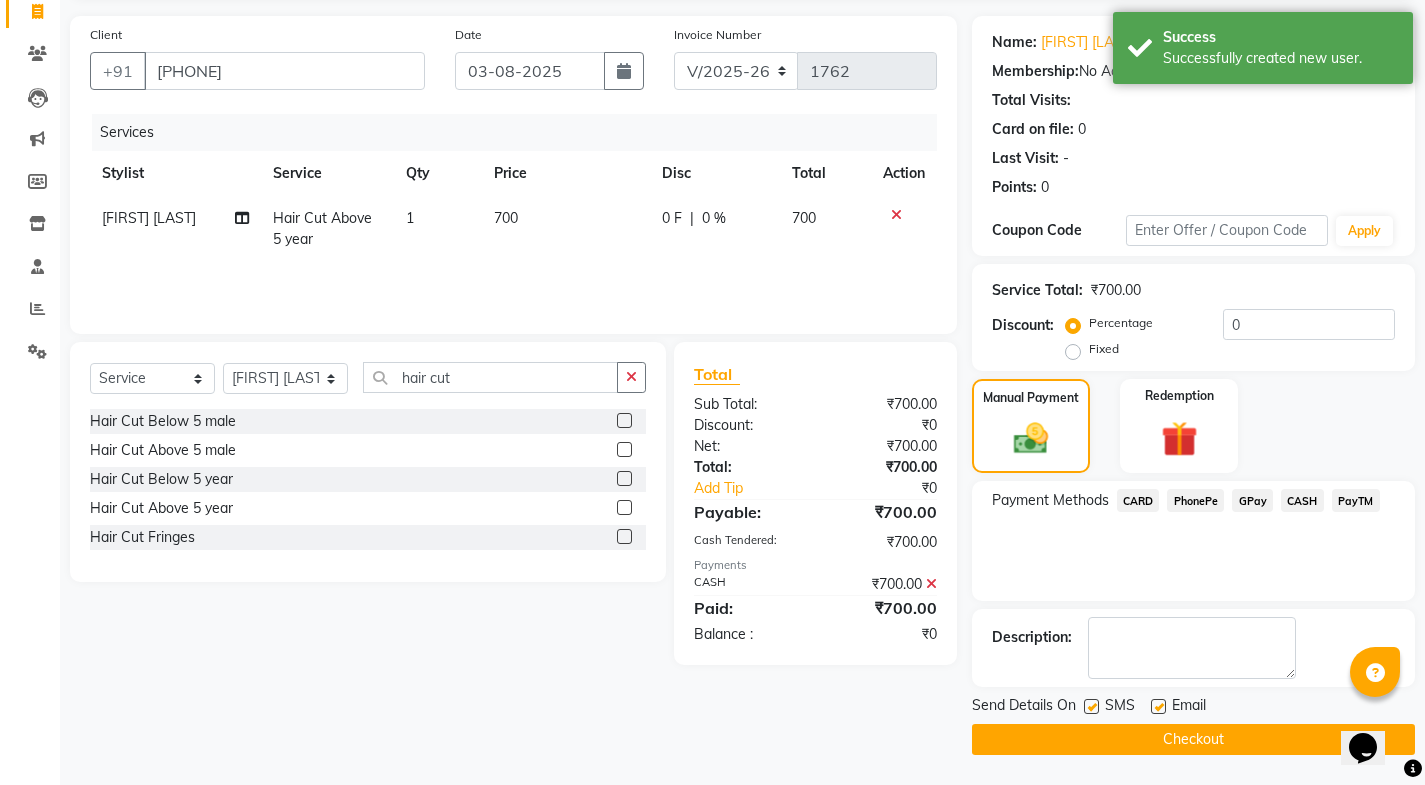click on "SMS" 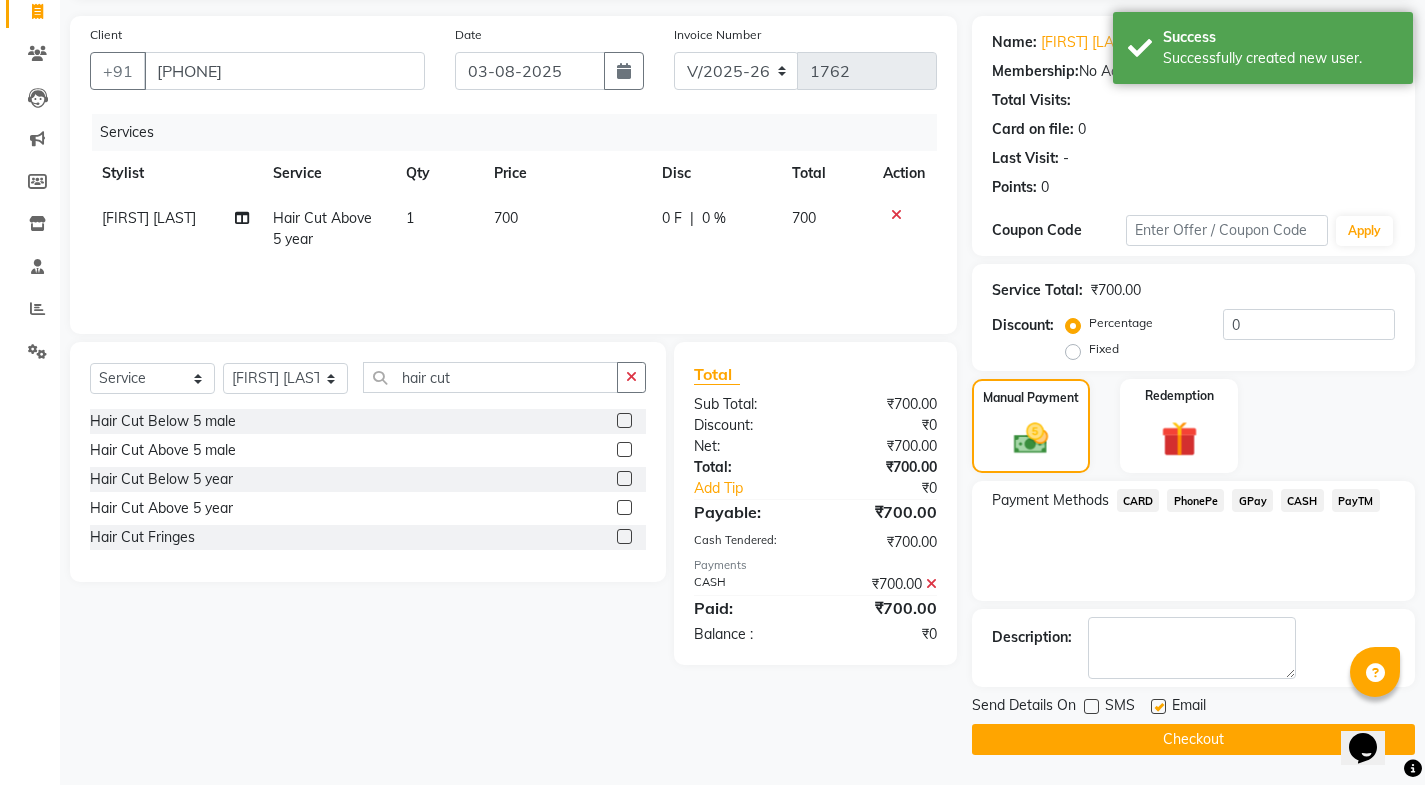 click 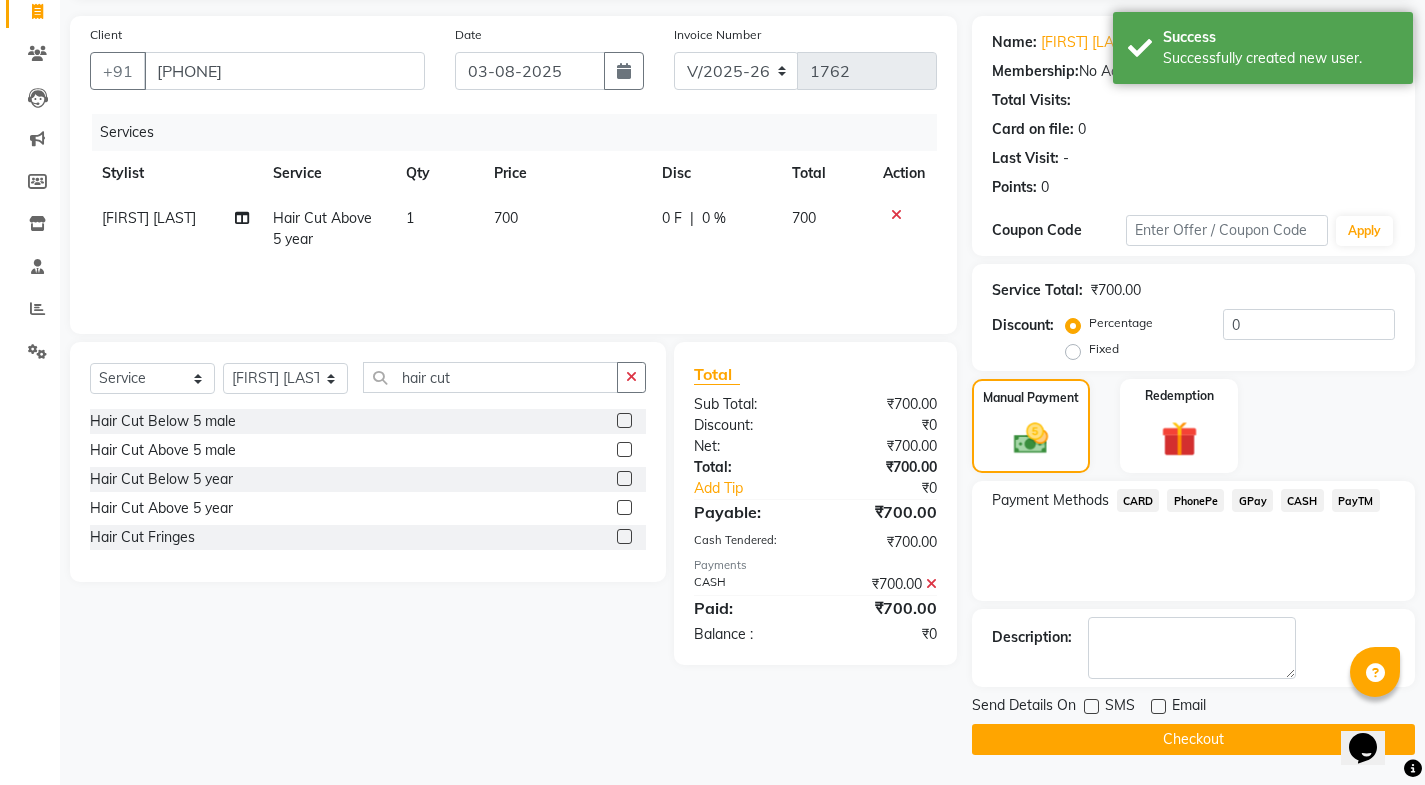 click on "Checkout" 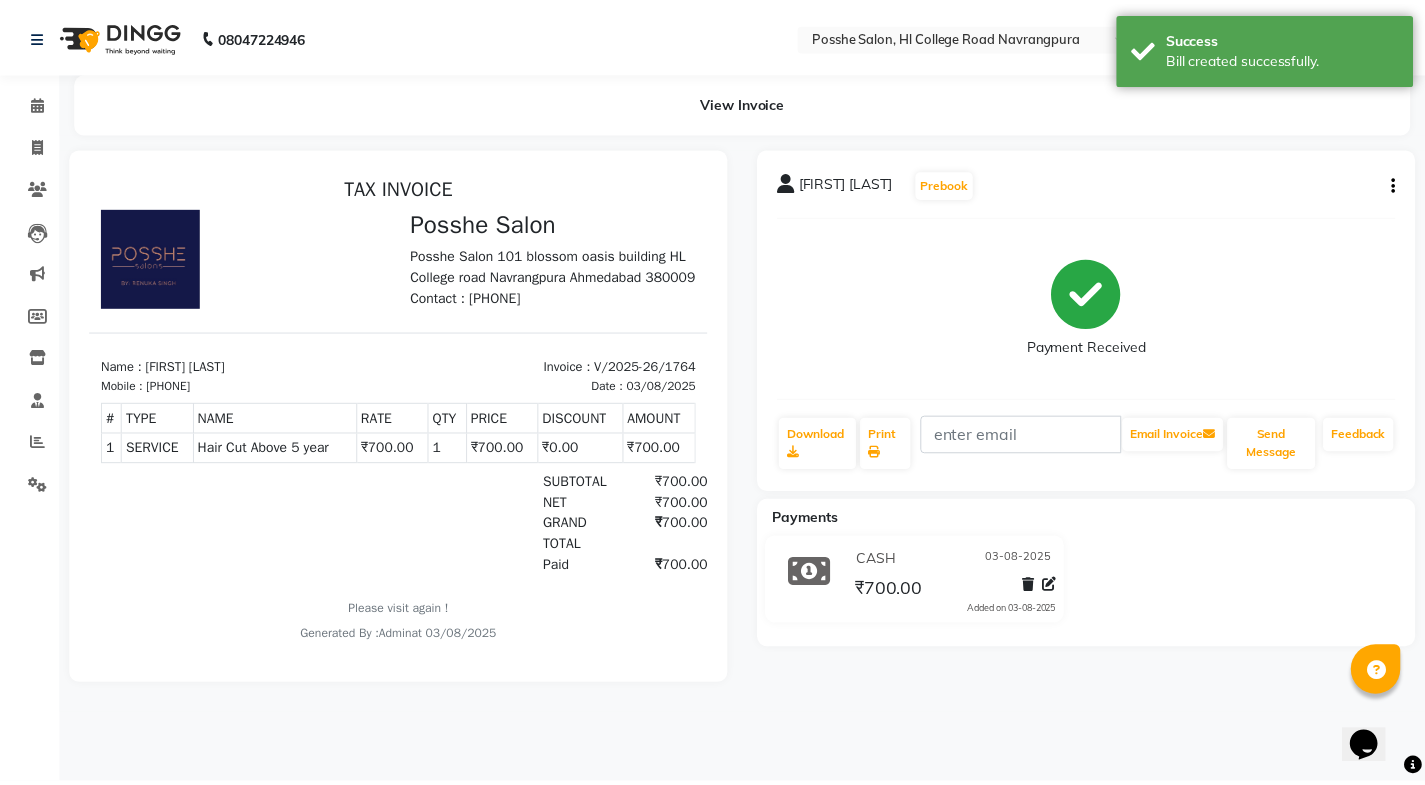 scroll, scrollTop: 0, scrollLeft: 0, axis: both 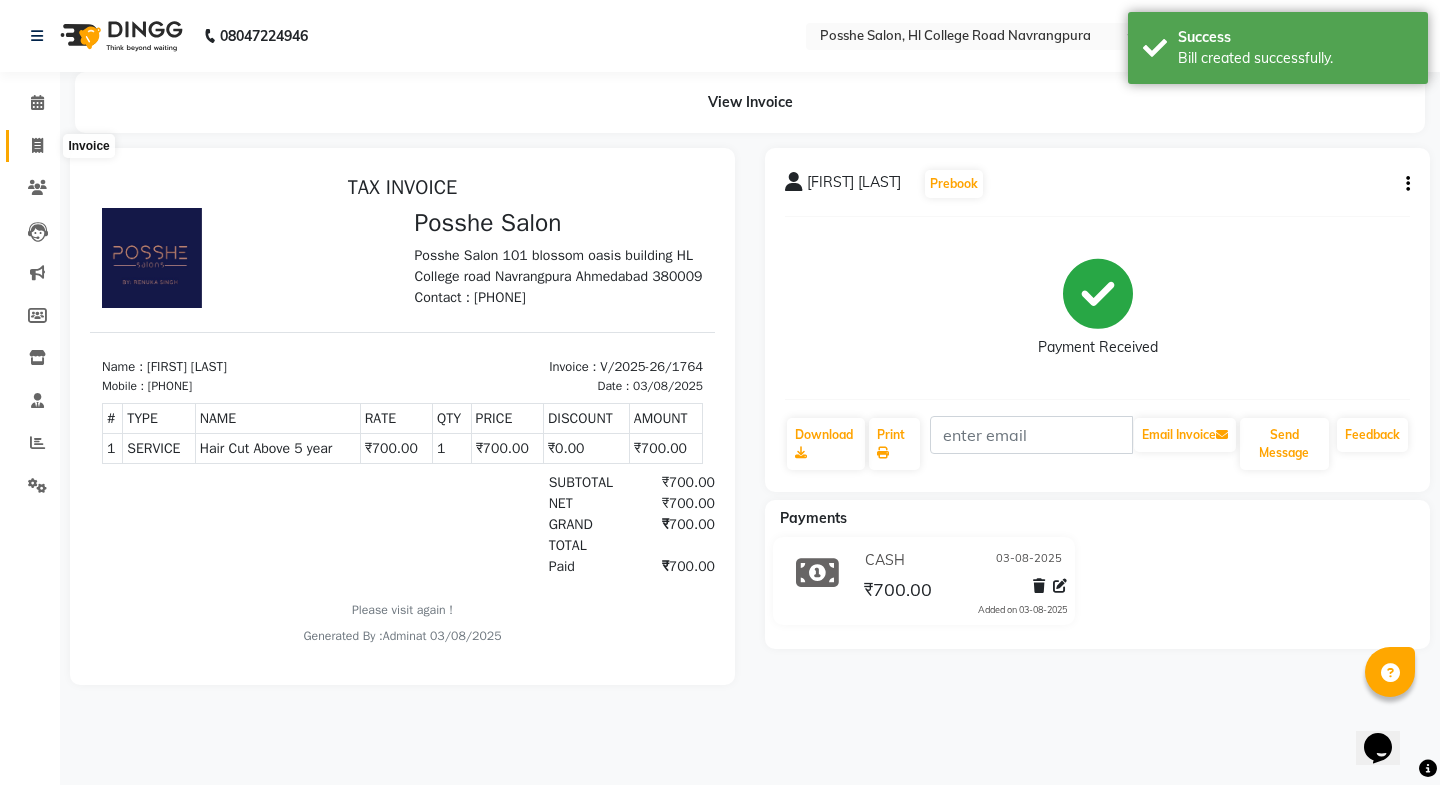 click 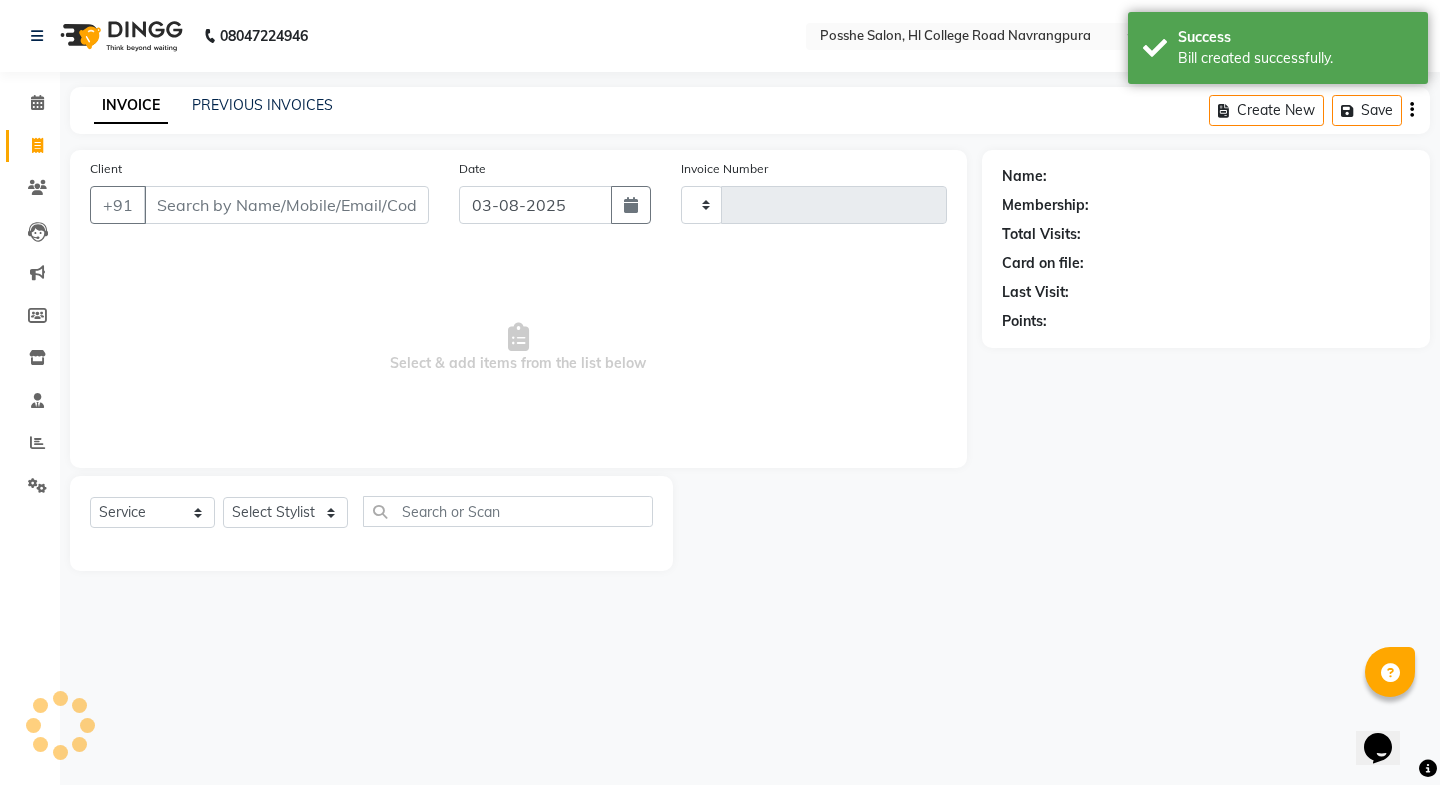 type on "1765" 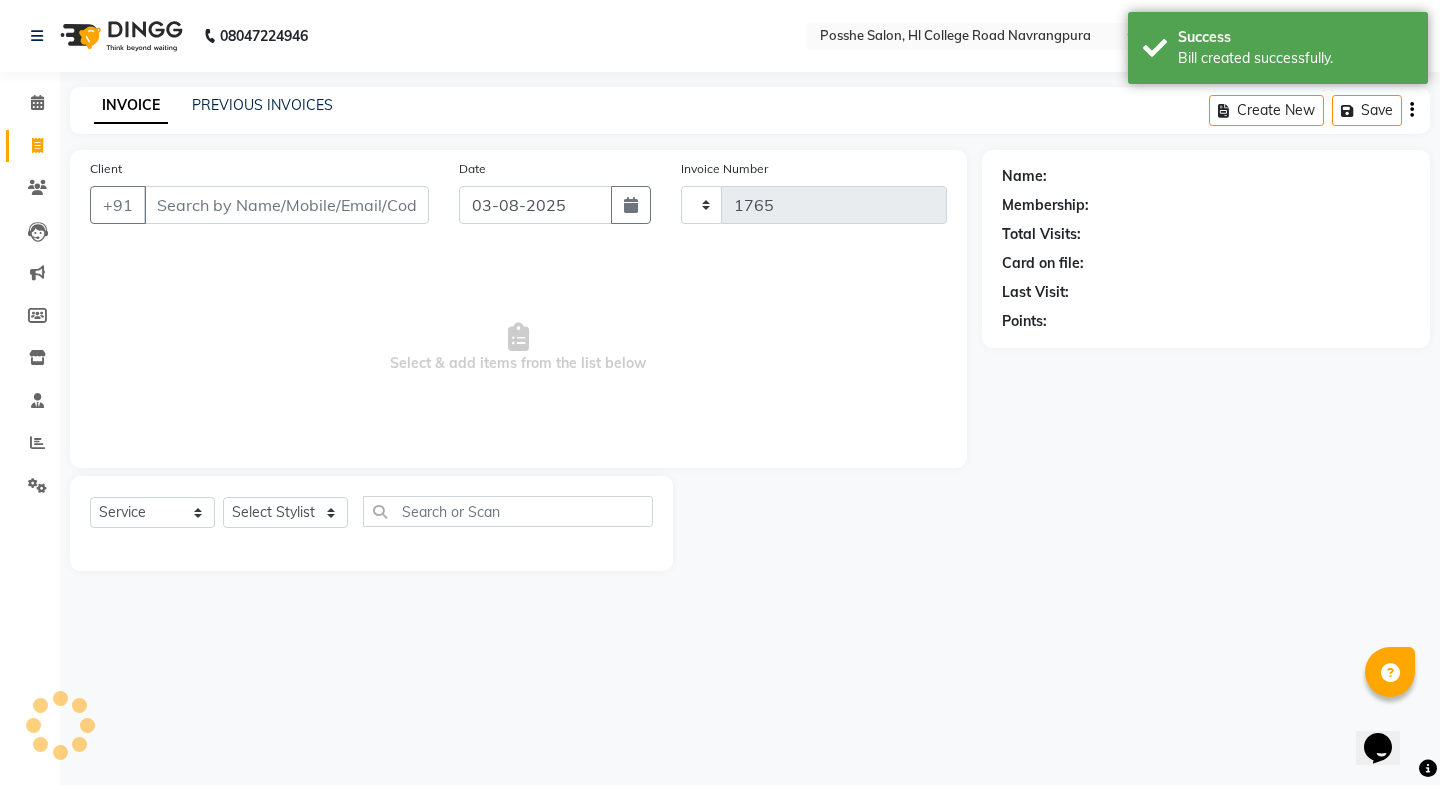 select on "6052" 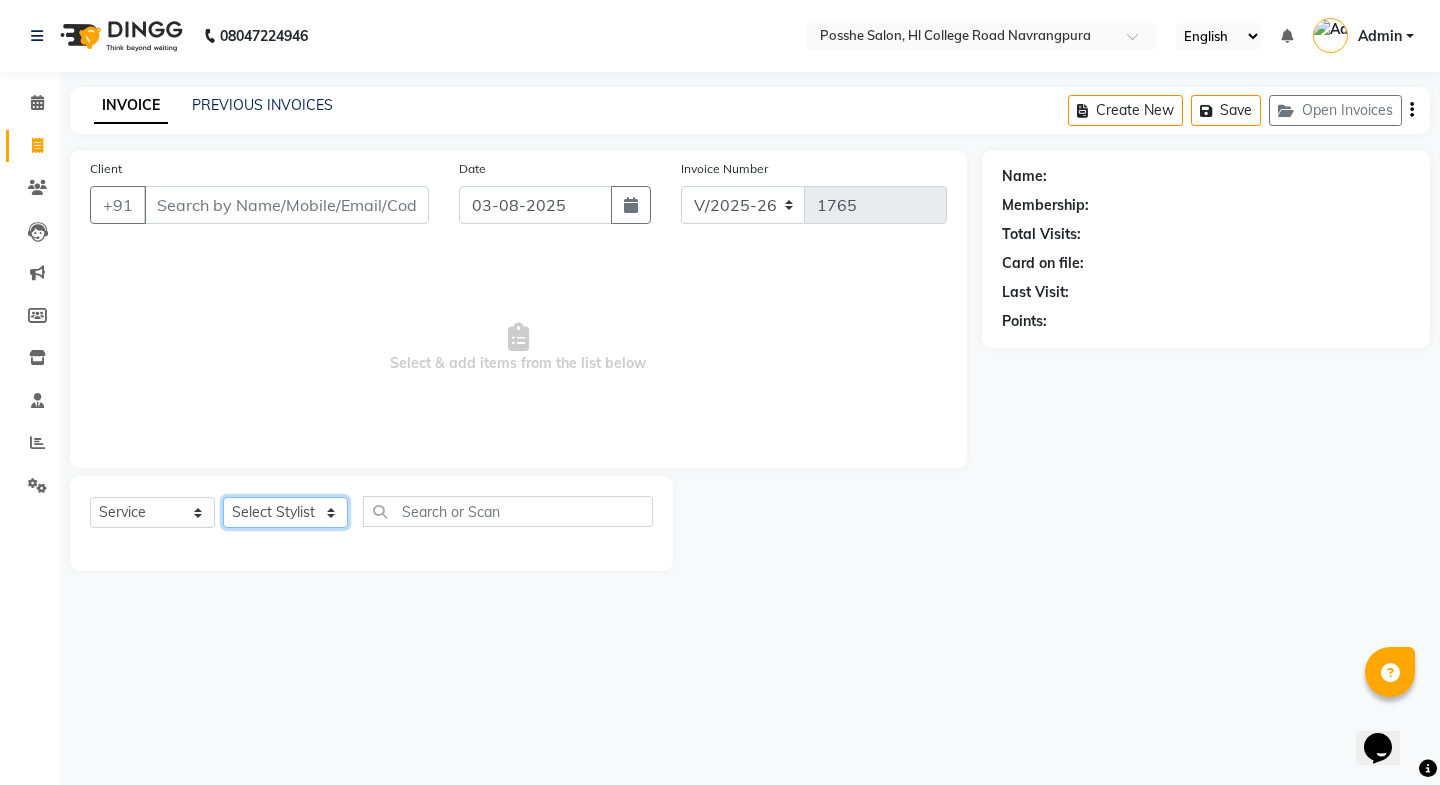 drag, startPoint x: 299, startPoint y: 510, endPoint x: 309, endPoint y: 514, distance: 10.770329 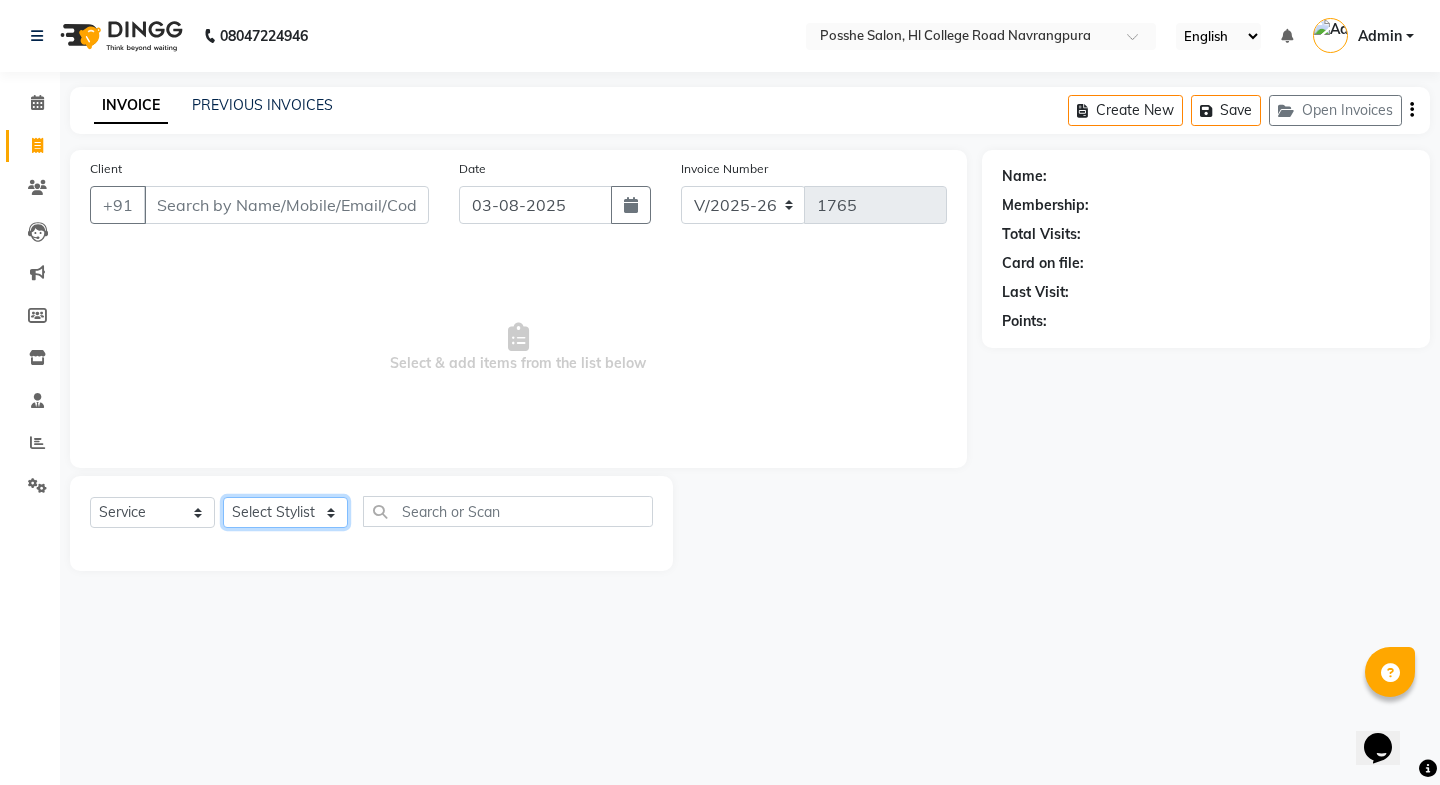 select on "43692" 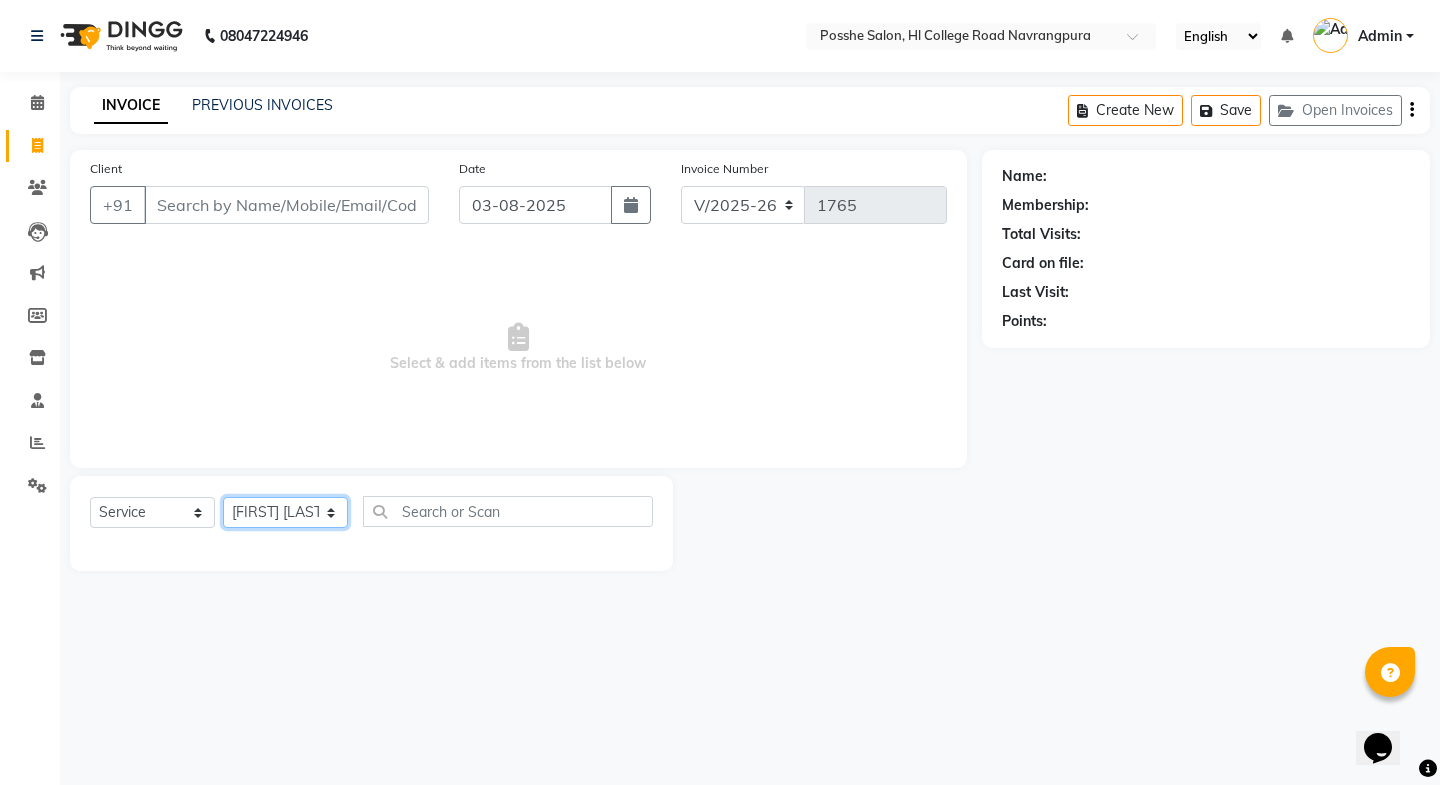 click on "Select Stylist [FIRST] [LAST] [FIRST] [LAST] [FIRST] [LAST] Posshe for products [FIRST] [LAST] [FIRST] [LAST]" 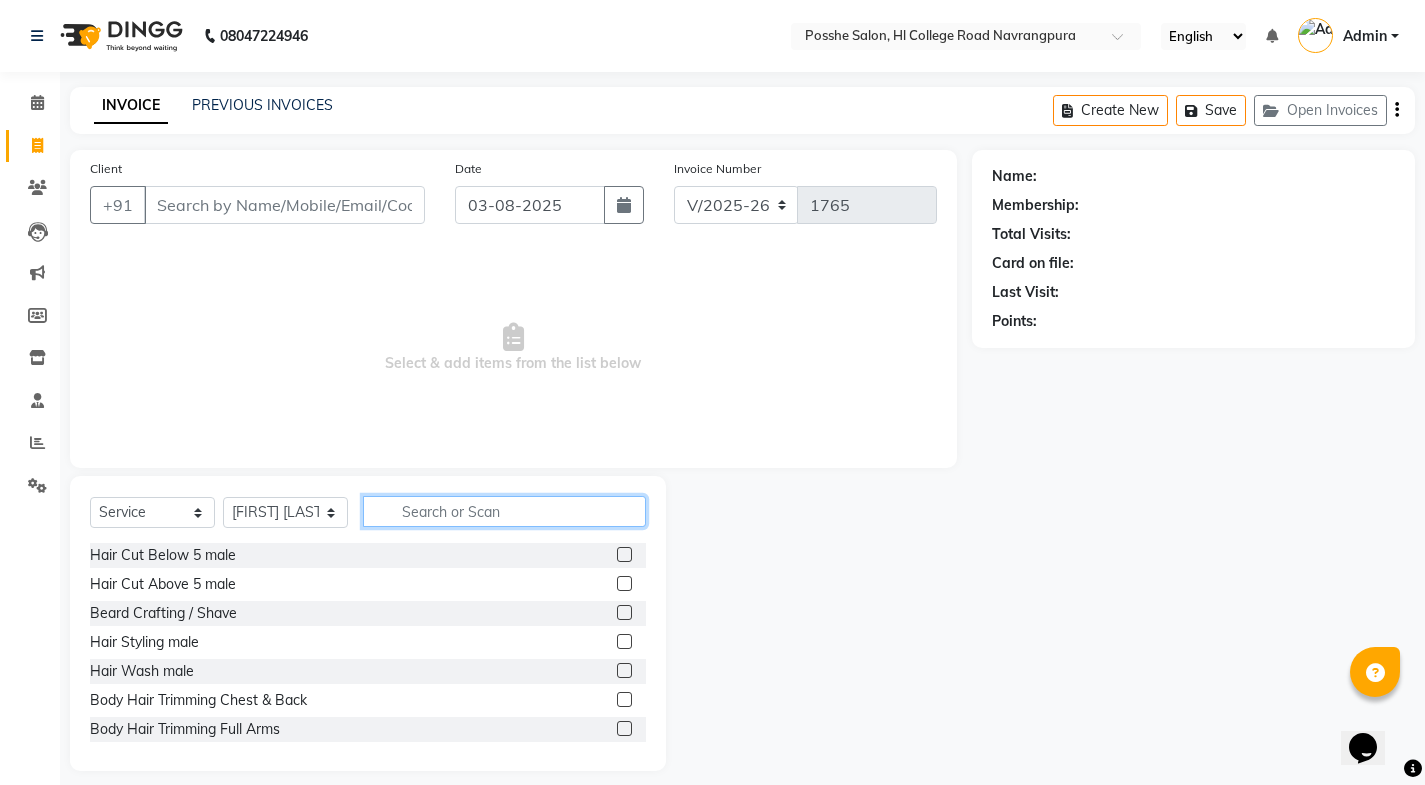 click 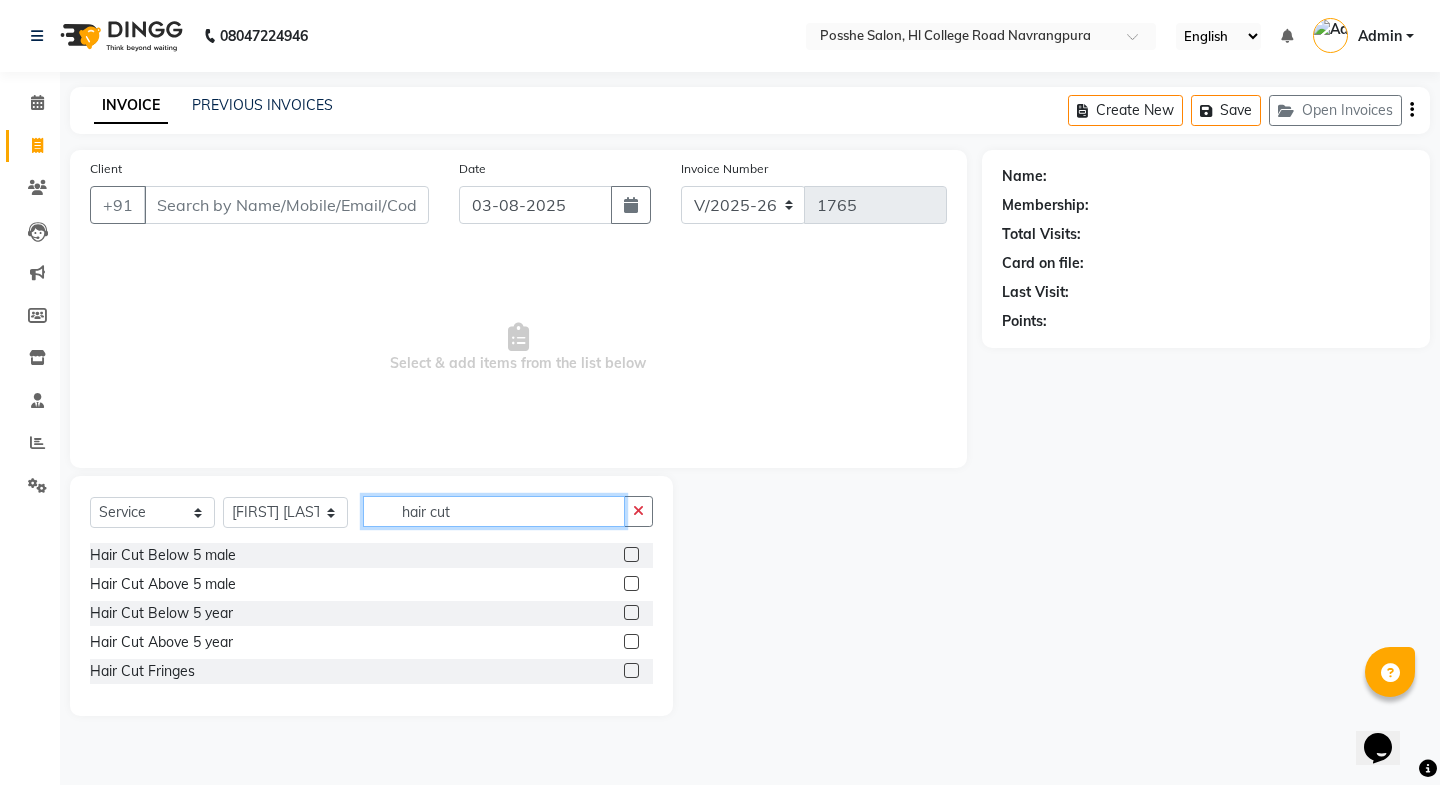 type on "hair cut" 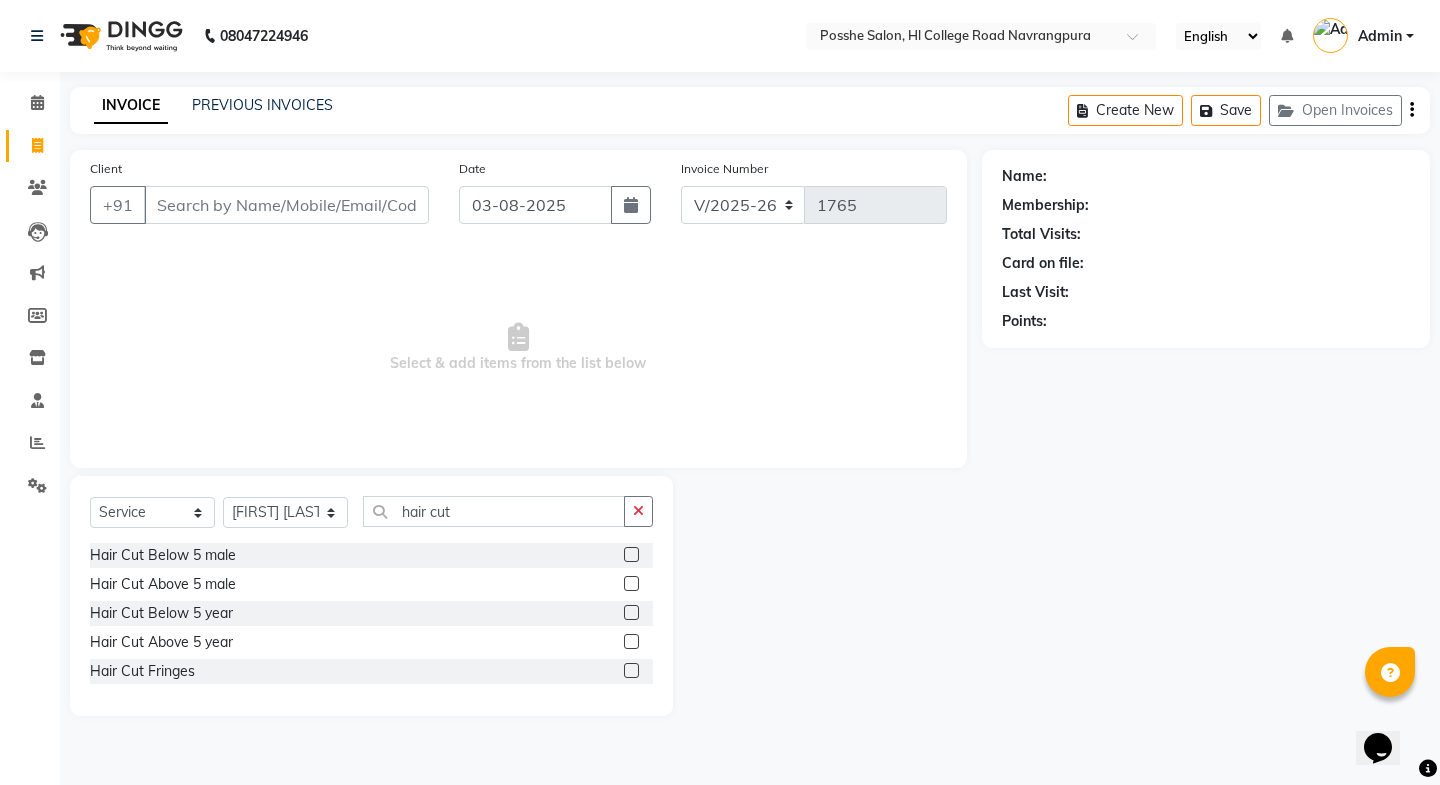 click 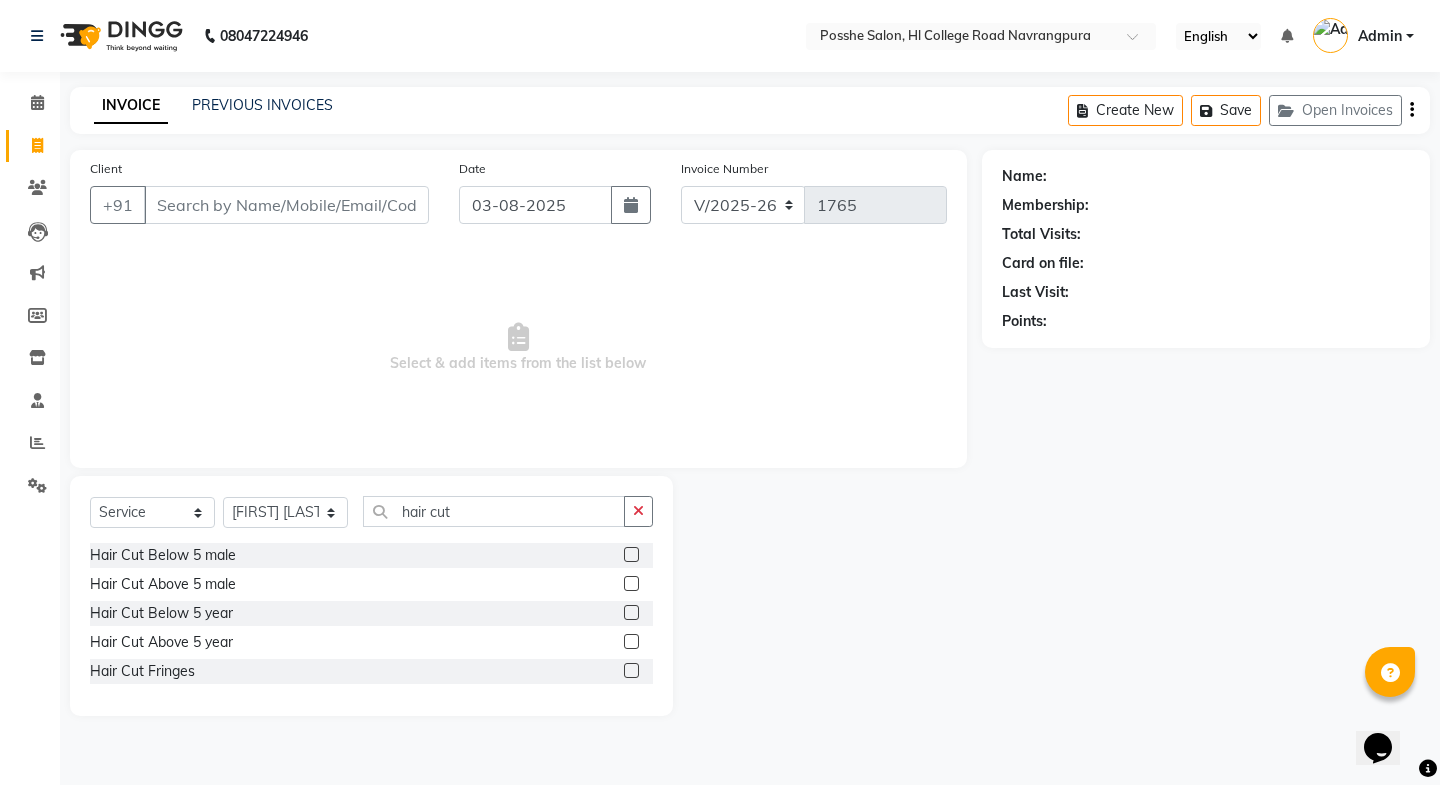 click at bounding box center (630, 642) 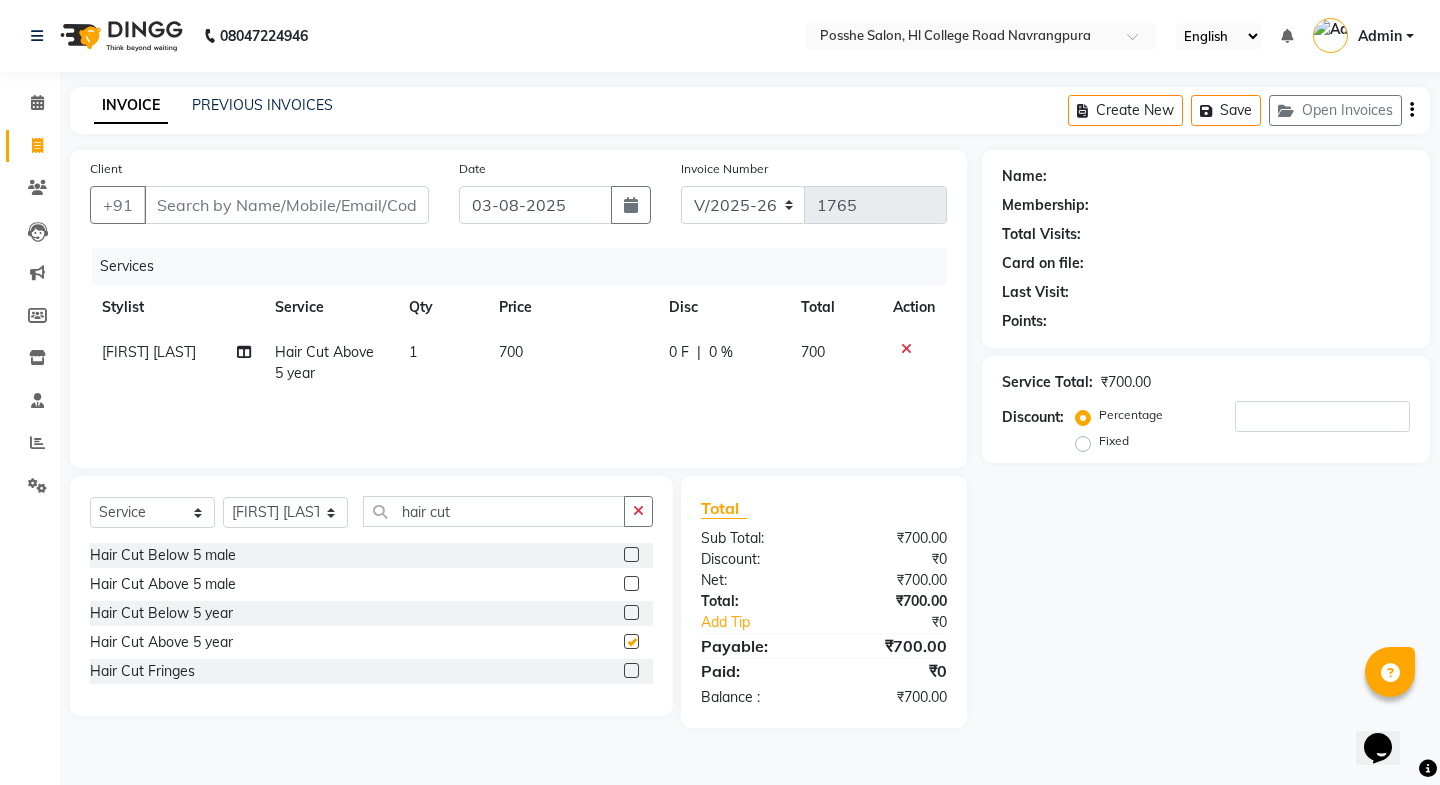 checkbox on "false" 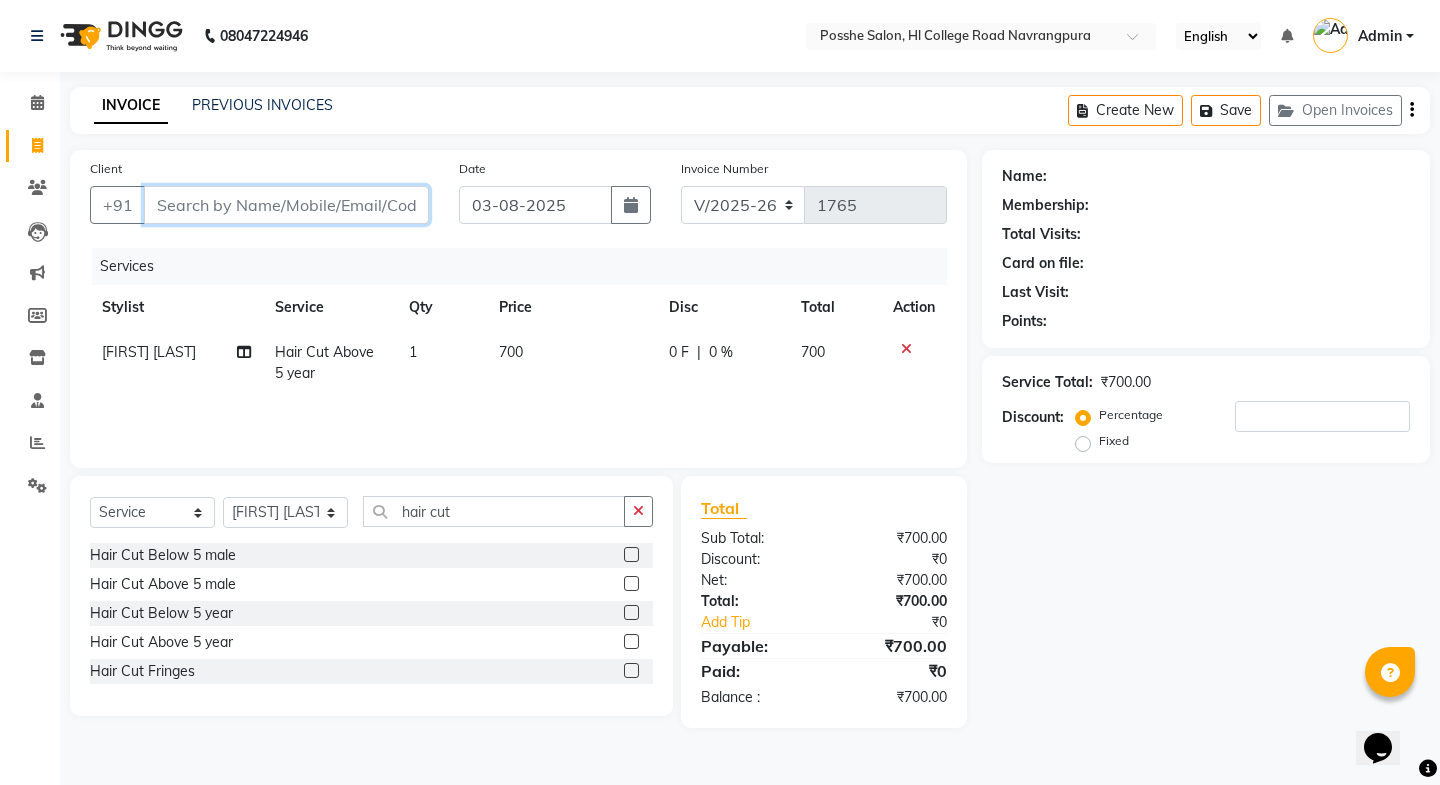 click on "Client" at bounding box center [286, 205] 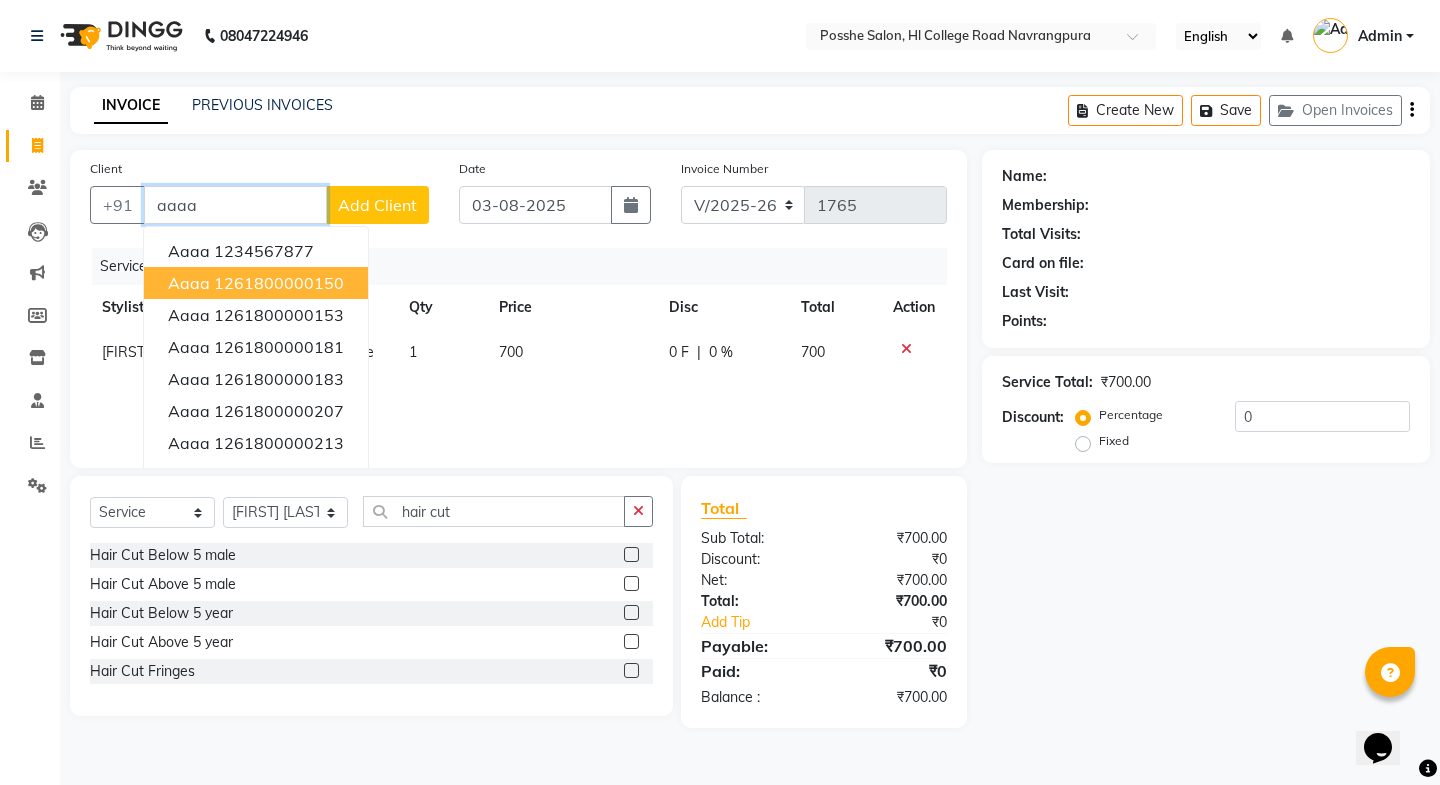 click on "1261800000150" at bounding box center [279, 283] 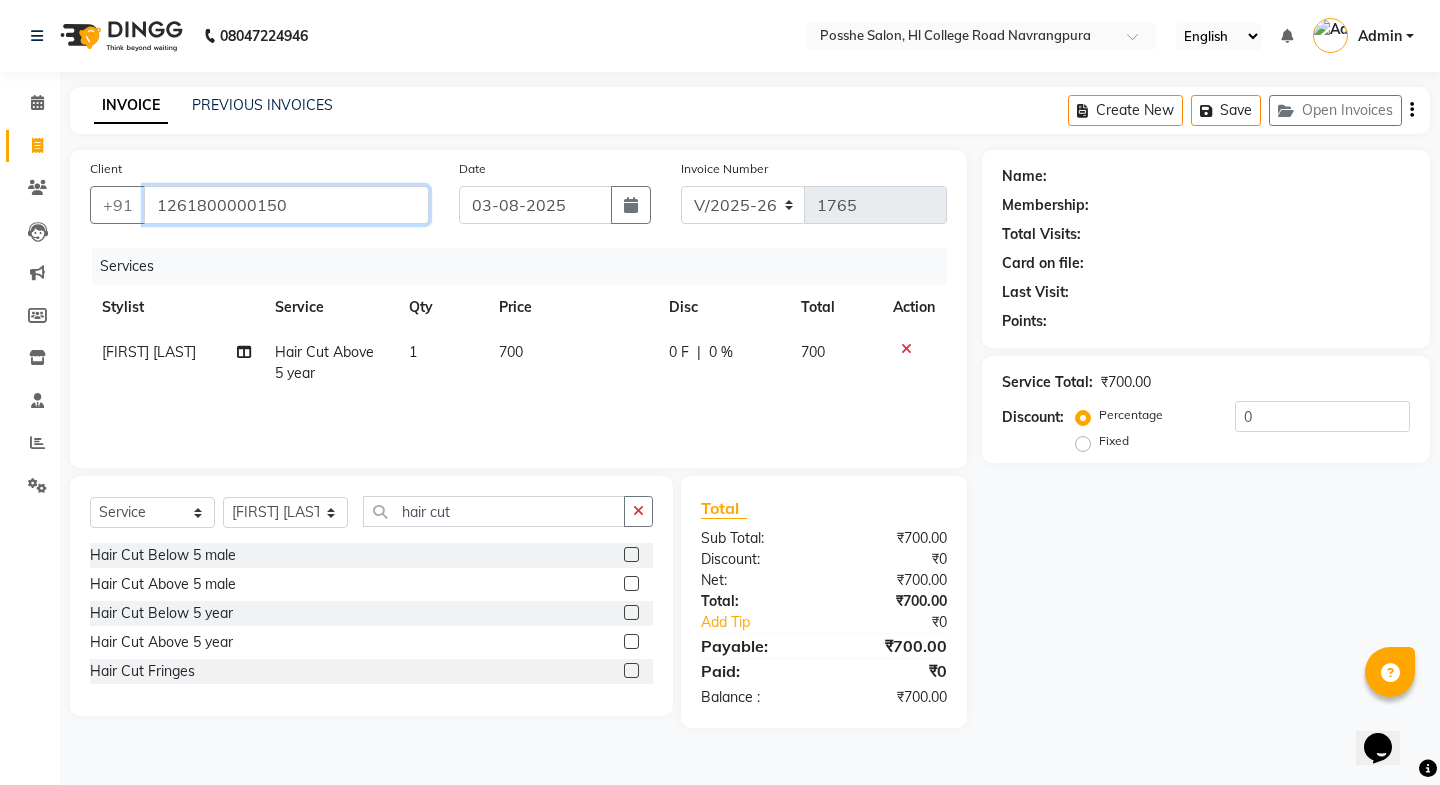 type on "1261800000150" 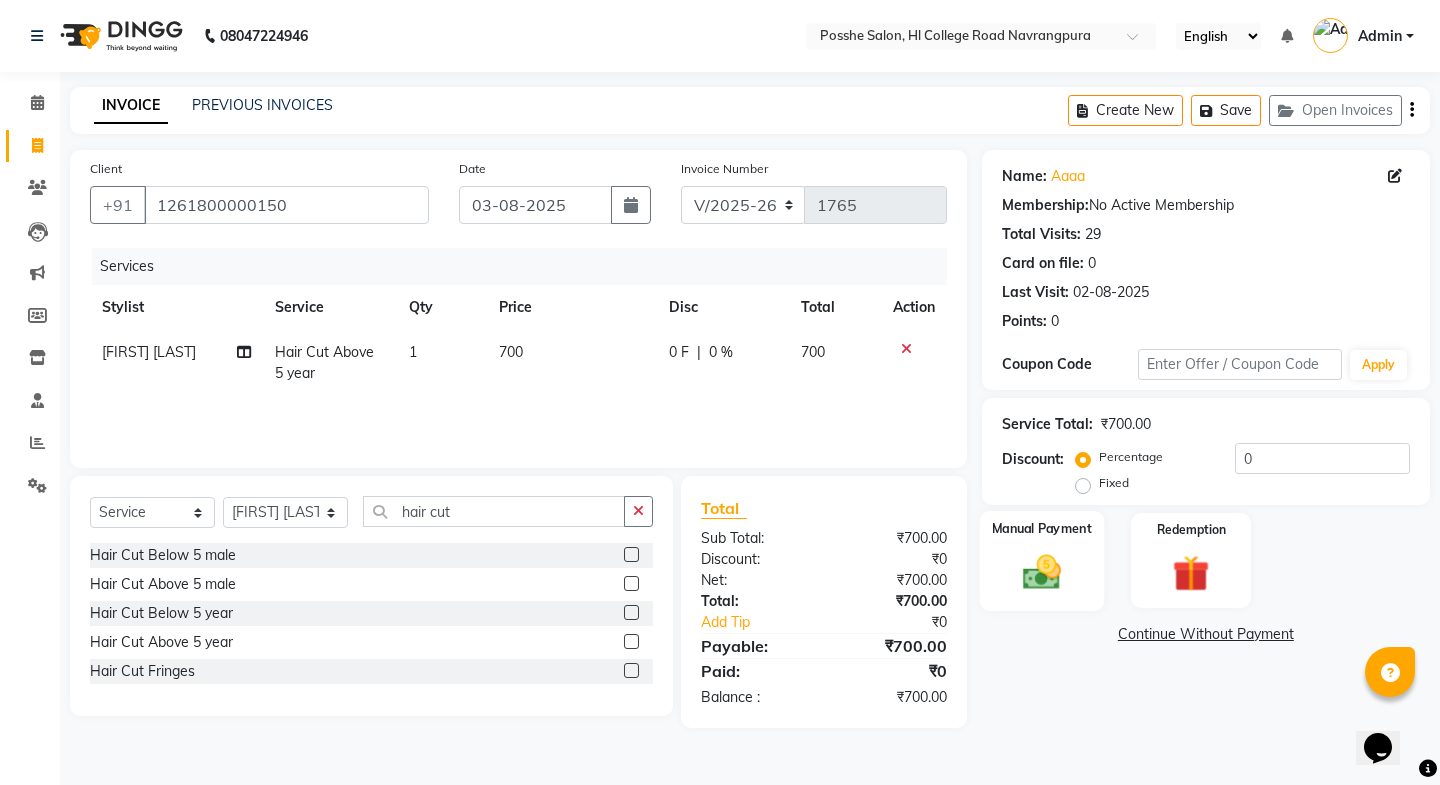 click 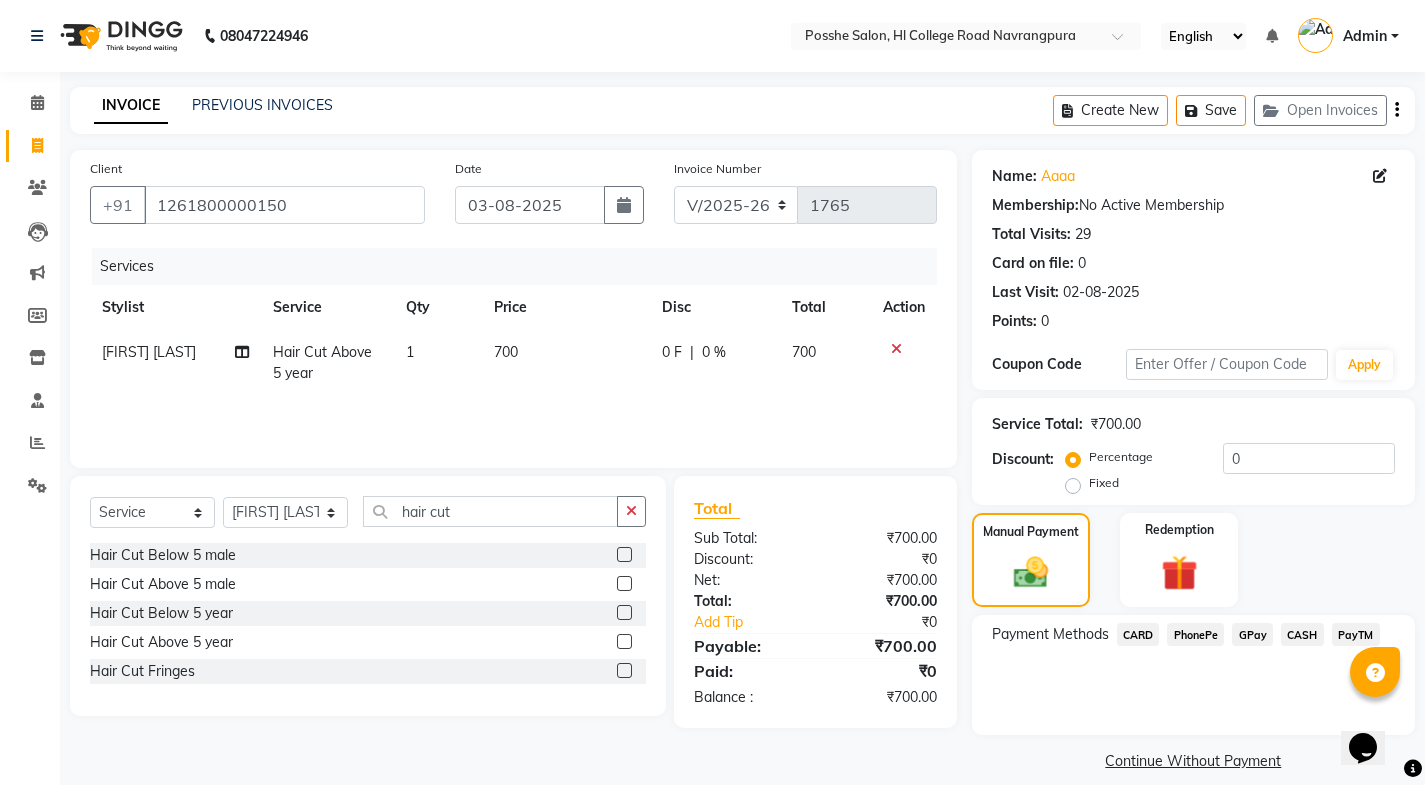 click on "PayTM" 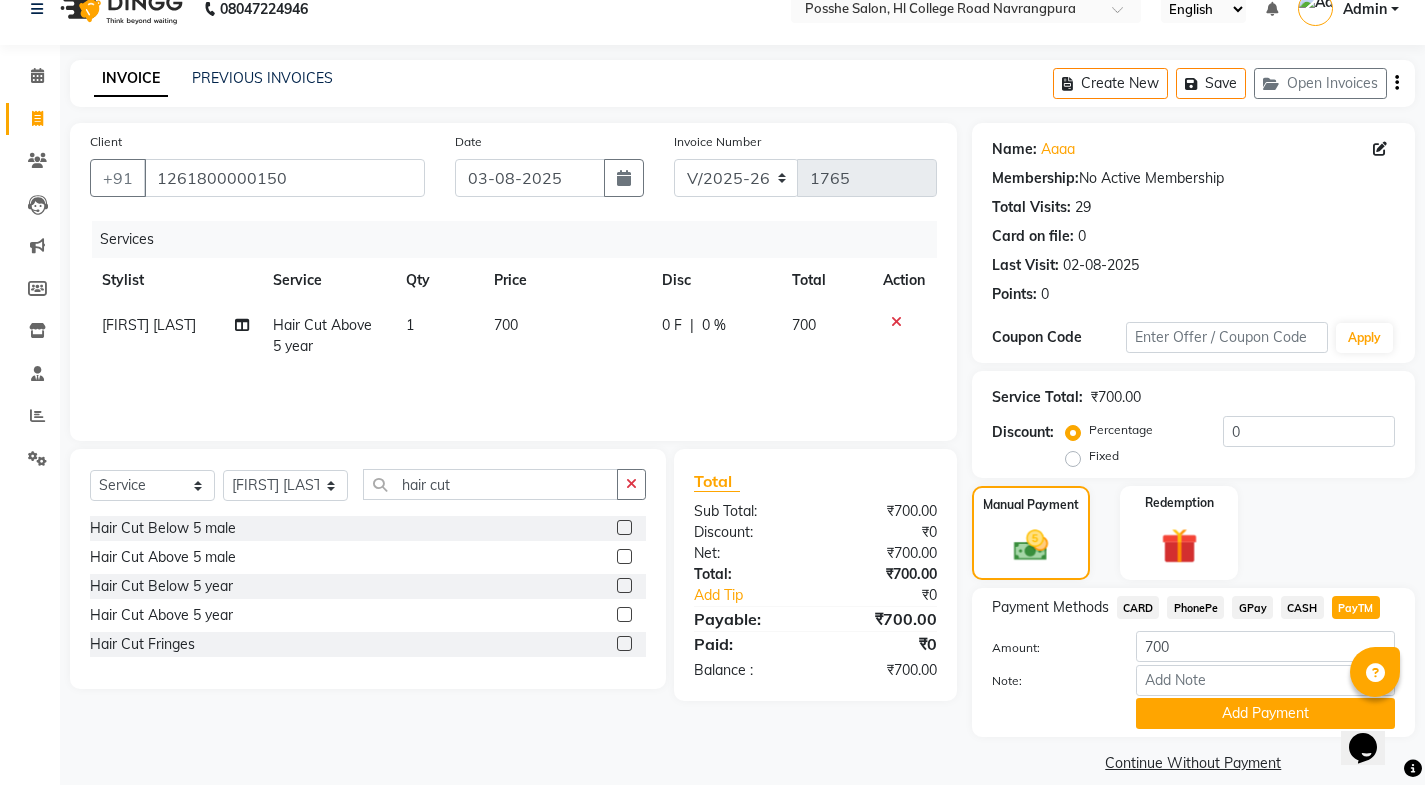 scroll, scrollTop: 50, scrollLeft: 0, axis: vertical 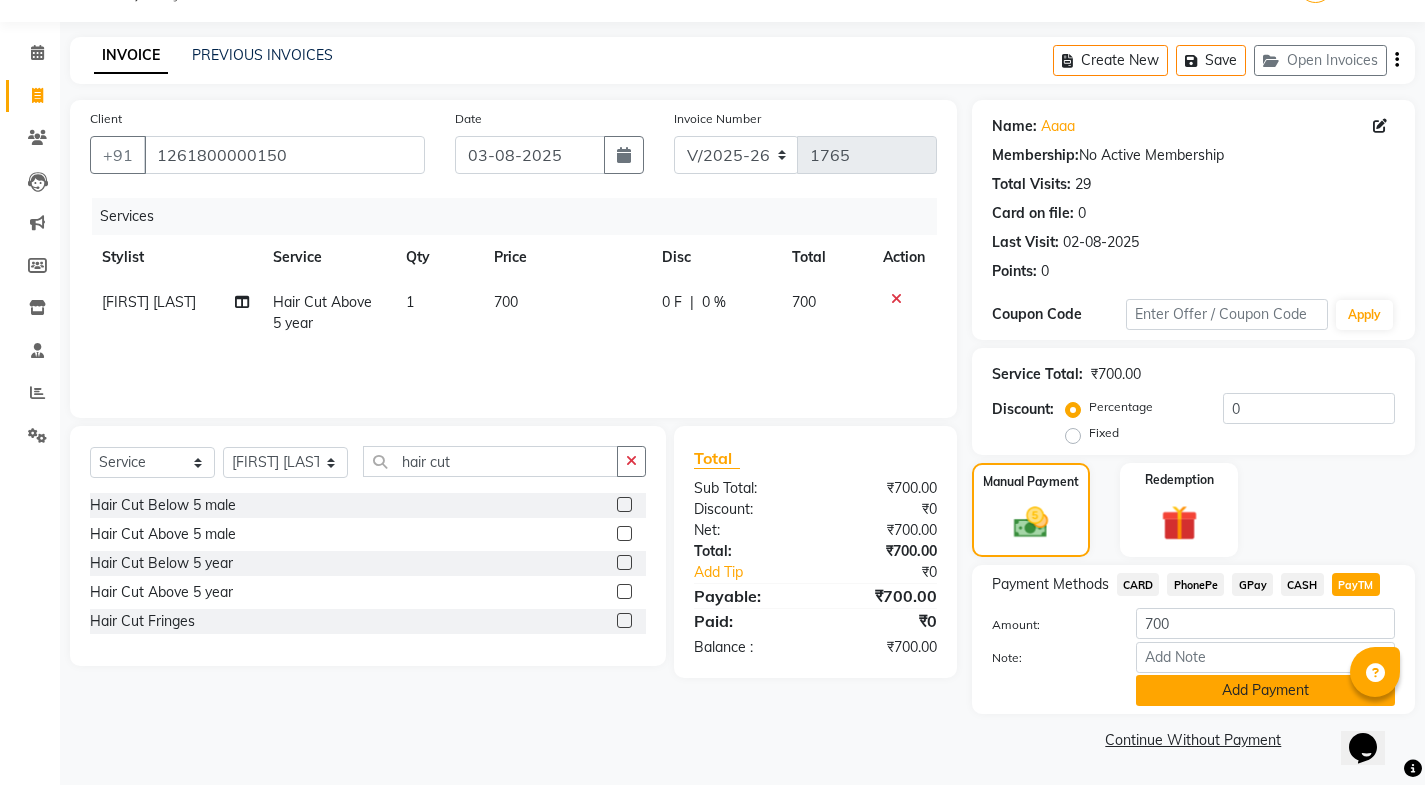 click on "Add Payment" 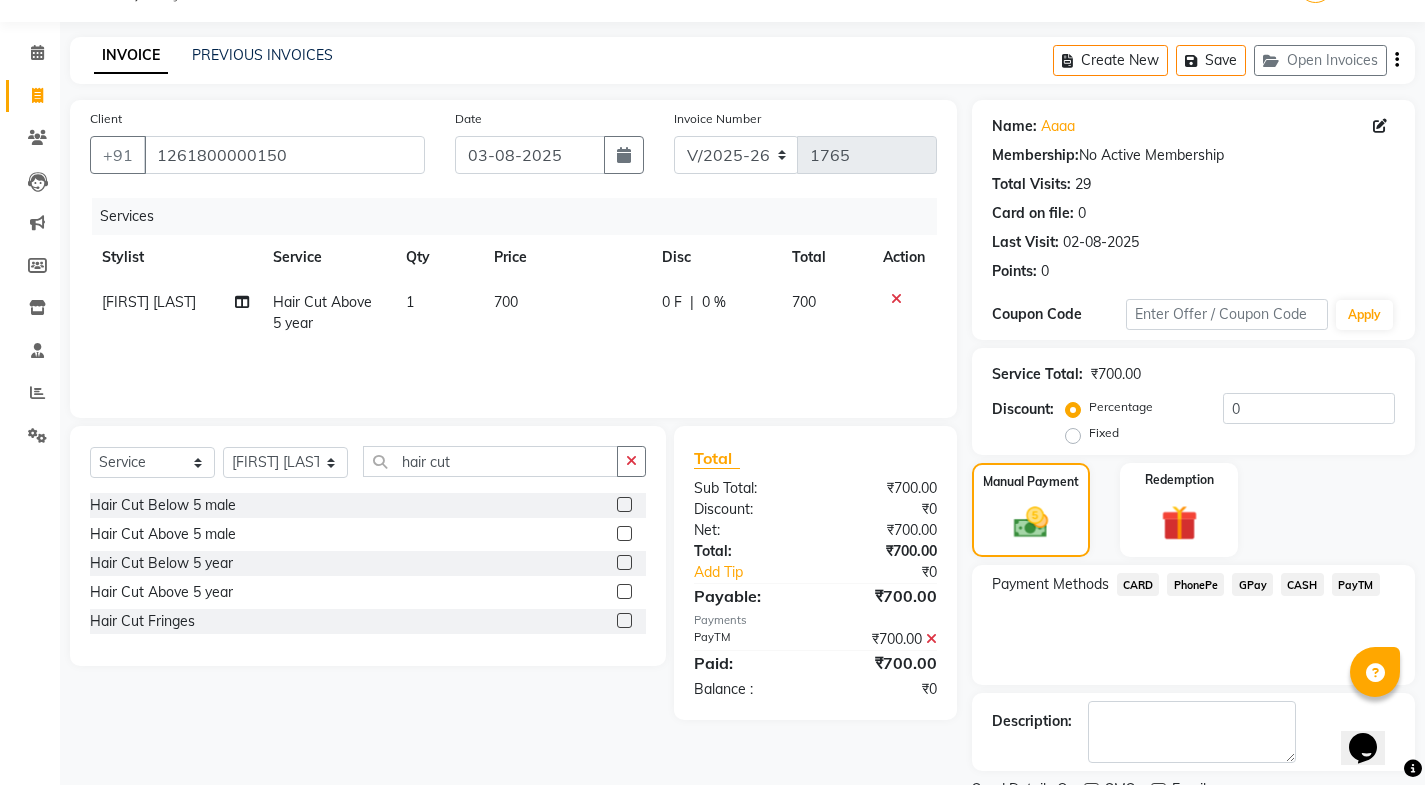 scroll, scrollTop: 134, scrollLeft: 0, axis: vertical 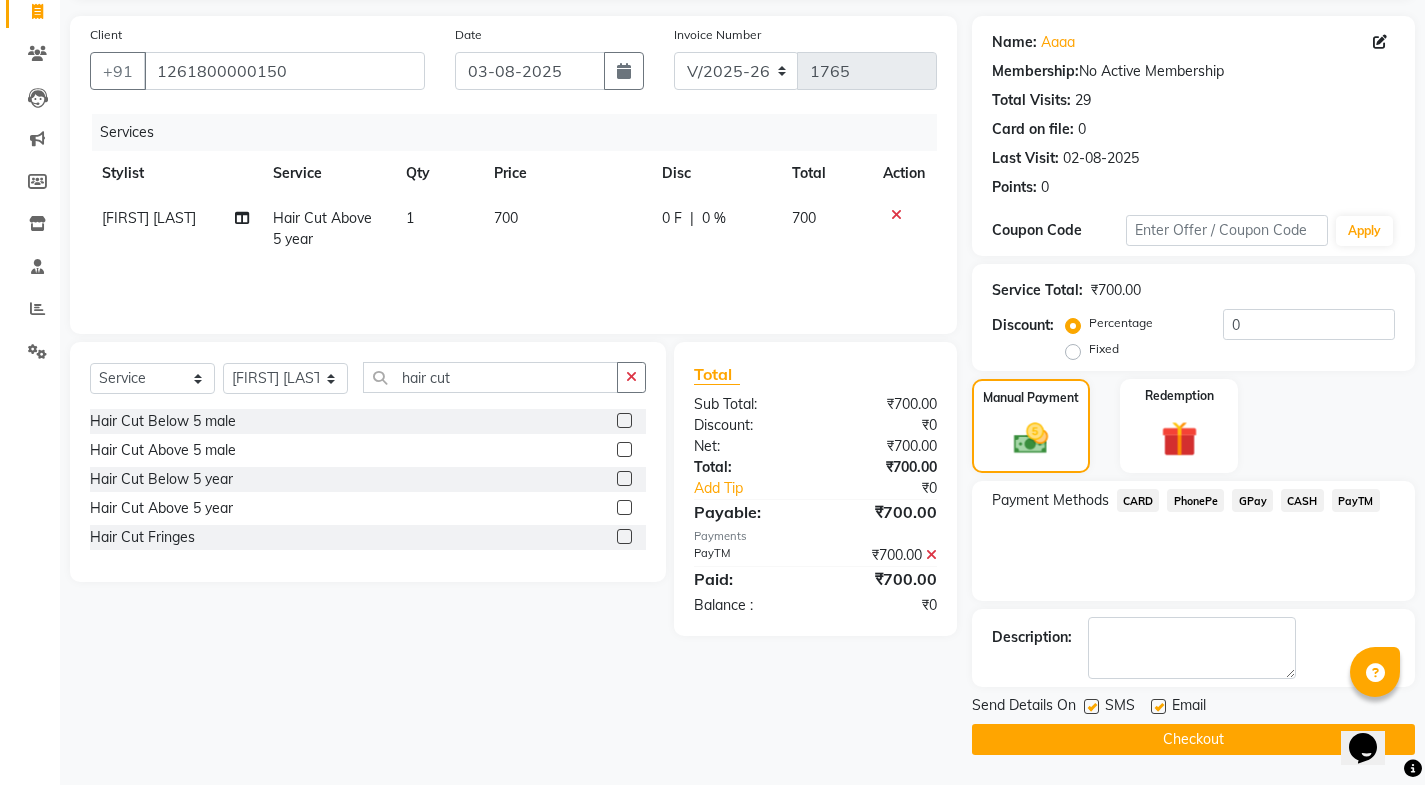 click 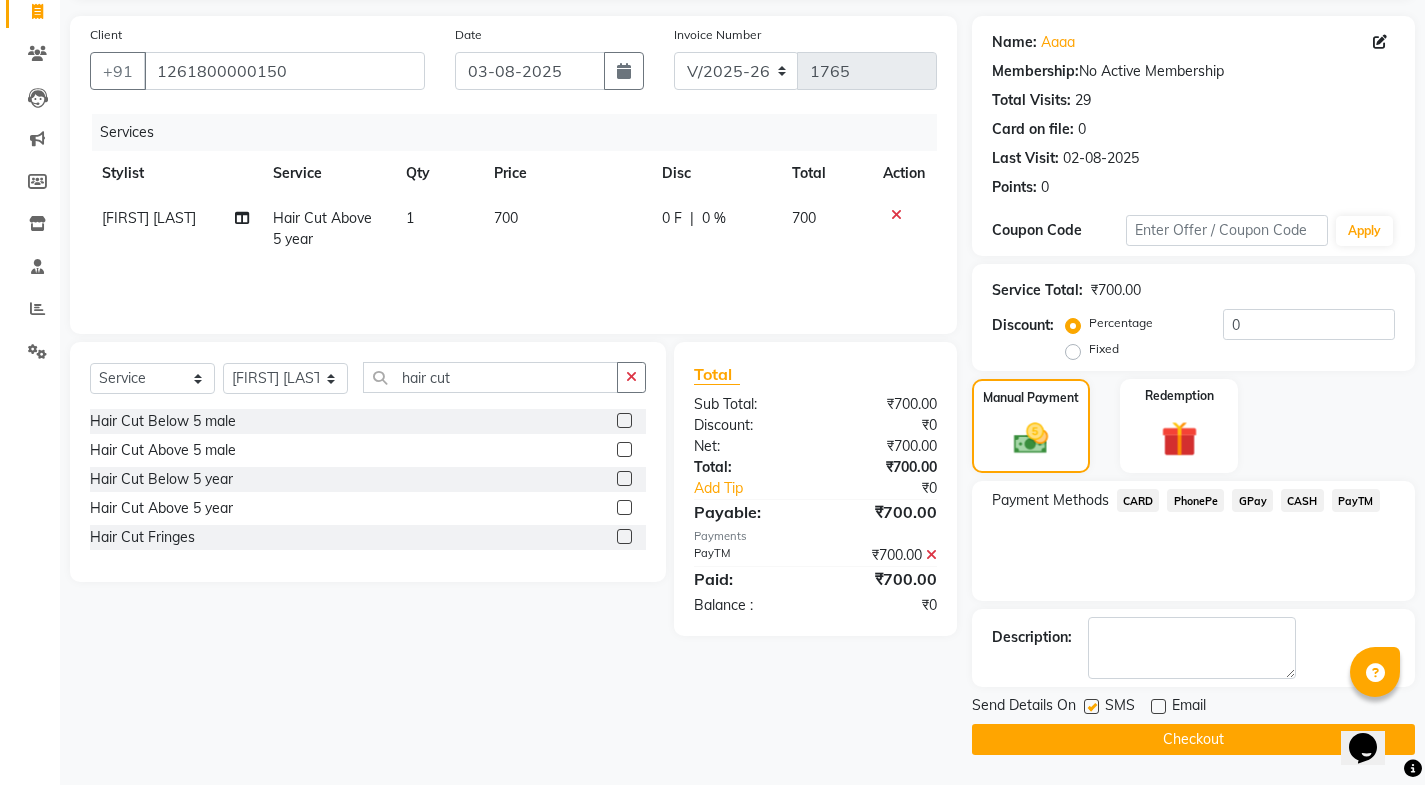 drag, startPoint x: 1095, startPoint y: 708, endPoint x: 1103, endPoint y: 742, distance: 34.928497 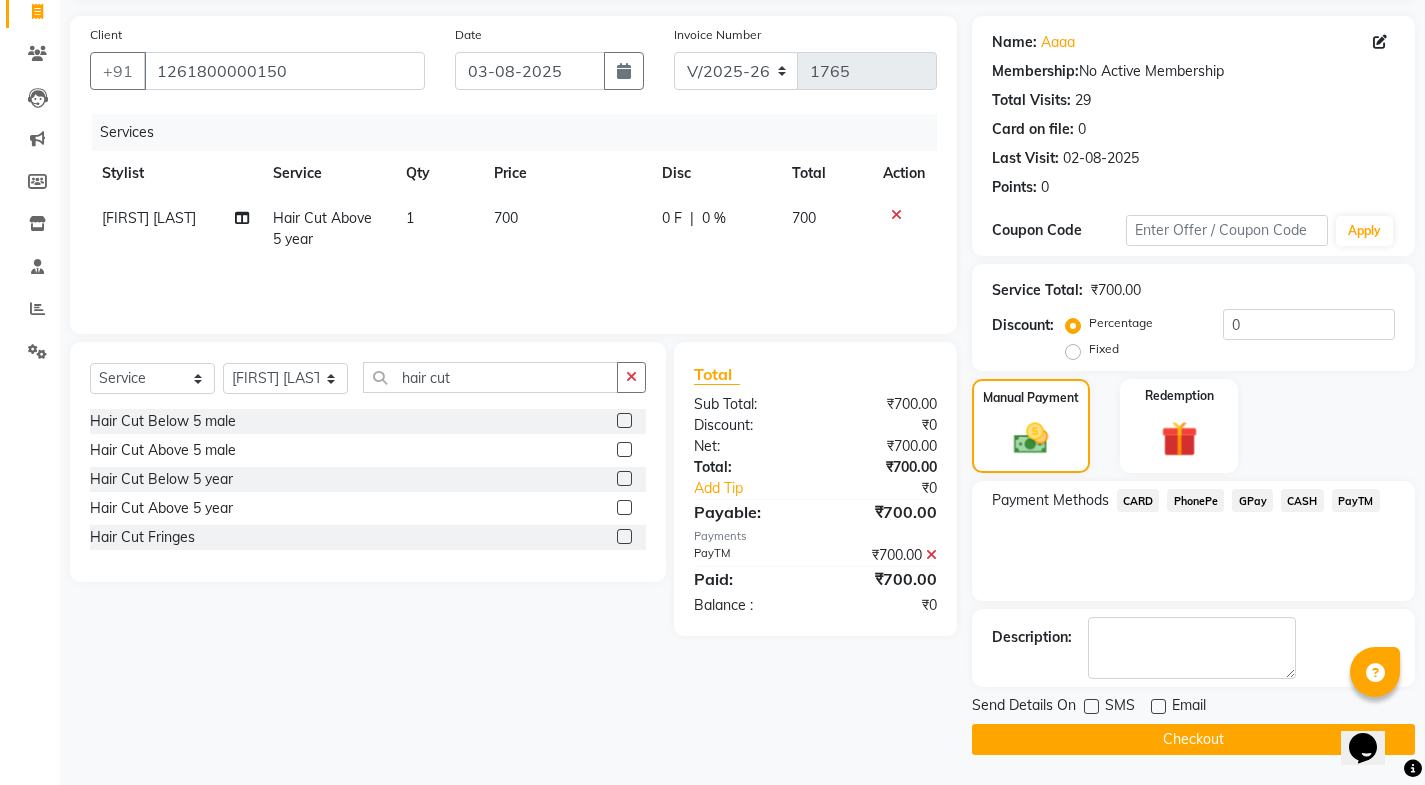 click on "Checkout" 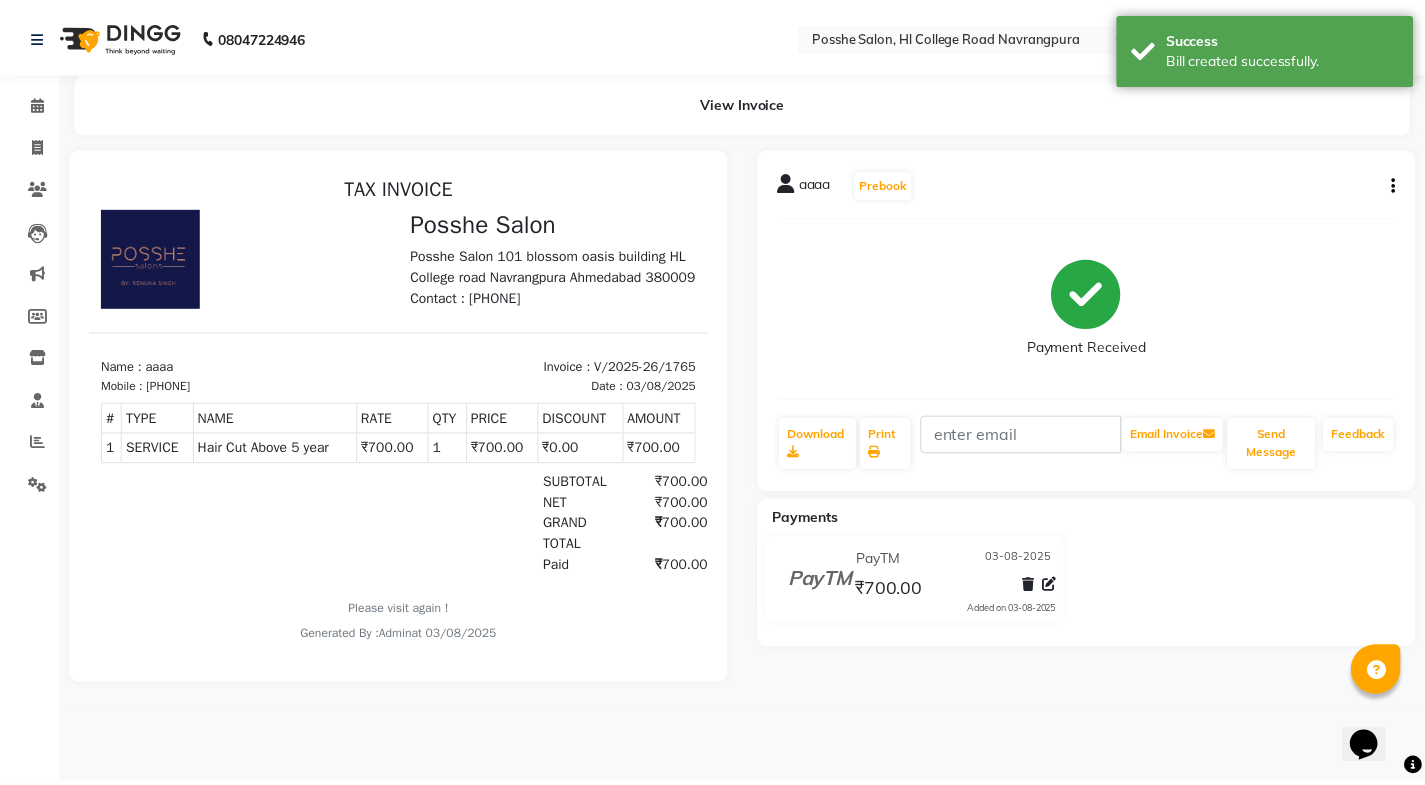 scroll, scrollTop: 0, scrollLeft: 0, axis: both 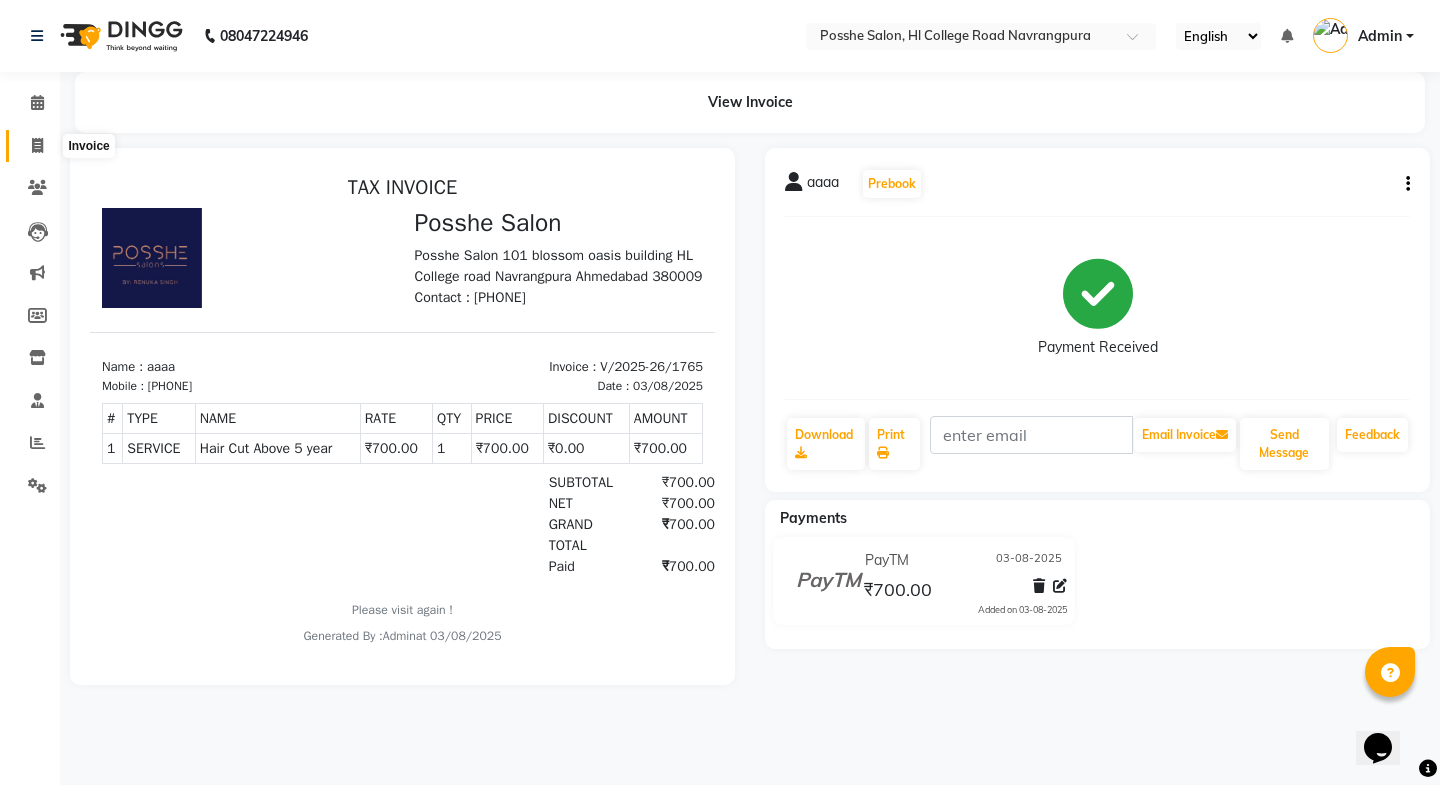 click 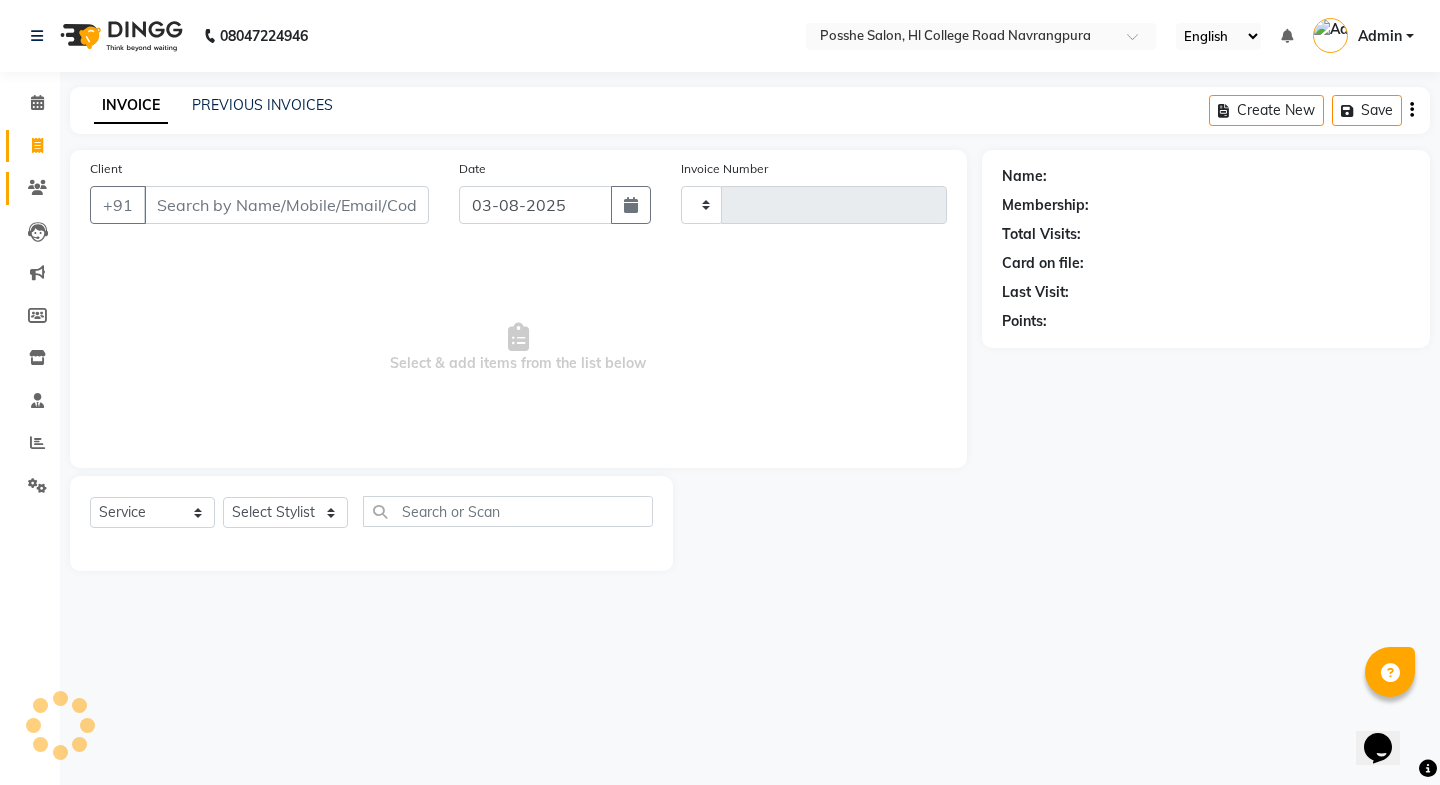 type on "1766" 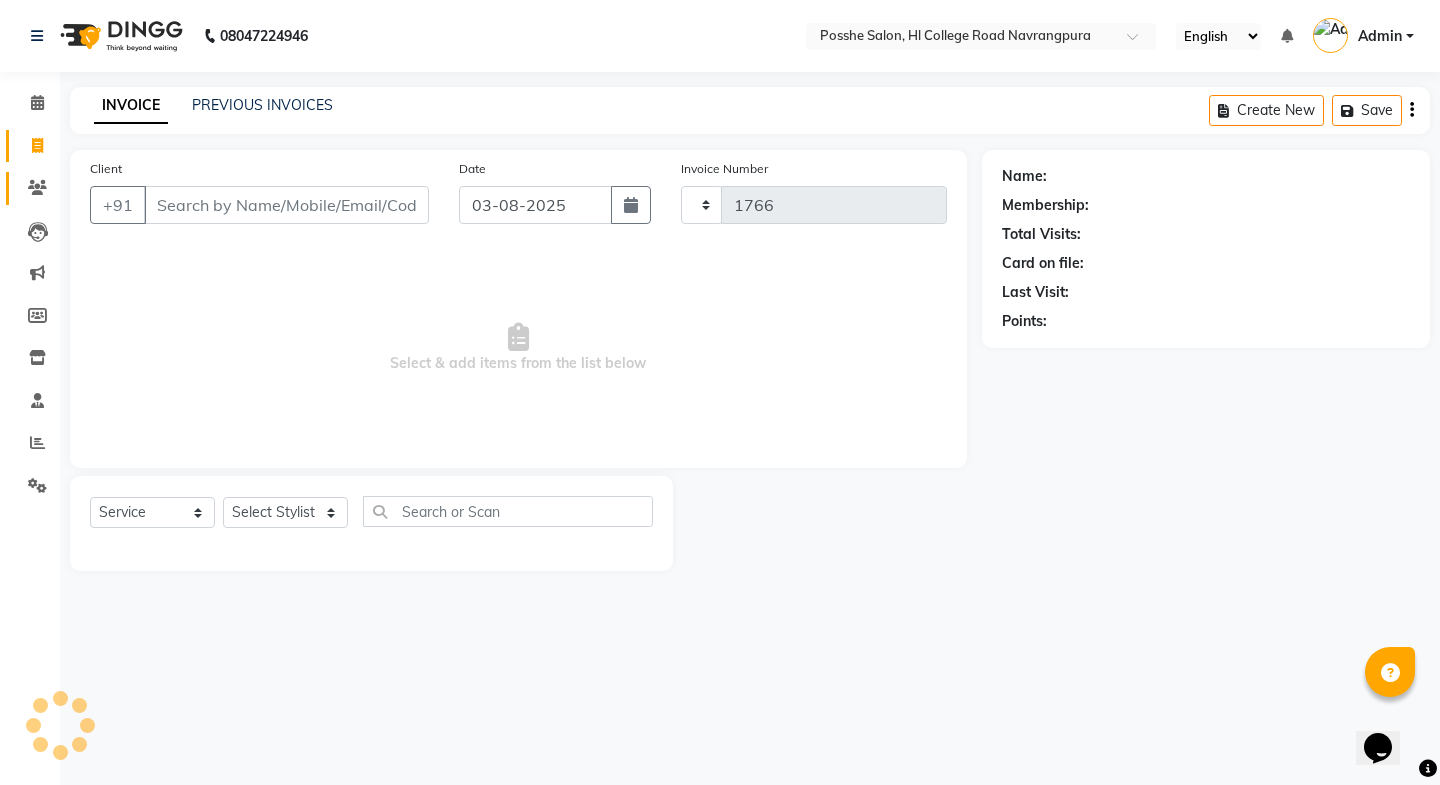 select on "6052" 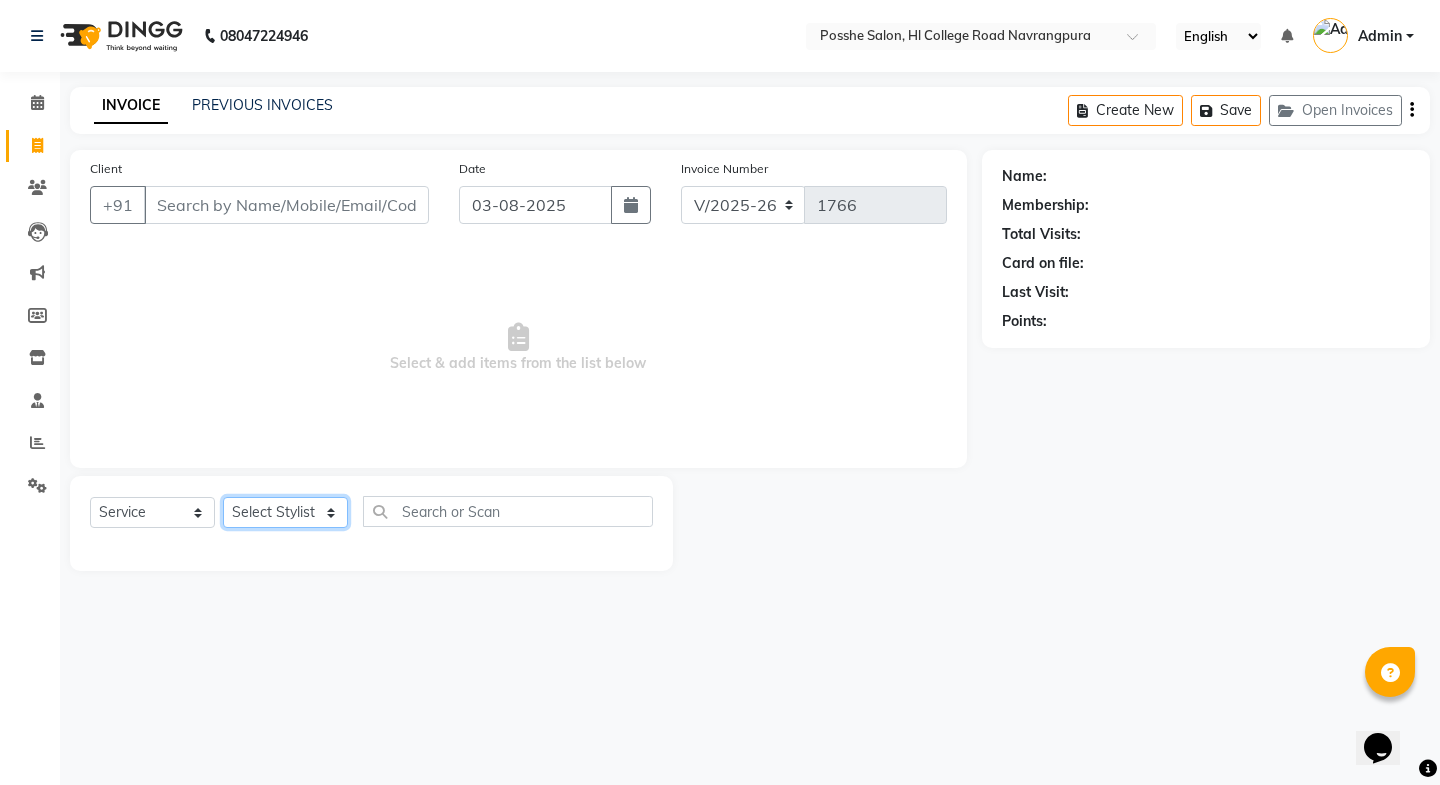 click on "Select Stylist Faheem Salmani Kajal Mali Kamal Chand Posshe for products Rajesh Sonu Verma" 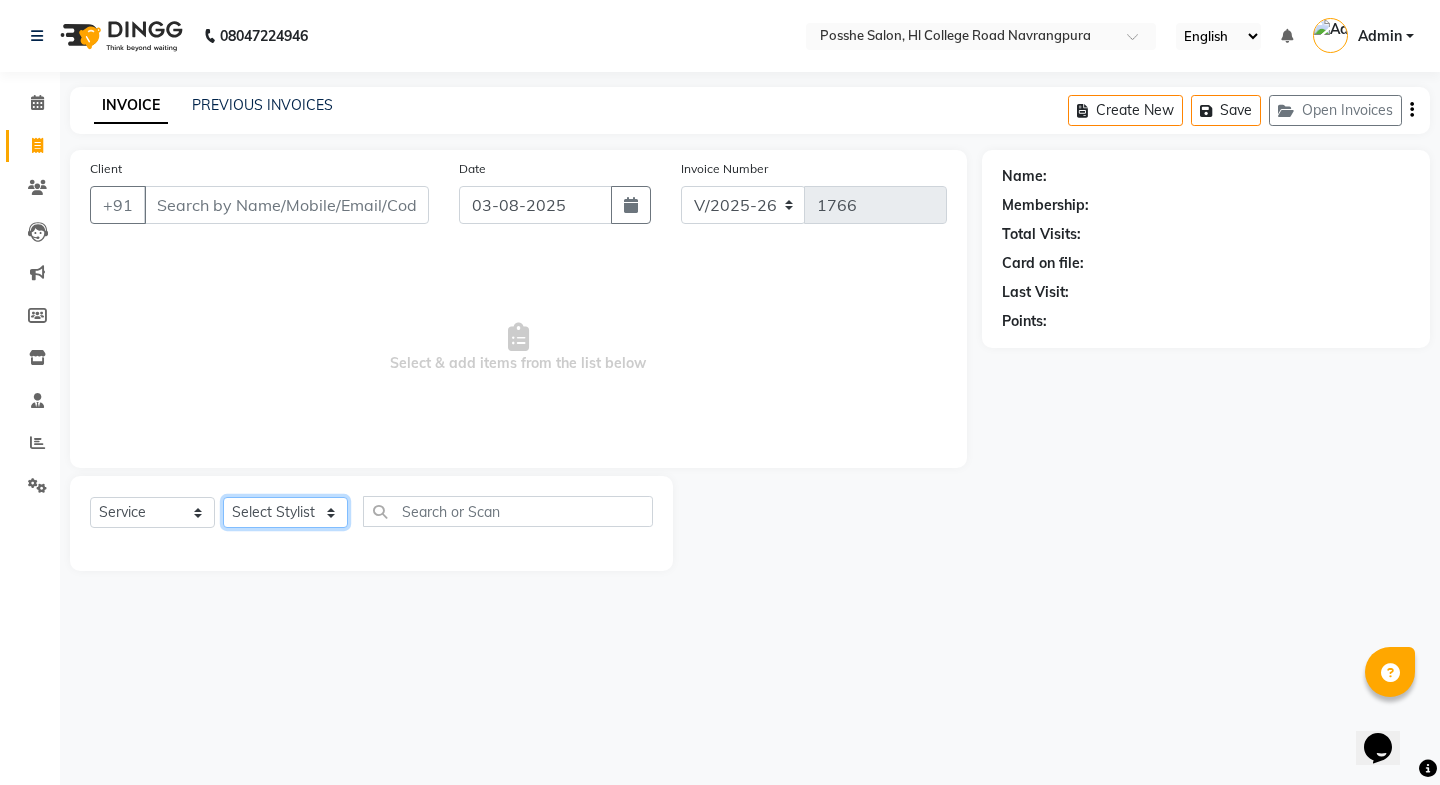 select on "43693" 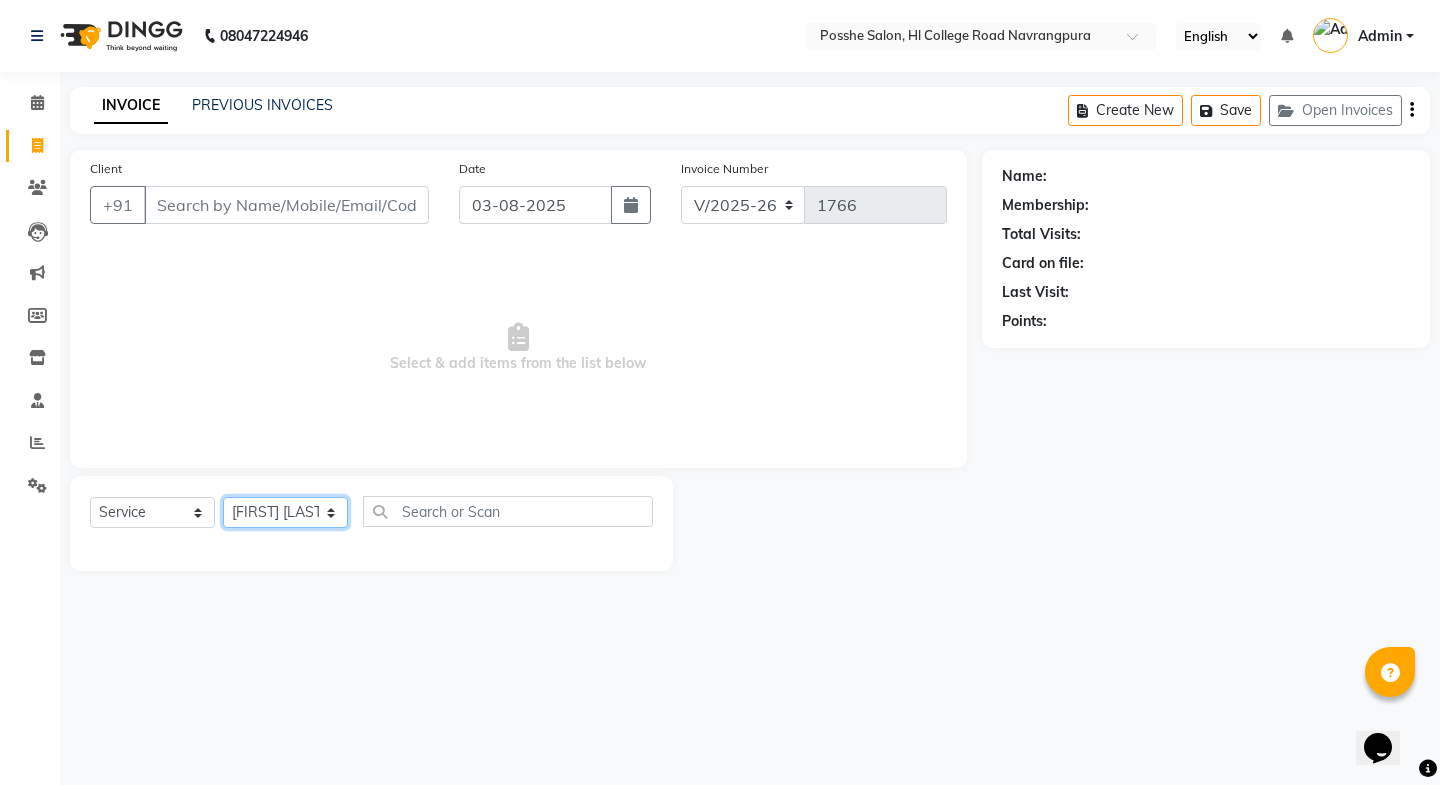 click on "Select Stylist Faheem Salmani Kajal Mali Kamal Chand Posshe for products Rajesh Sonu Verma" 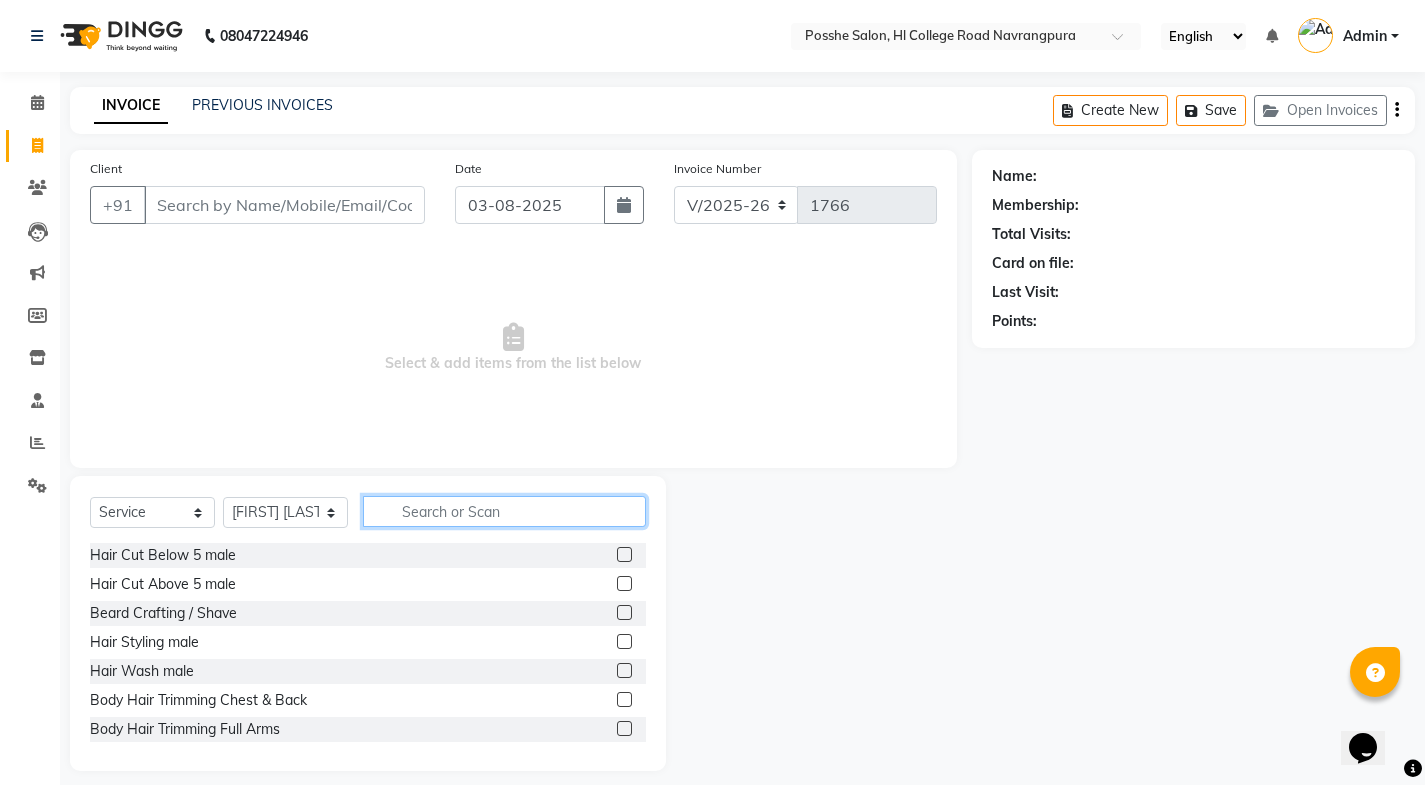 click 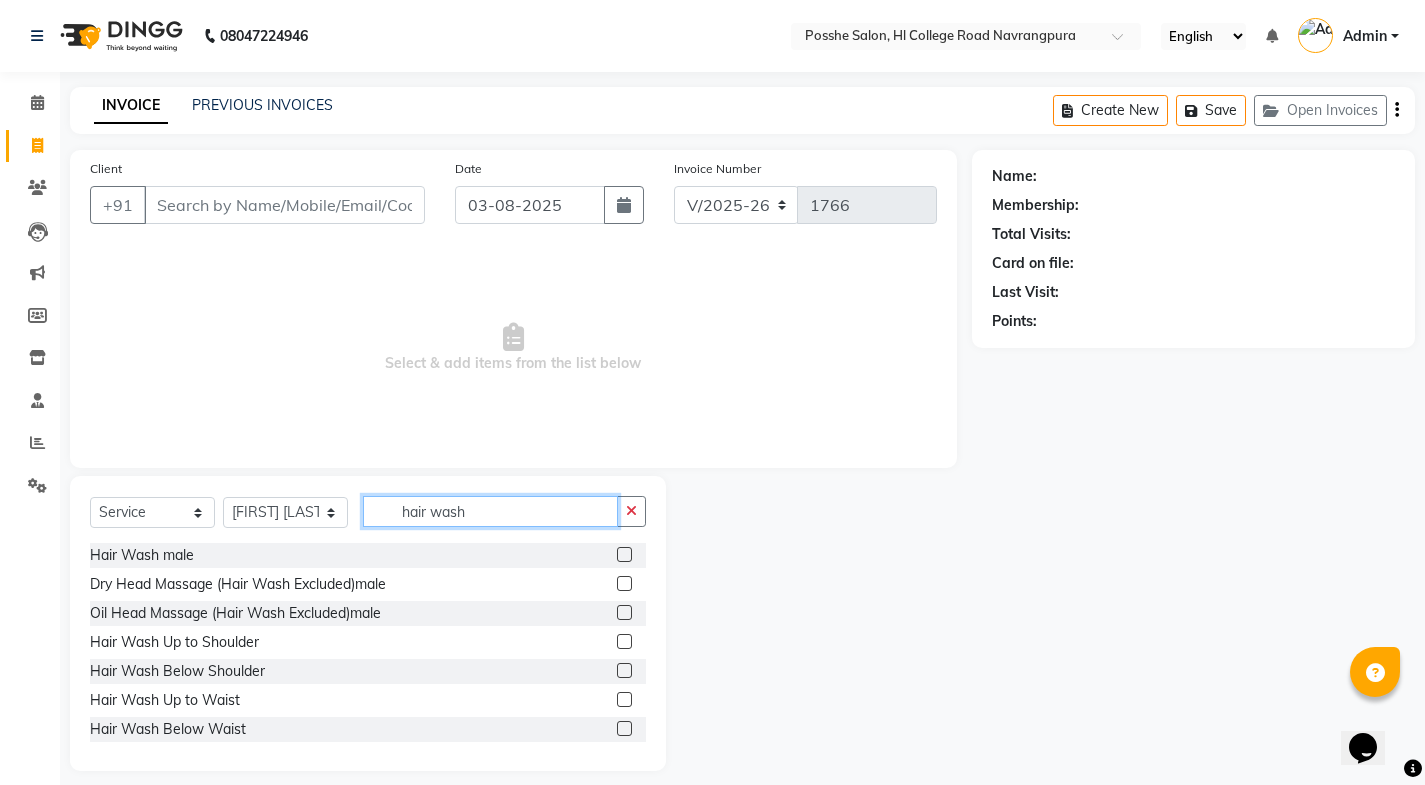 type on "hair wash" 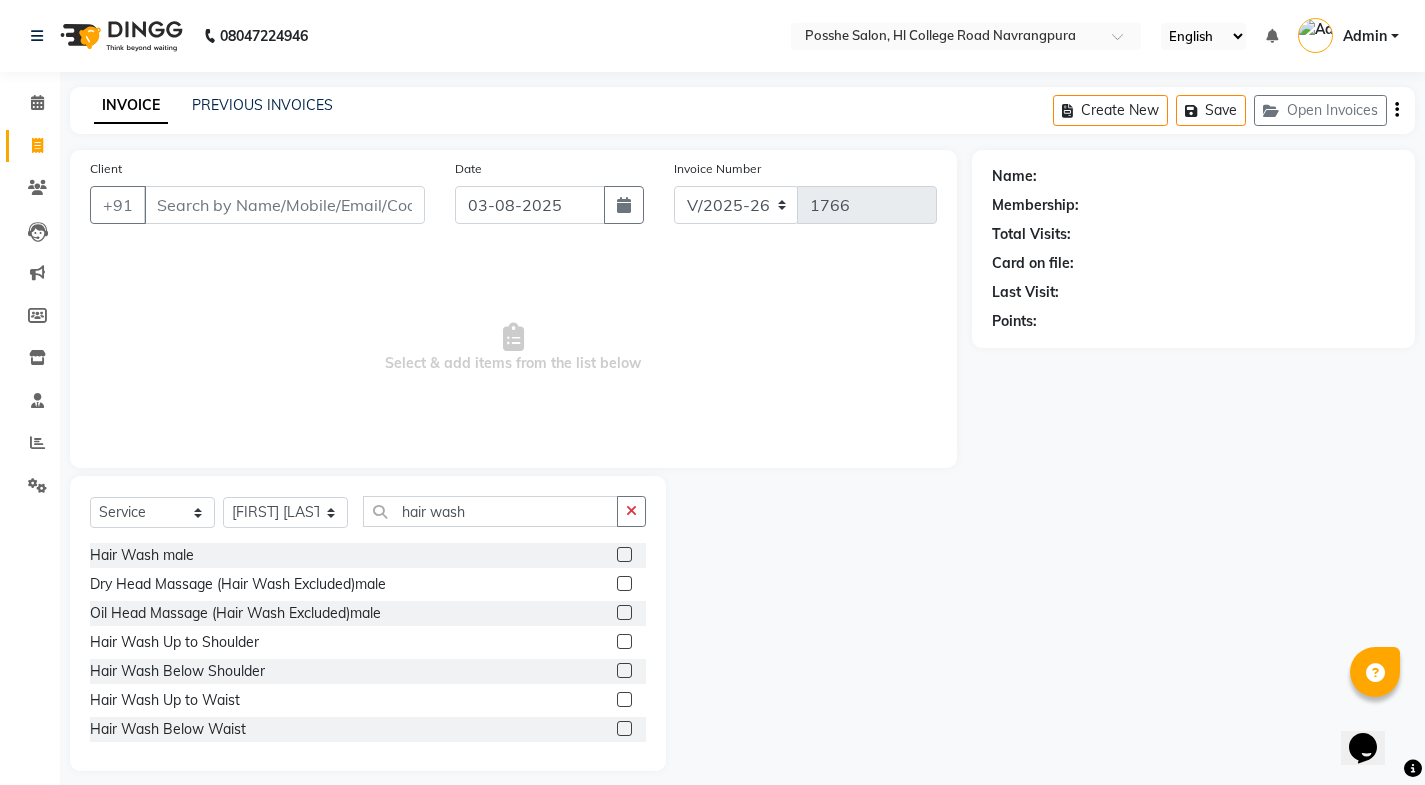 click 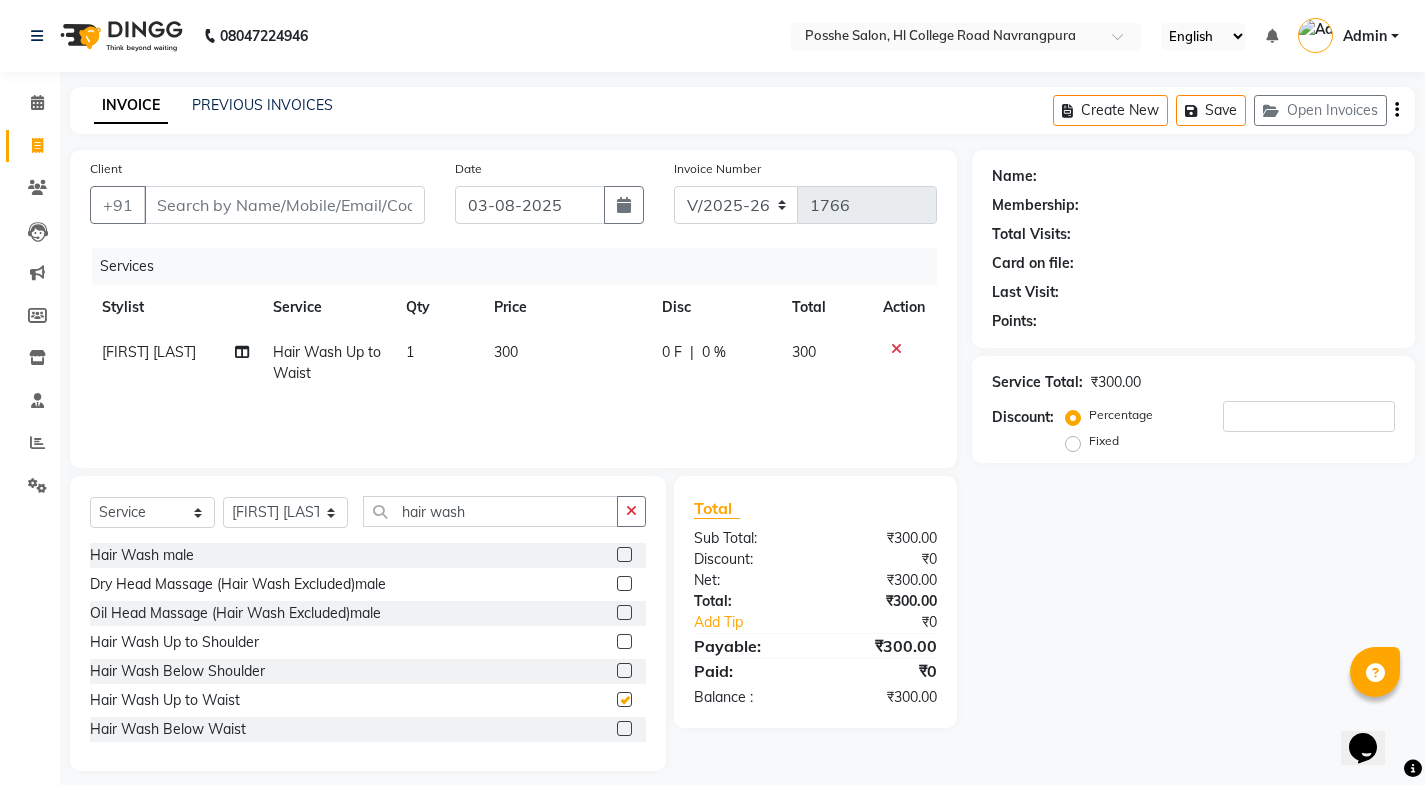 checkbox on "false" 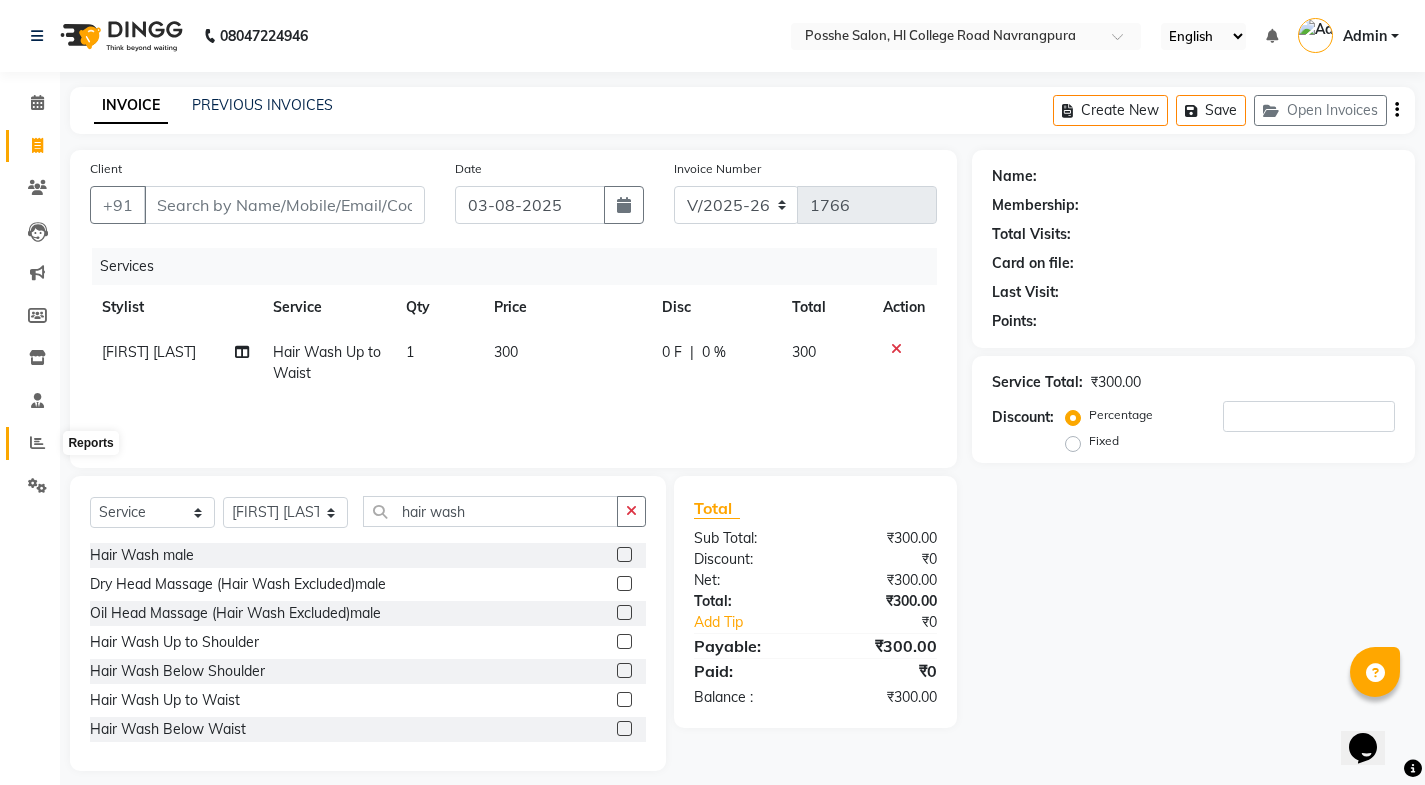 click 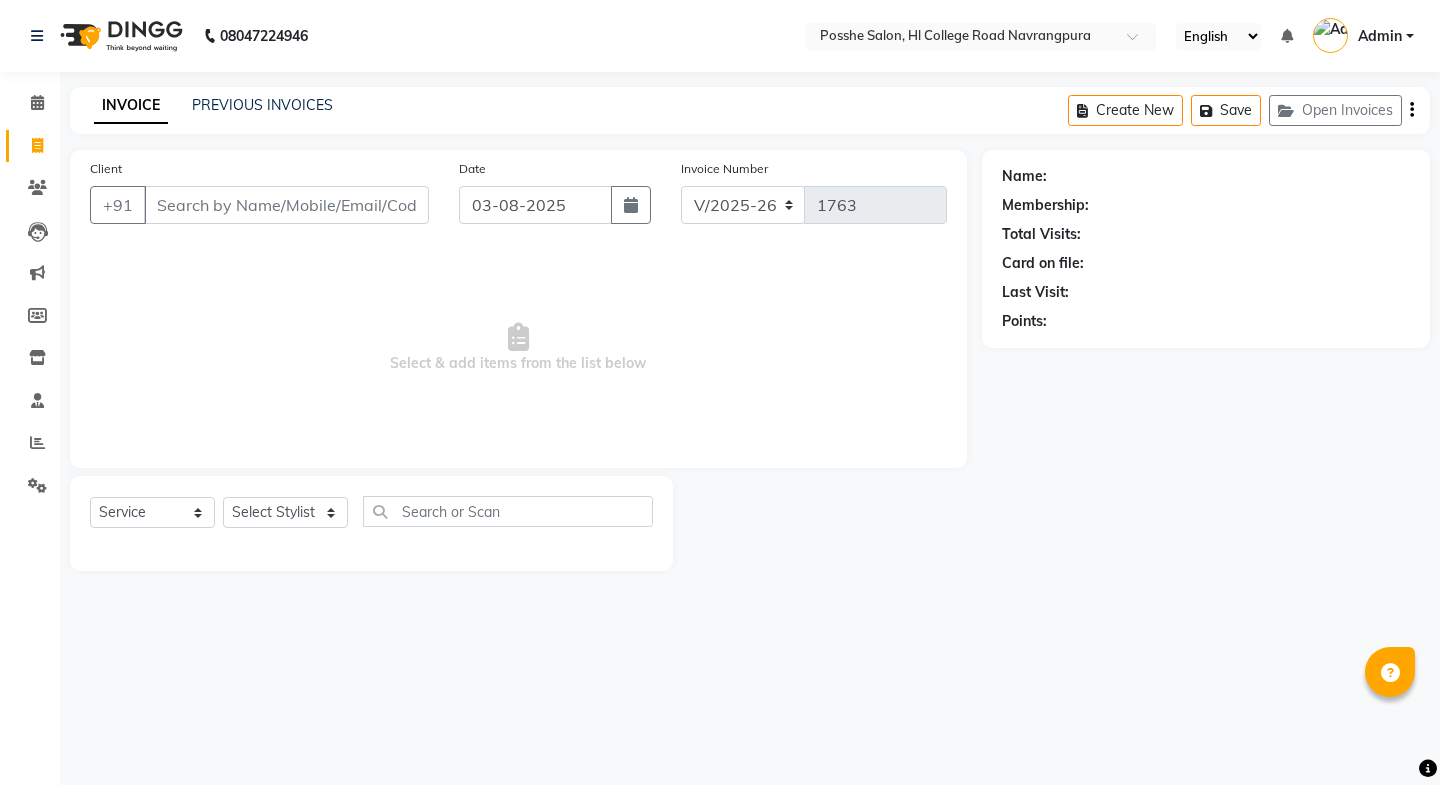select on "6052" 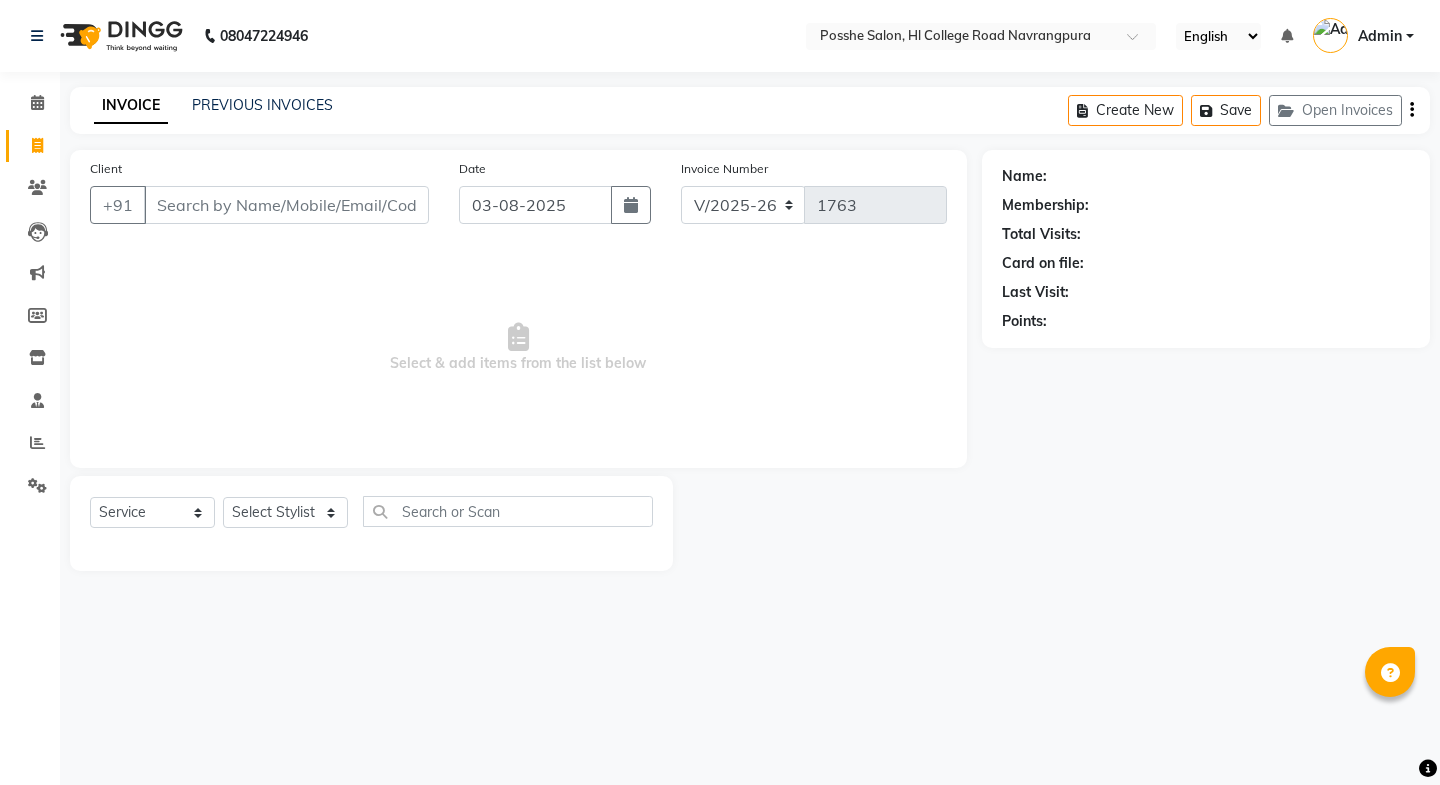 scroll, scrollTop: 0, scrollLeft: 0, axis: both 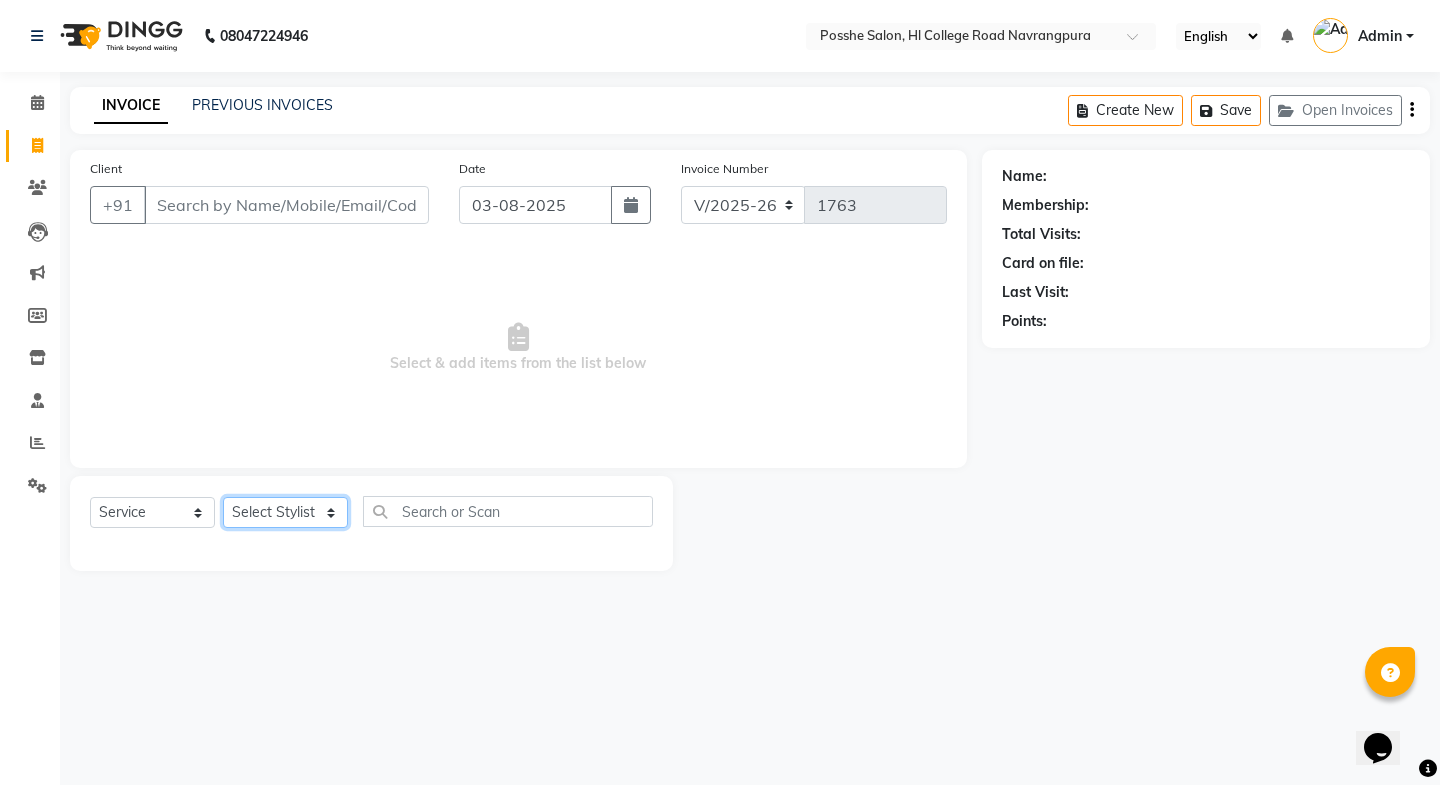 click on "Select Stylist [NAME] [NAME] [NAME] [NAME] for products [NAME] [NAME] [NAME]" 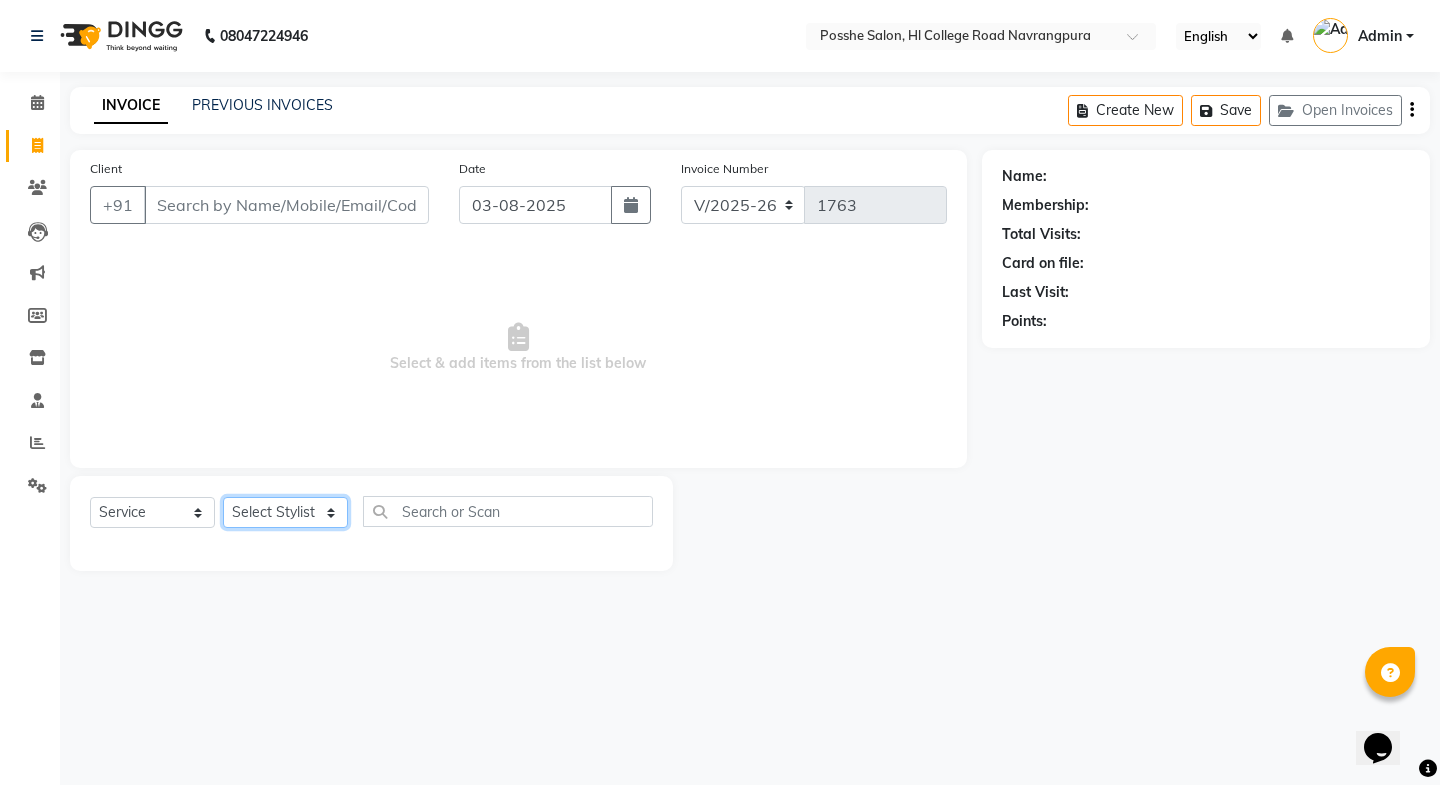 select on "43692" 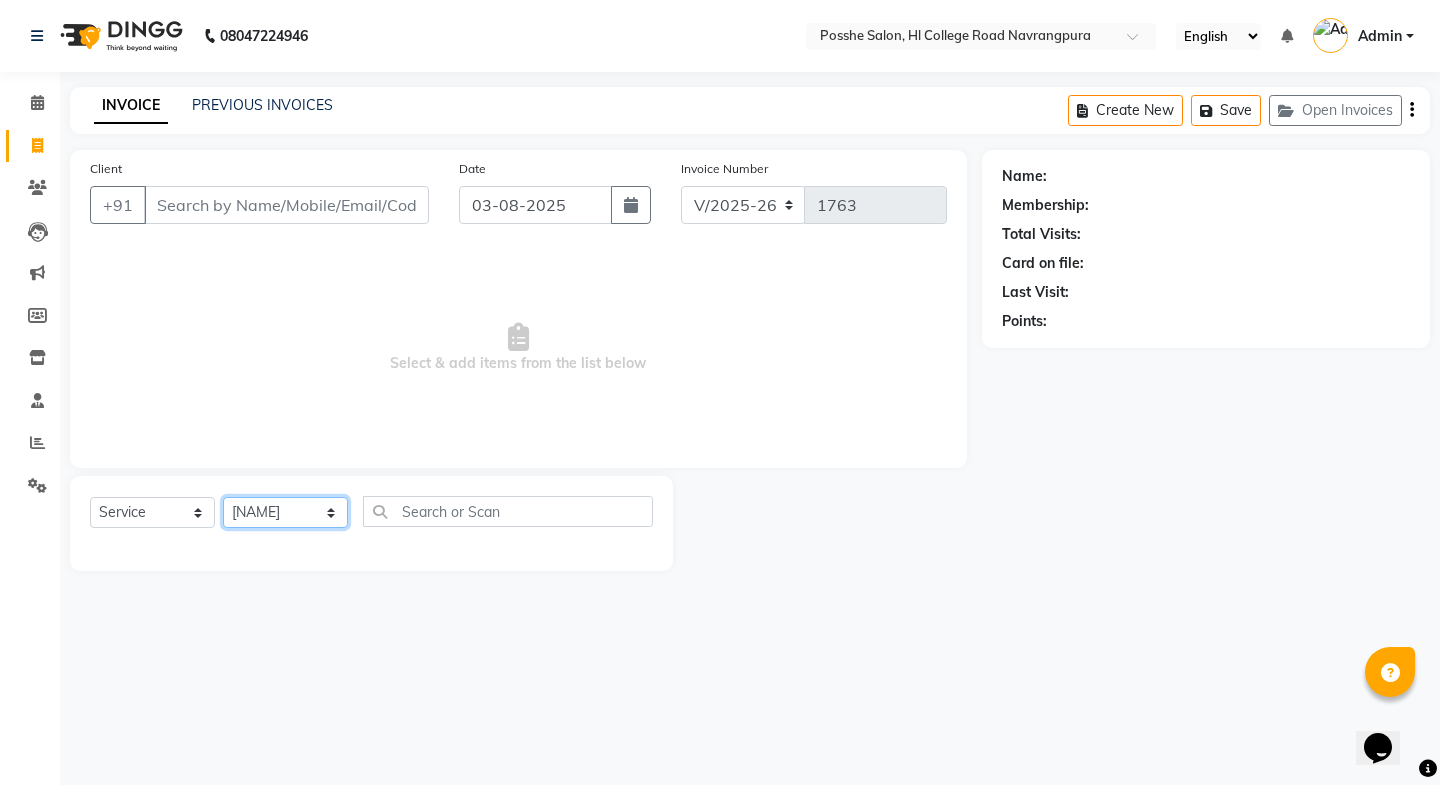 click on "Select Stylist [NAME] [NAME] [NAME] [NAME] for products [NAME] [NAME] [NAME]" 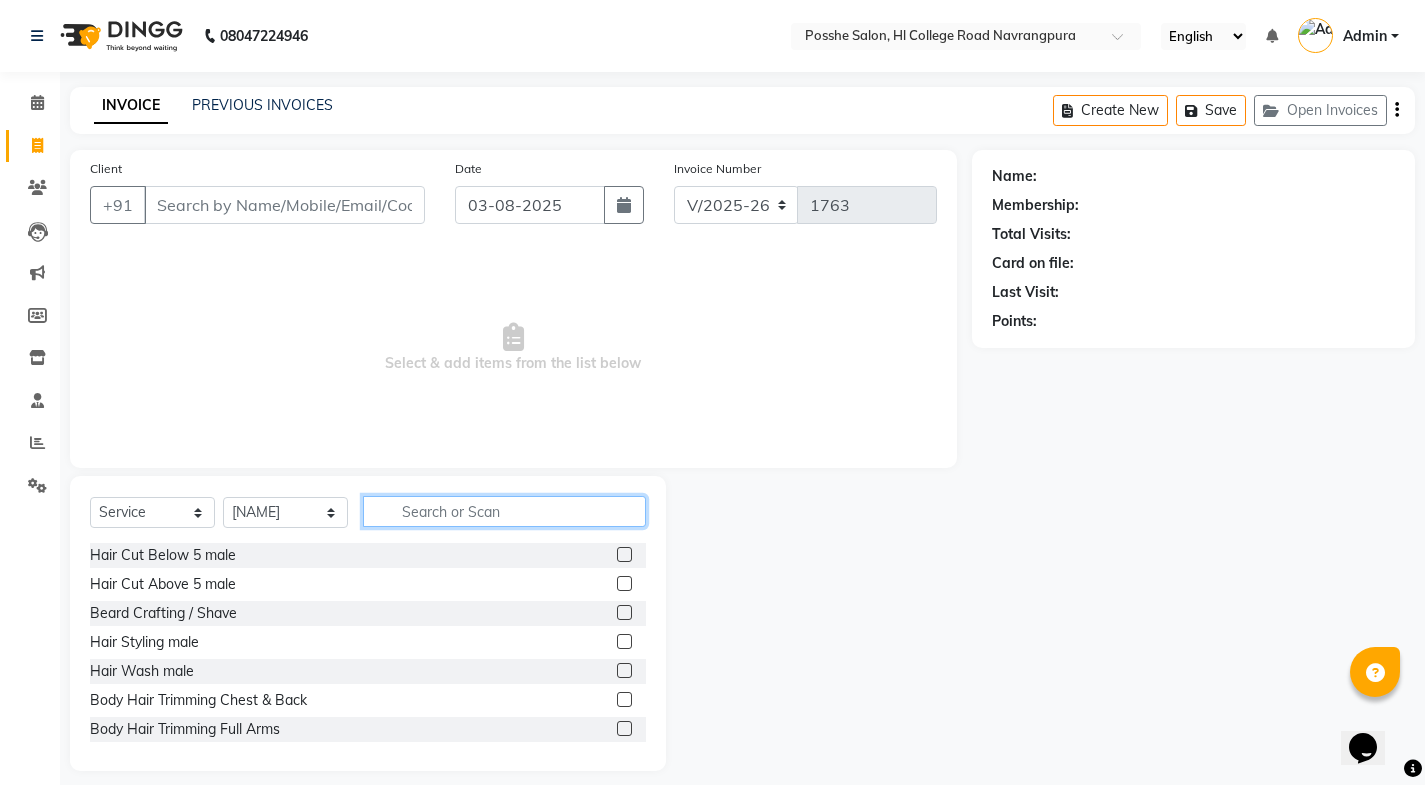 click 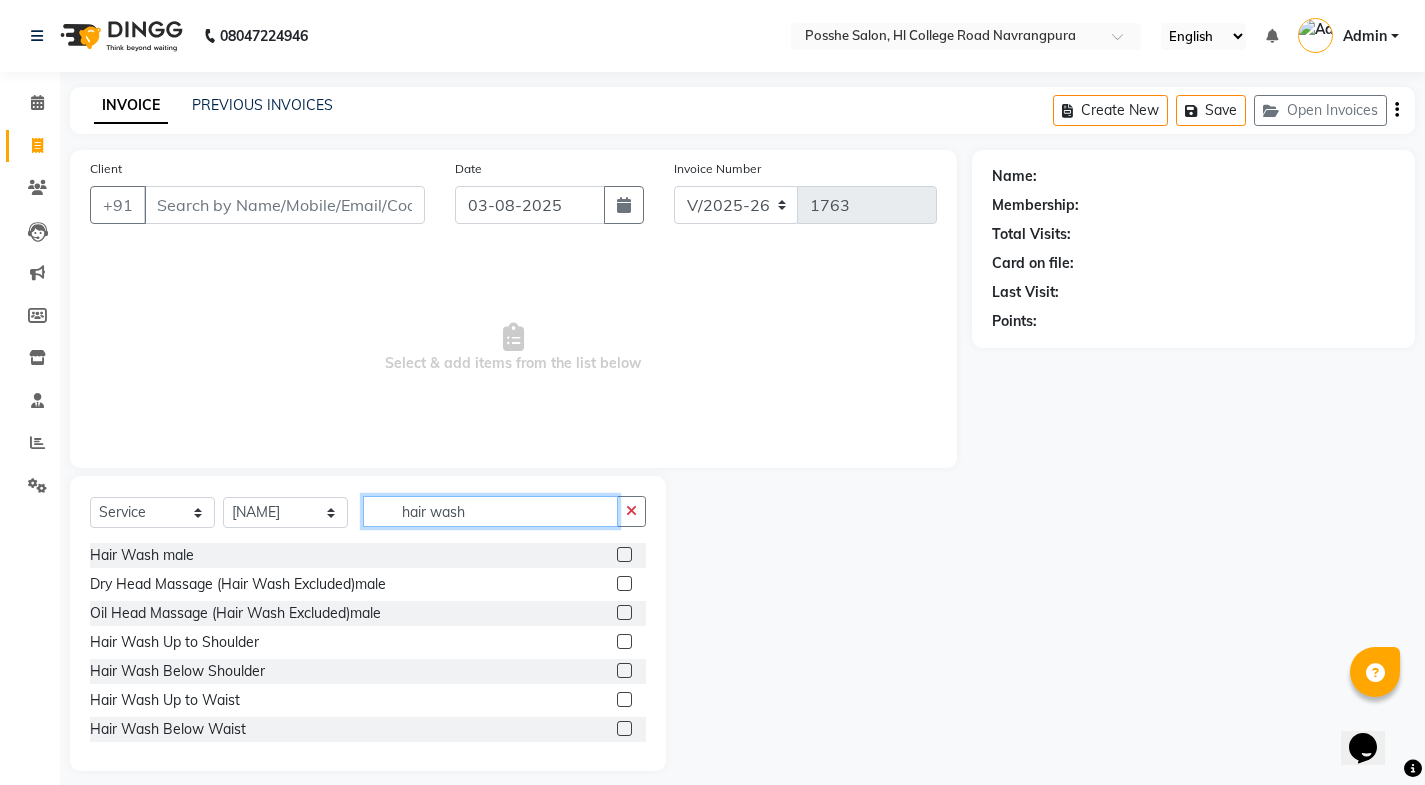 type on "hair wash" 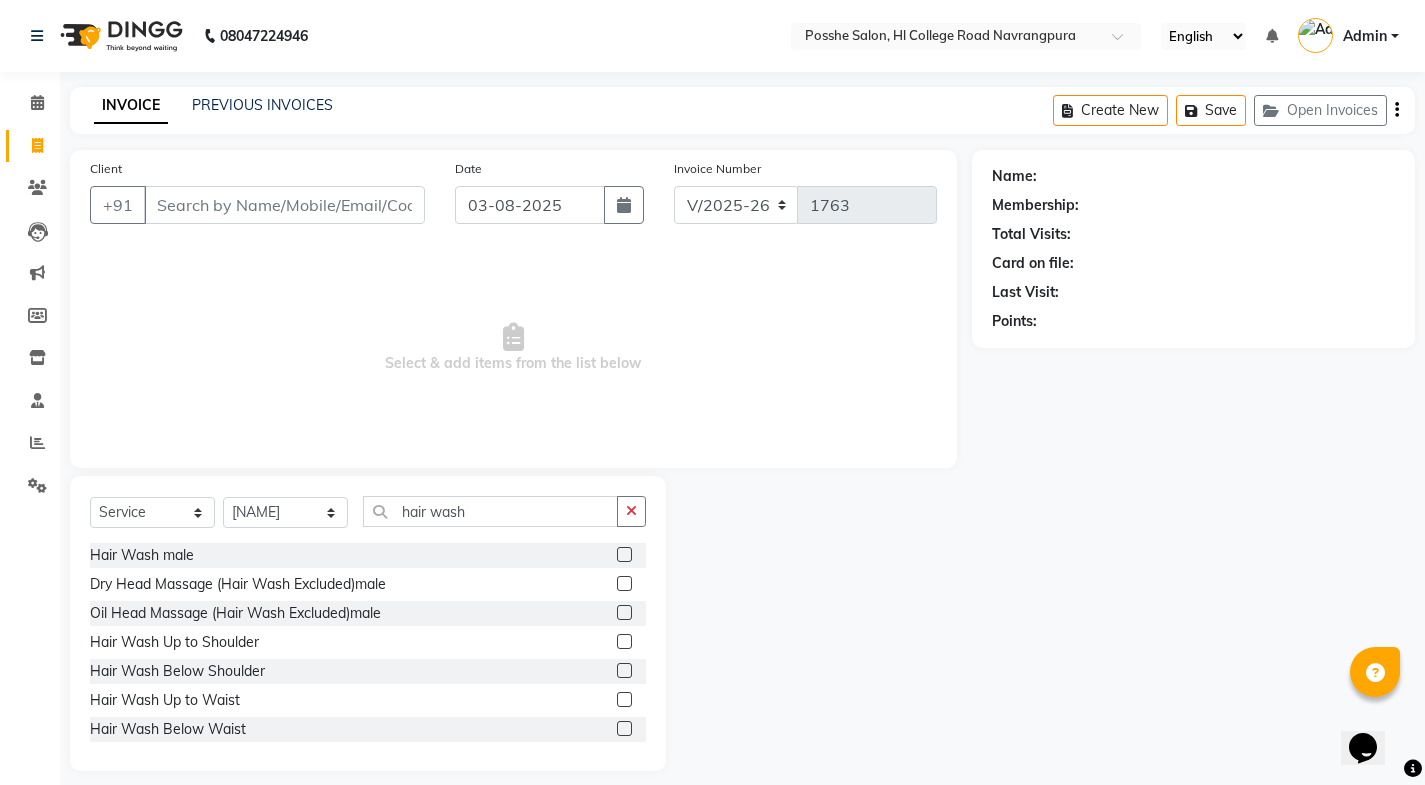 click 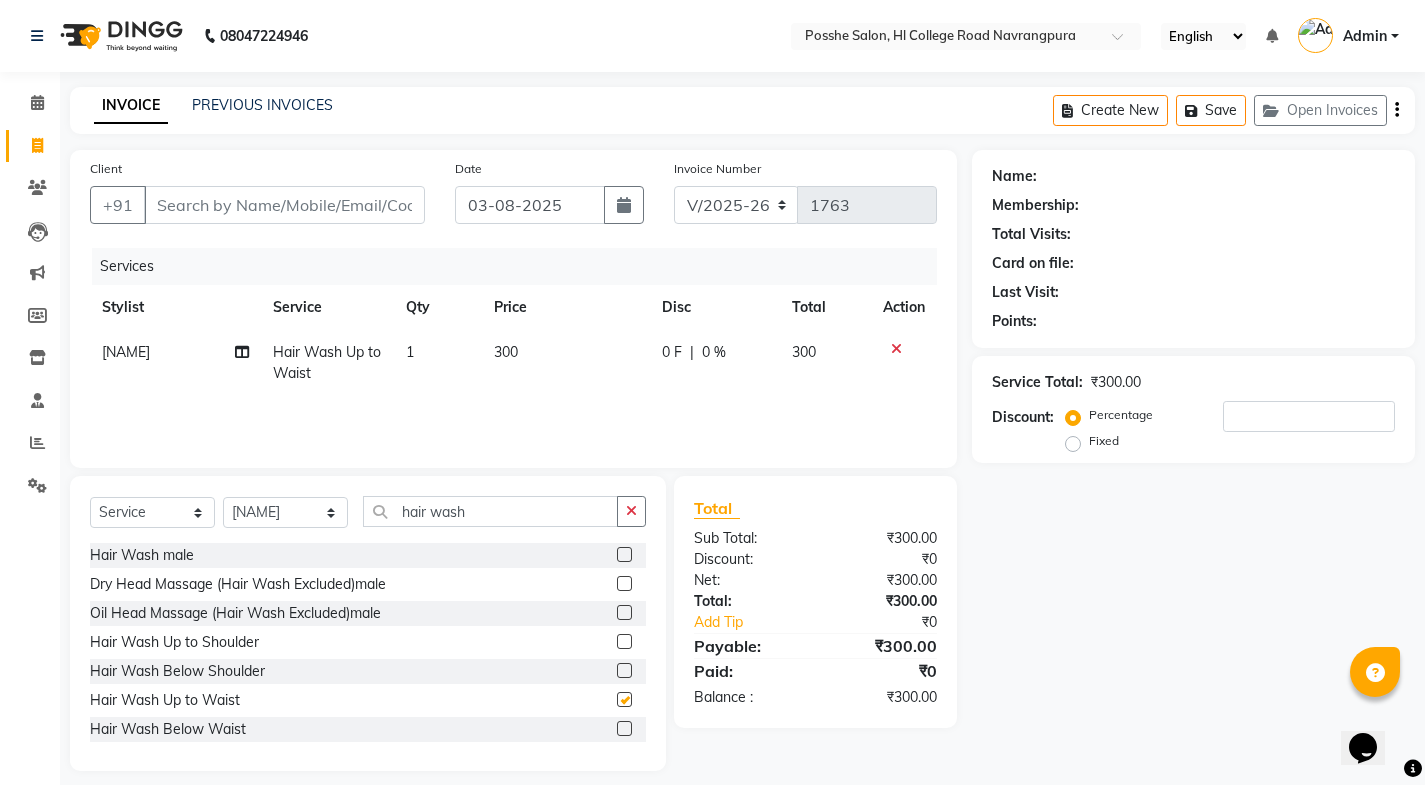 checkbox on "false" 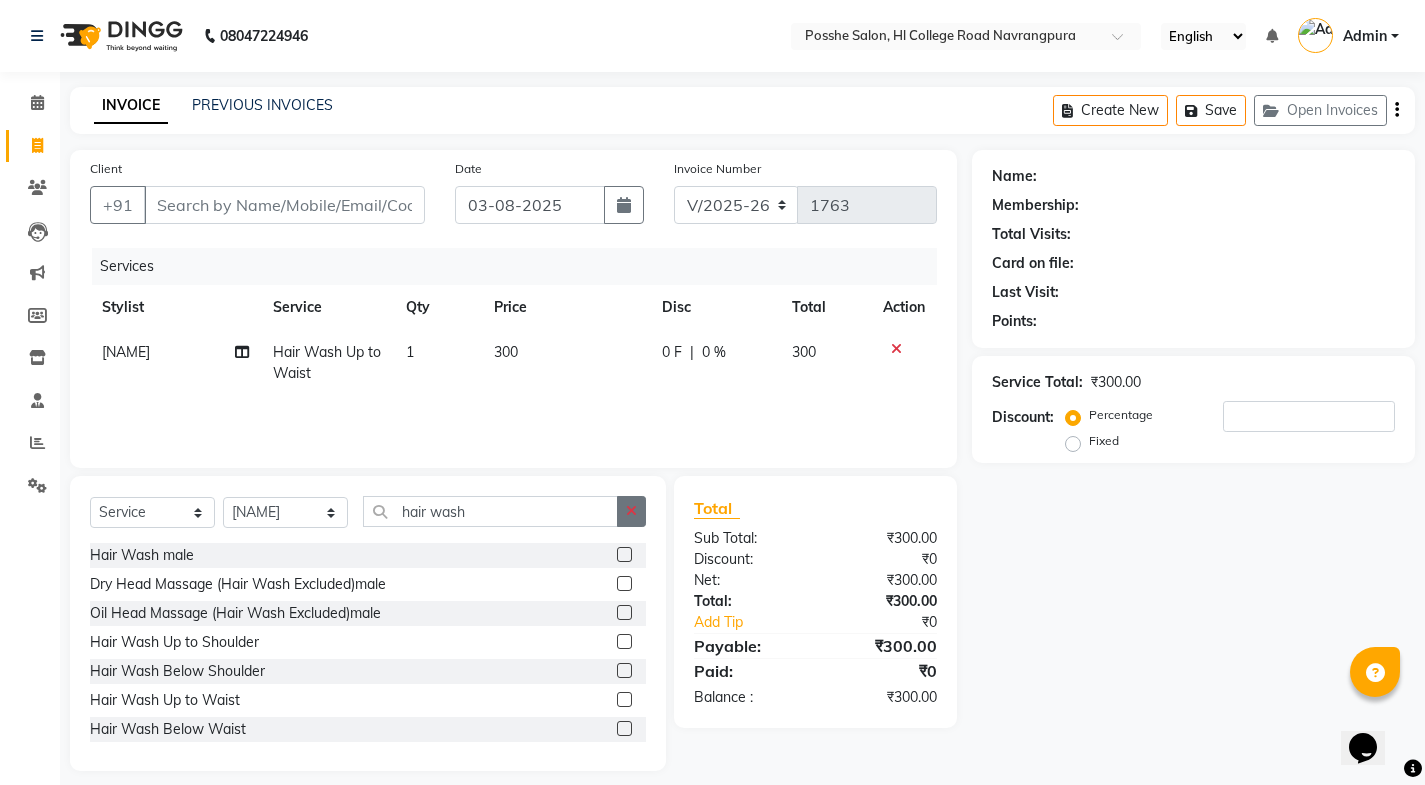 click 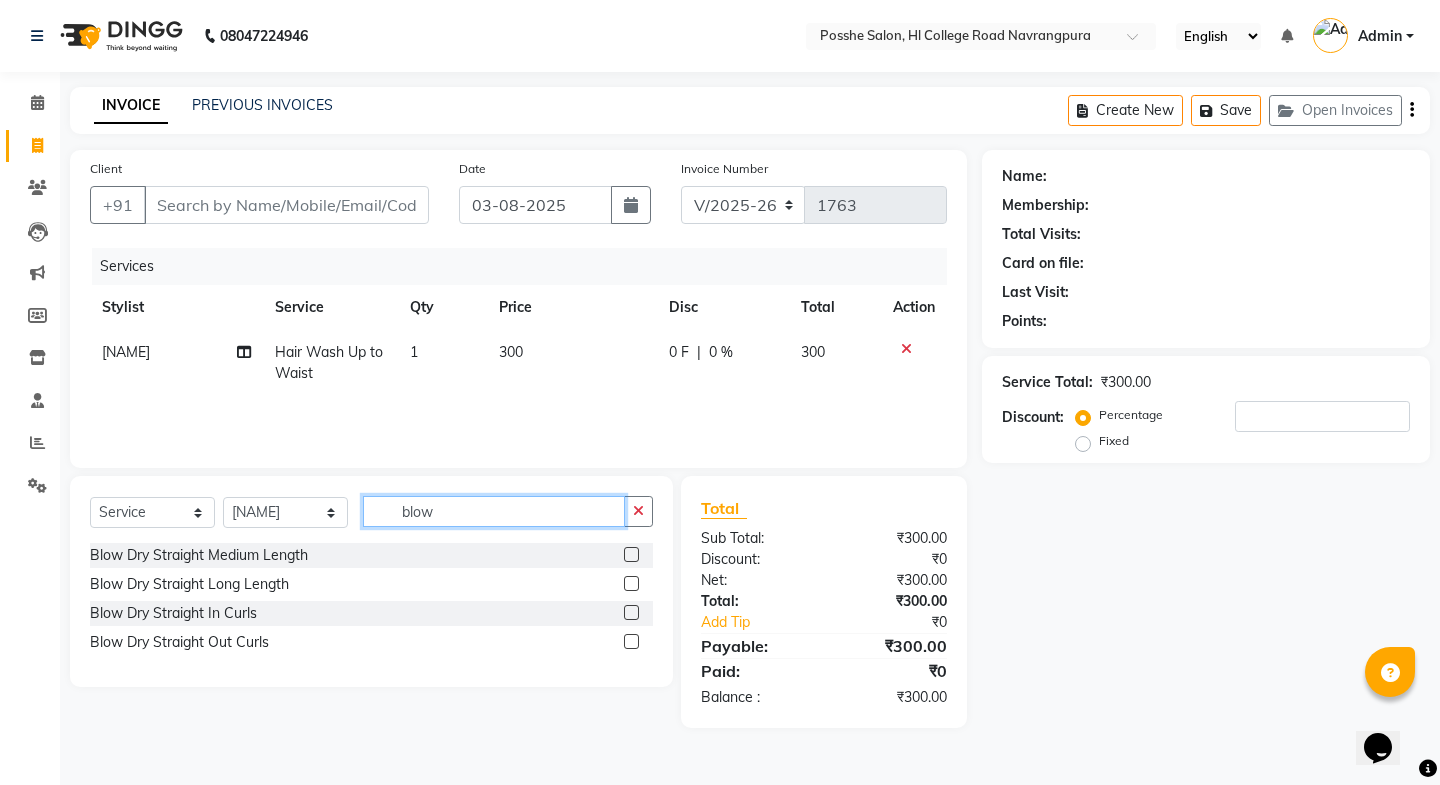 type on "blow" 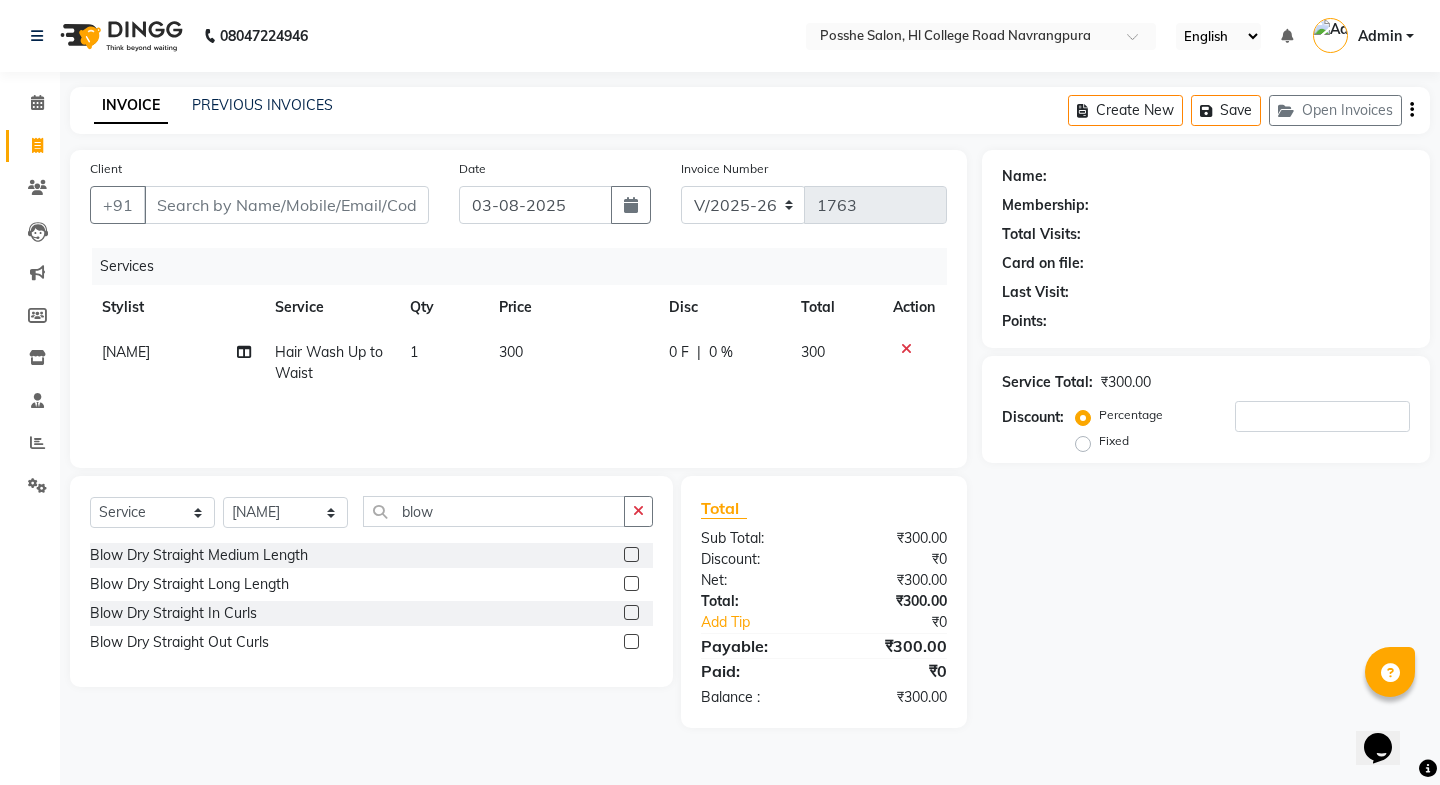 click 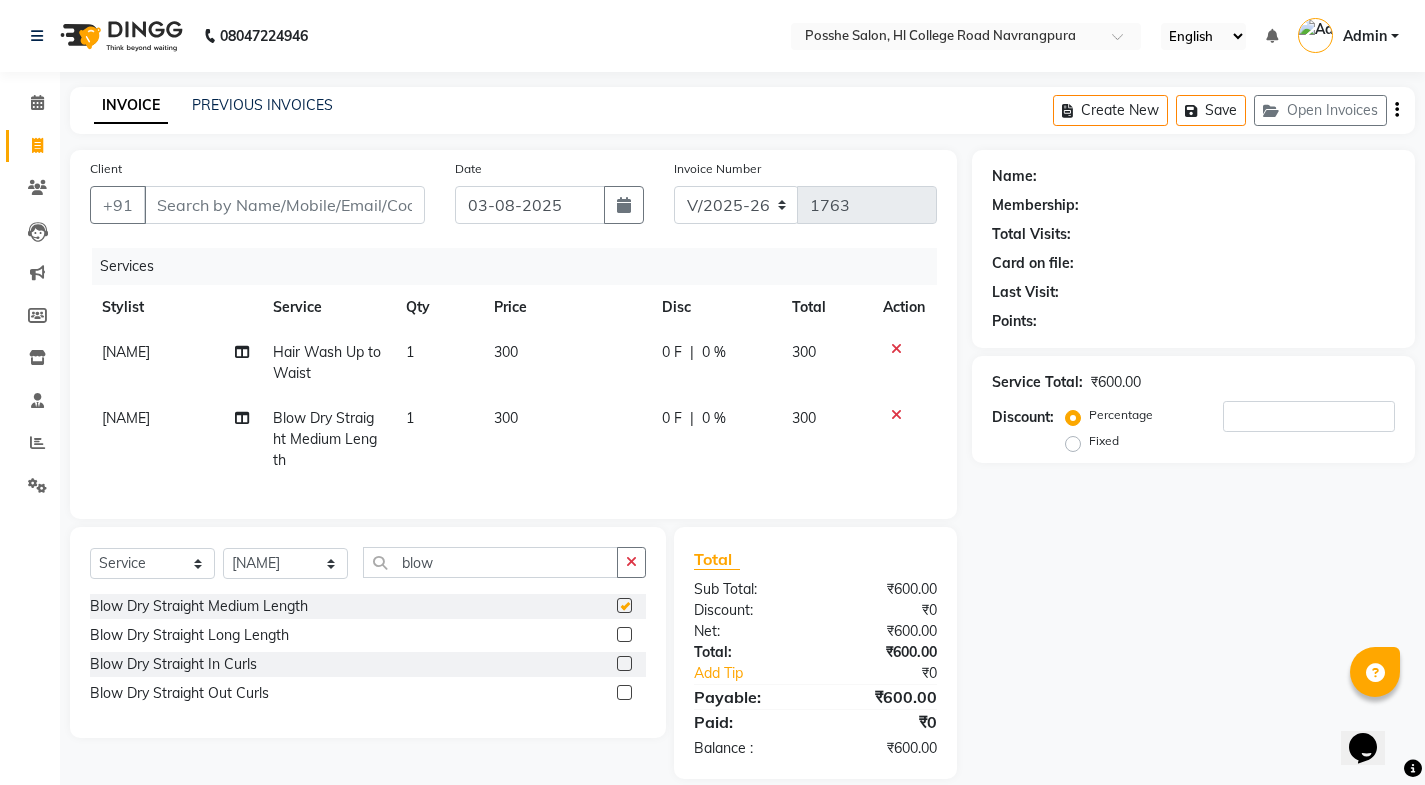 checkbox on "false" 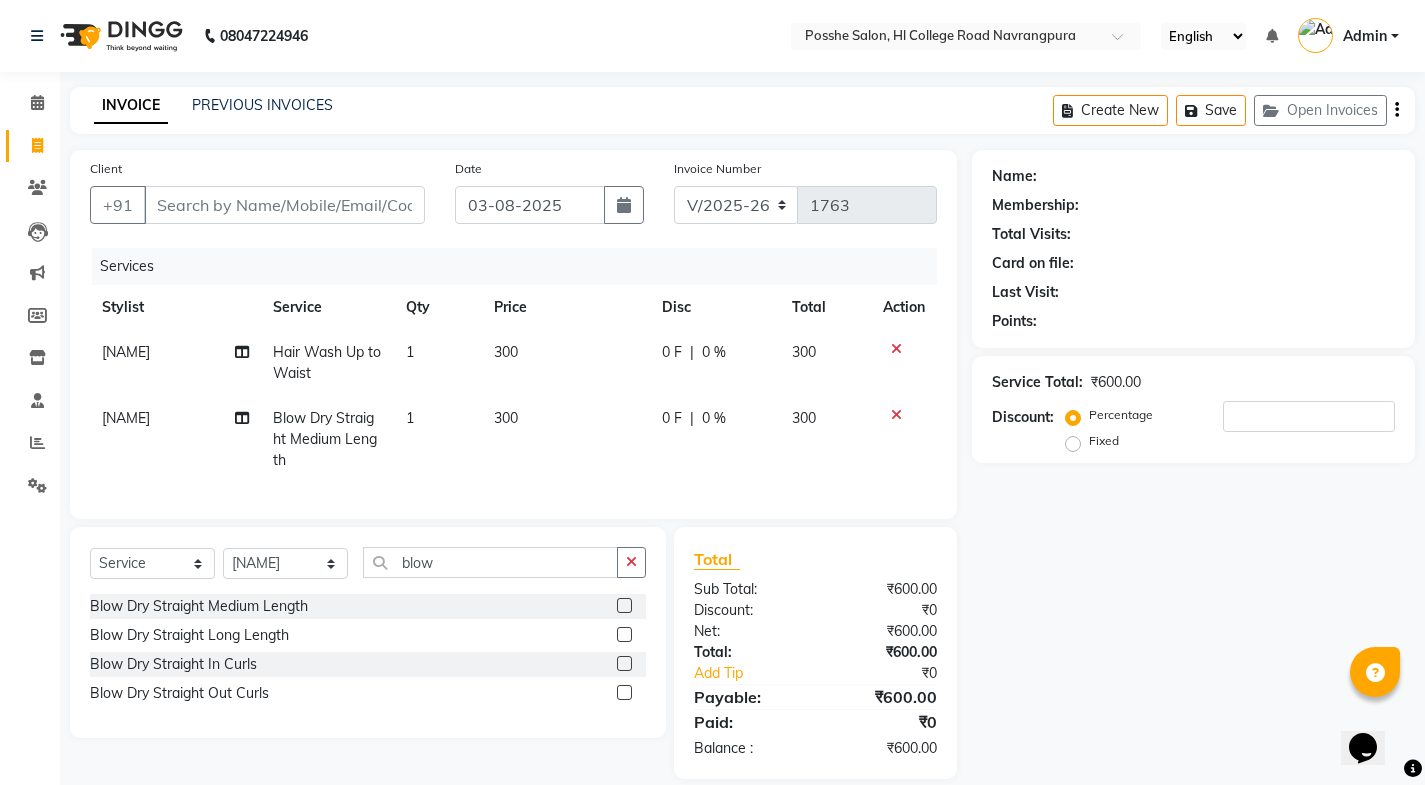 scroll, scrollTop: 39, scrollLeft: 0, axis: vertical 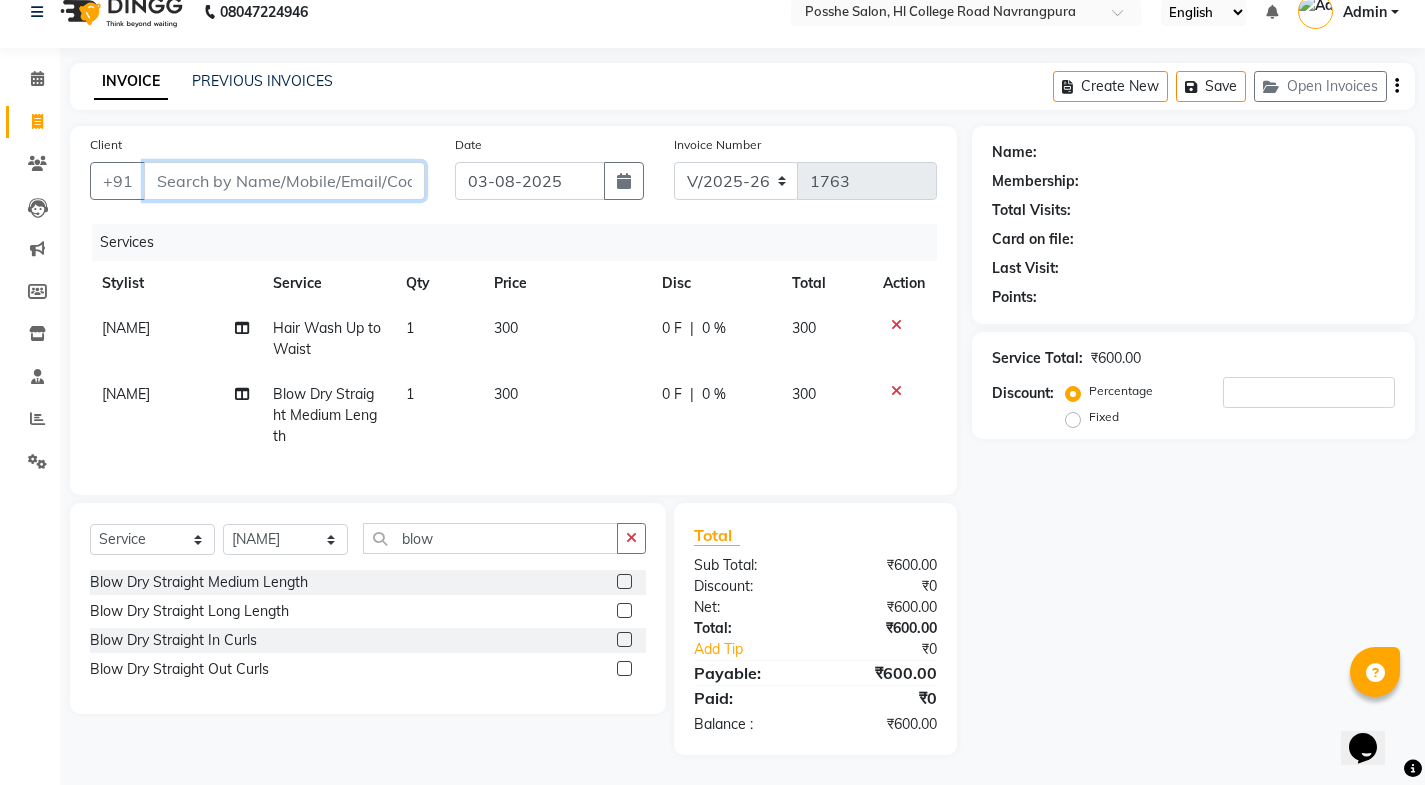 click on "Client" at bounding box center (284, 181) 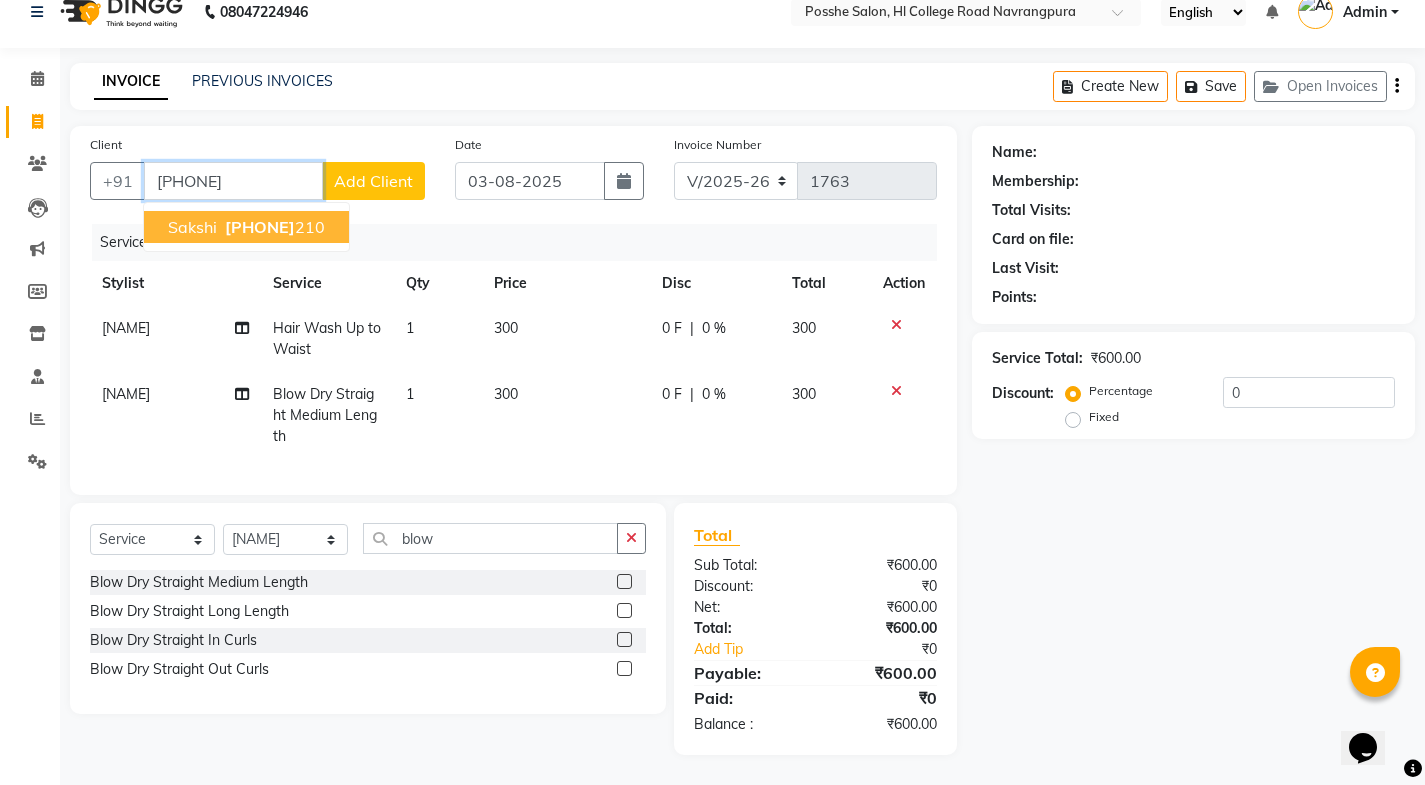 click on "[PHONE]" at bounding box center (273, 227) 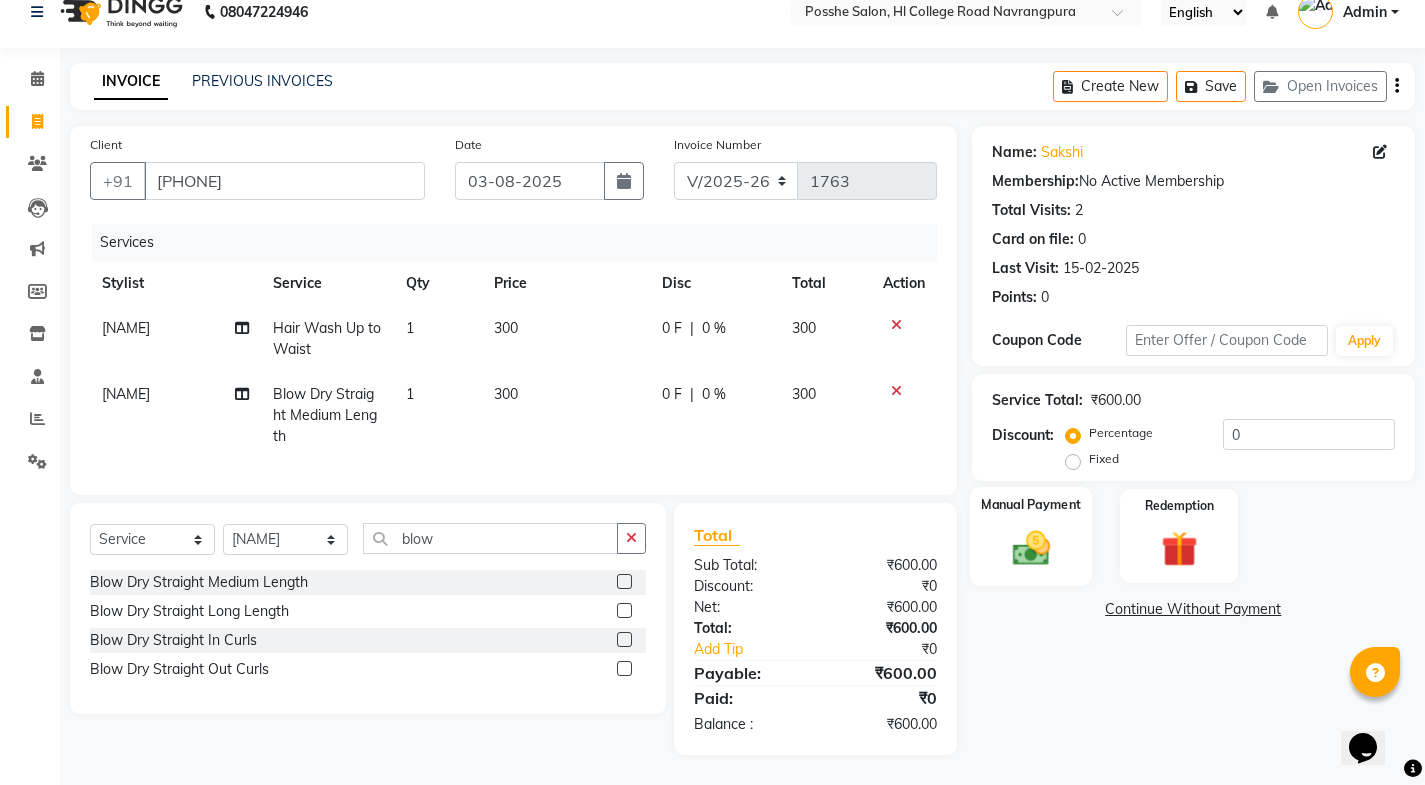 click on "Manual Payment" 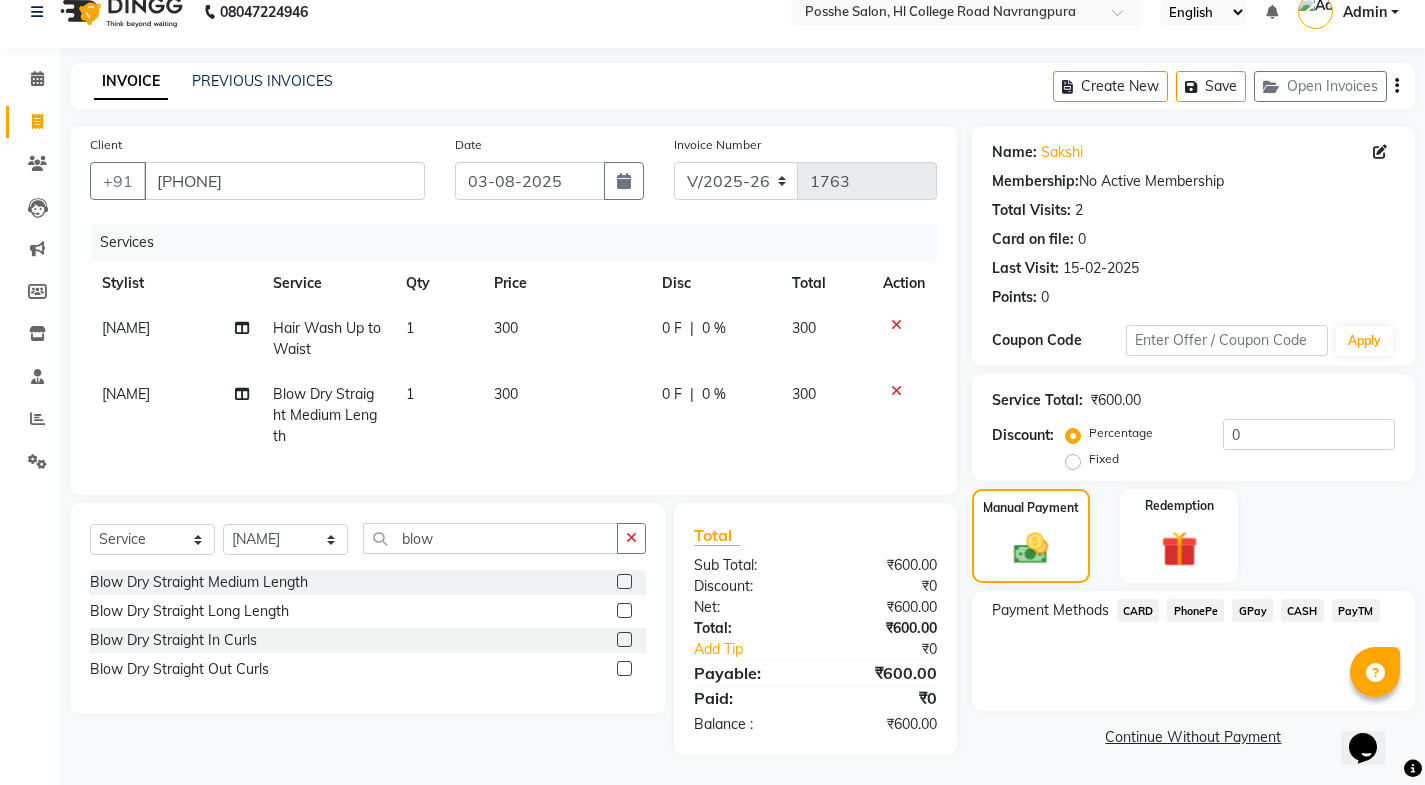 click on "CASH" 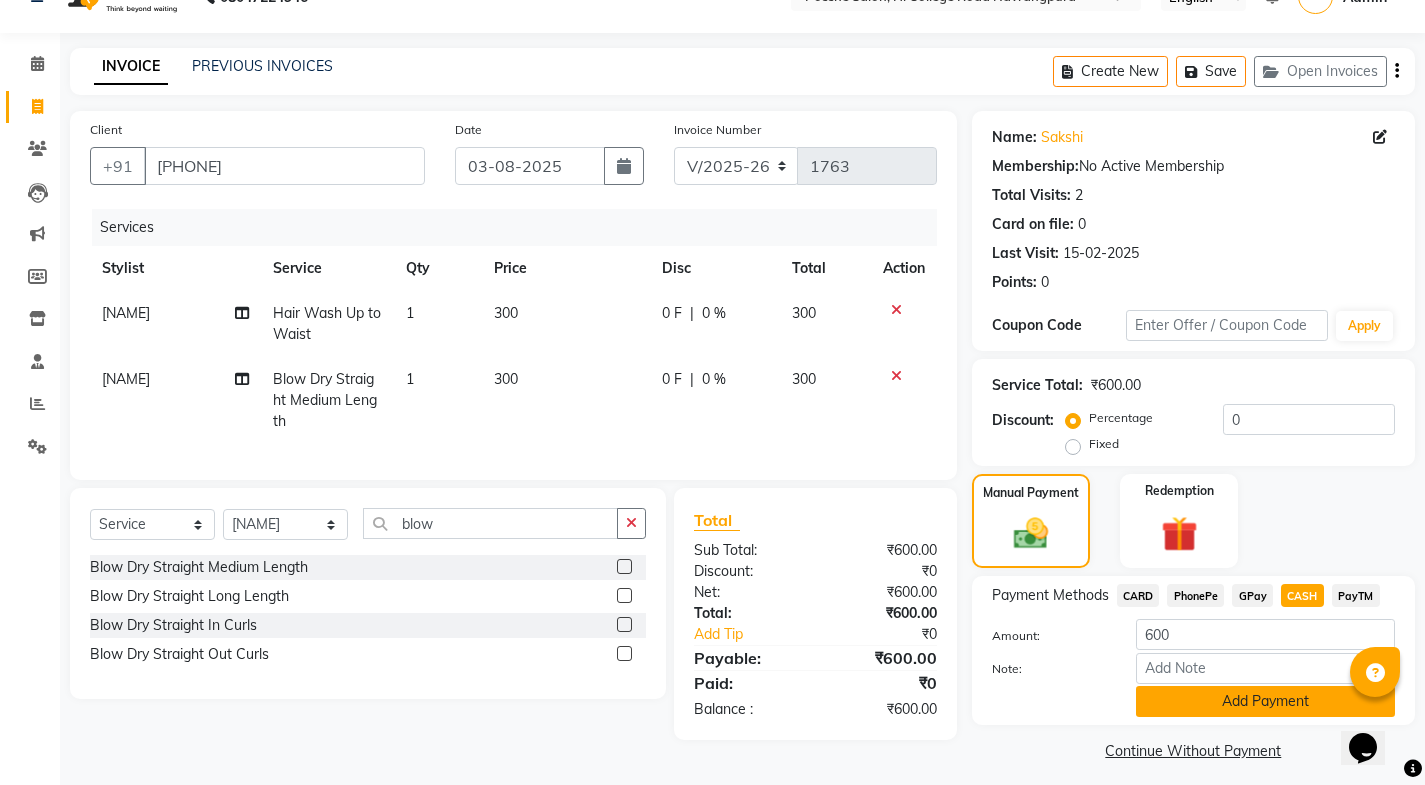 click on "Add Payment" 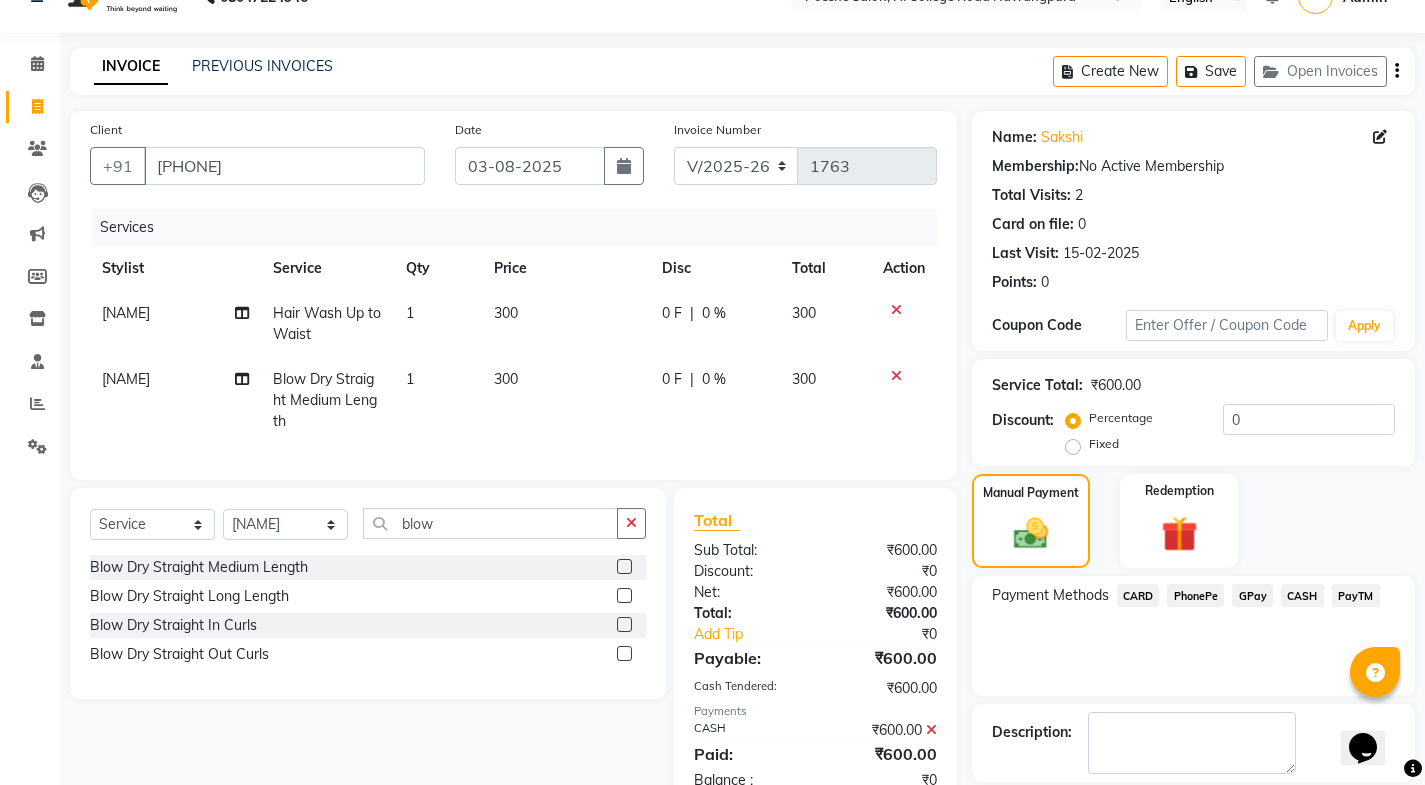scroll, scrollTop: 134, scrollLeft: 0, axis: vertical 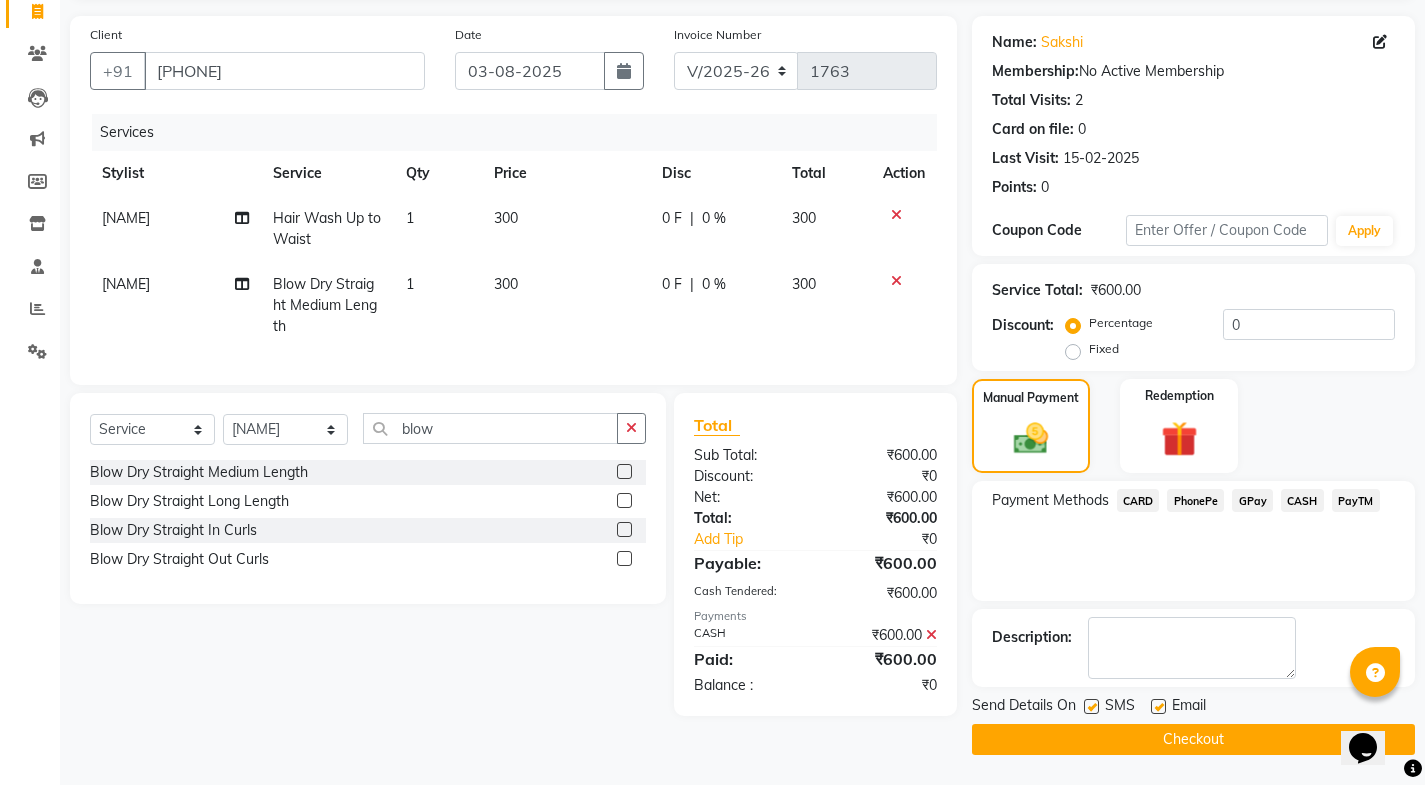 click 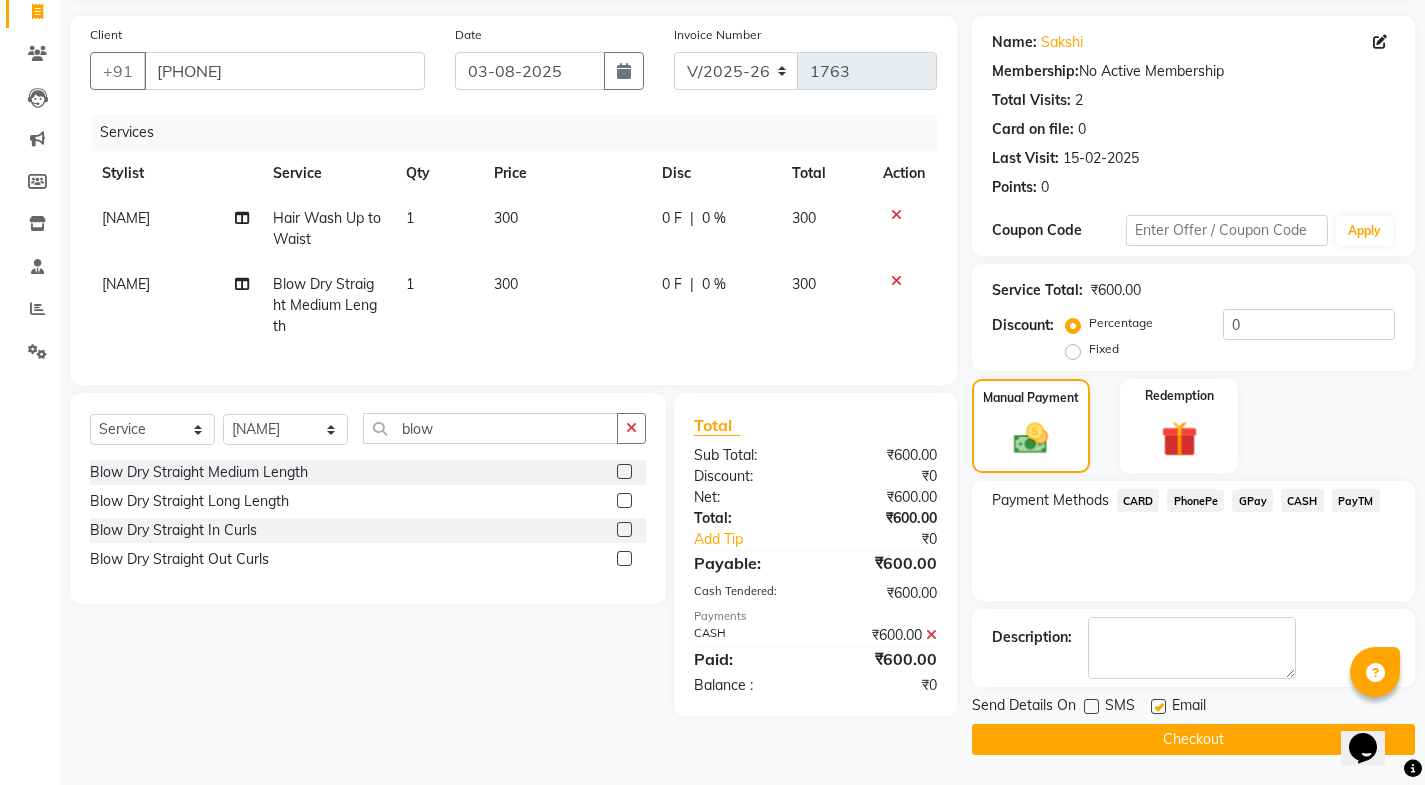 click 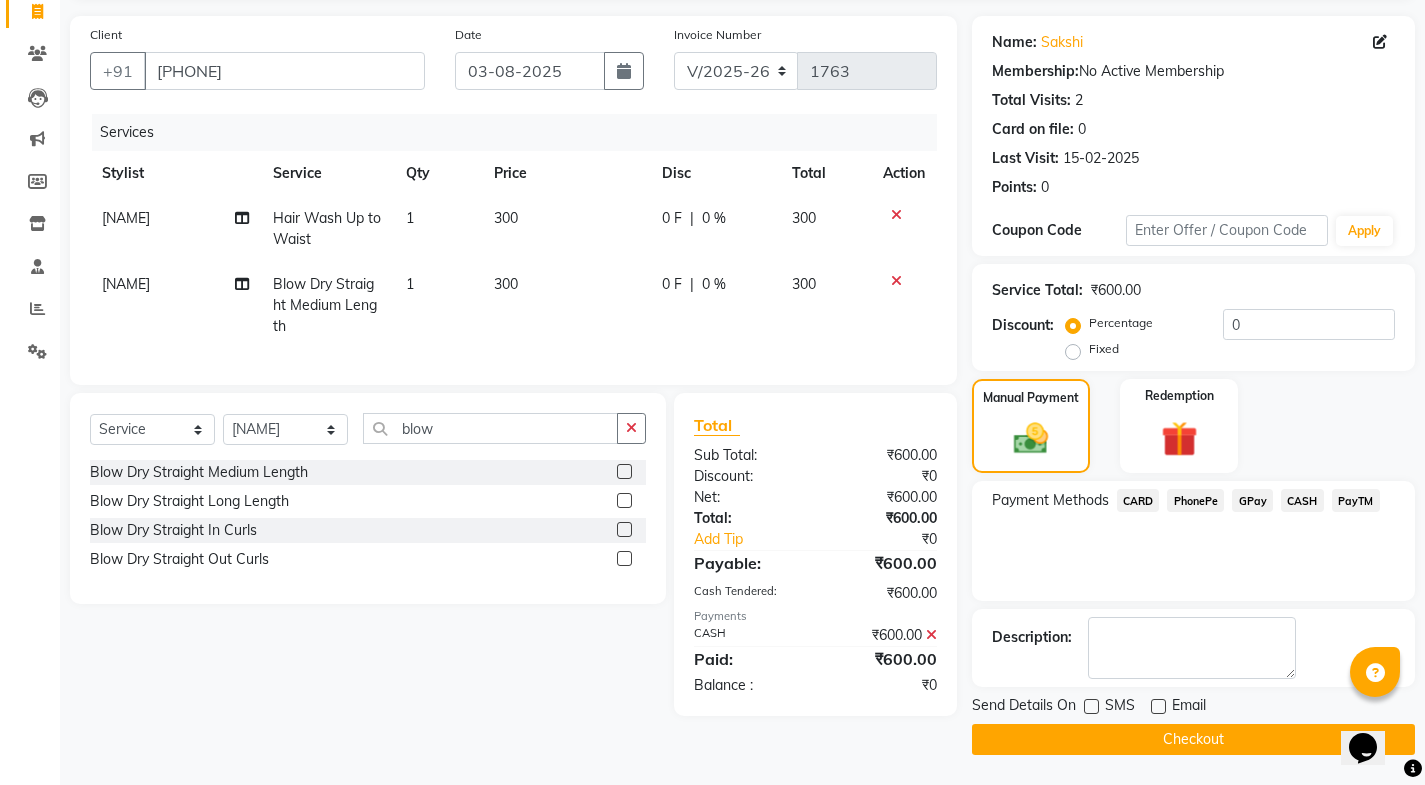 click on "Checkout" 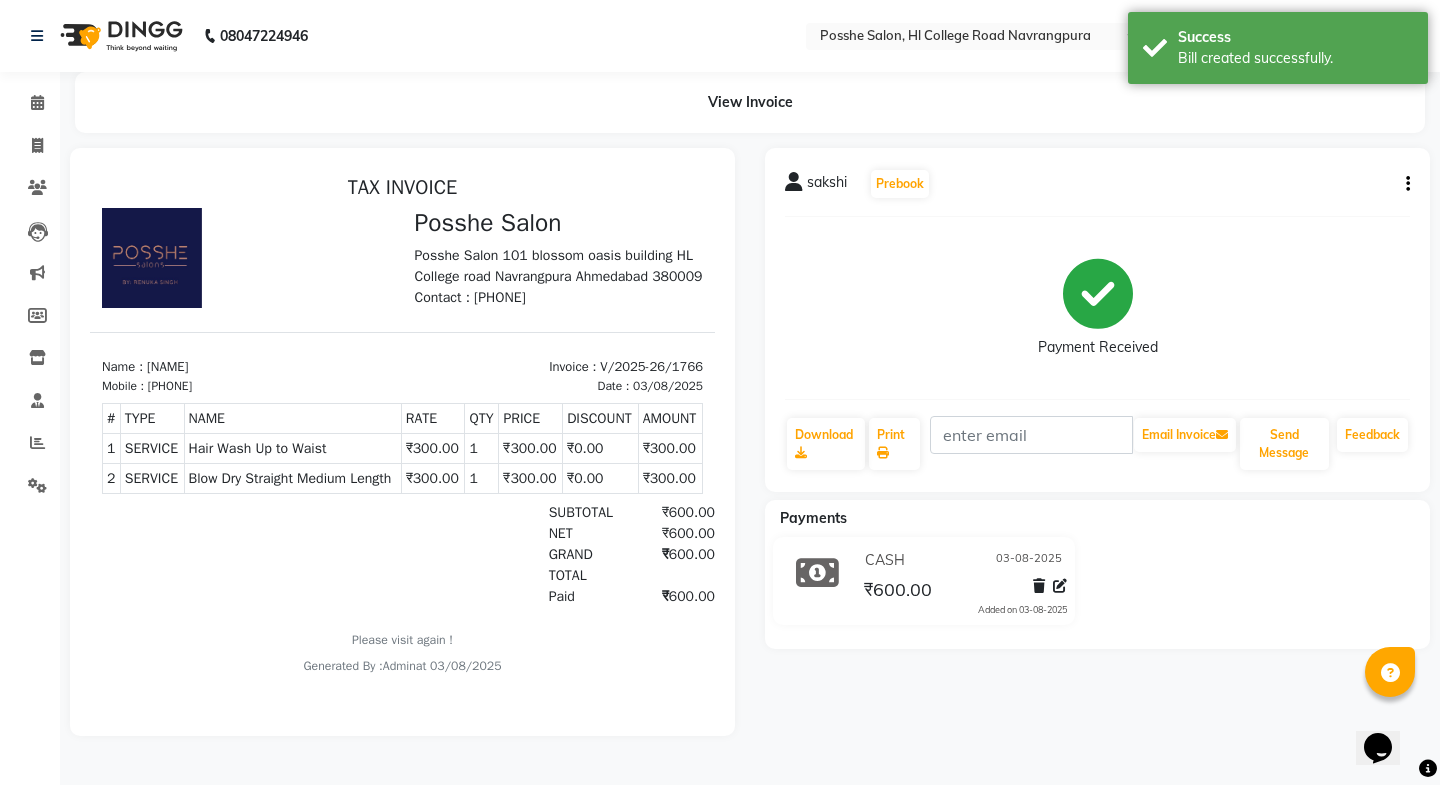 scroll, scrollTop: 0, scrollLeft: 0, axis: both 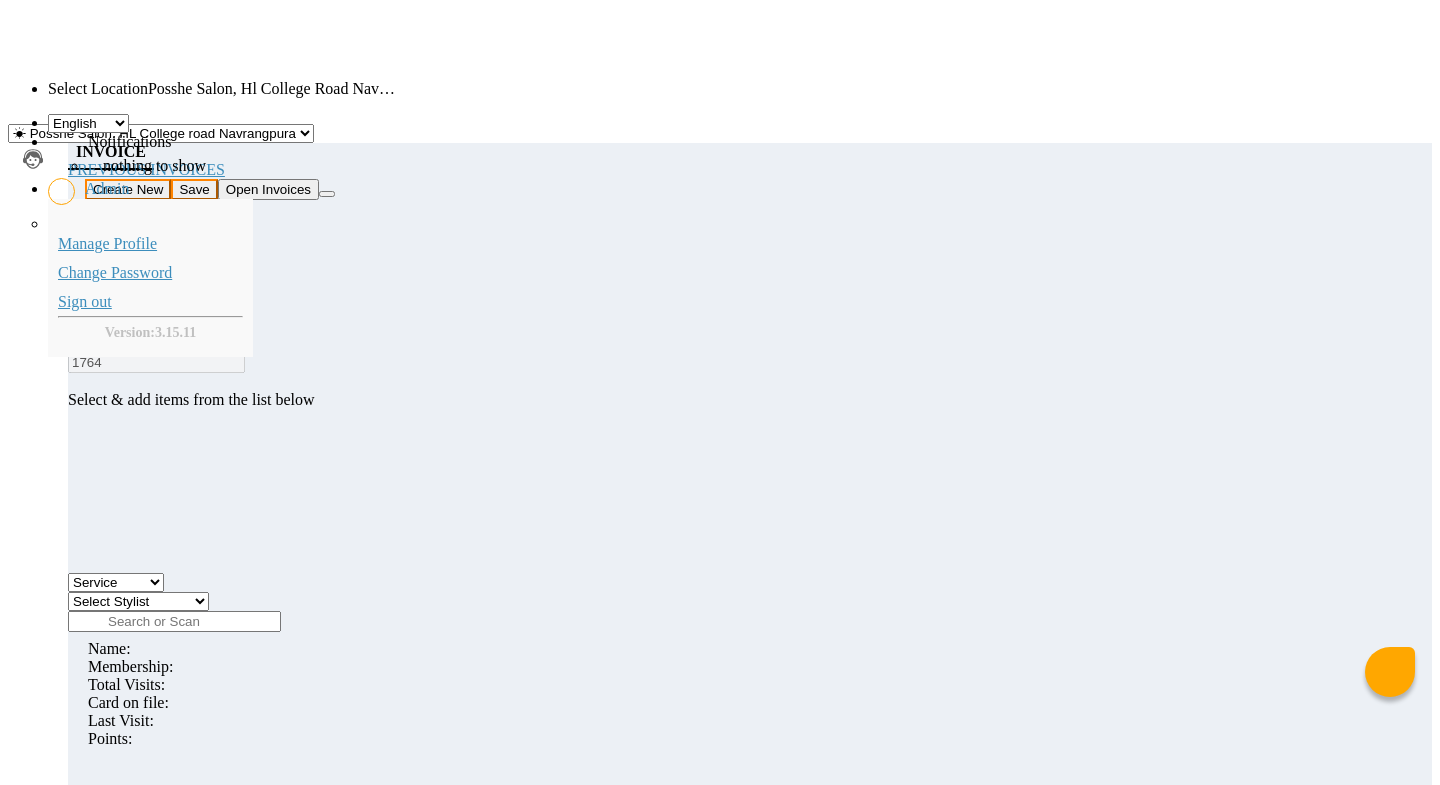 select on "6052" 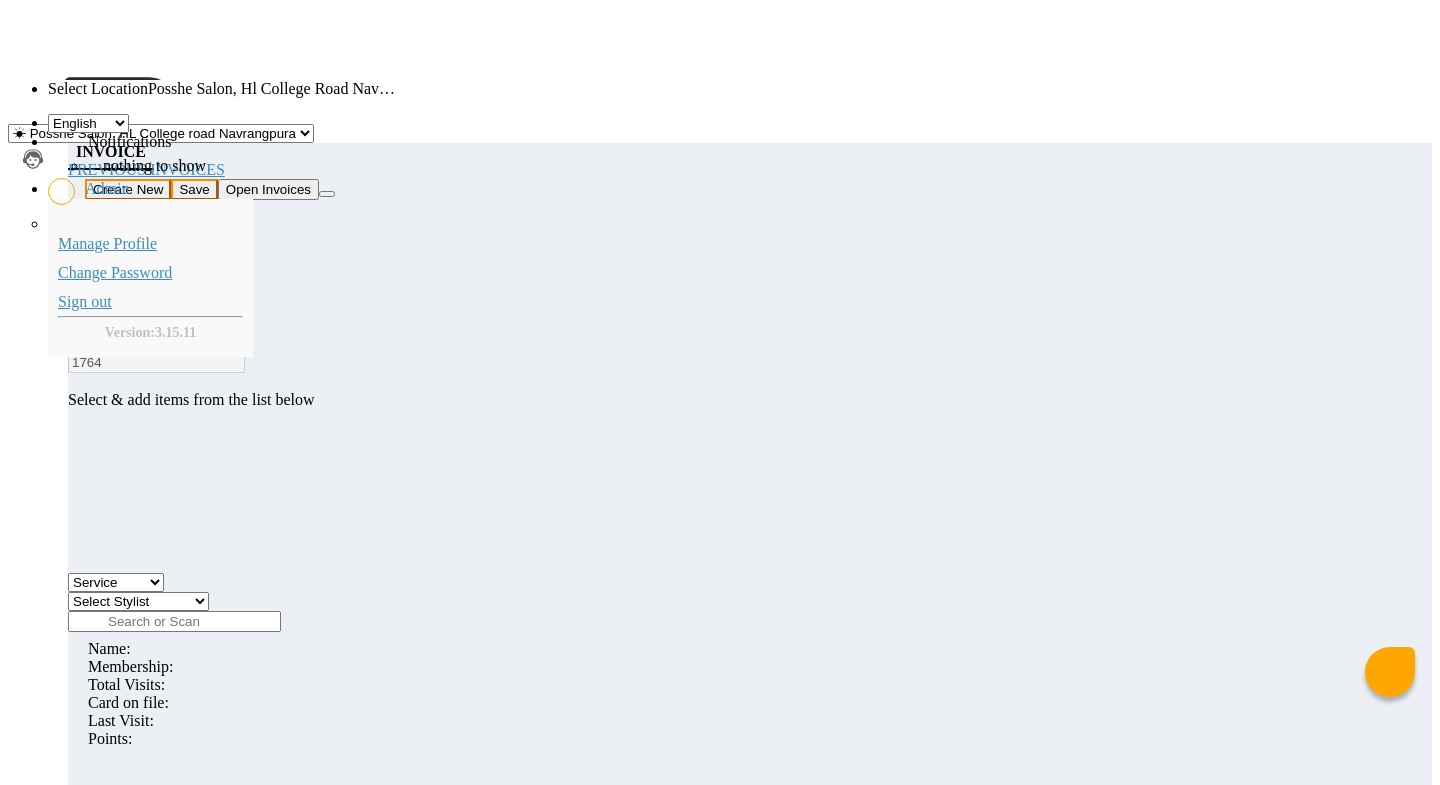 select on "service" 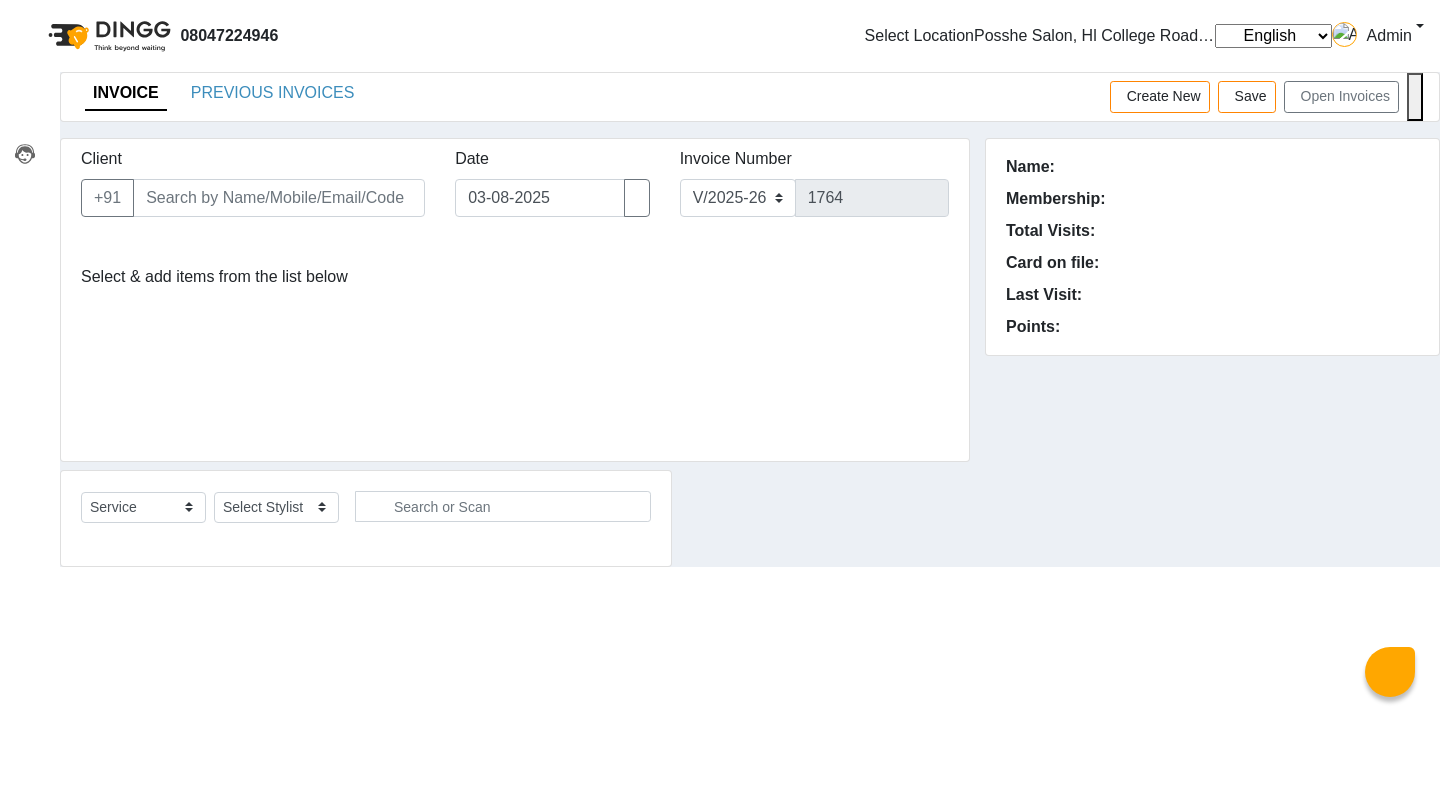 scroll, scrollTop: 0, scrollLeft: 0, axis: both 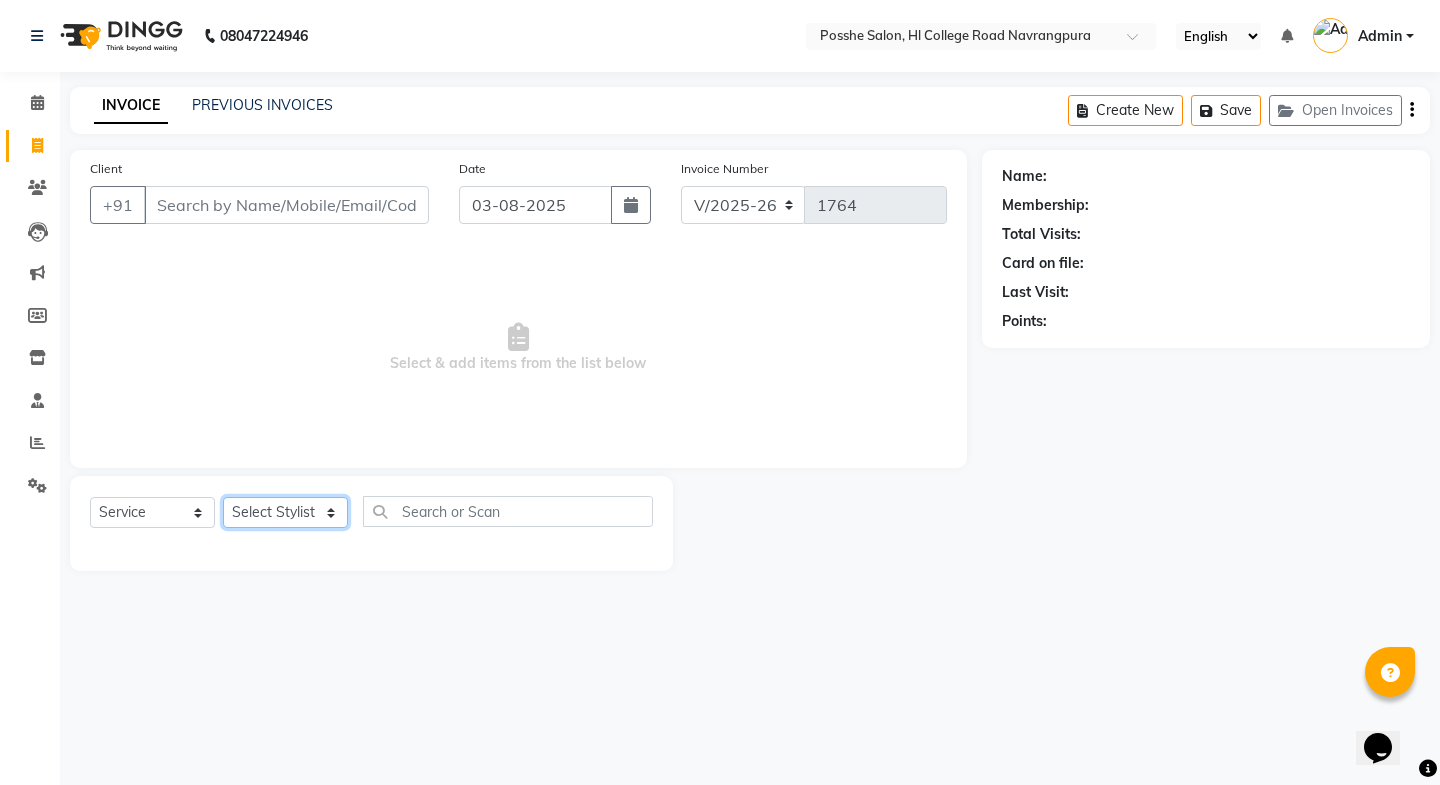 drag, startPoint x: 267, startPoint y: 503, endPoint x: 221, endPoint y: 544, distance: 61.6198 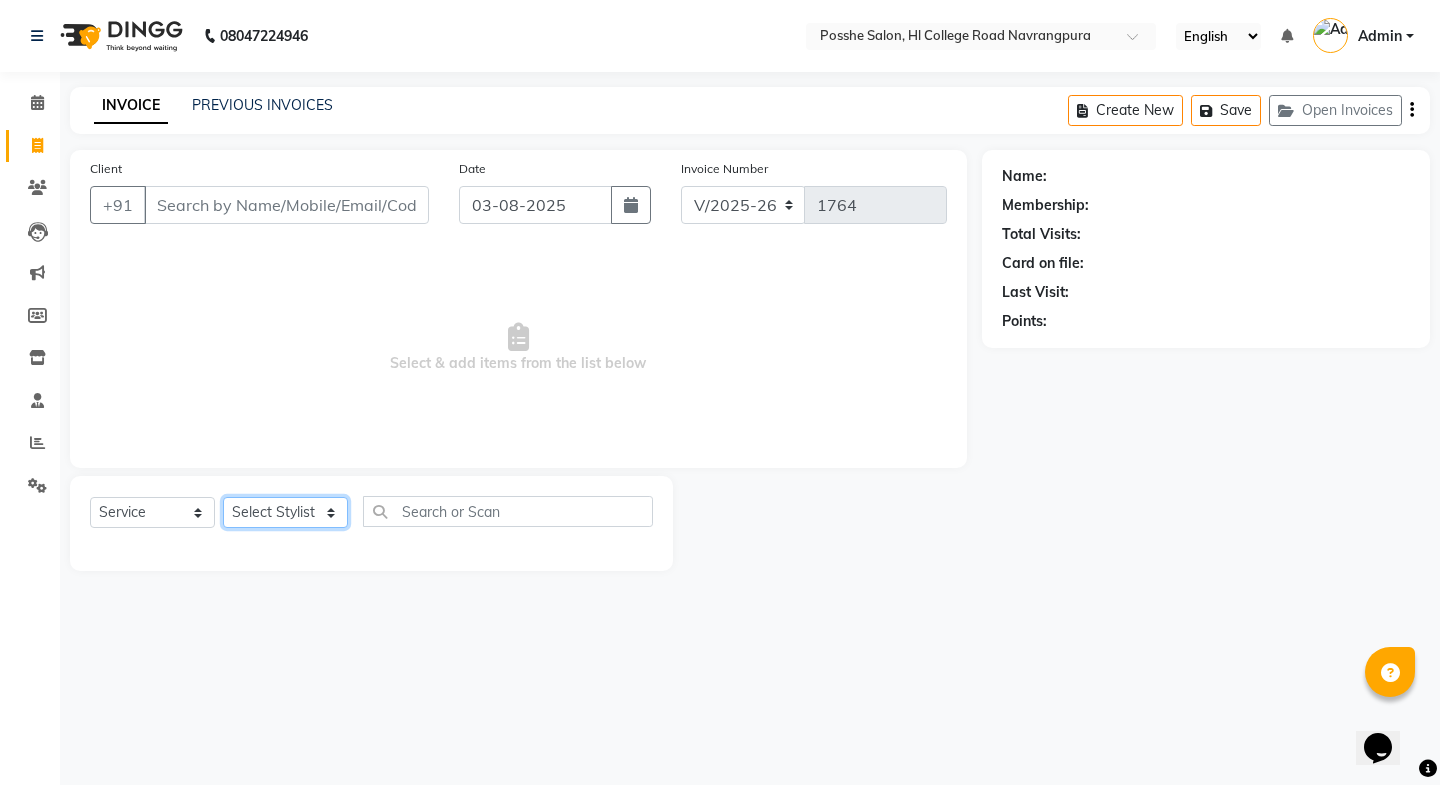 select on "43693" 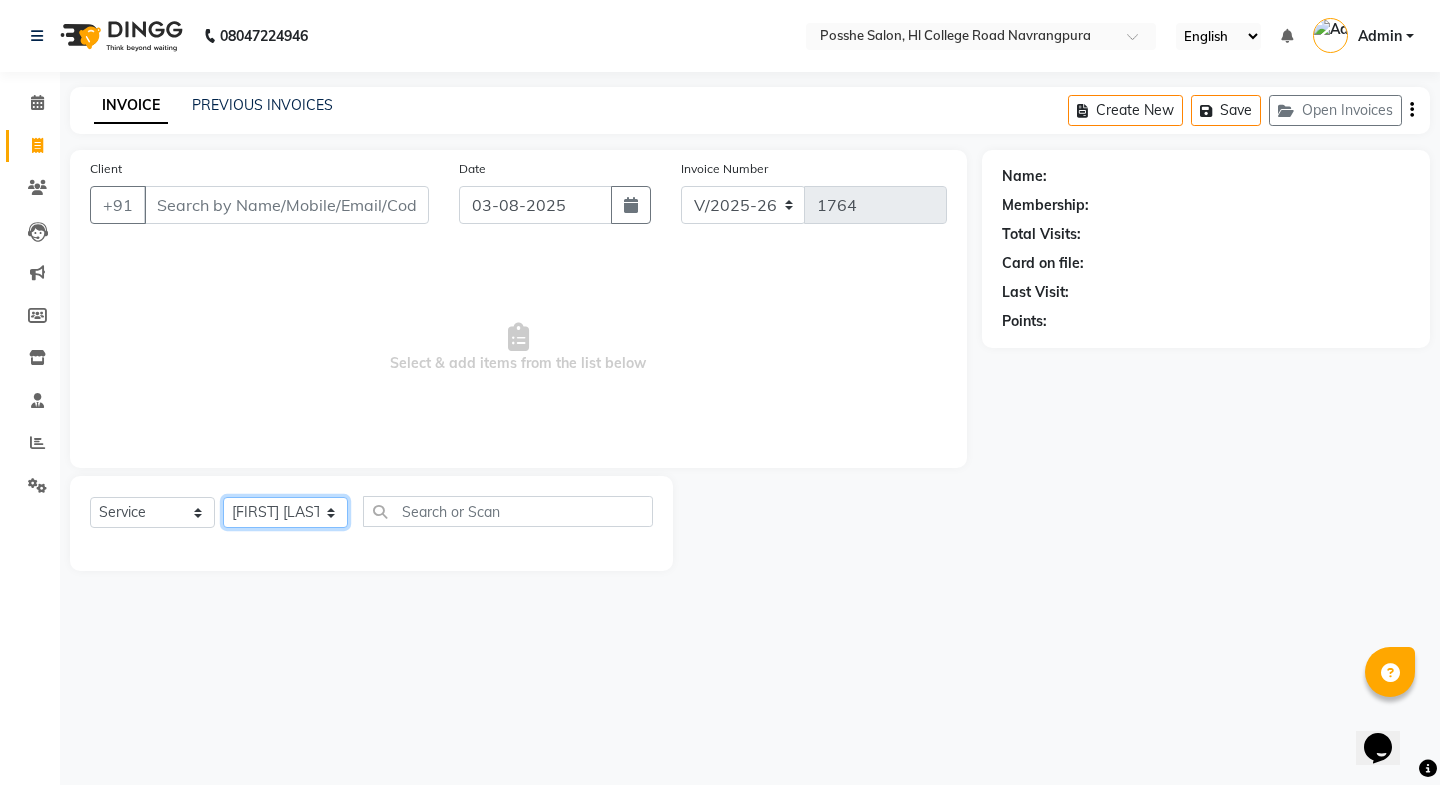 click on "Select Stylist [FIRST] [LAST] [FIRST] [LAST] [FIRST] [LAST] Posshe for products [FIRST] [LAST] [FIRST] [LAST]" 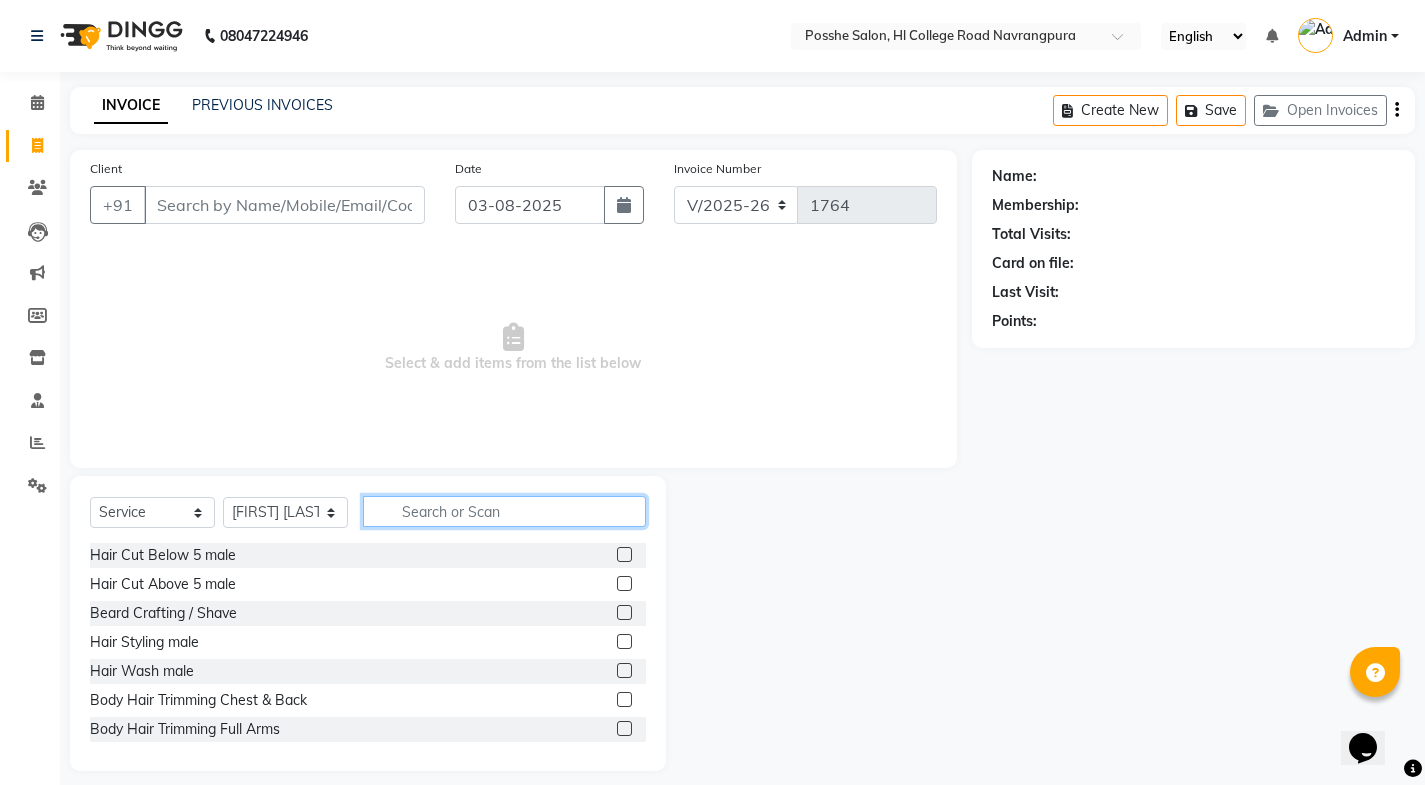 click 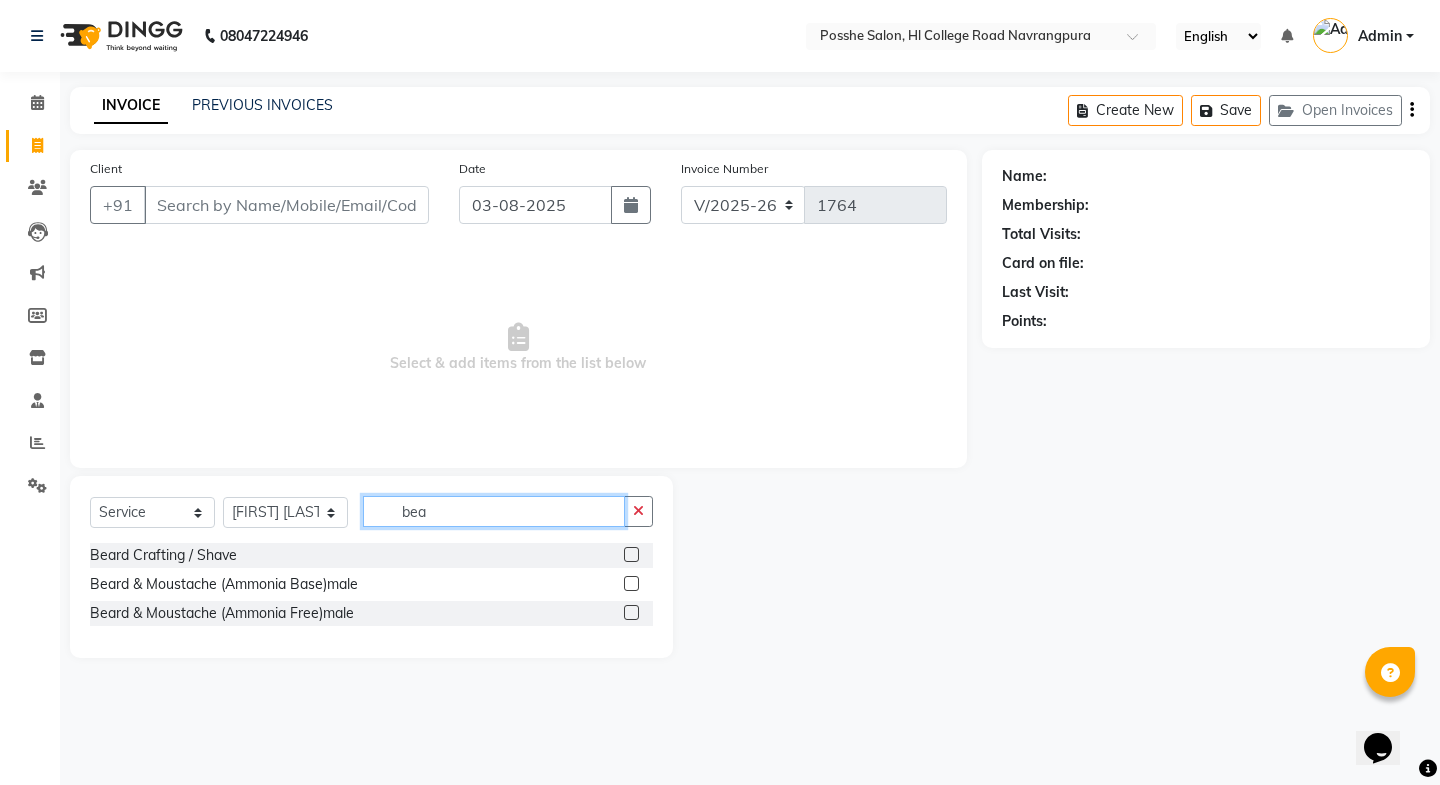 type on "bea" 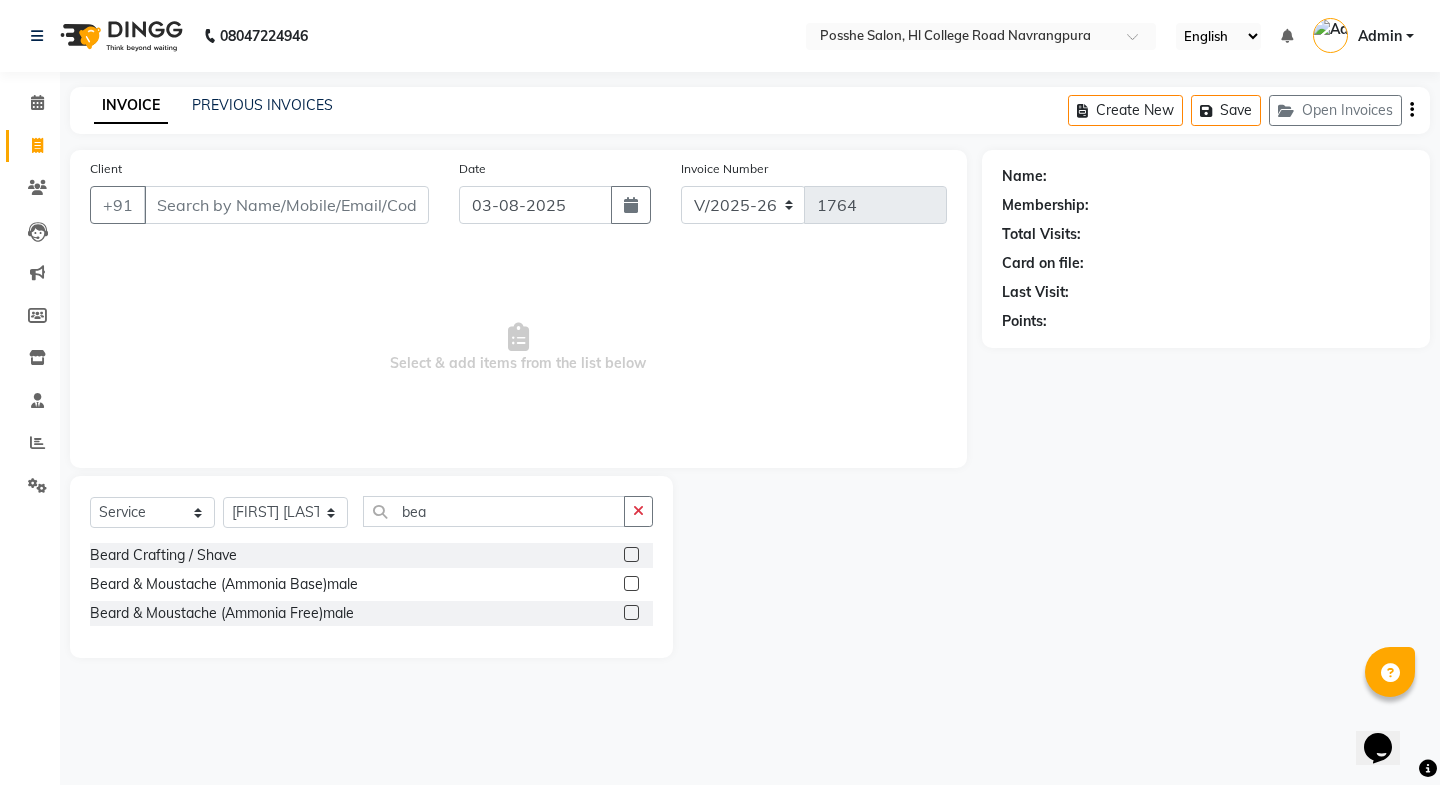 click 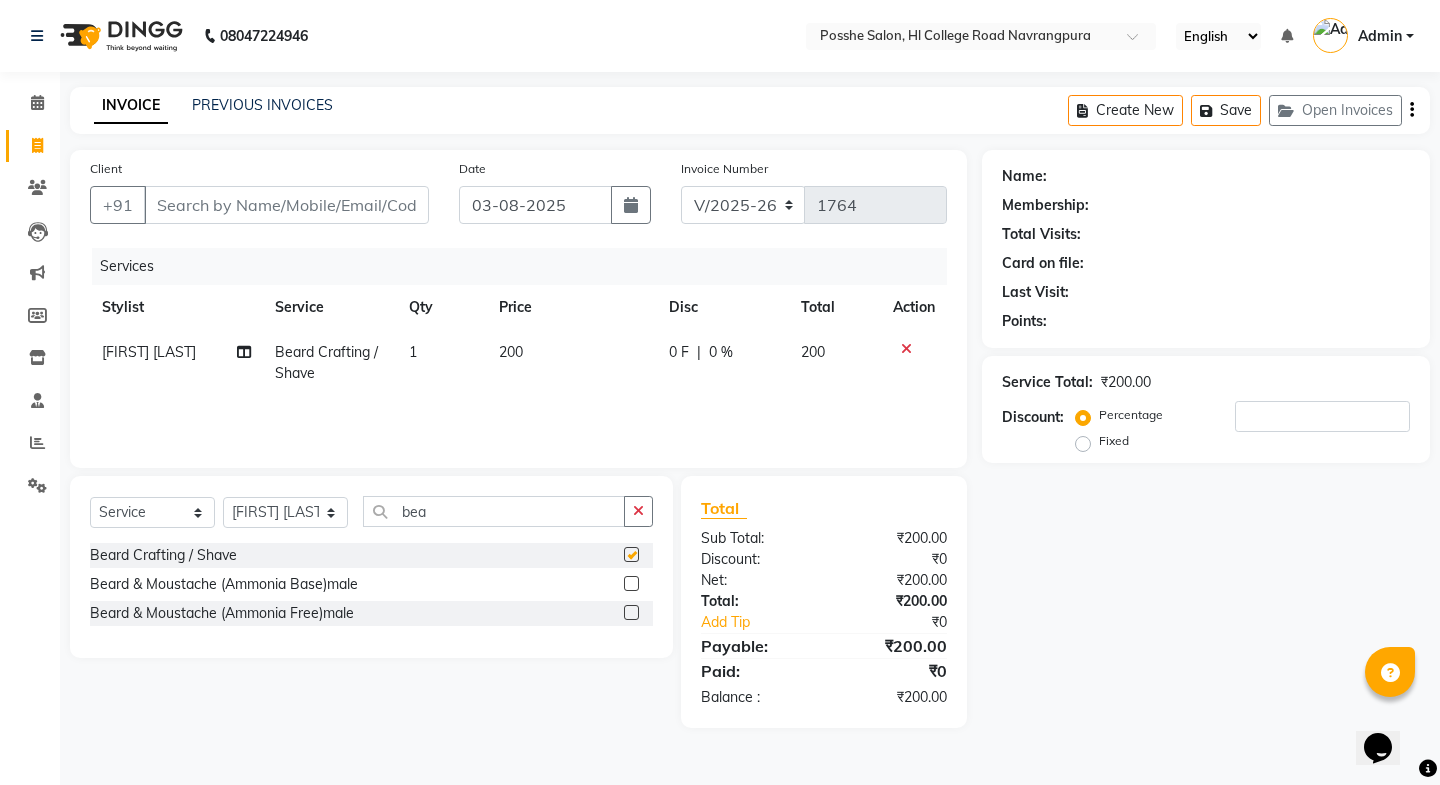 checkbox on "false" 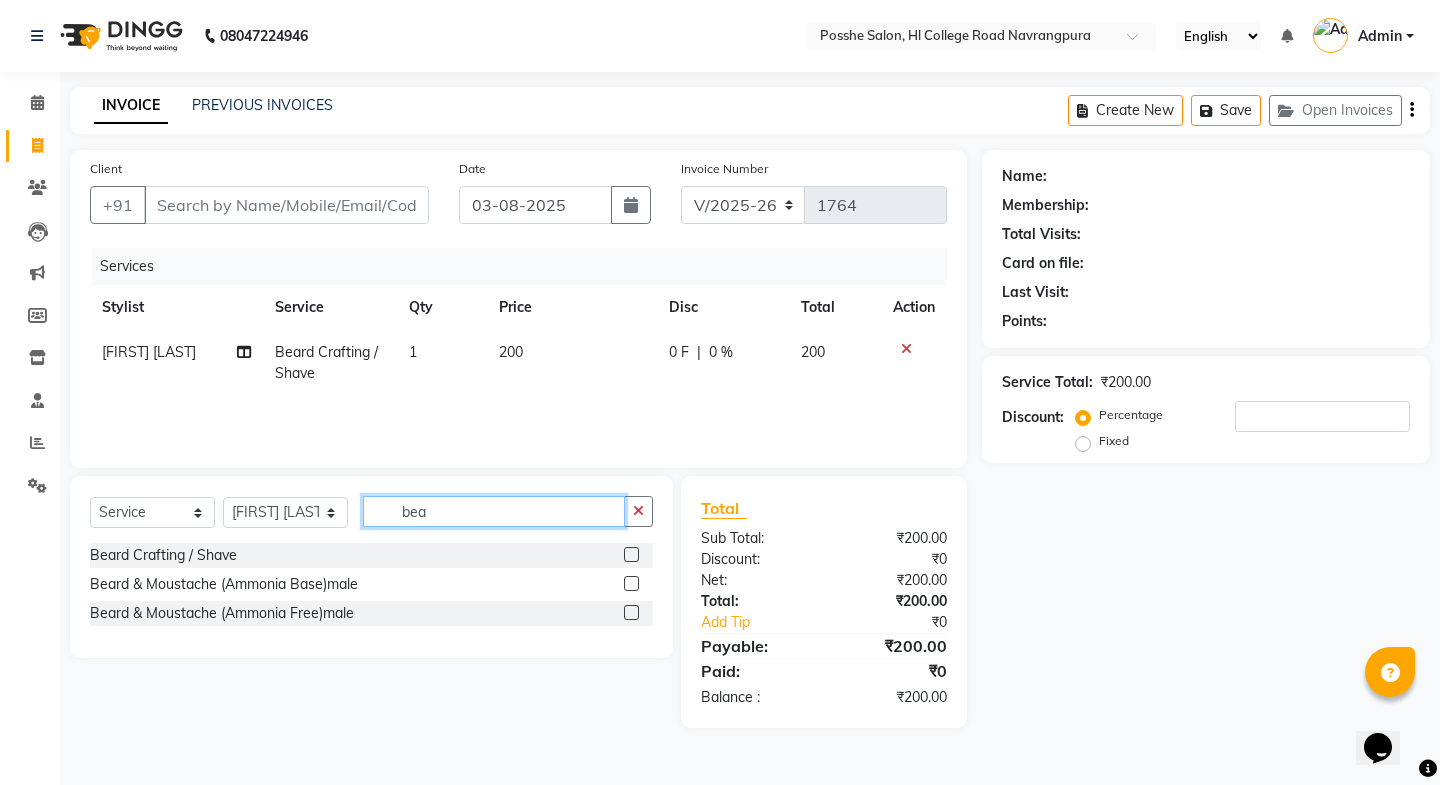 click on "bea" 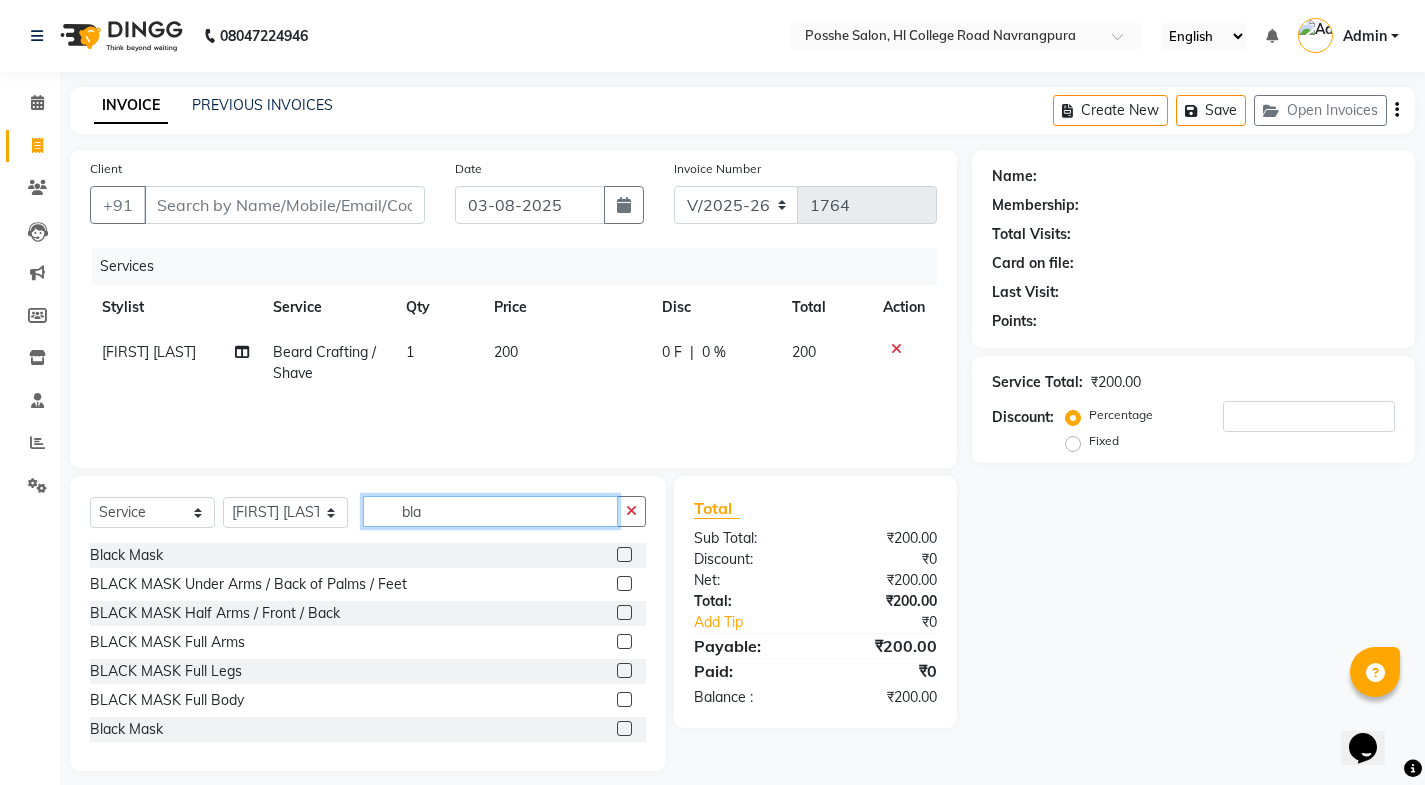 type on "bla" 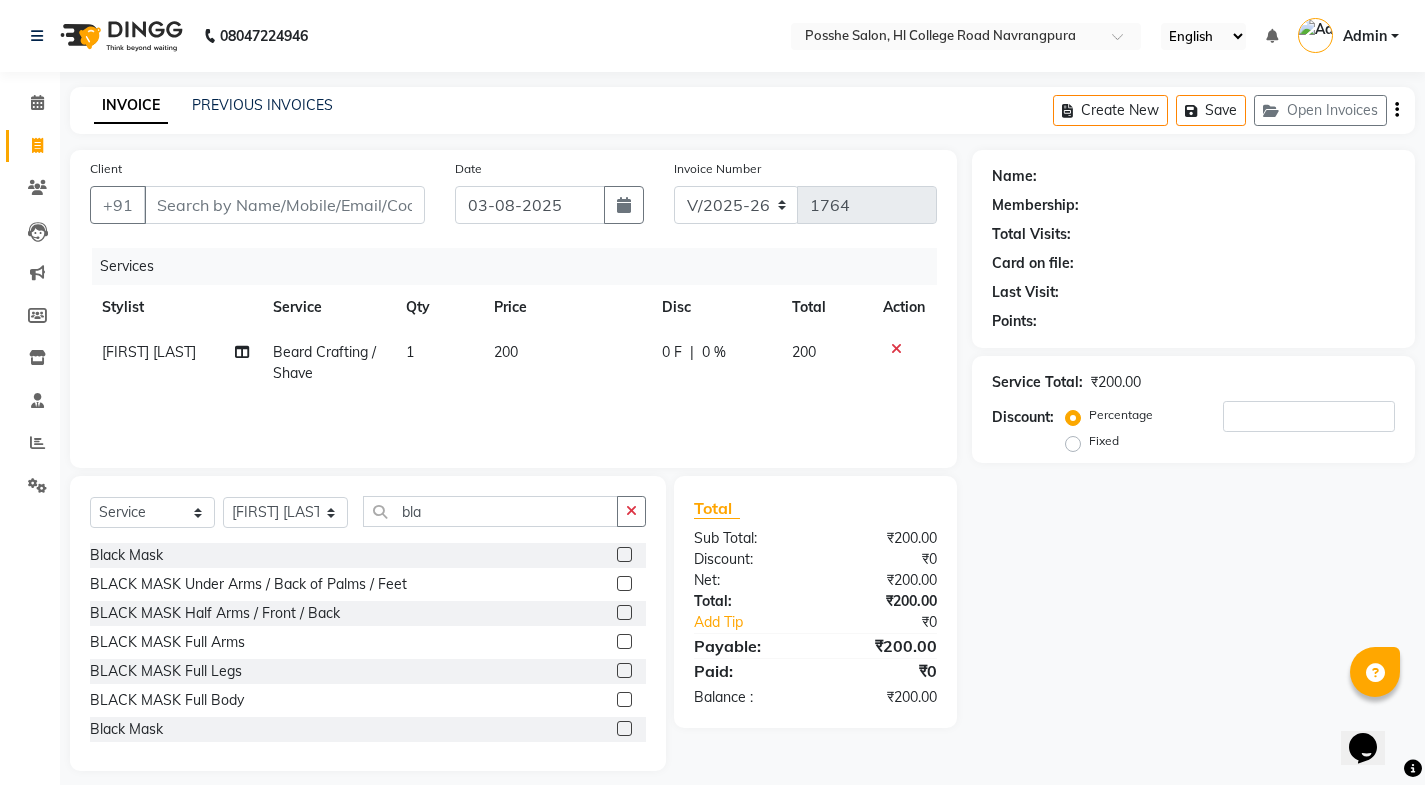 click 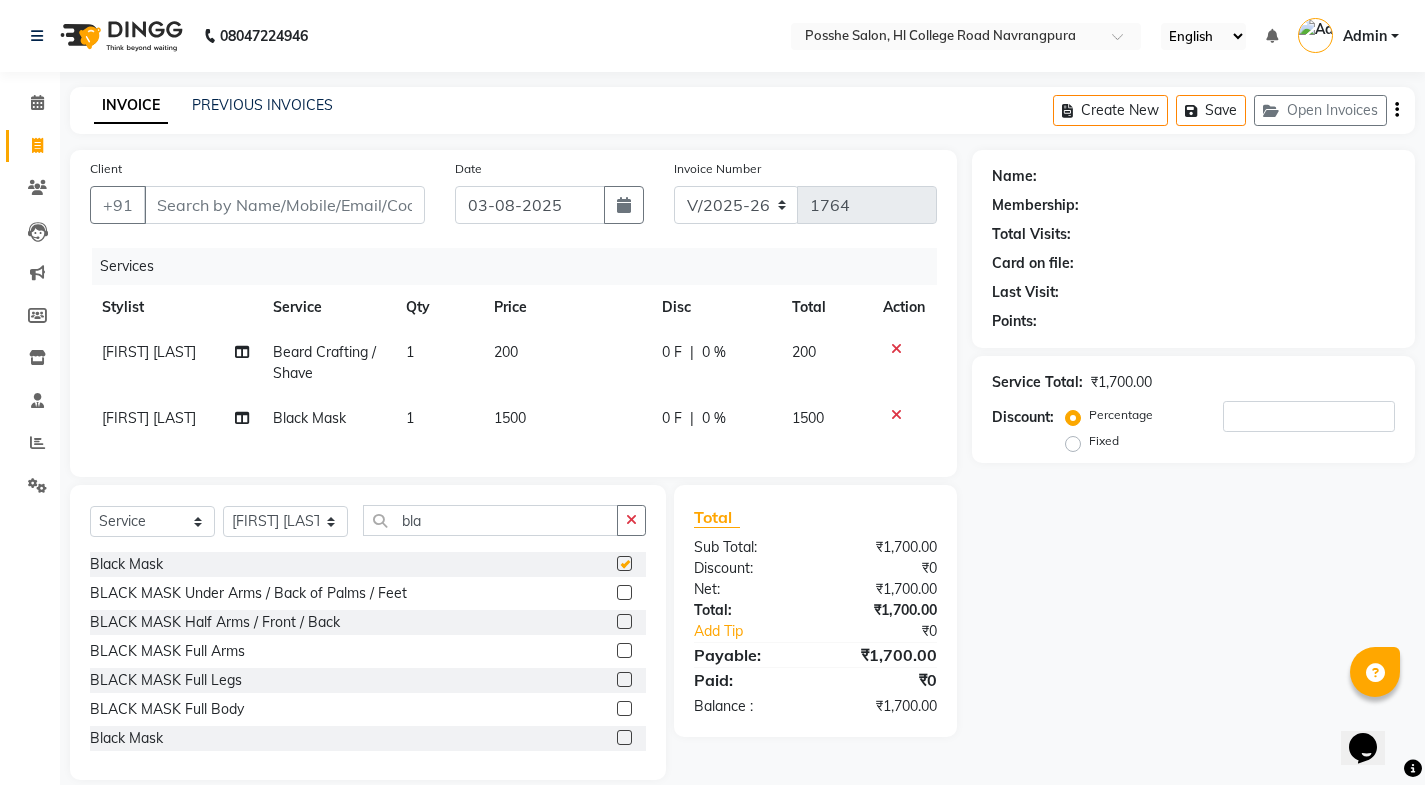 checkbox on "false" 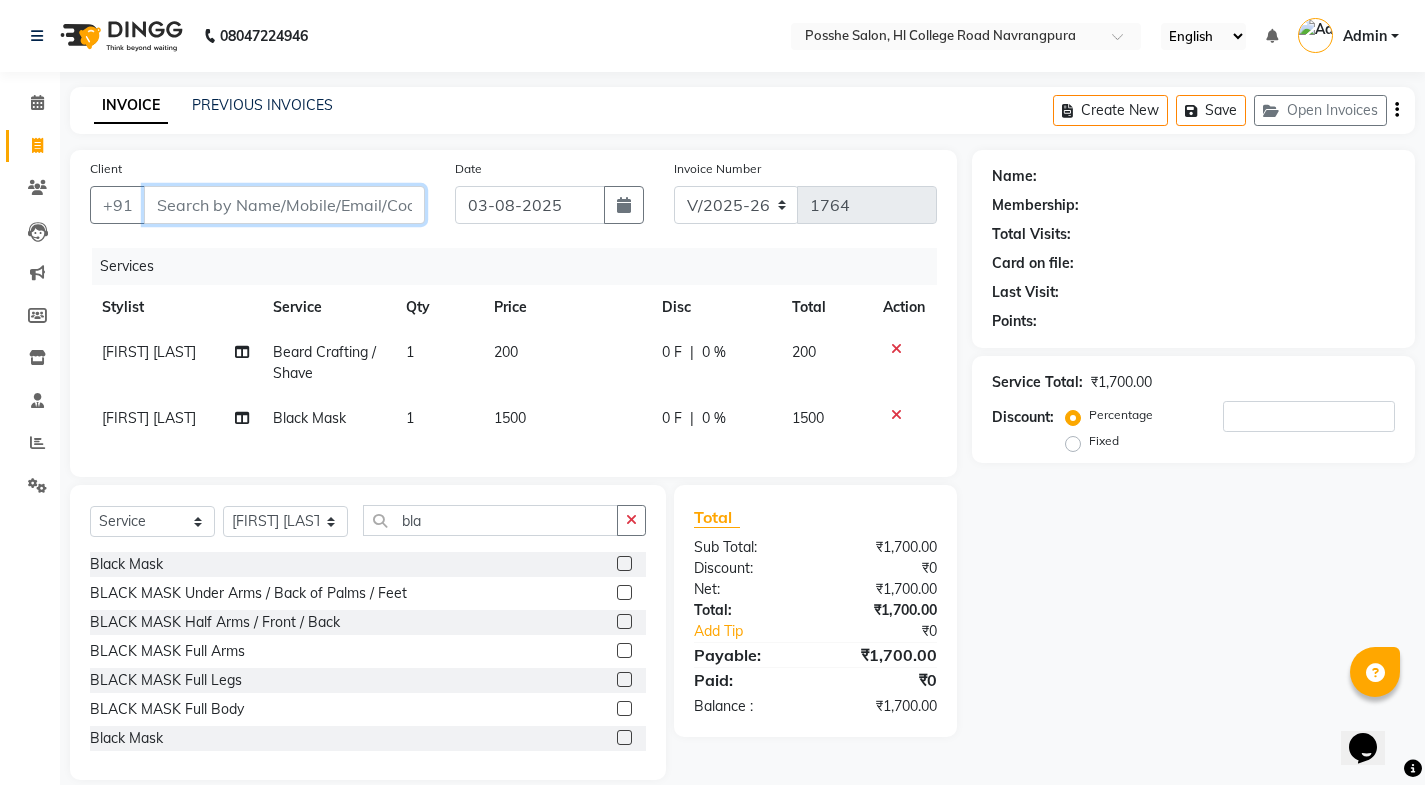 click on "Client" at bounding box center (284, 205) 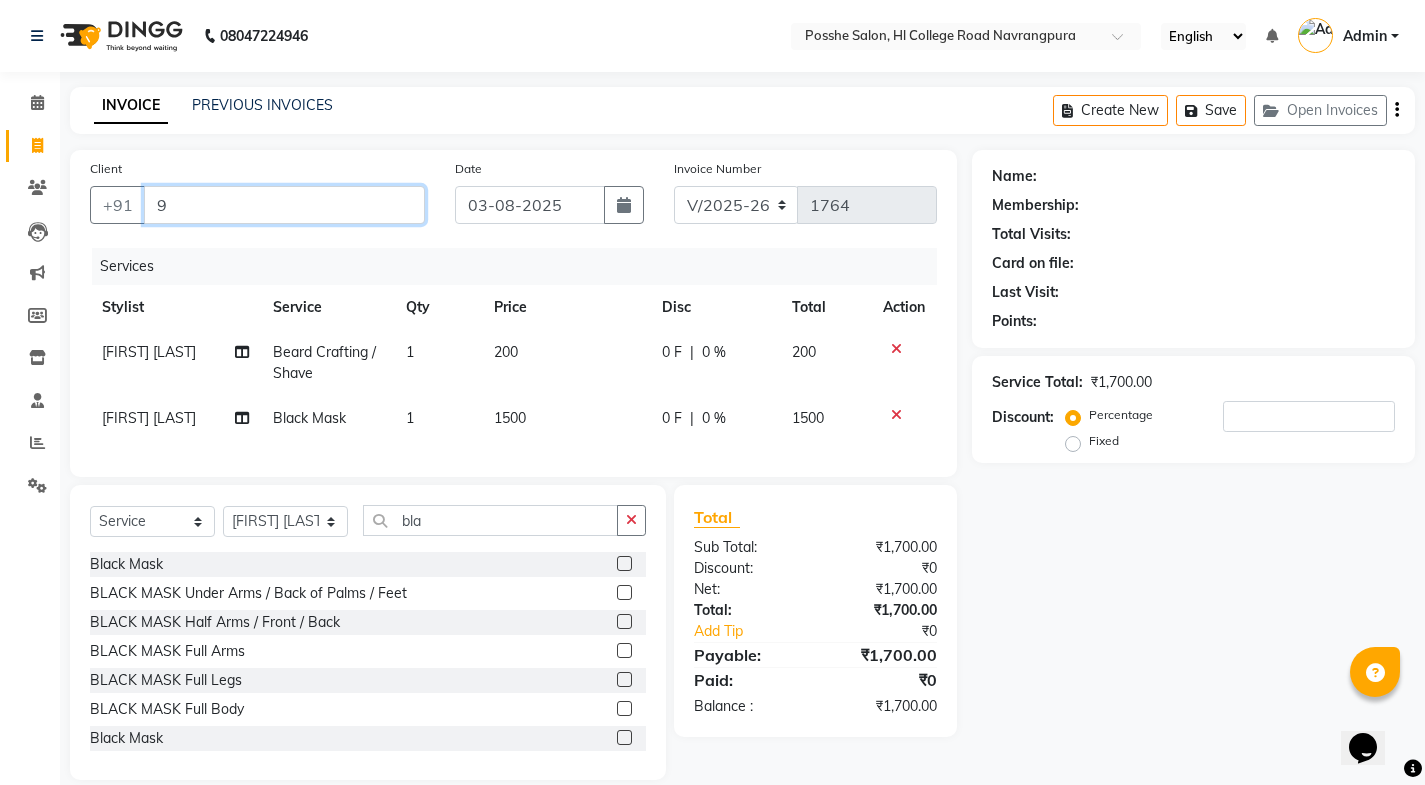 type on "0" 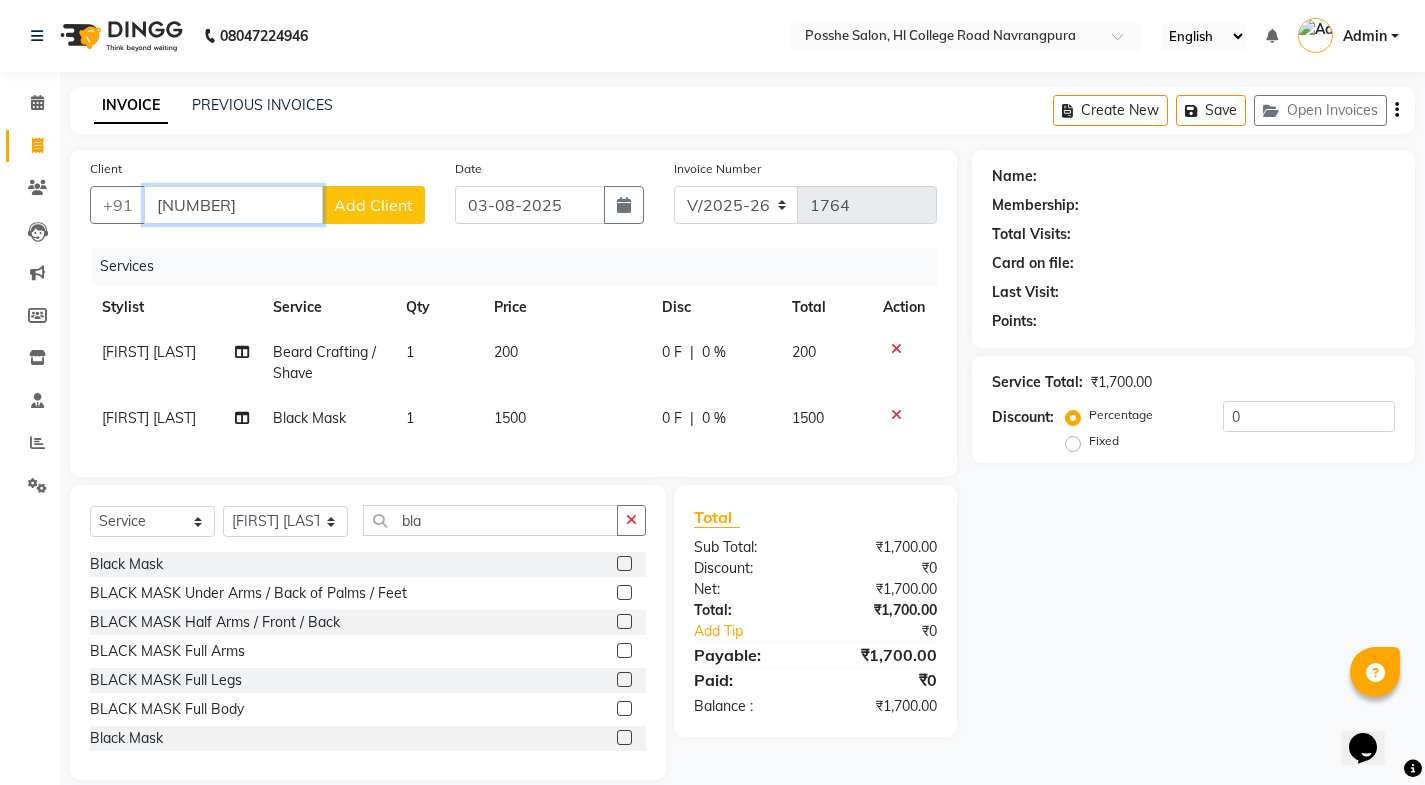type on "9588009071" 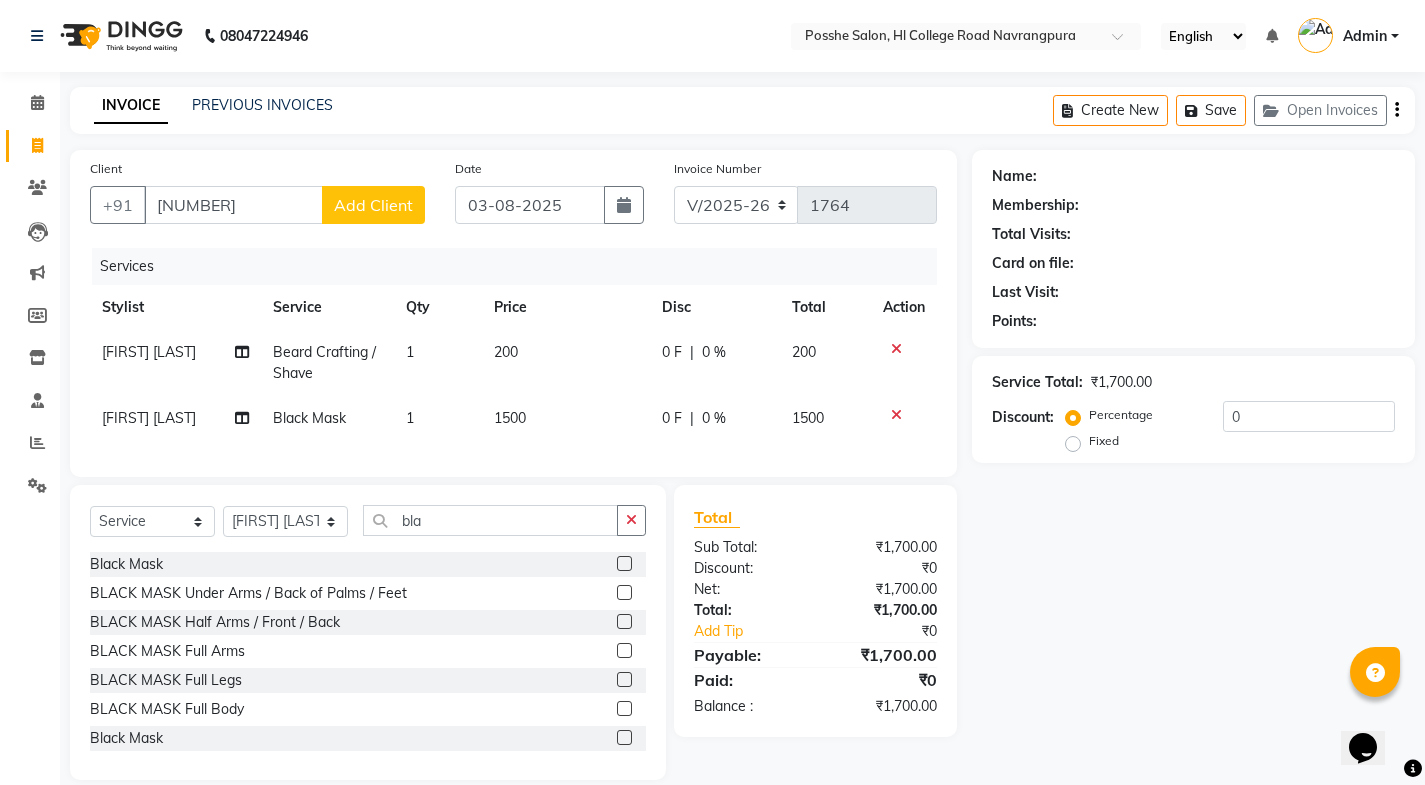 click on "Add Client" 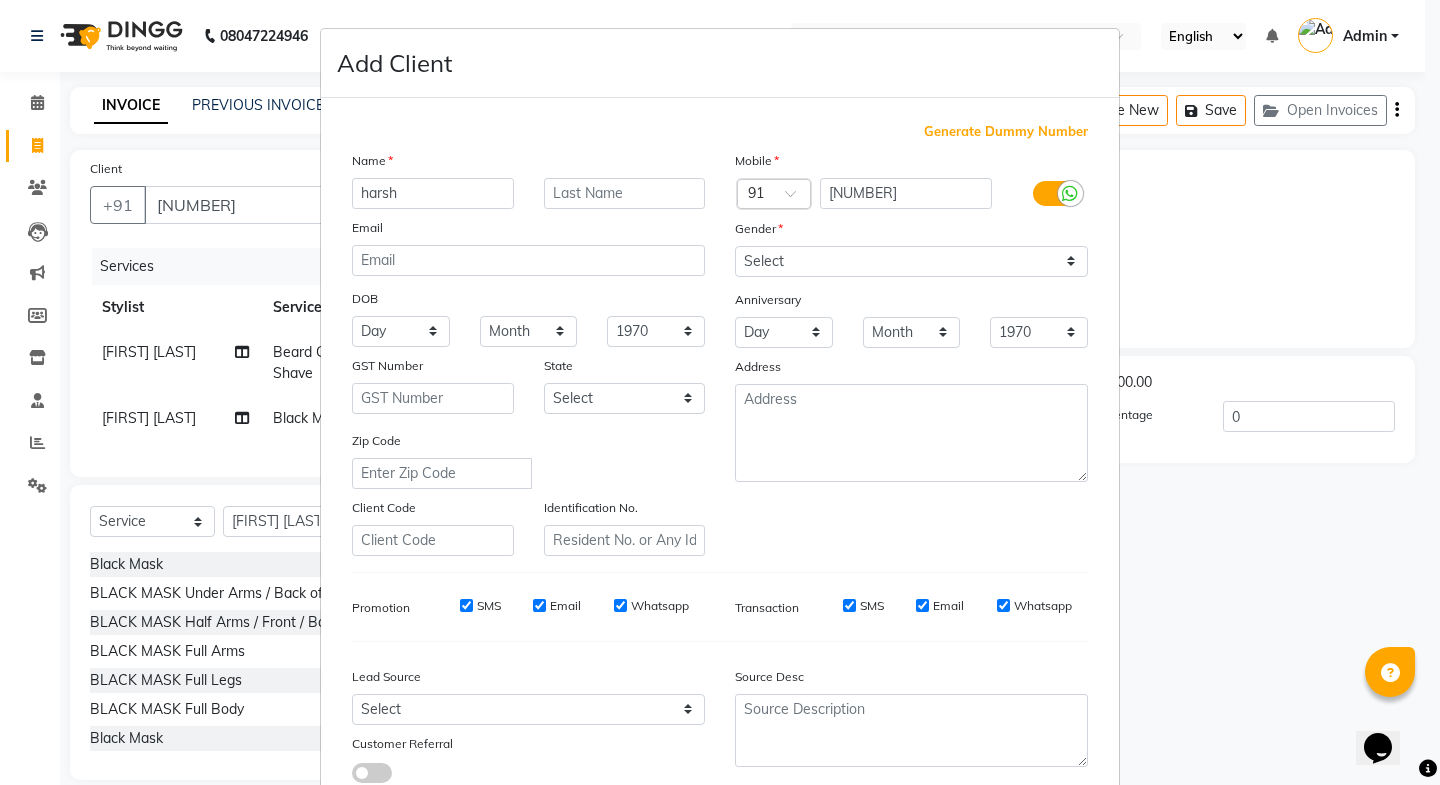 type on "harsh" 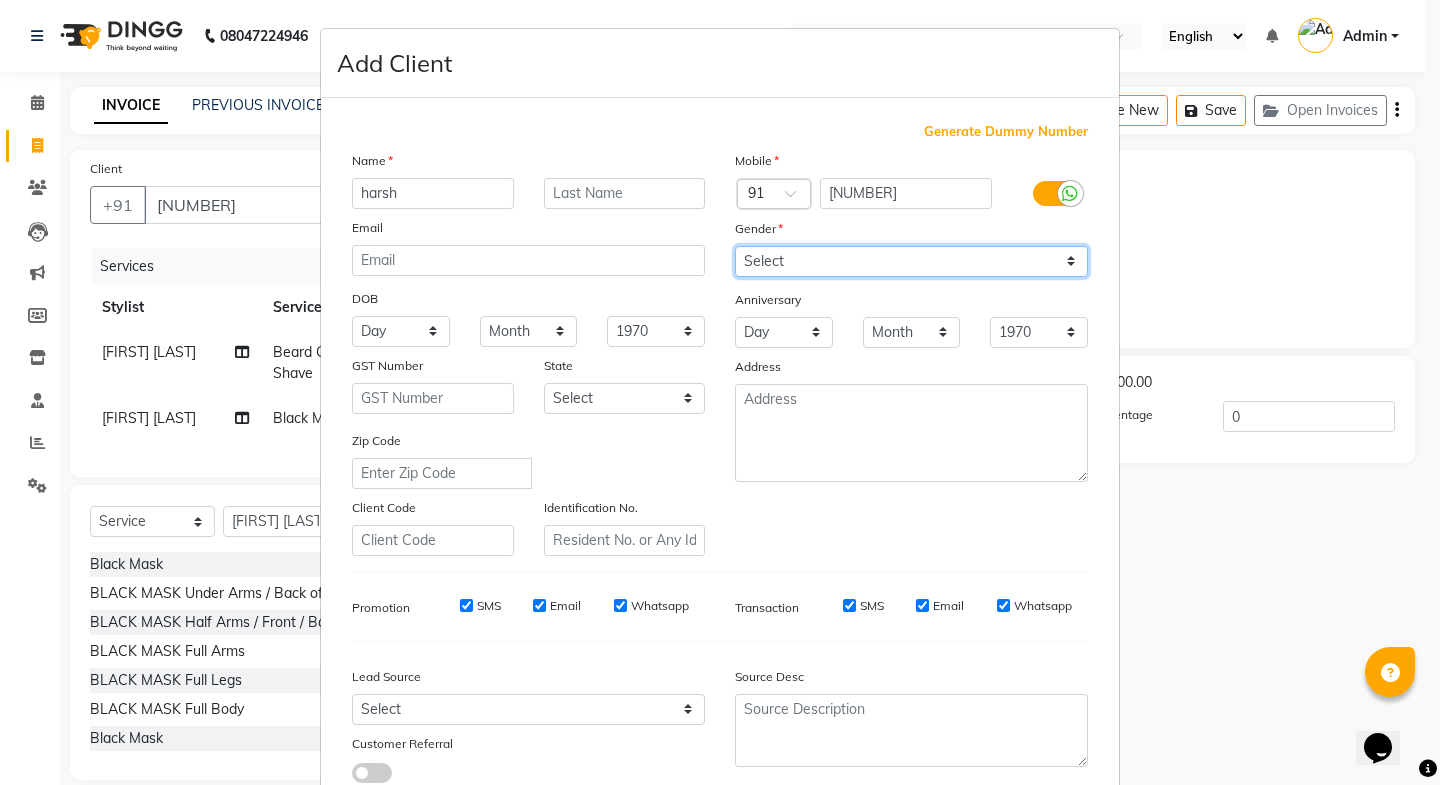 drag, startPoint x: 978, startPoint y: 254, endPoint x: 963, endPoint y: 279, distance: 29.15476 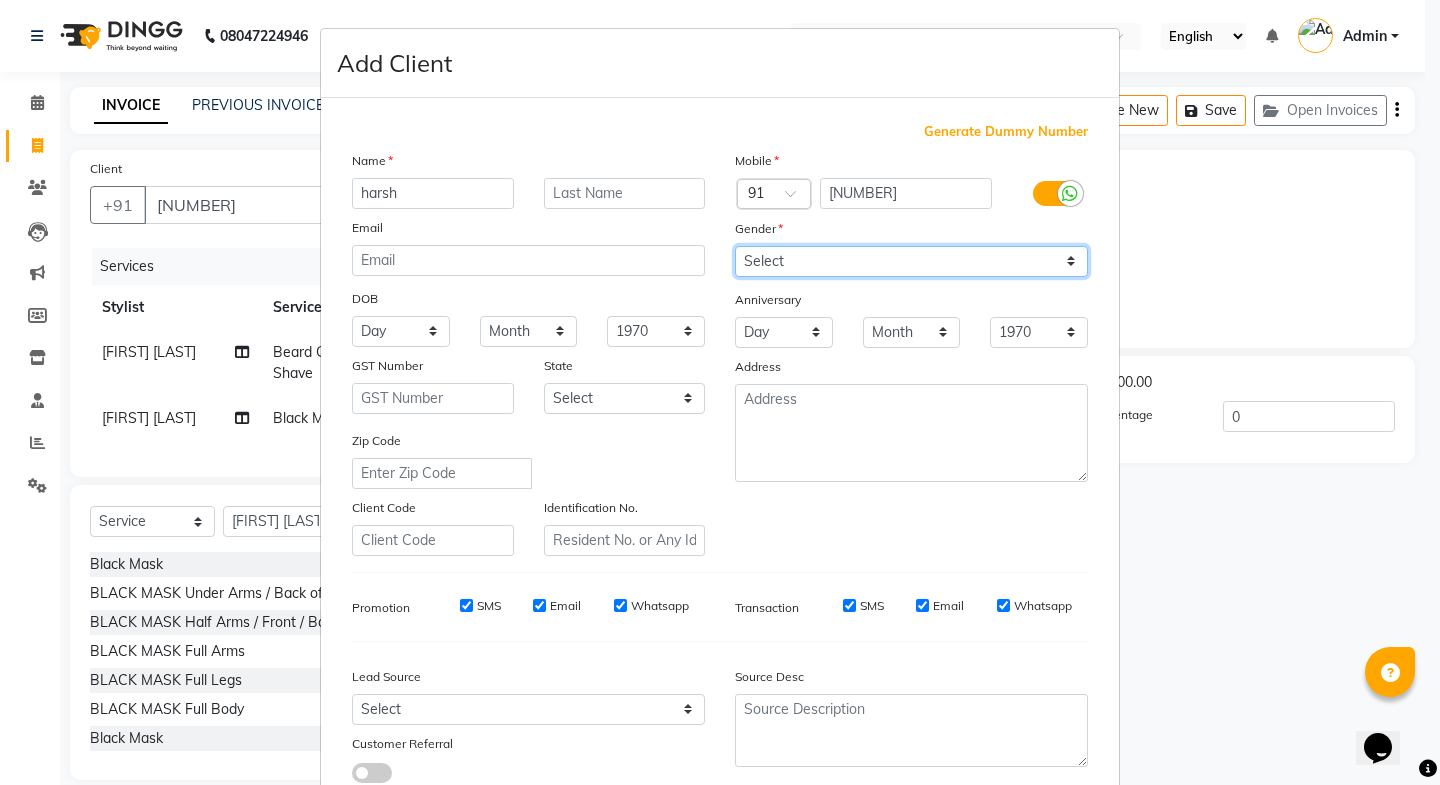 select on "male" 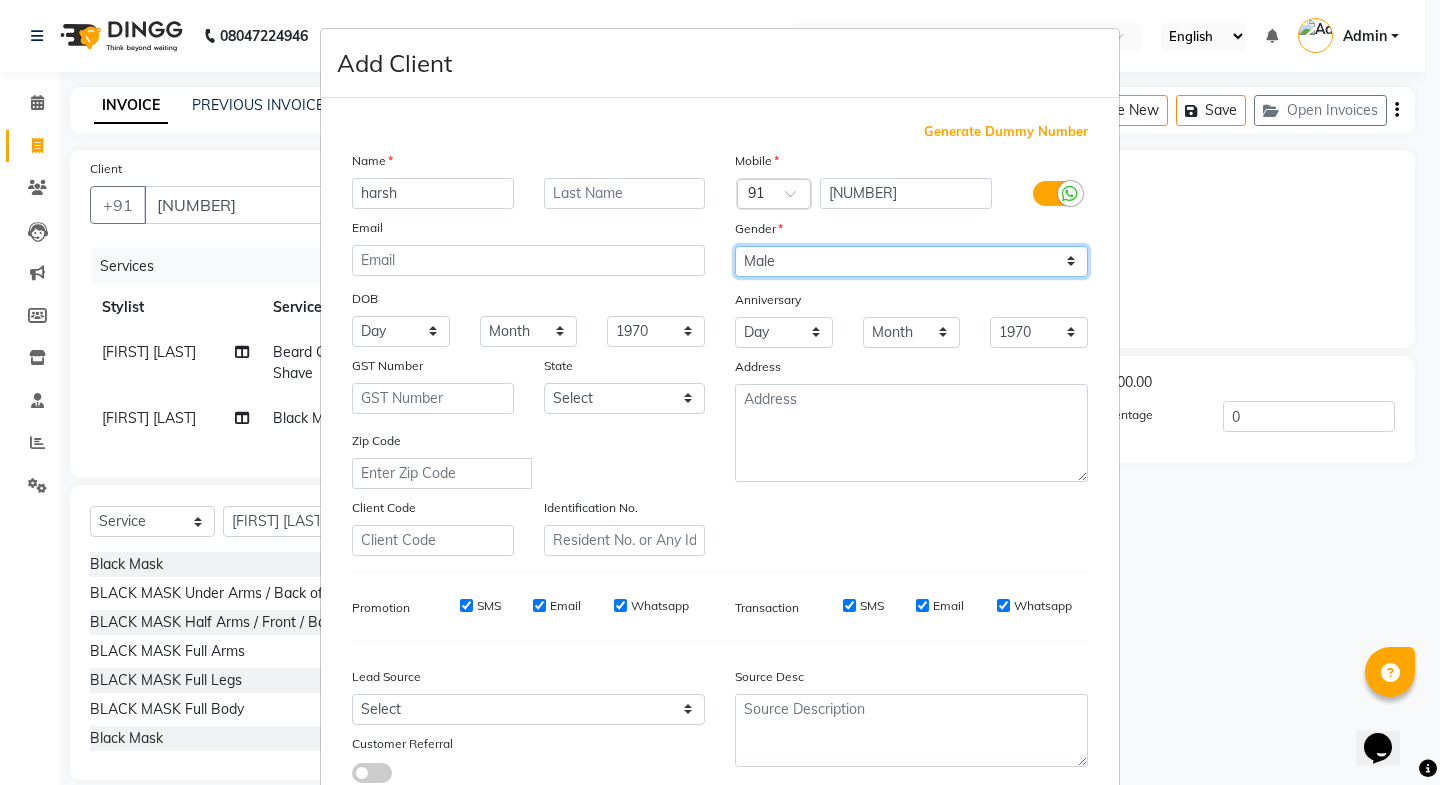 click on "Select Male Female Other Prefer Not To Say" at bounding box center (911, 261) 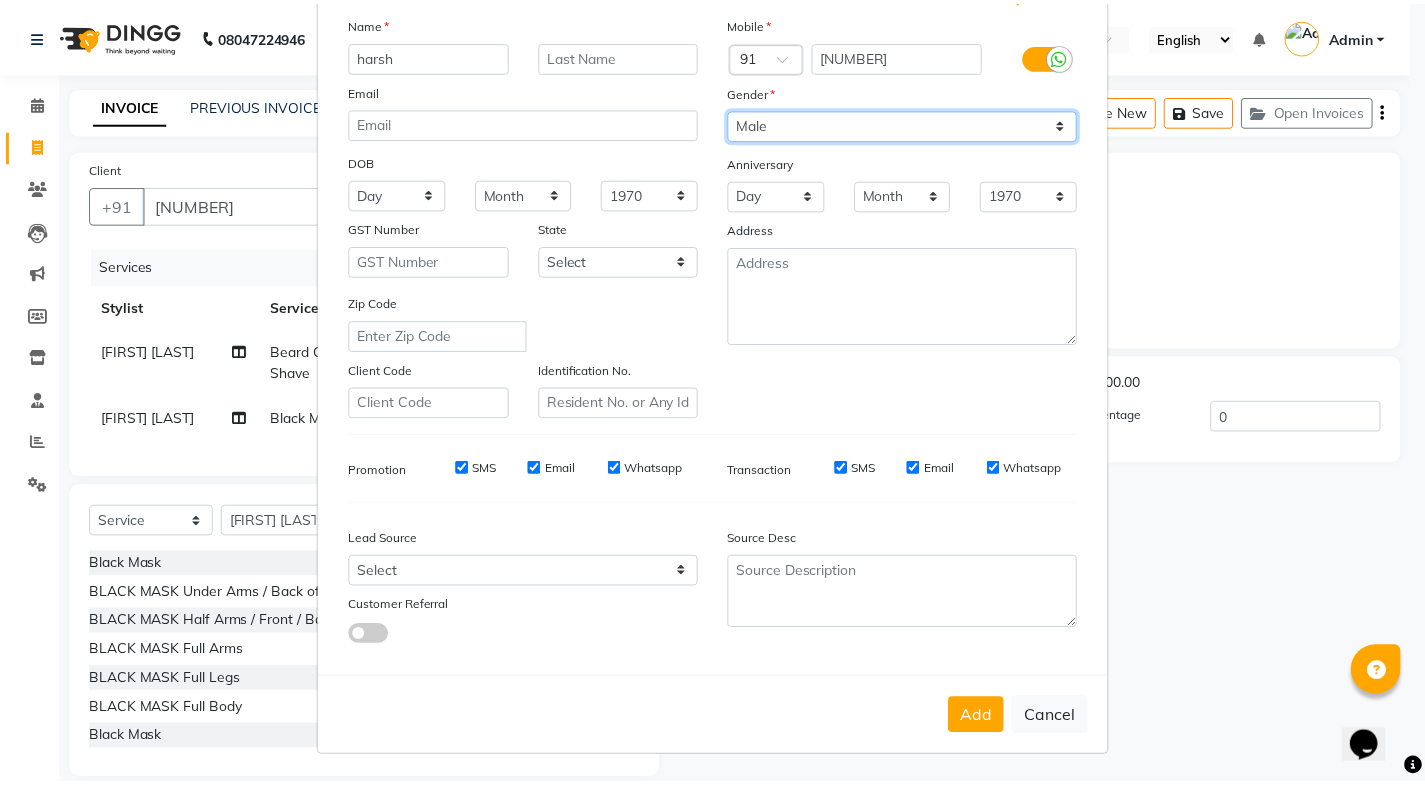 scroll, scrollTop: 138, scrollLeft: 0, axis: vertical 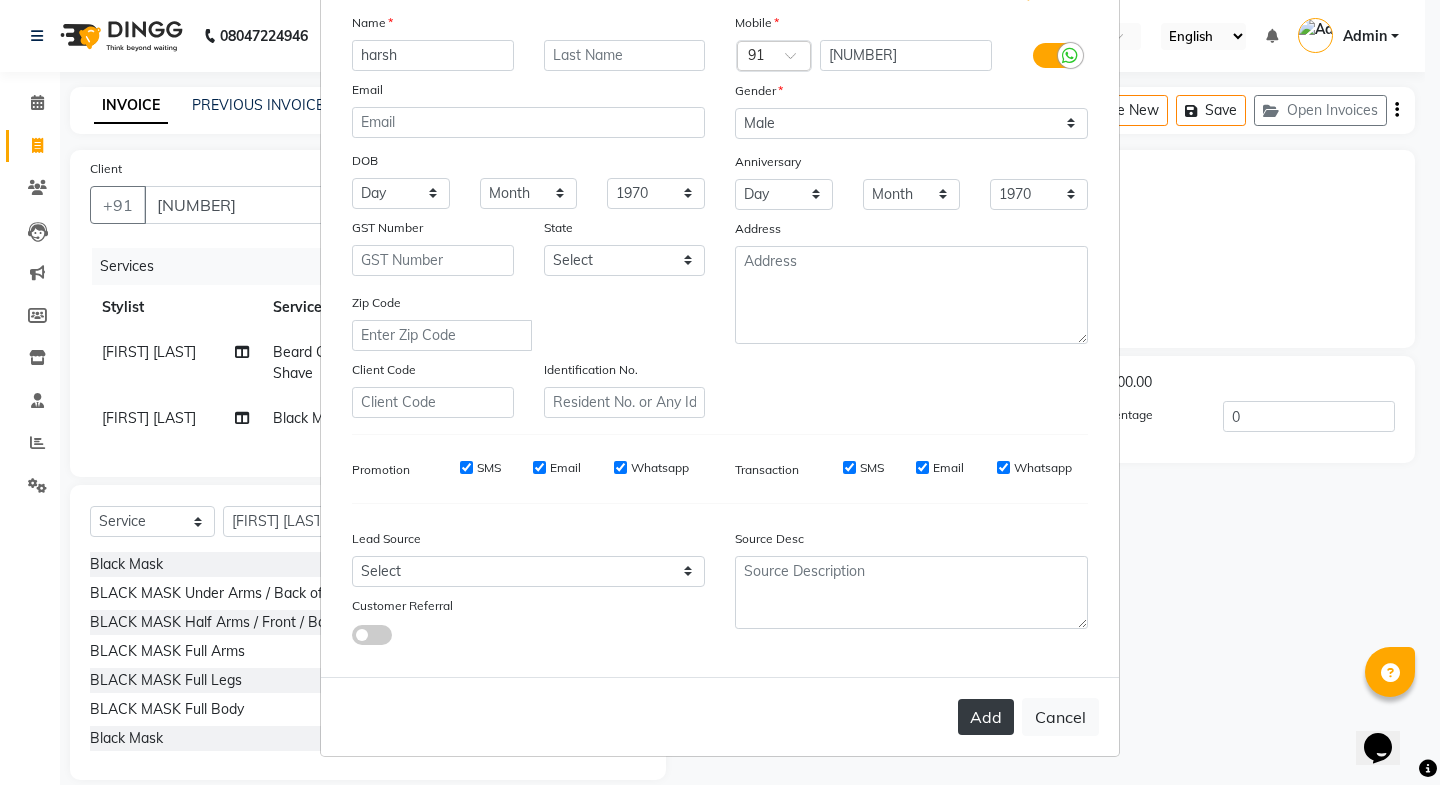 click on "Add" at bounding box center [986, 717] 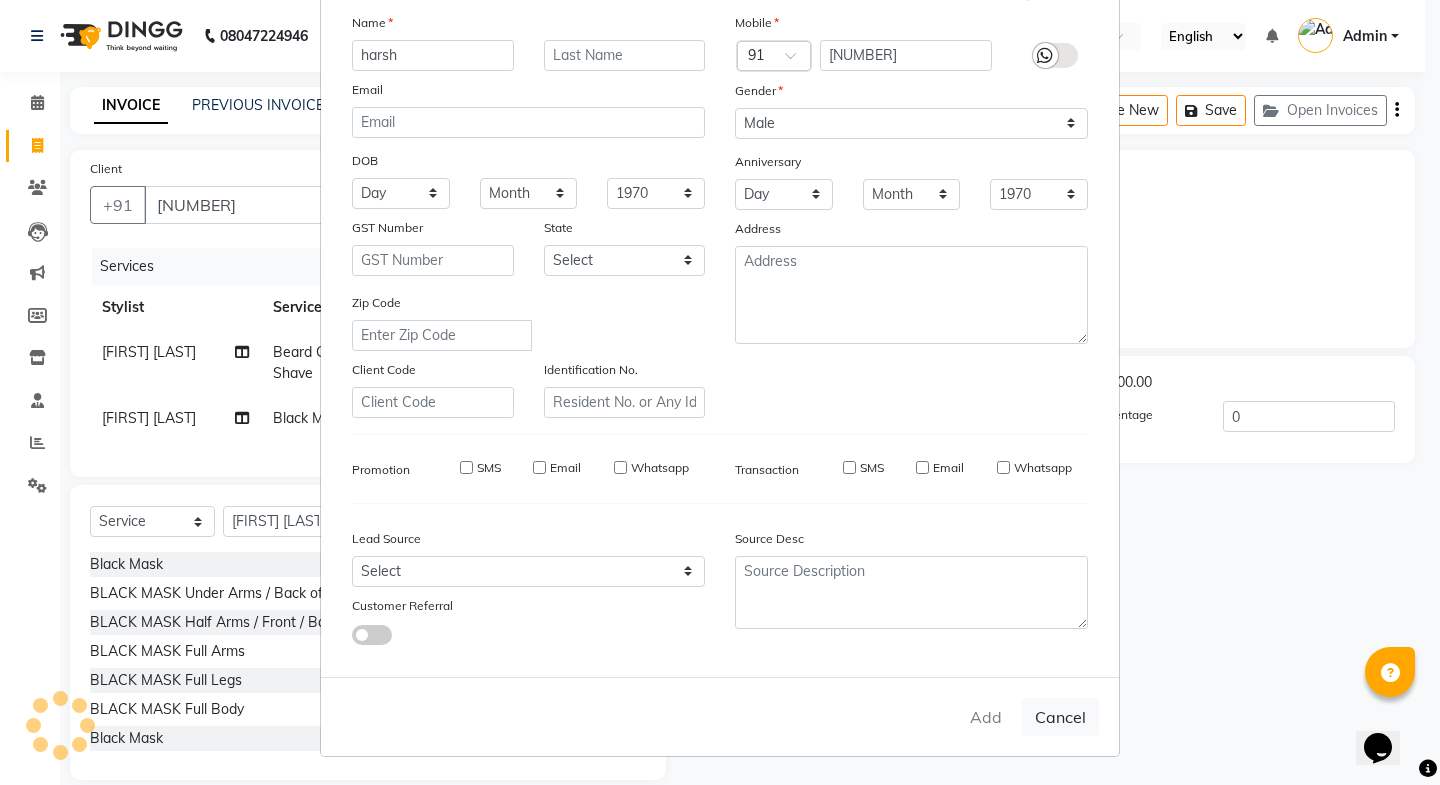 type 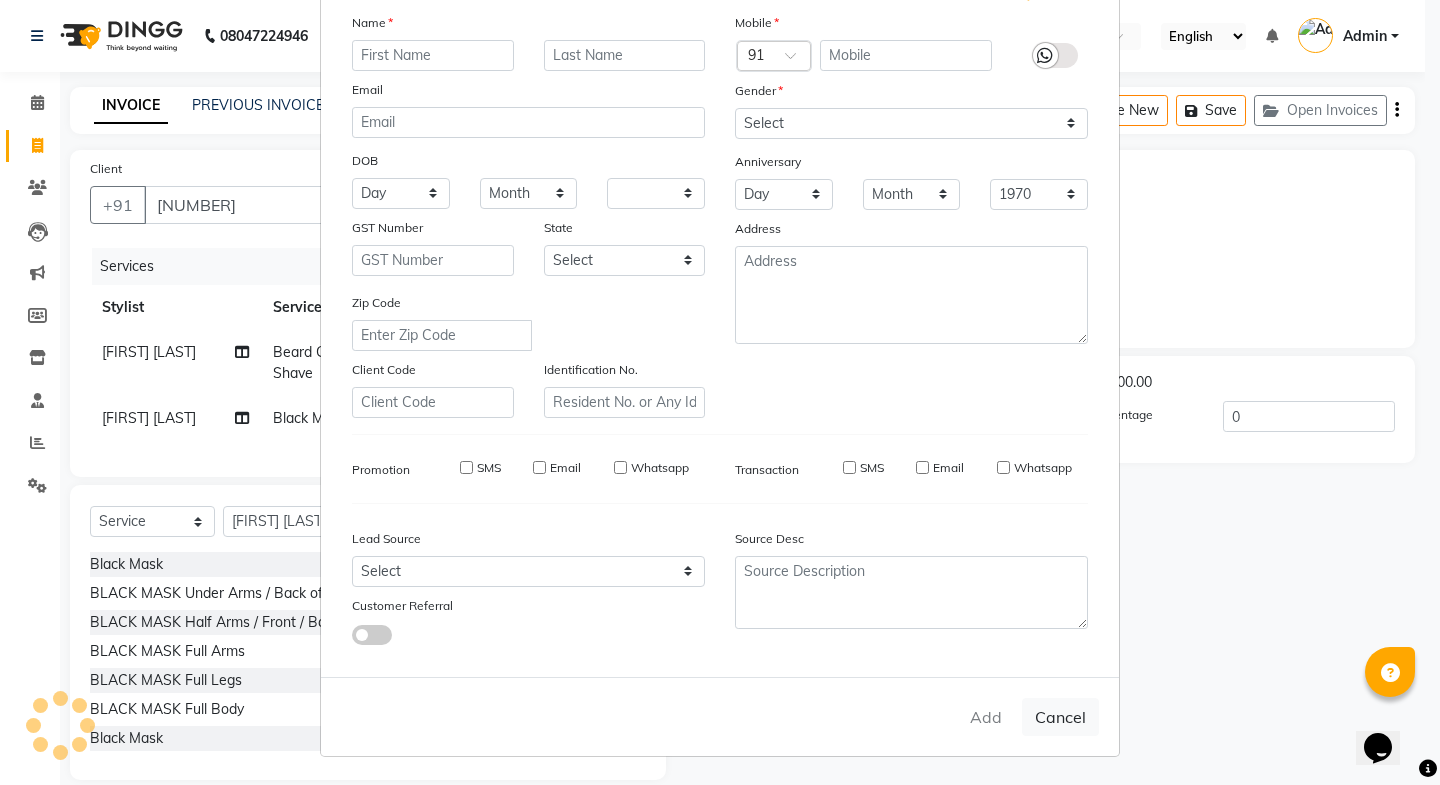 select 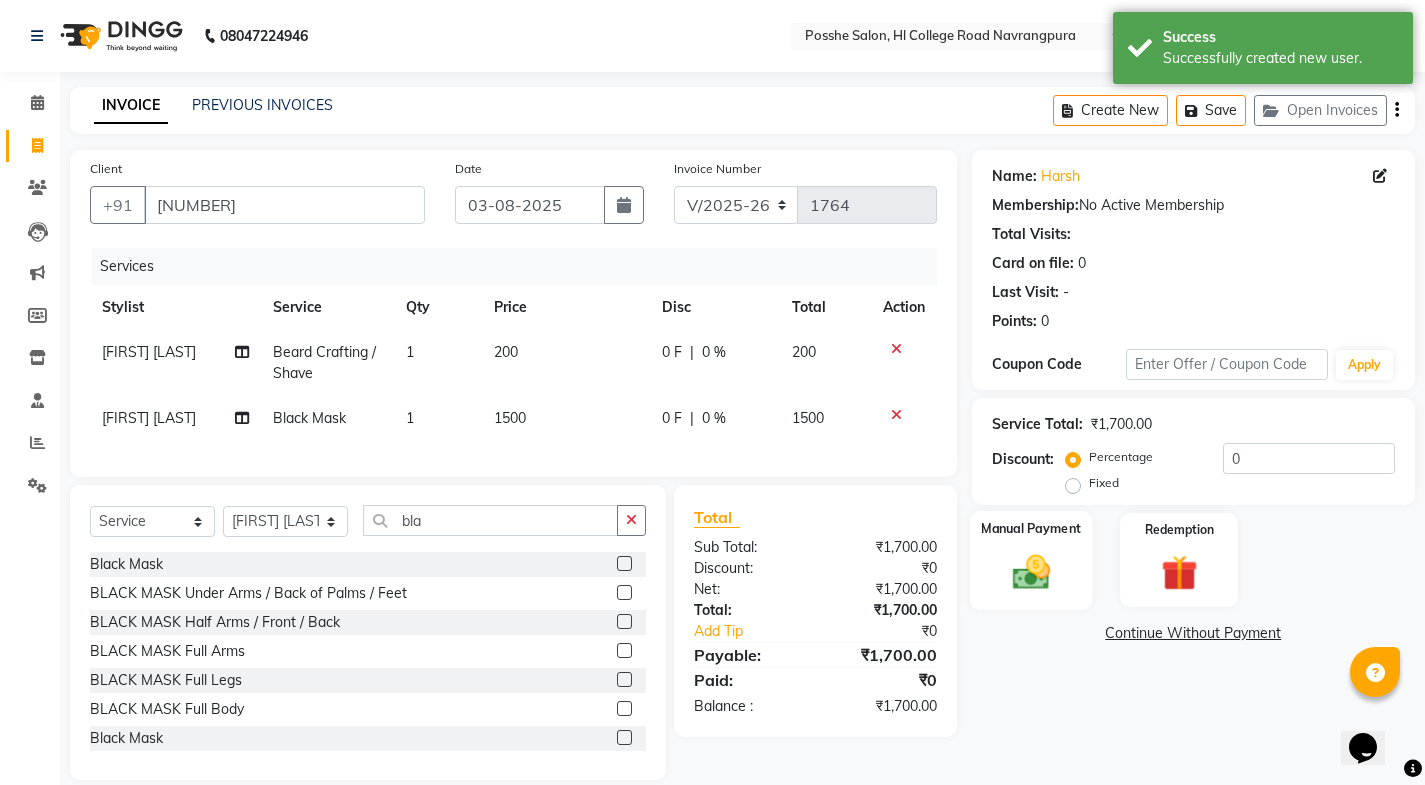 click 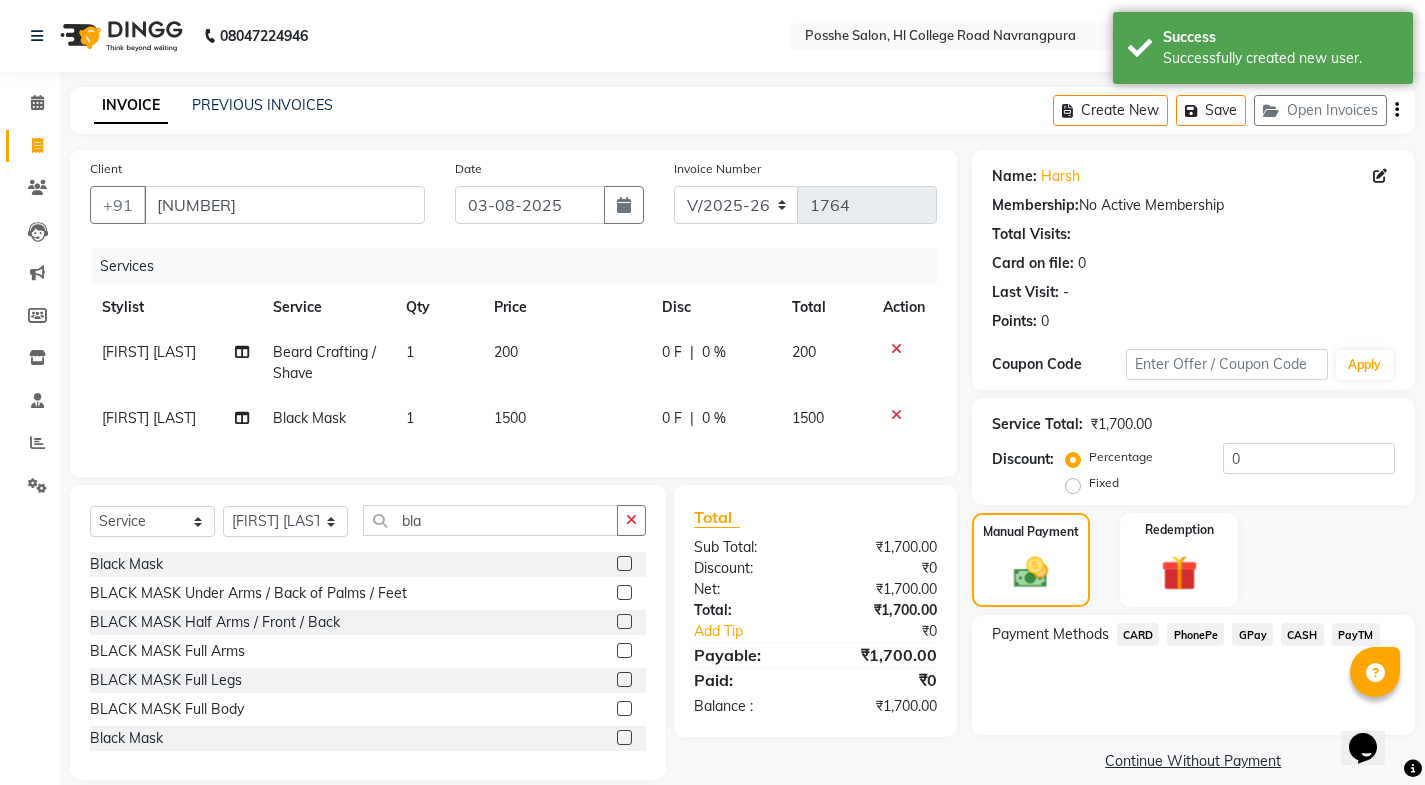 click on "PayTM" 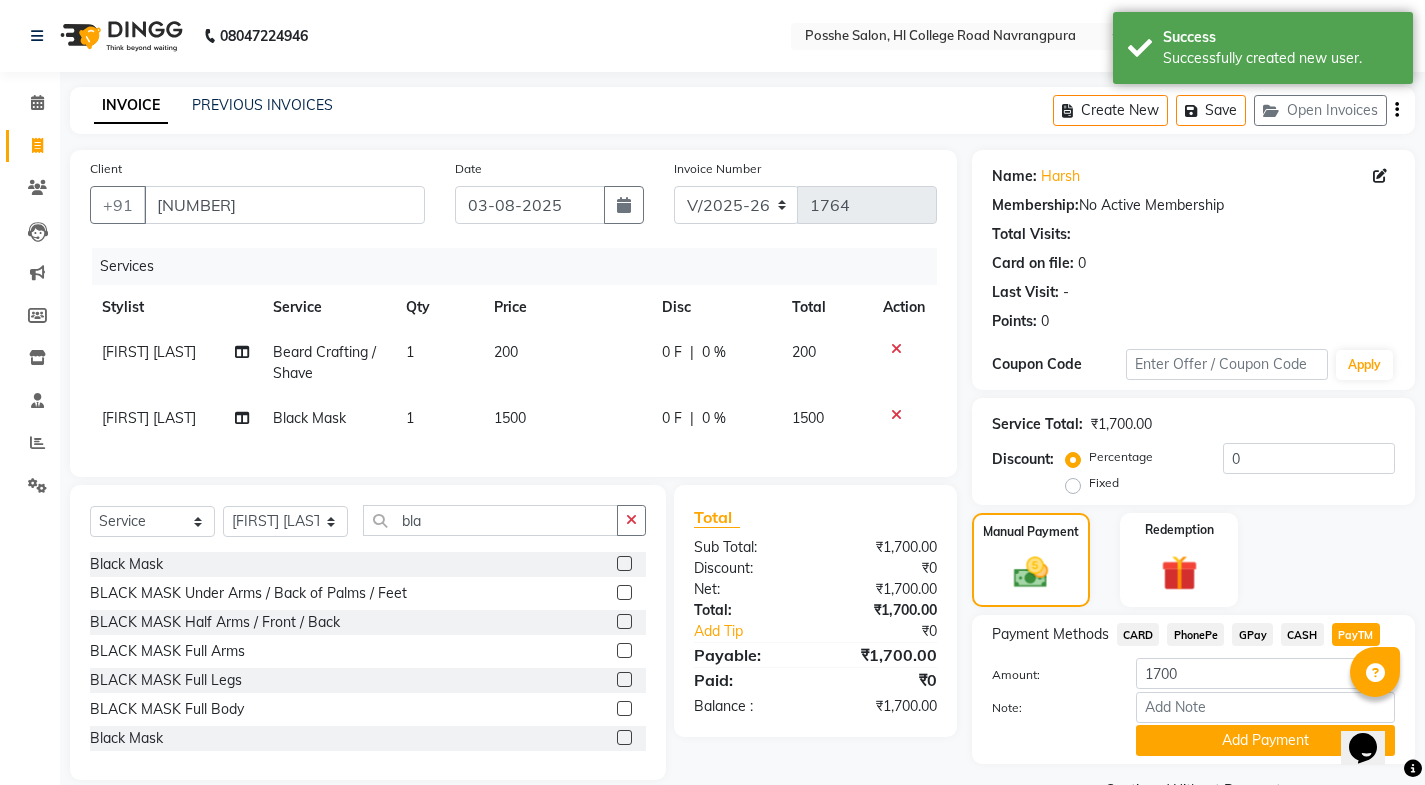scroll, scrollTop: 50, scrollLeft: 0, axis: vertical 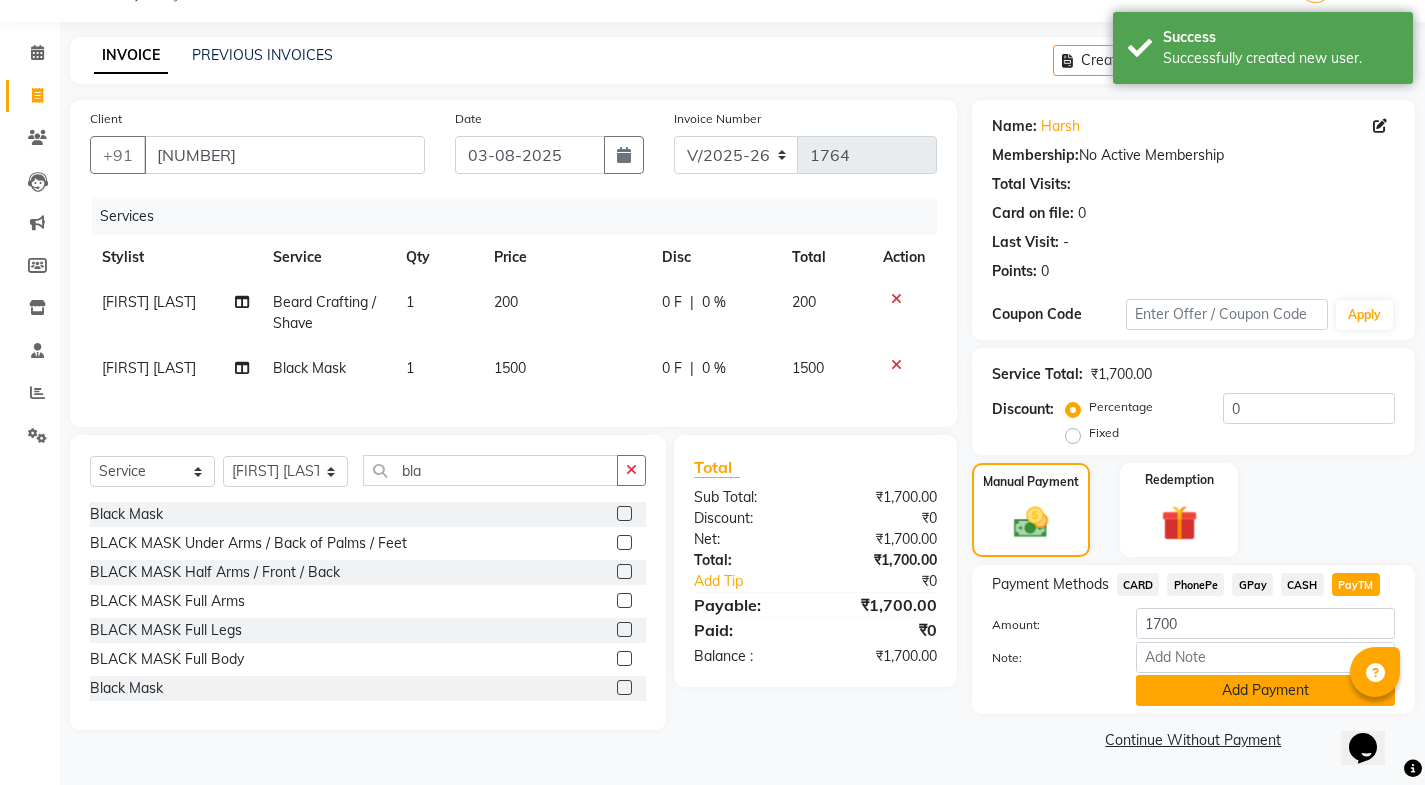 click on "Add Payment" 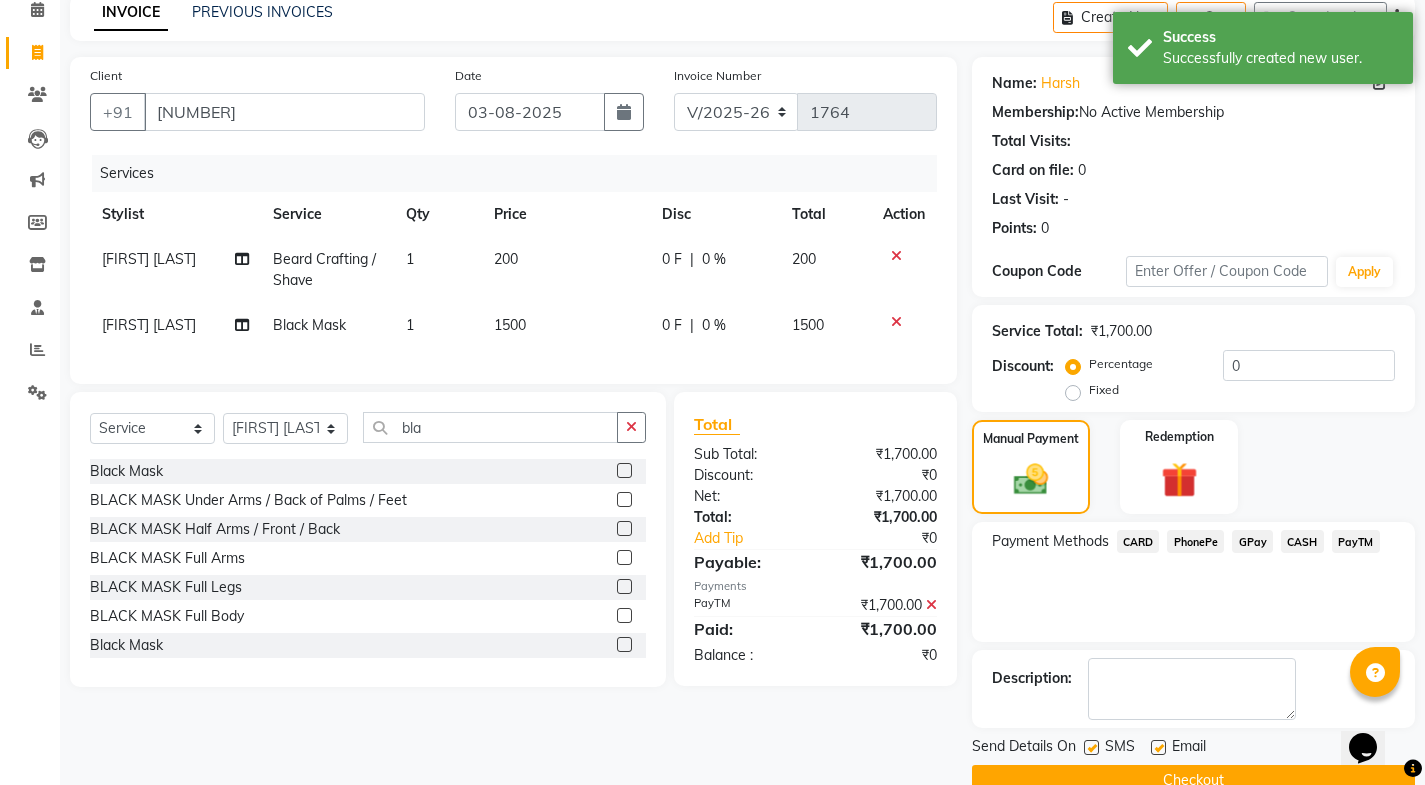 scroll, scrollTop: 134, scrollLeft: 0, axis: vertical 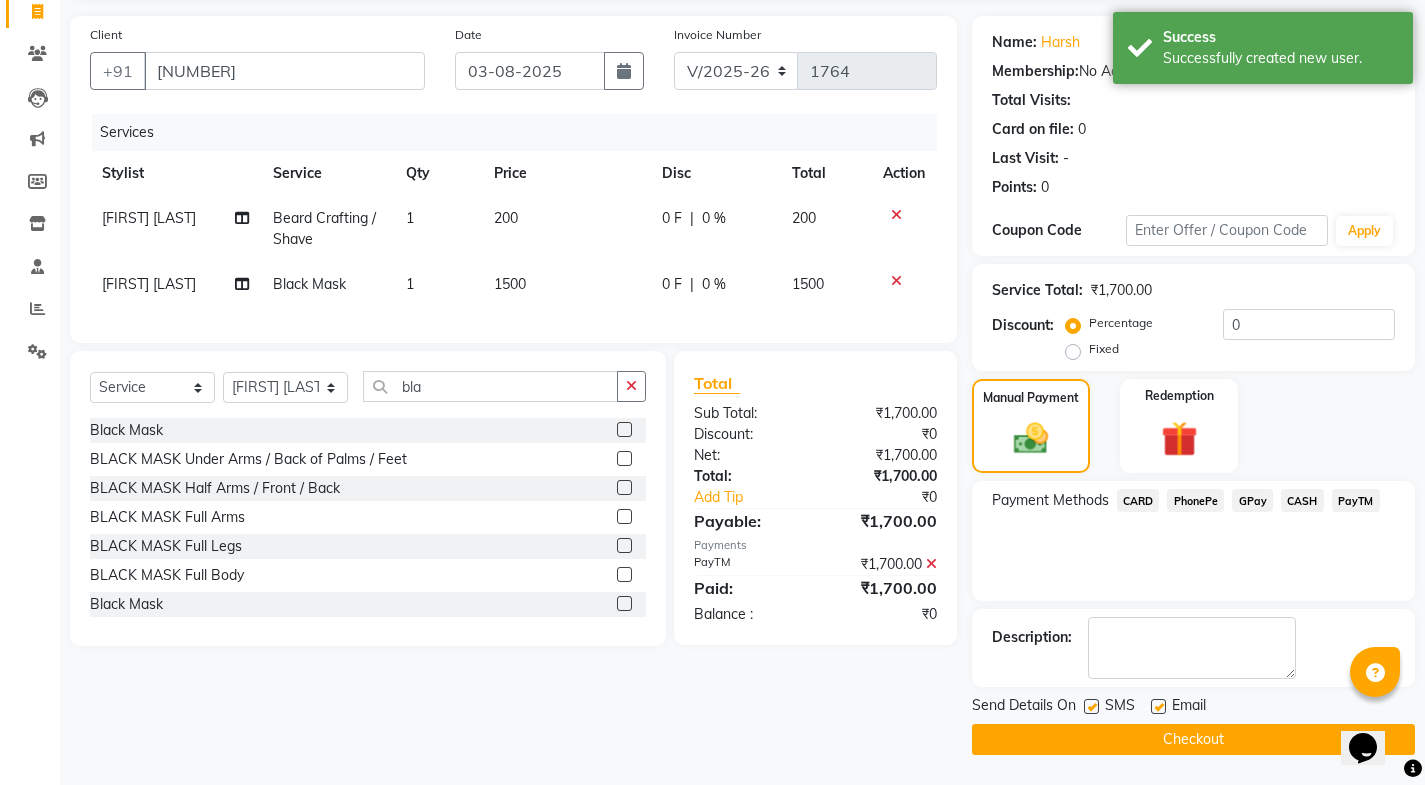 click 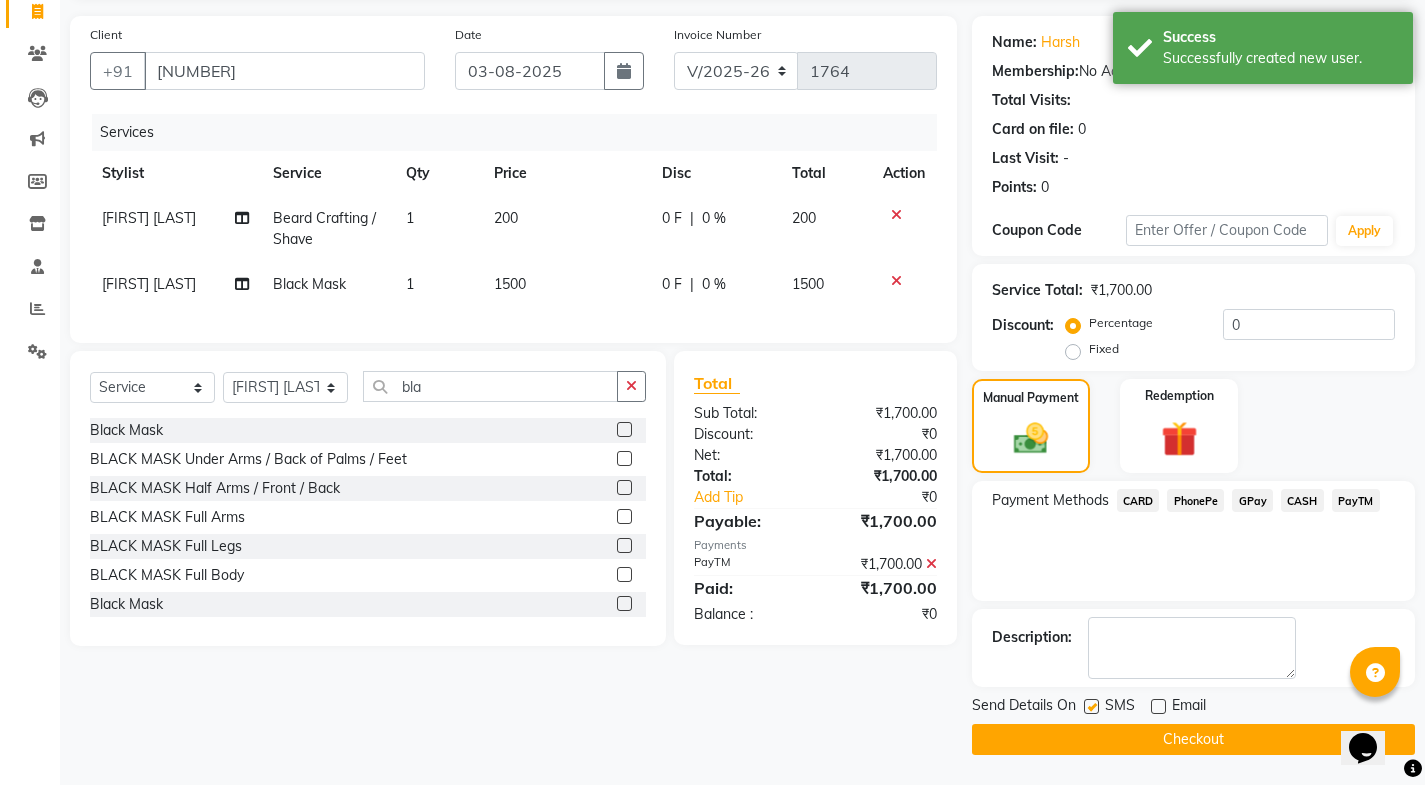click 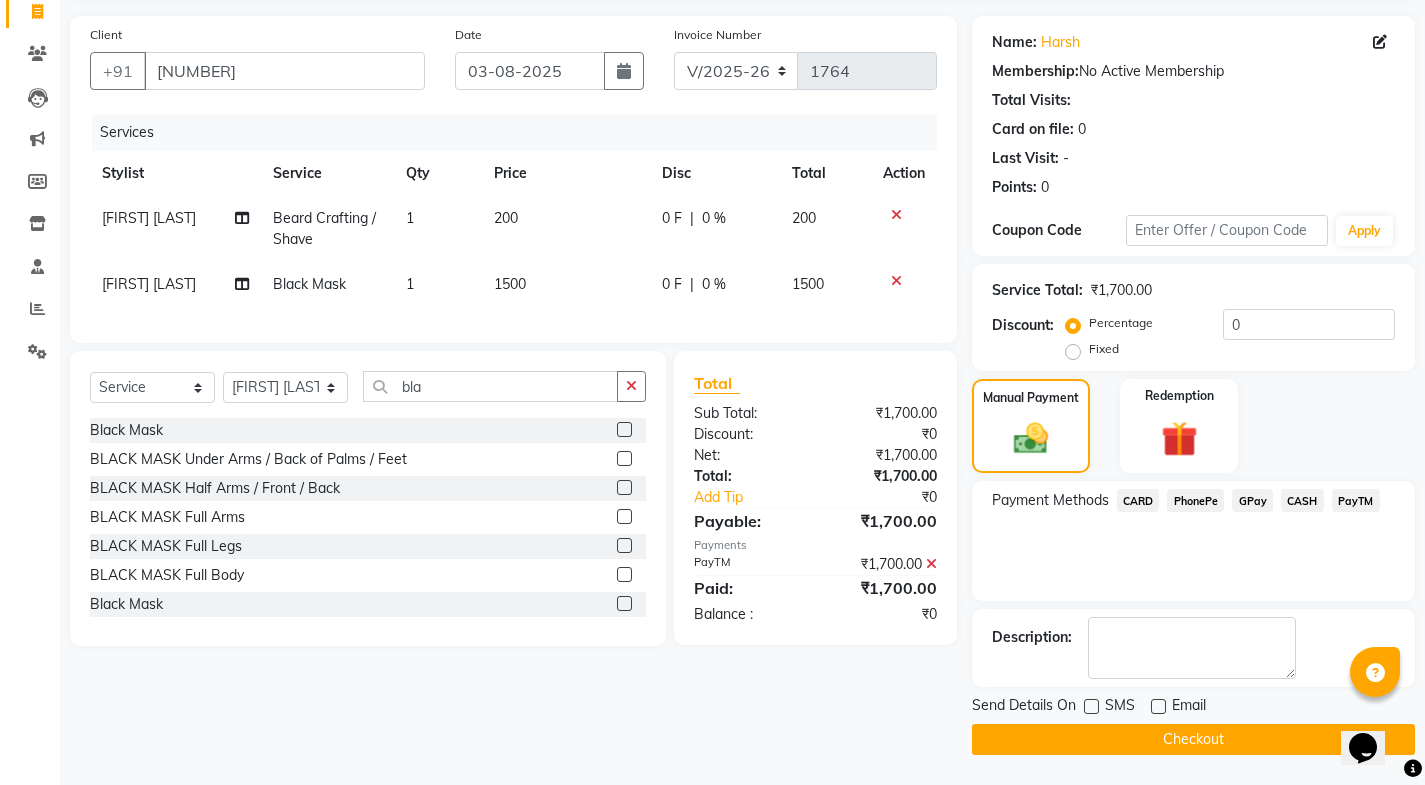 click on "Checkout" 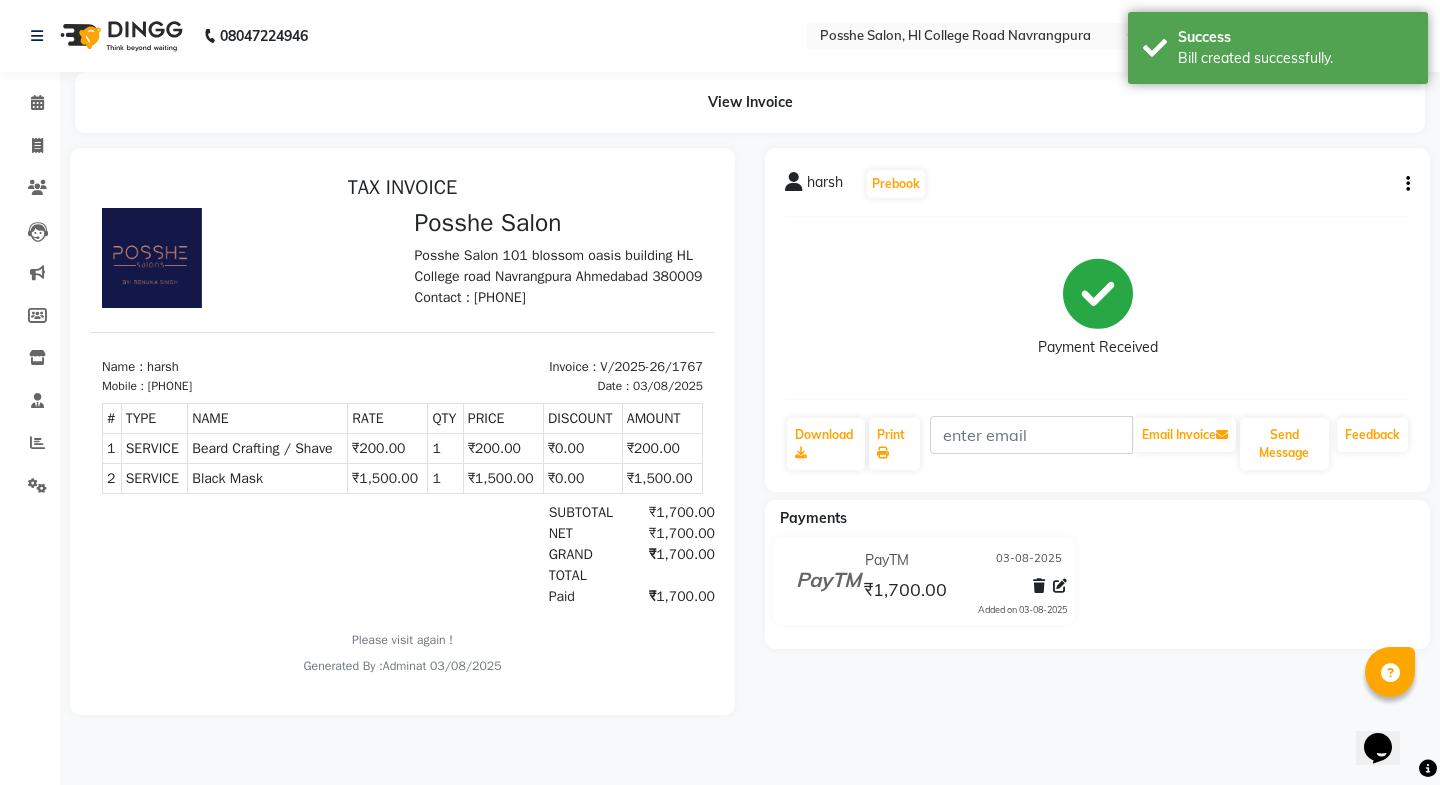 scroll, scrollTop: 0, scrollLeft: 0, axis: both 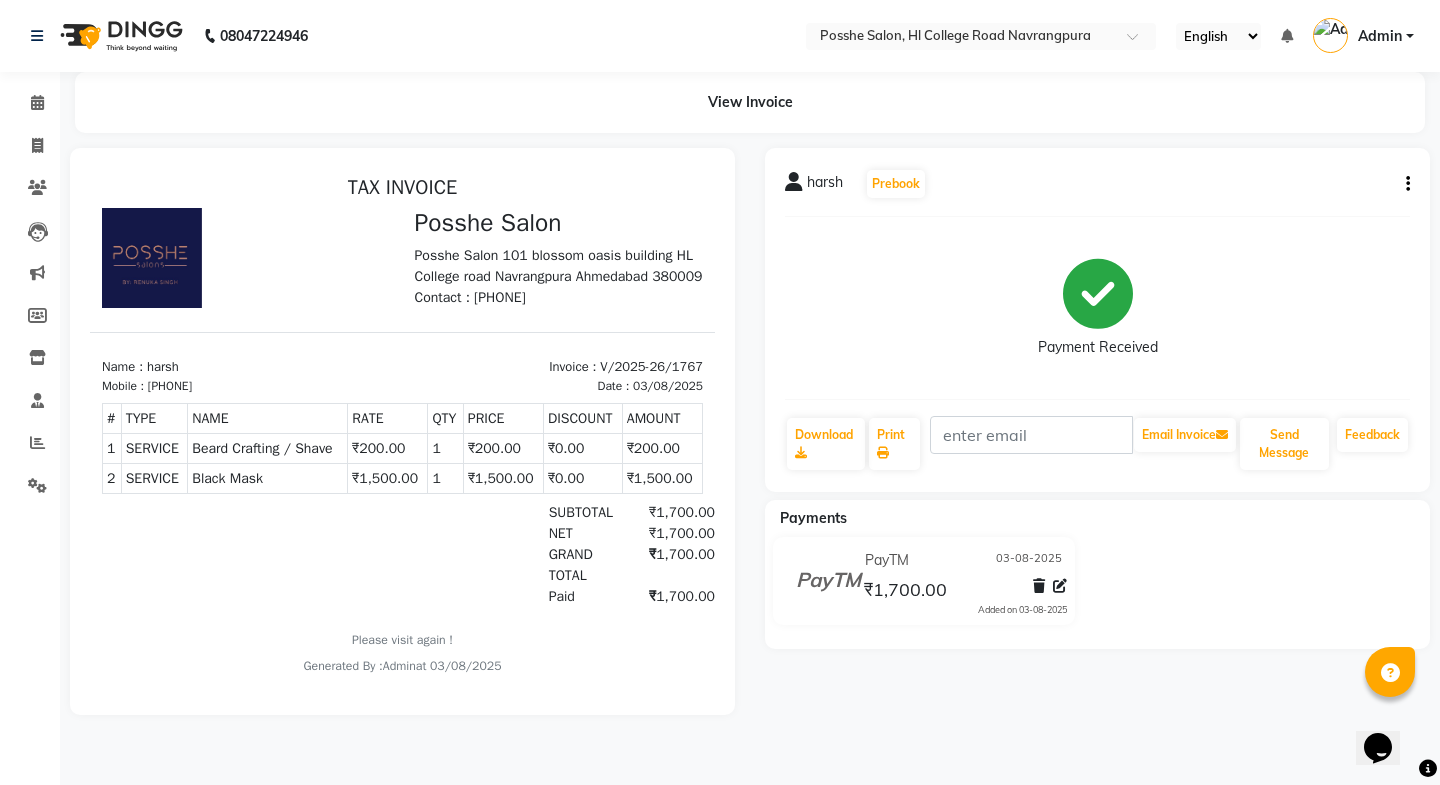 click 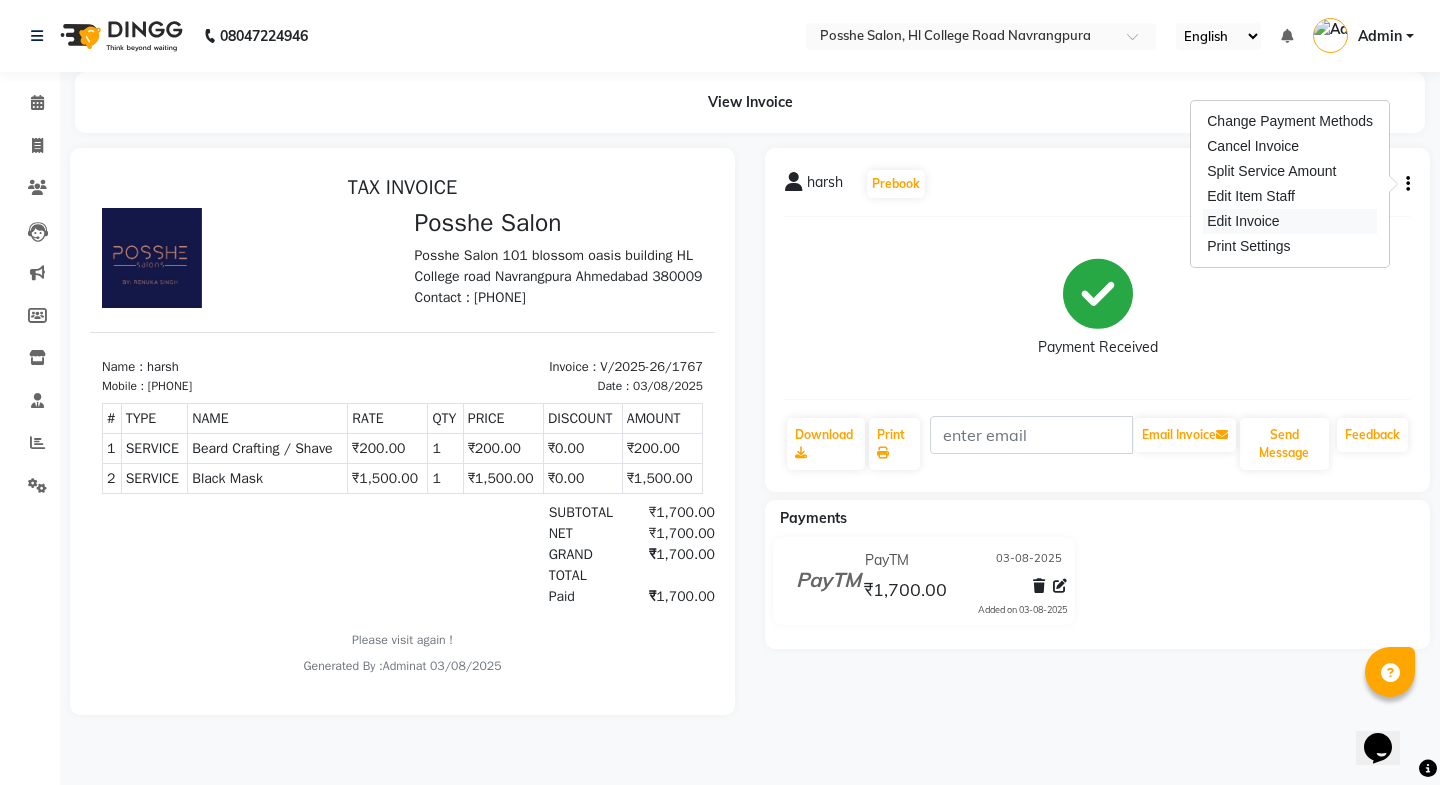 click on "Edit Invoice" at bounding box center [1290, 221] 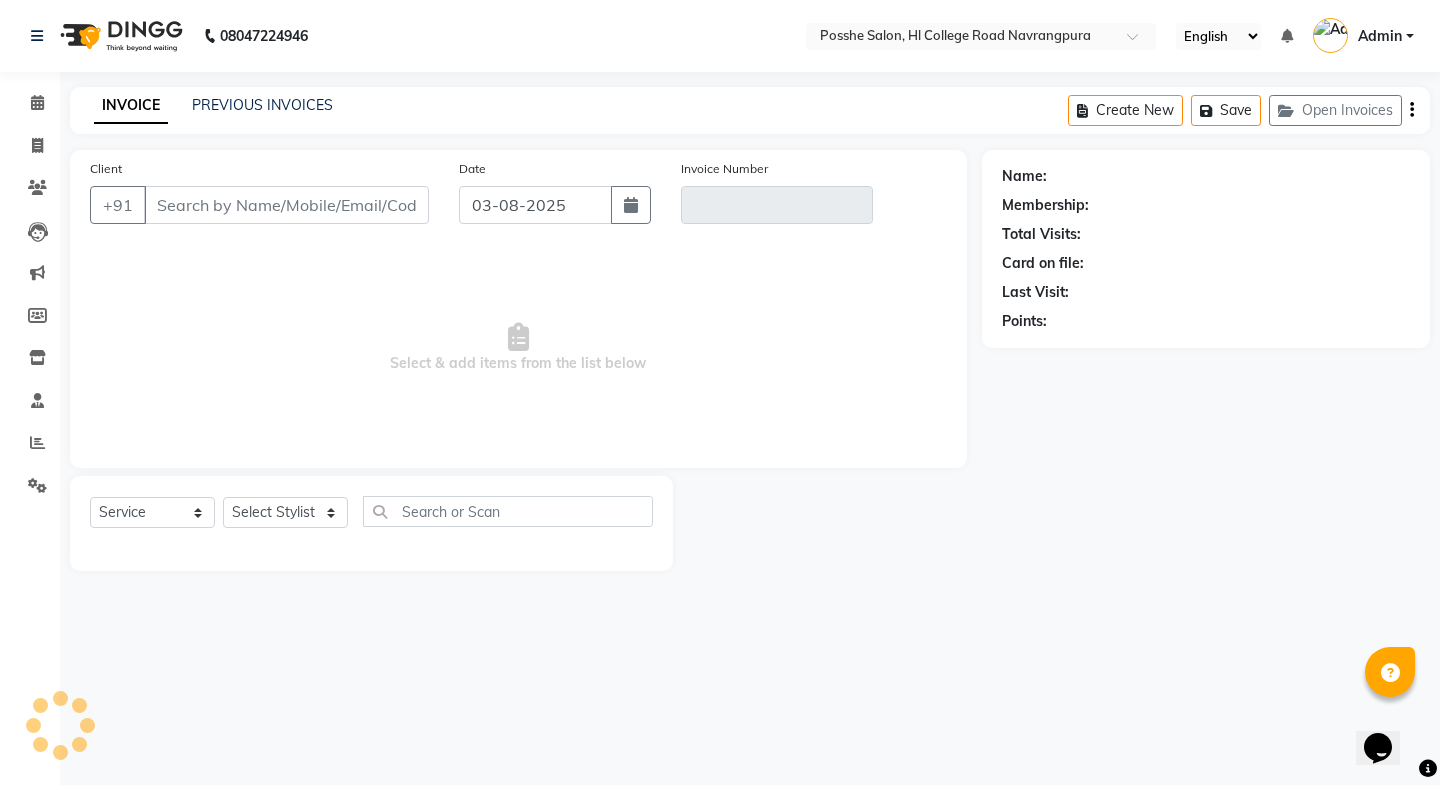 type on "9588009071" 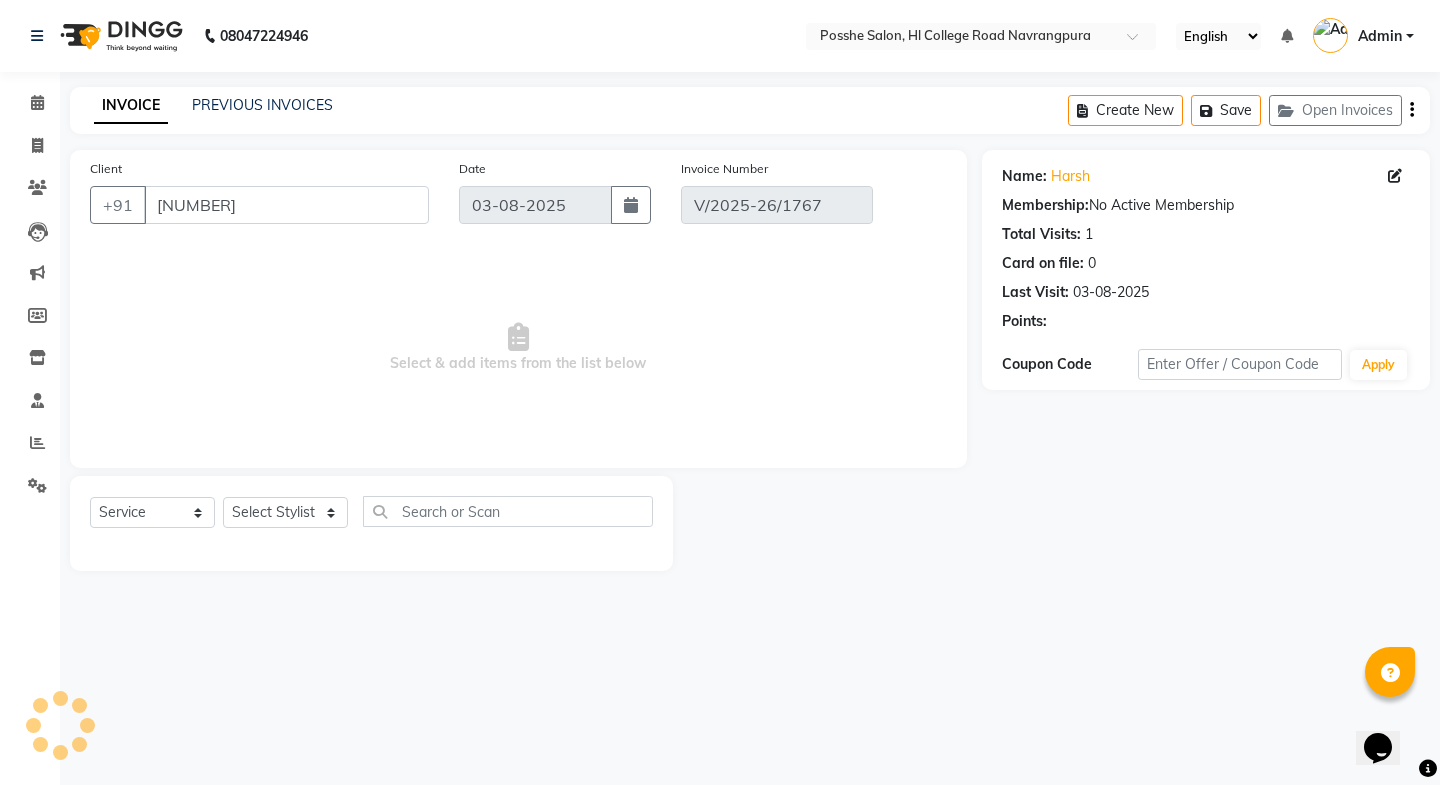 select on "select" 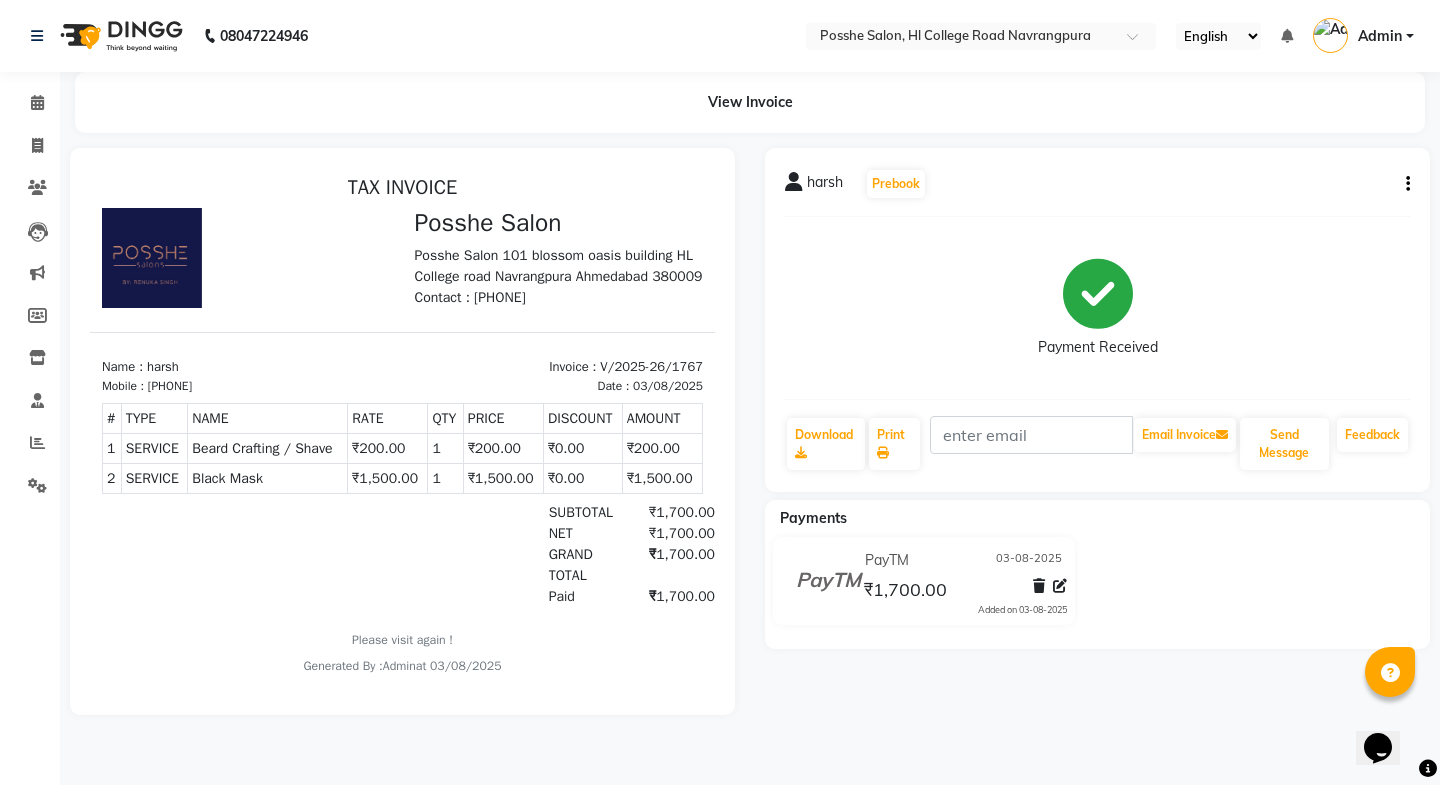 scroll, scrollTop: 0, scrollLeft: 0, axis: both 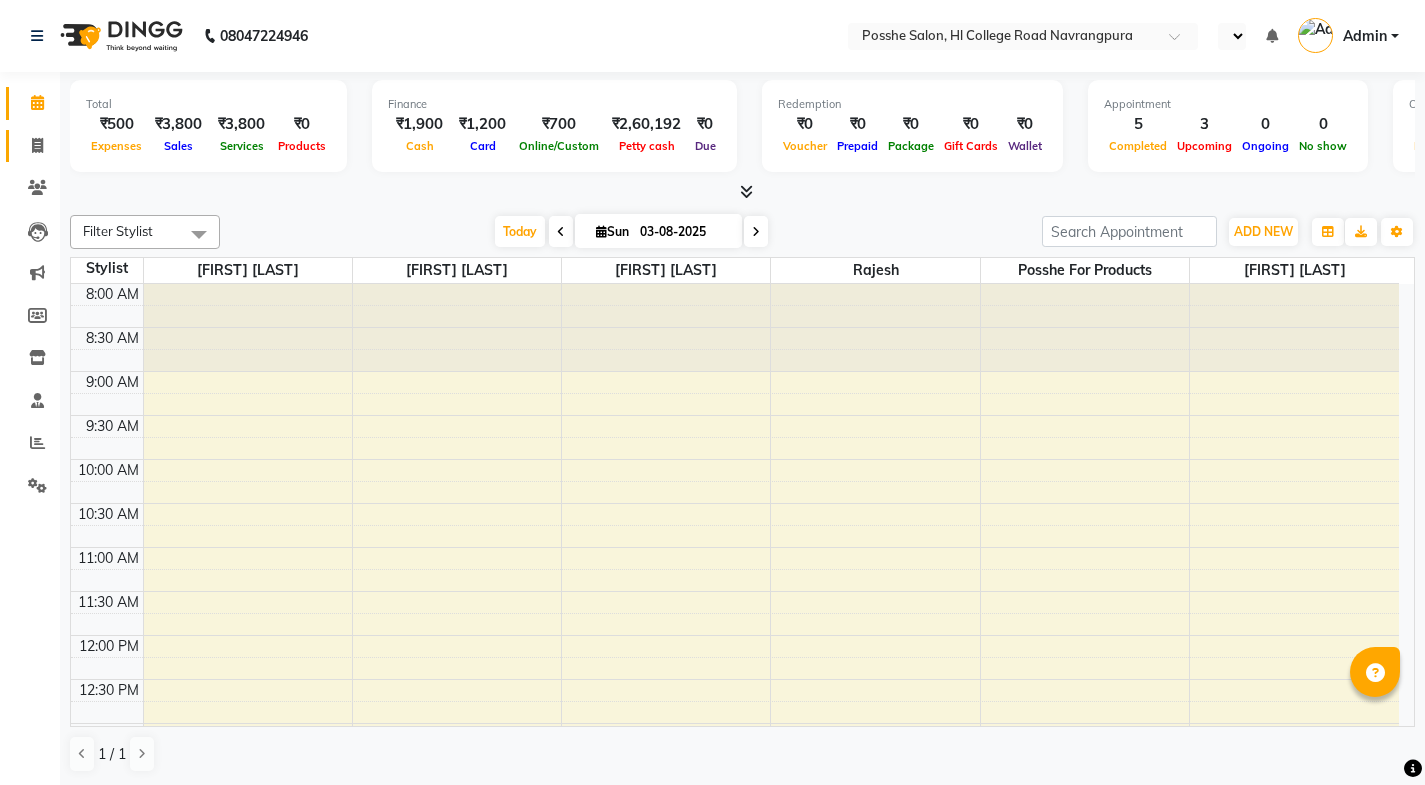 select on "en" 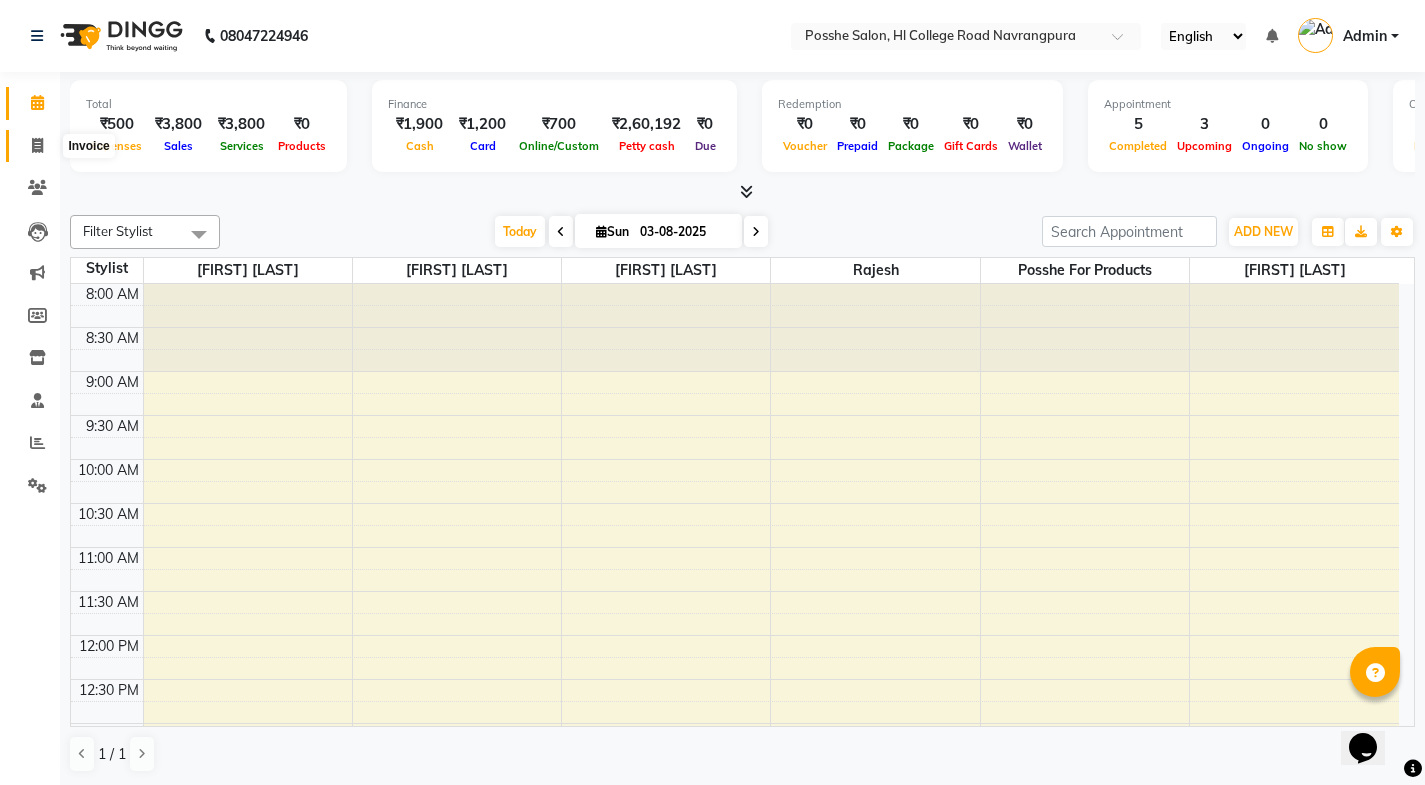 scroll, scrollTop: 0, scrollLeft: 0, axis: both 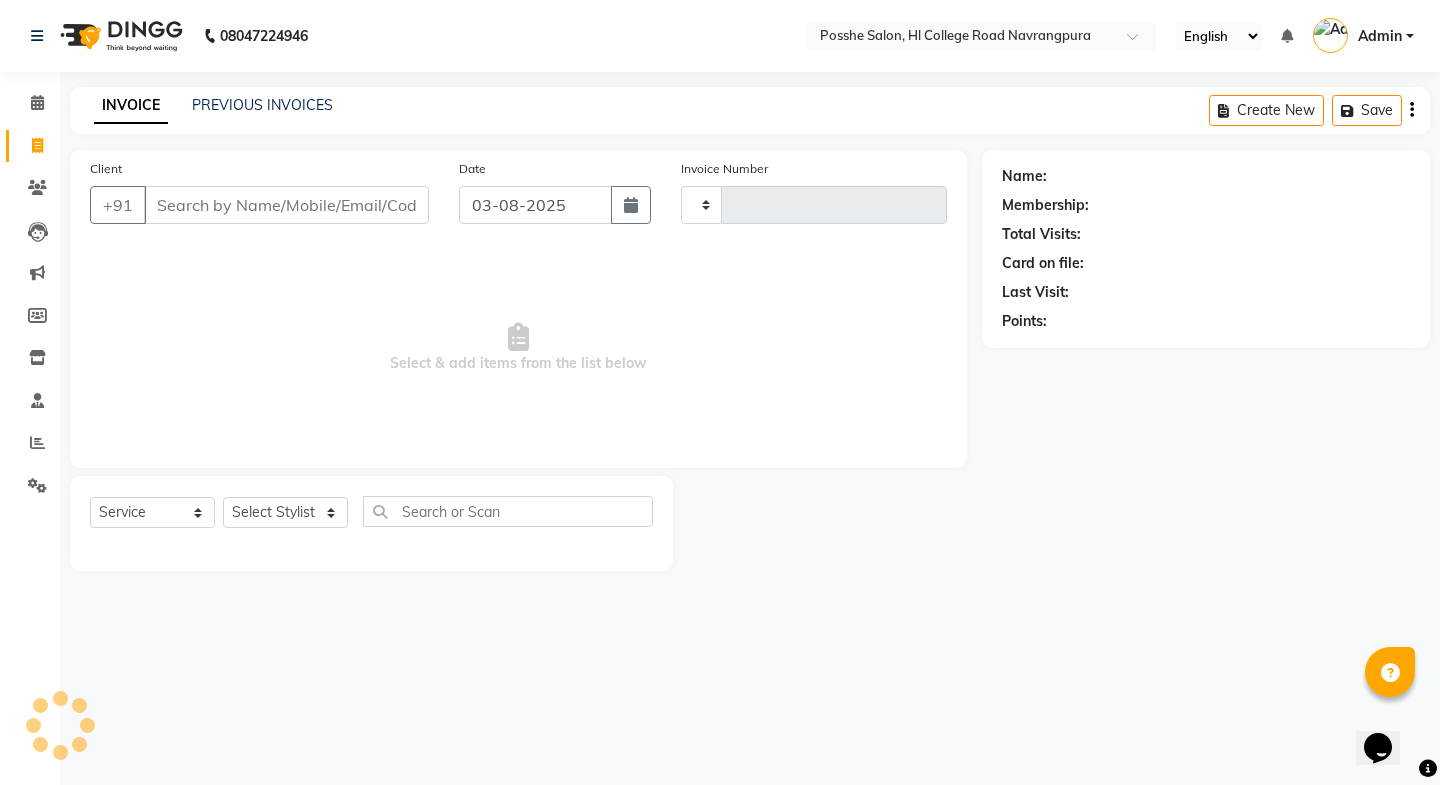 type on "1766" 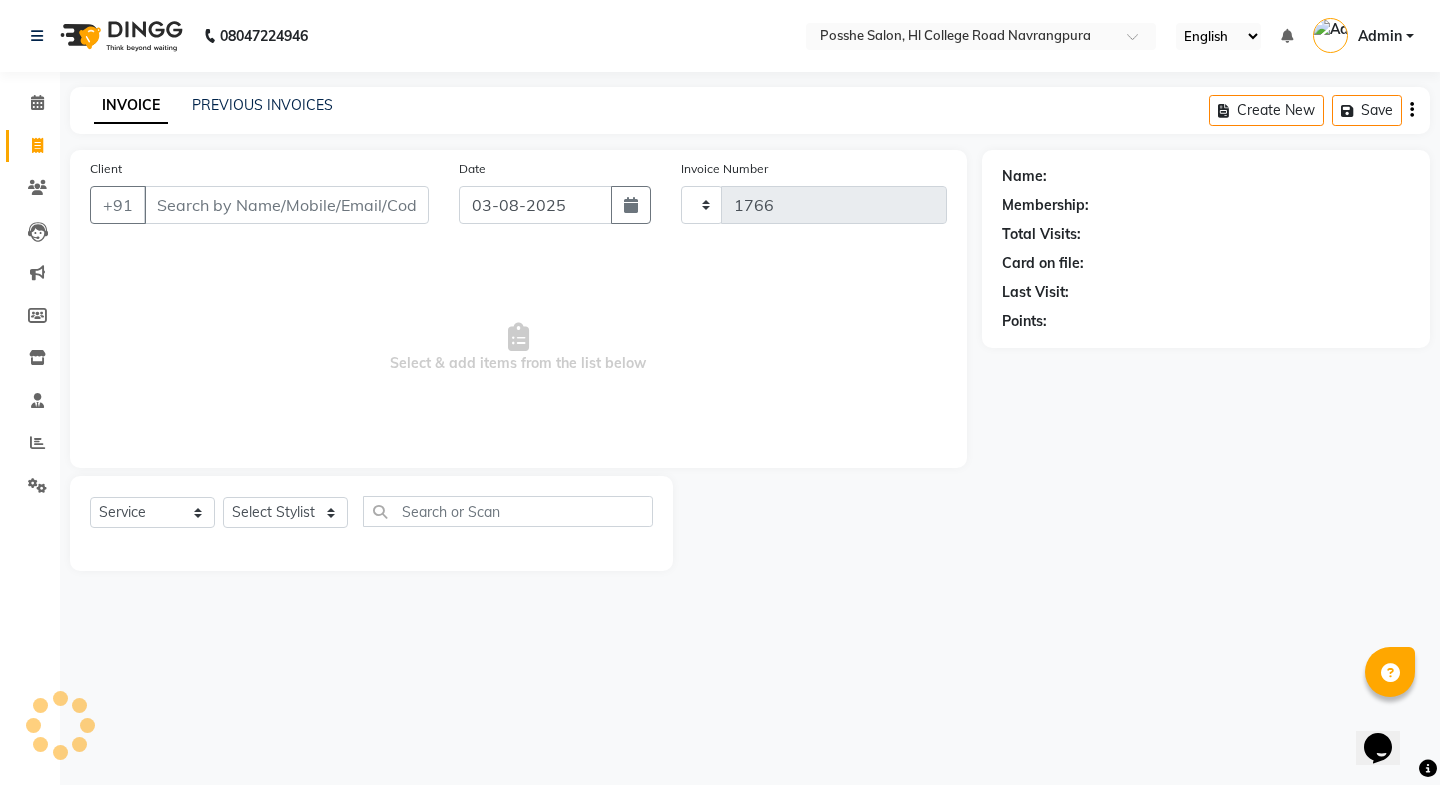 select on "6052" 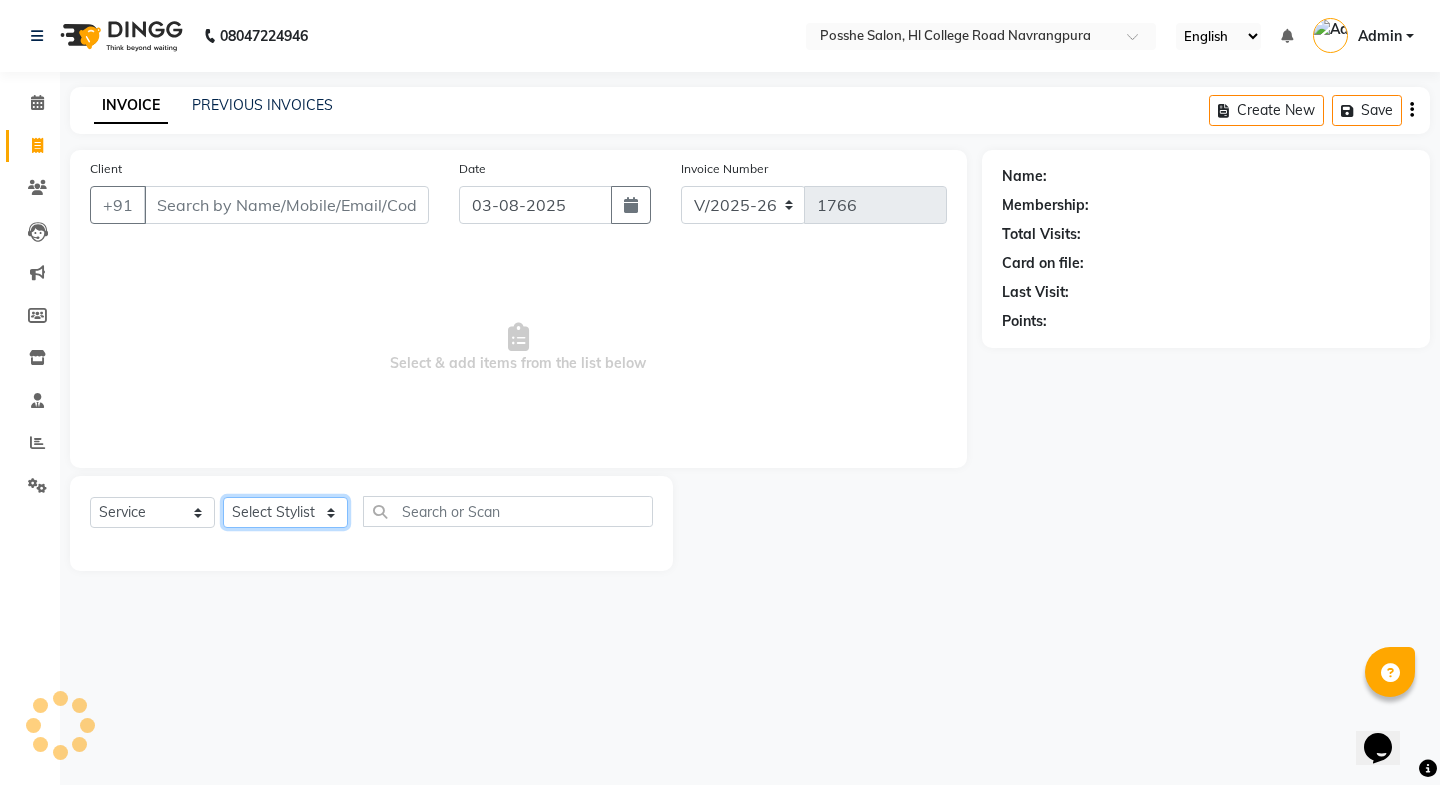 click on "Select Stylist [FIRST] [LAST] [FIRST] [LAST] [FIRST] [LAST] Posshe for products [FIRST] [LAST] [FIRST] [LAST]" 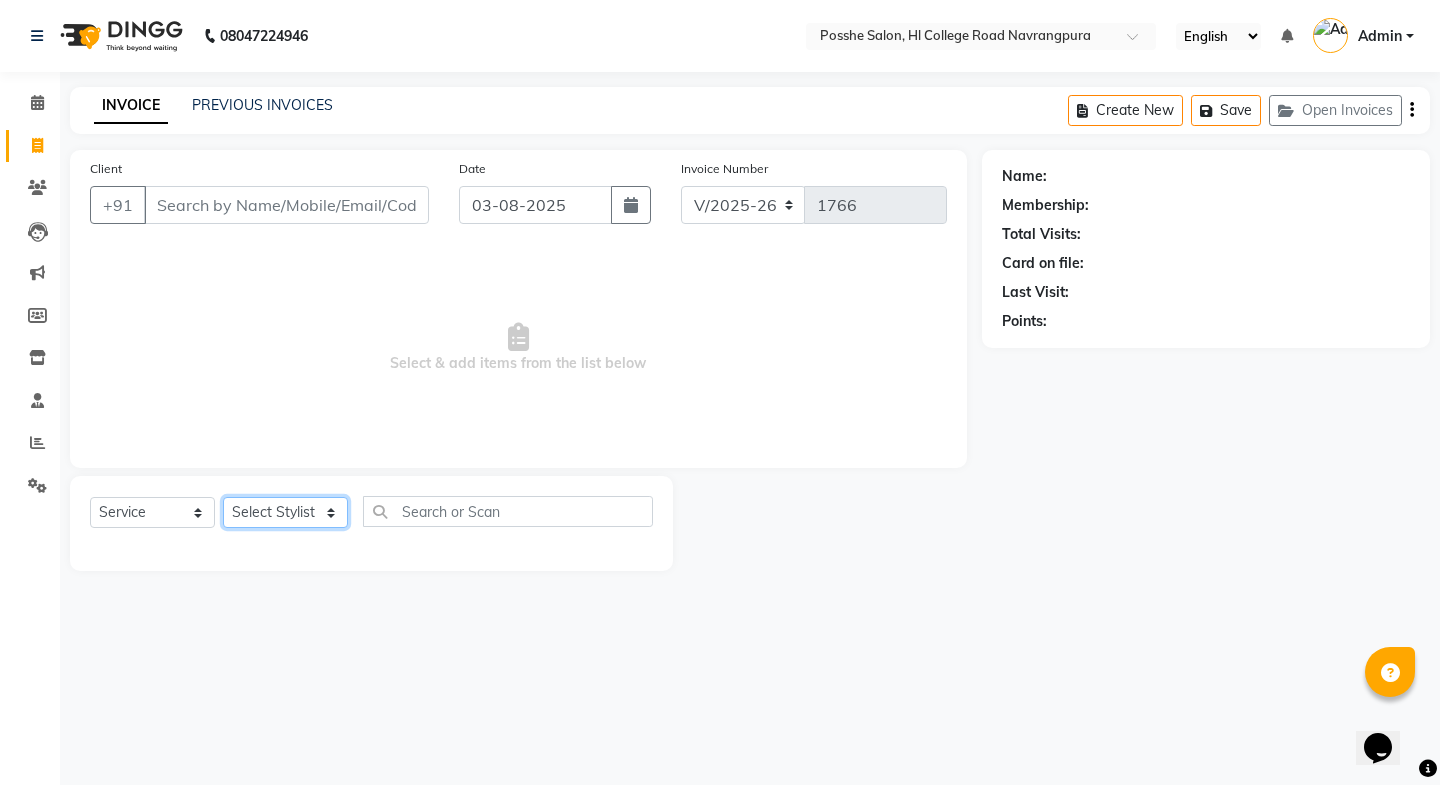 select on "43693" 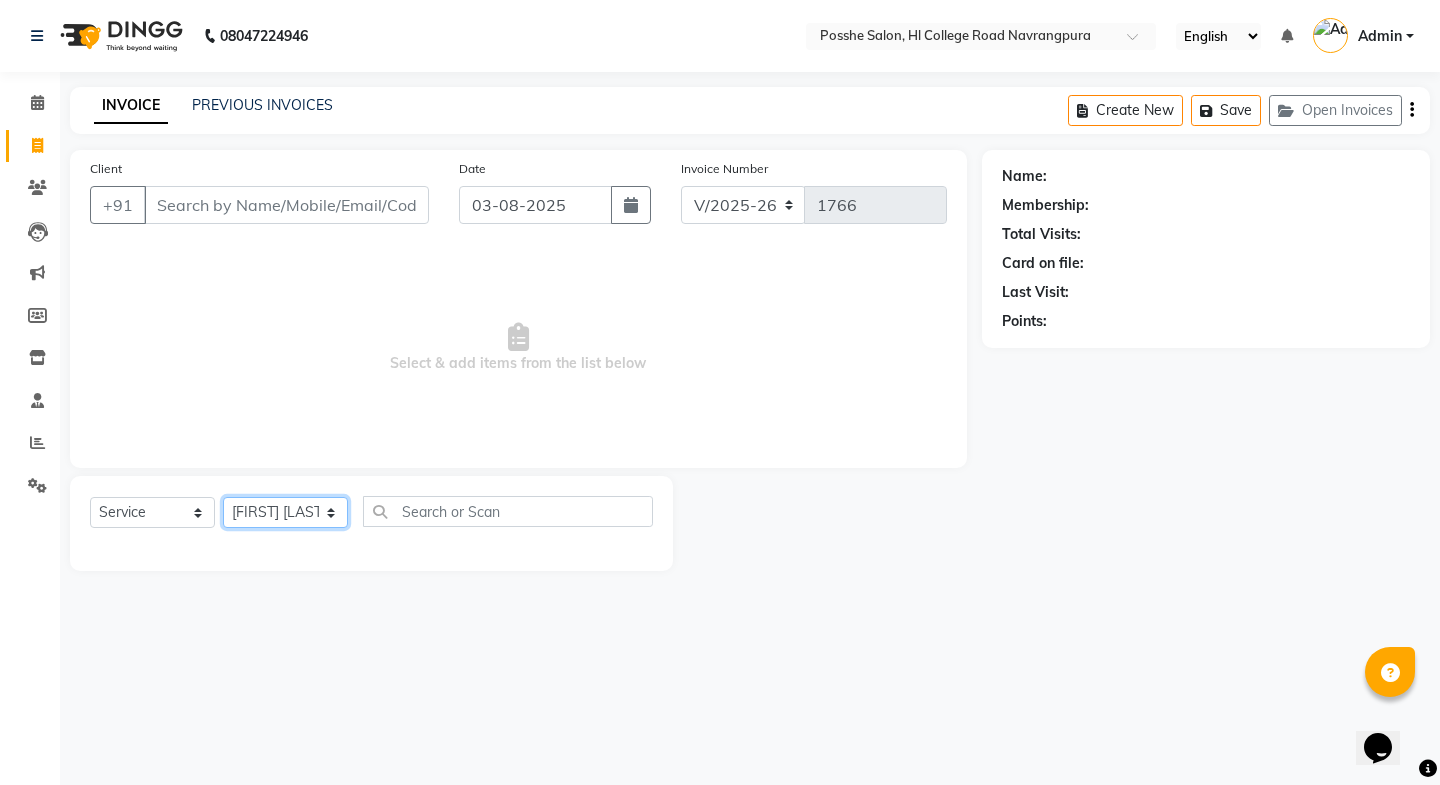 click on "Select Stylist [FIRST] [LAST] [FIRST] [LAST] [FIRST] [LAST] Posshe for products [FIRST] [LAST] [FIRST] [LAST]" 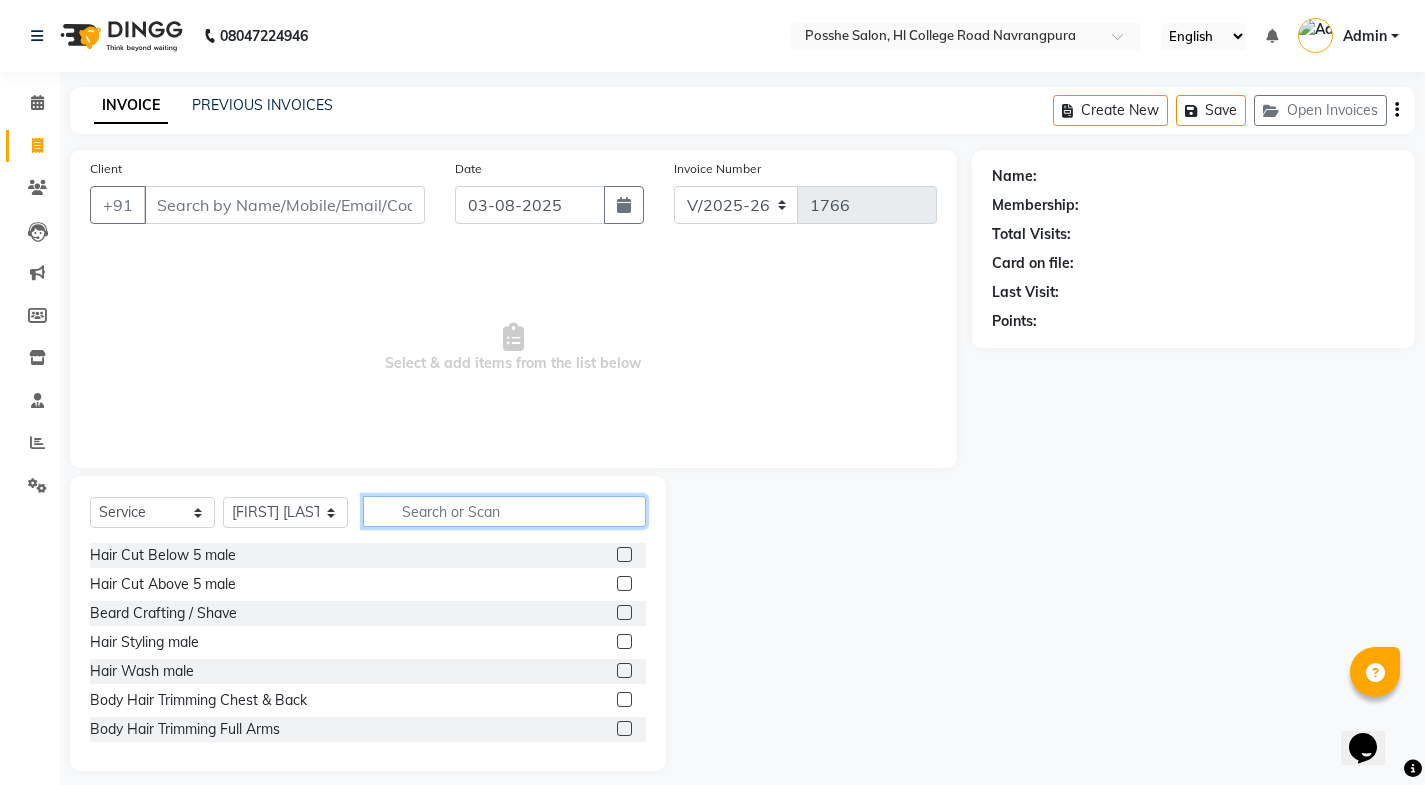 click 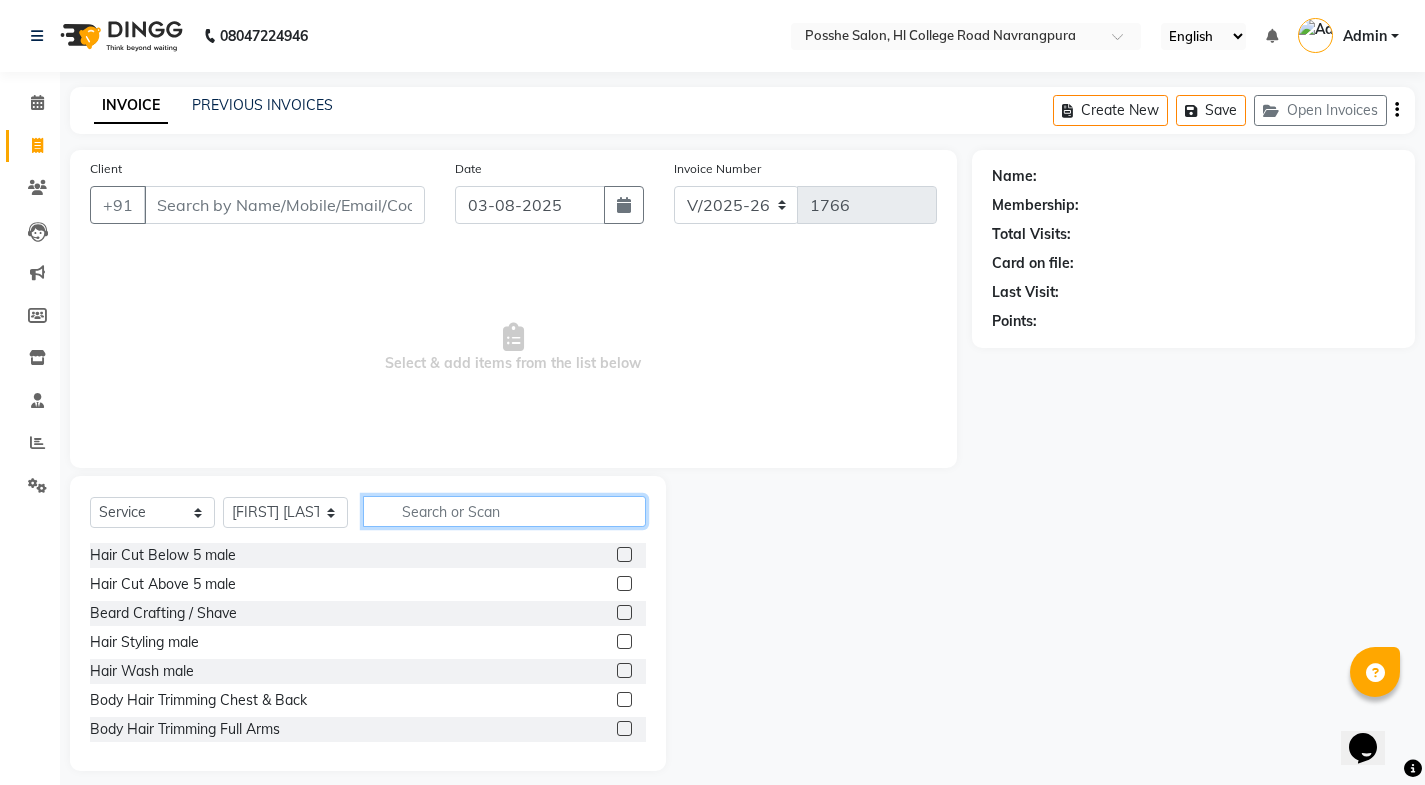 type on "n" 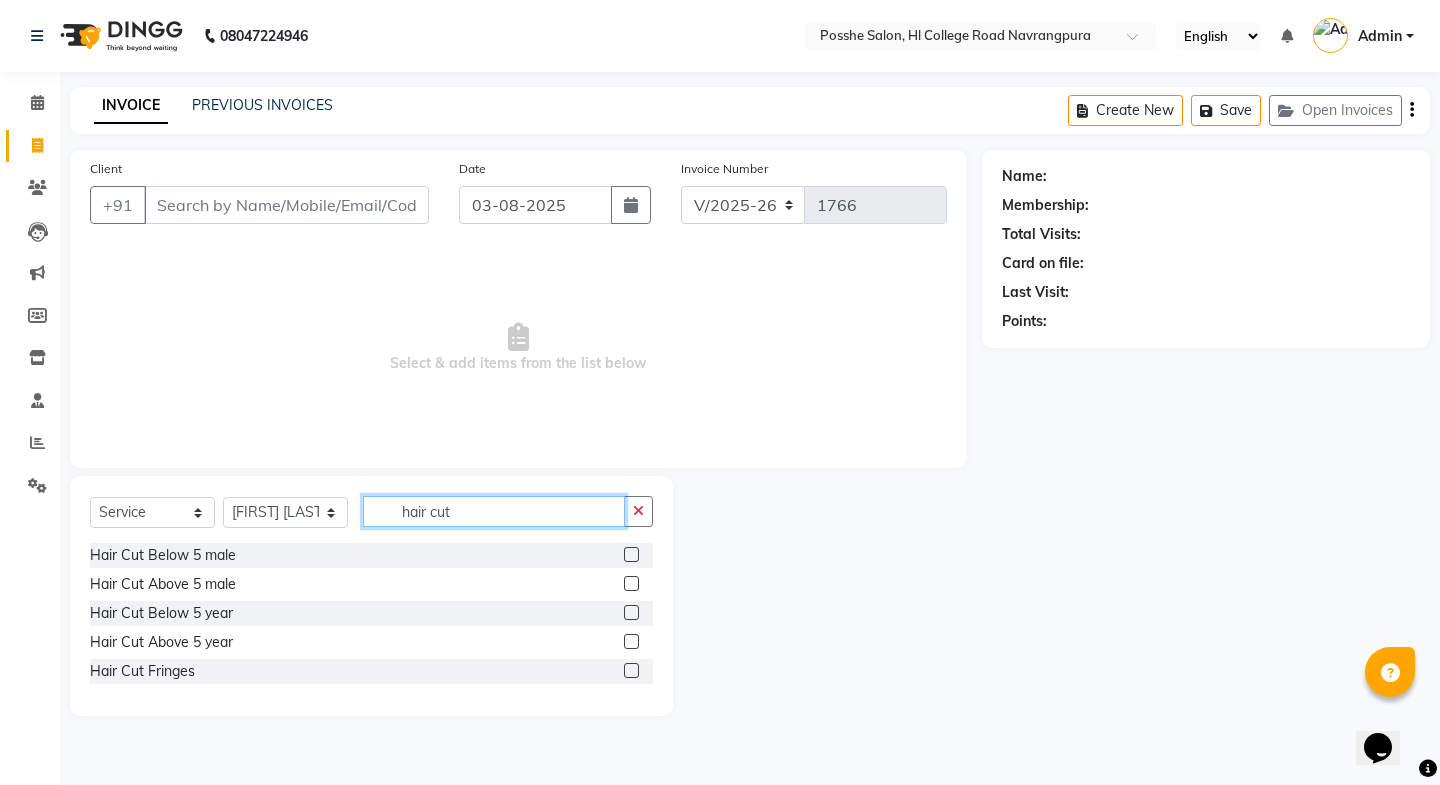 type on "hair cut" 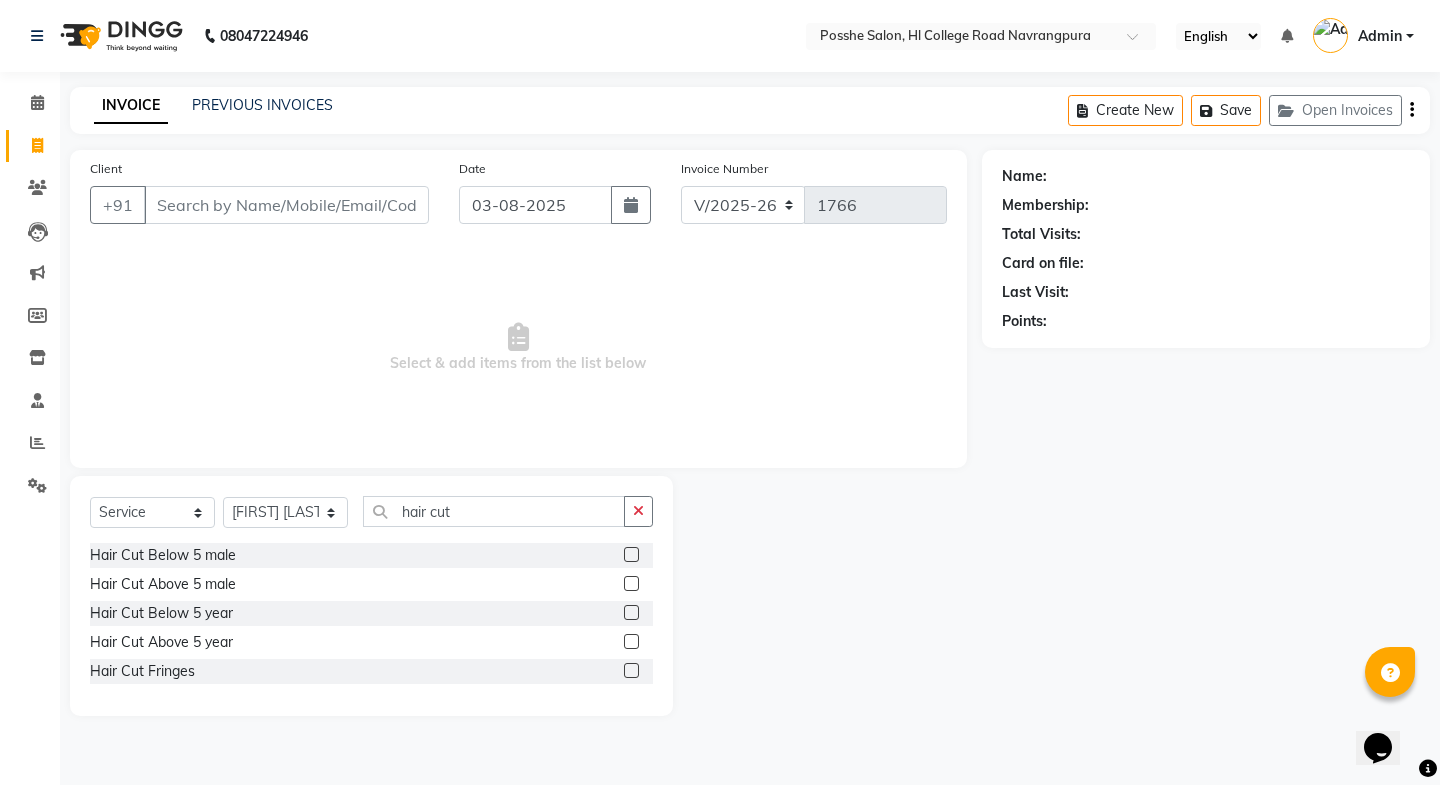 click 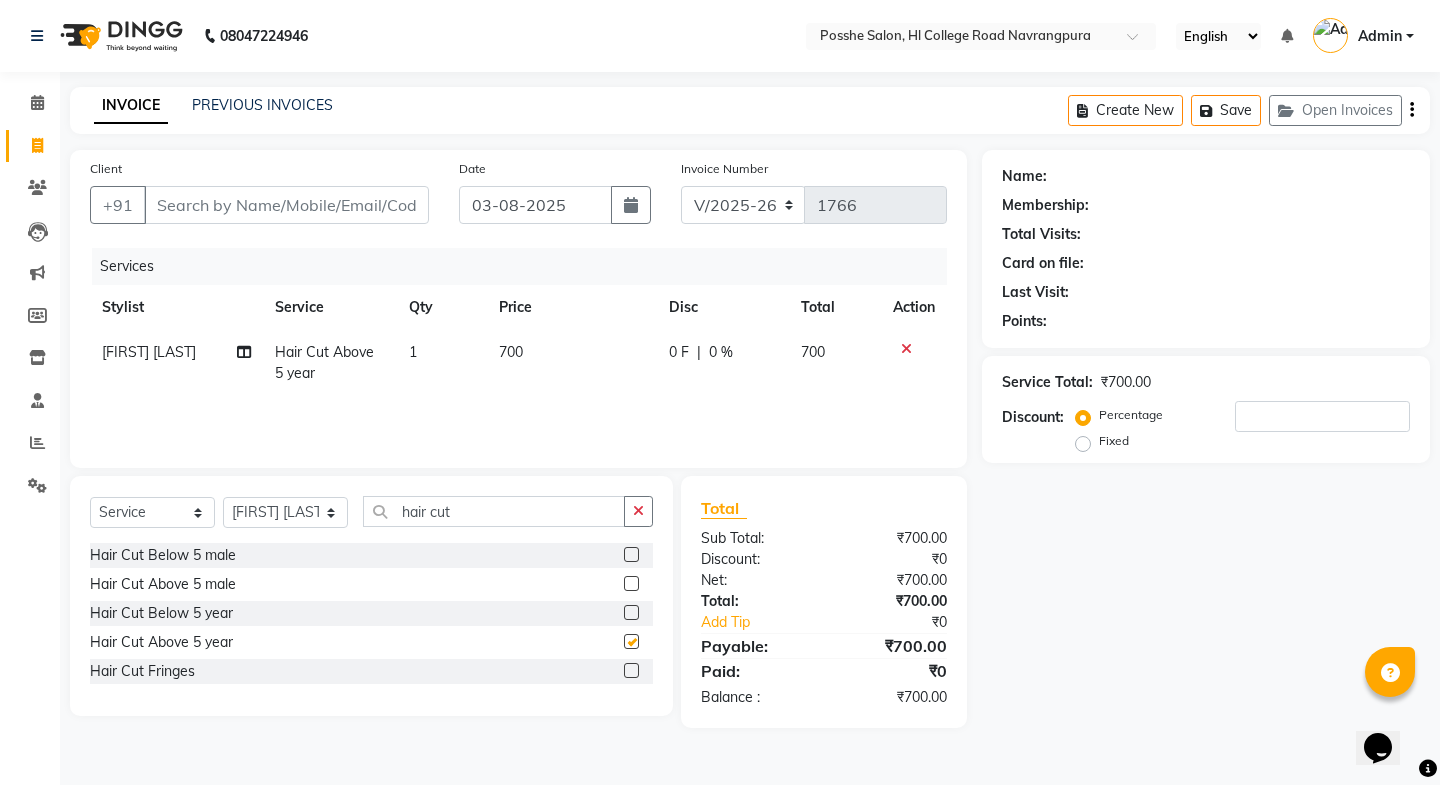checkbox on "false" 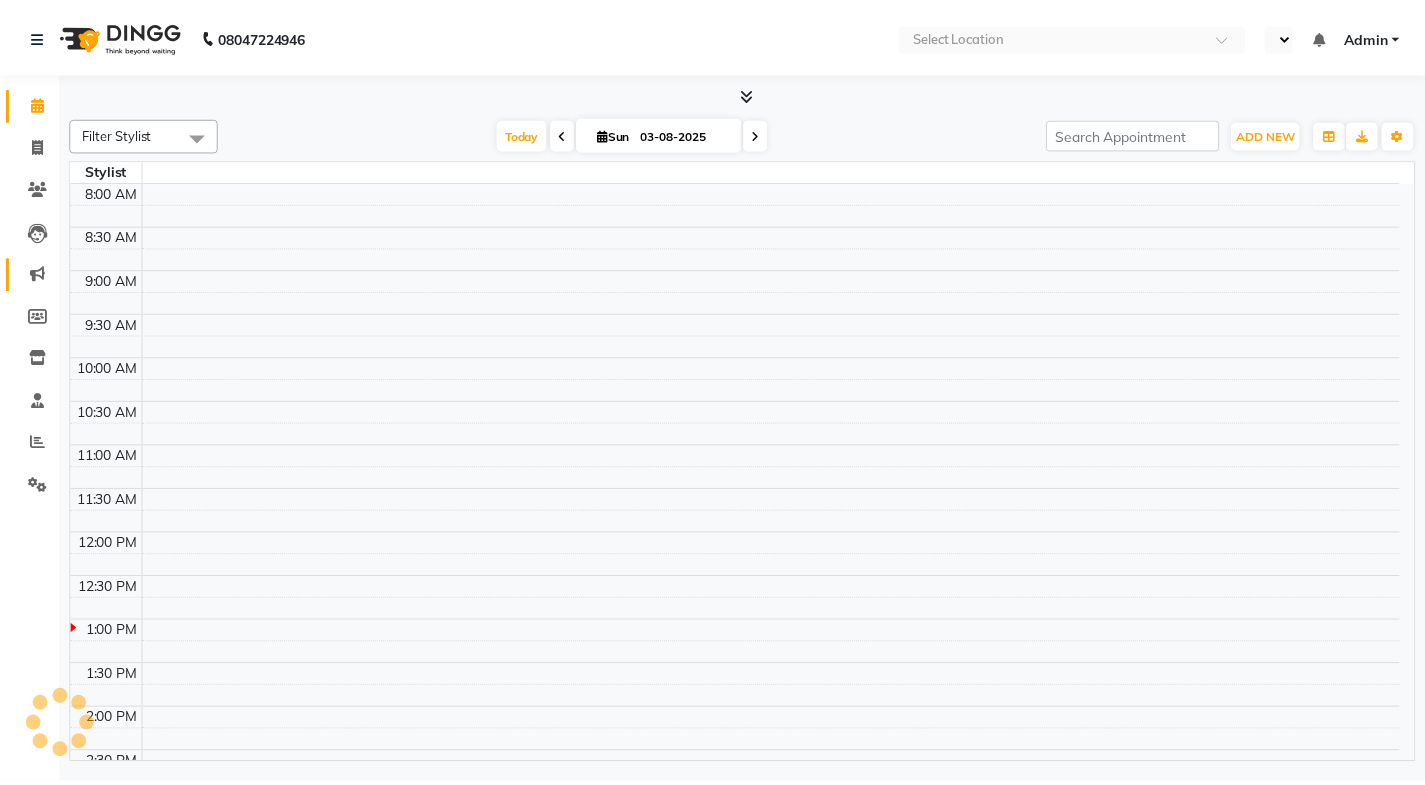 scroll, scrollTop: 0, scrollLeft: 0, axis: both 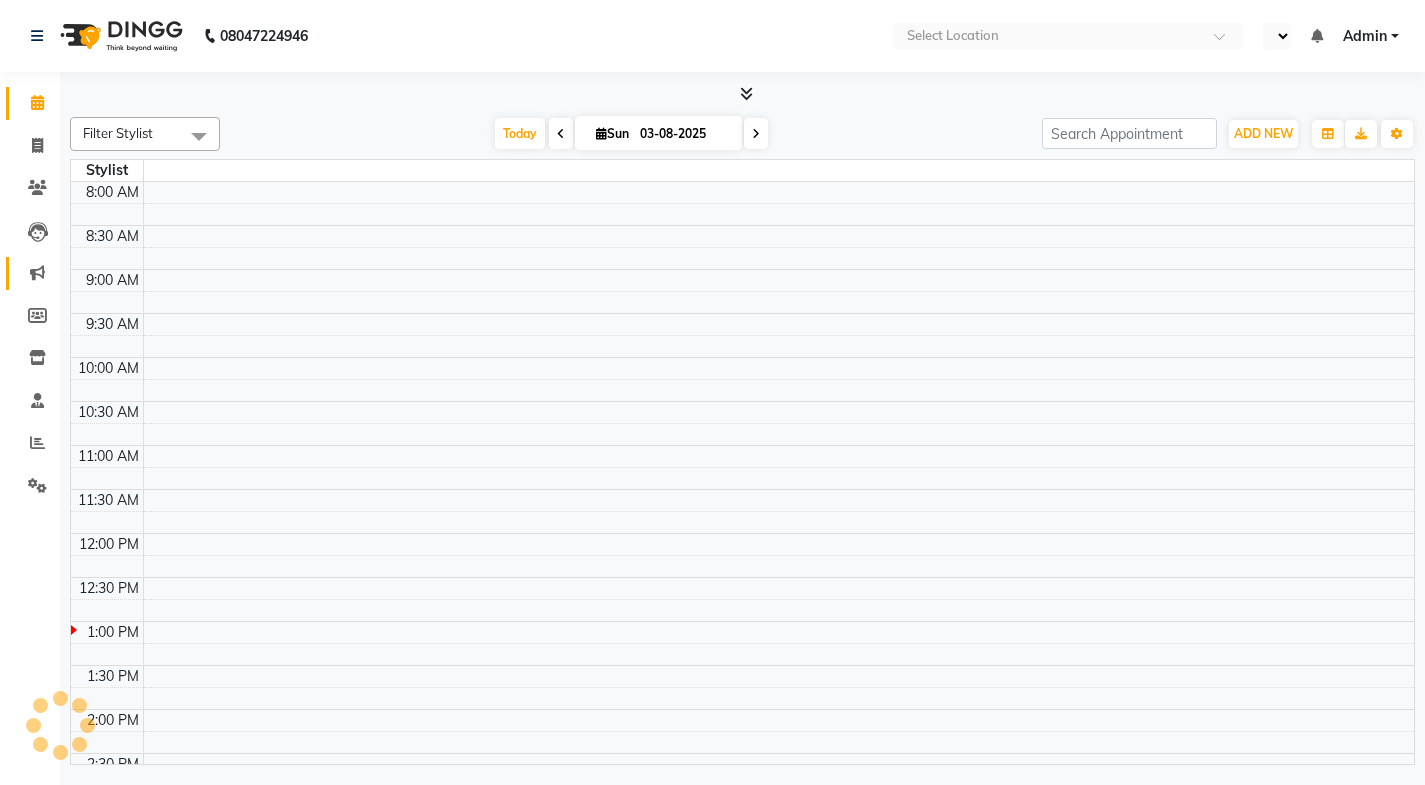 select on "en" 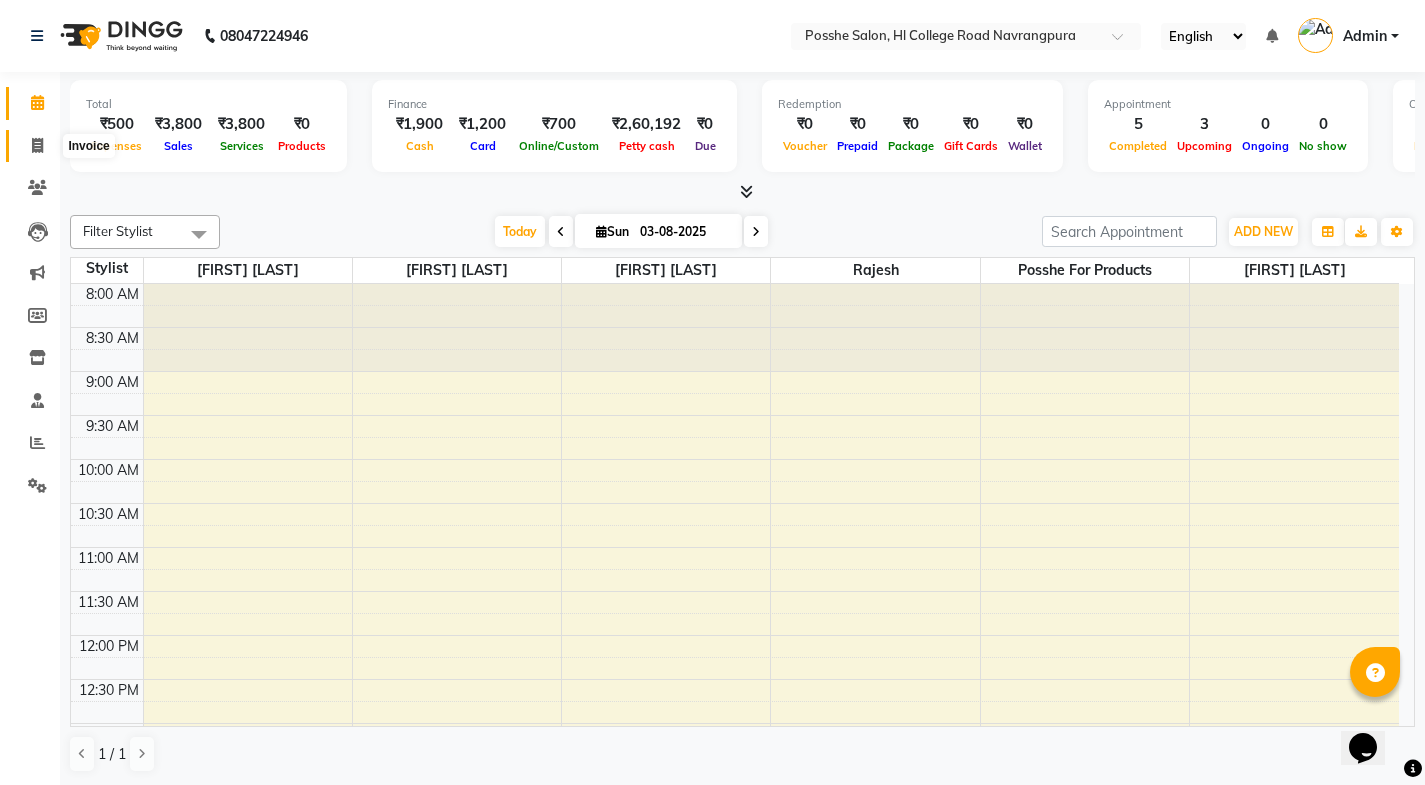 scroll, scrollTop: 0, scrollLeft: 0, axis: both 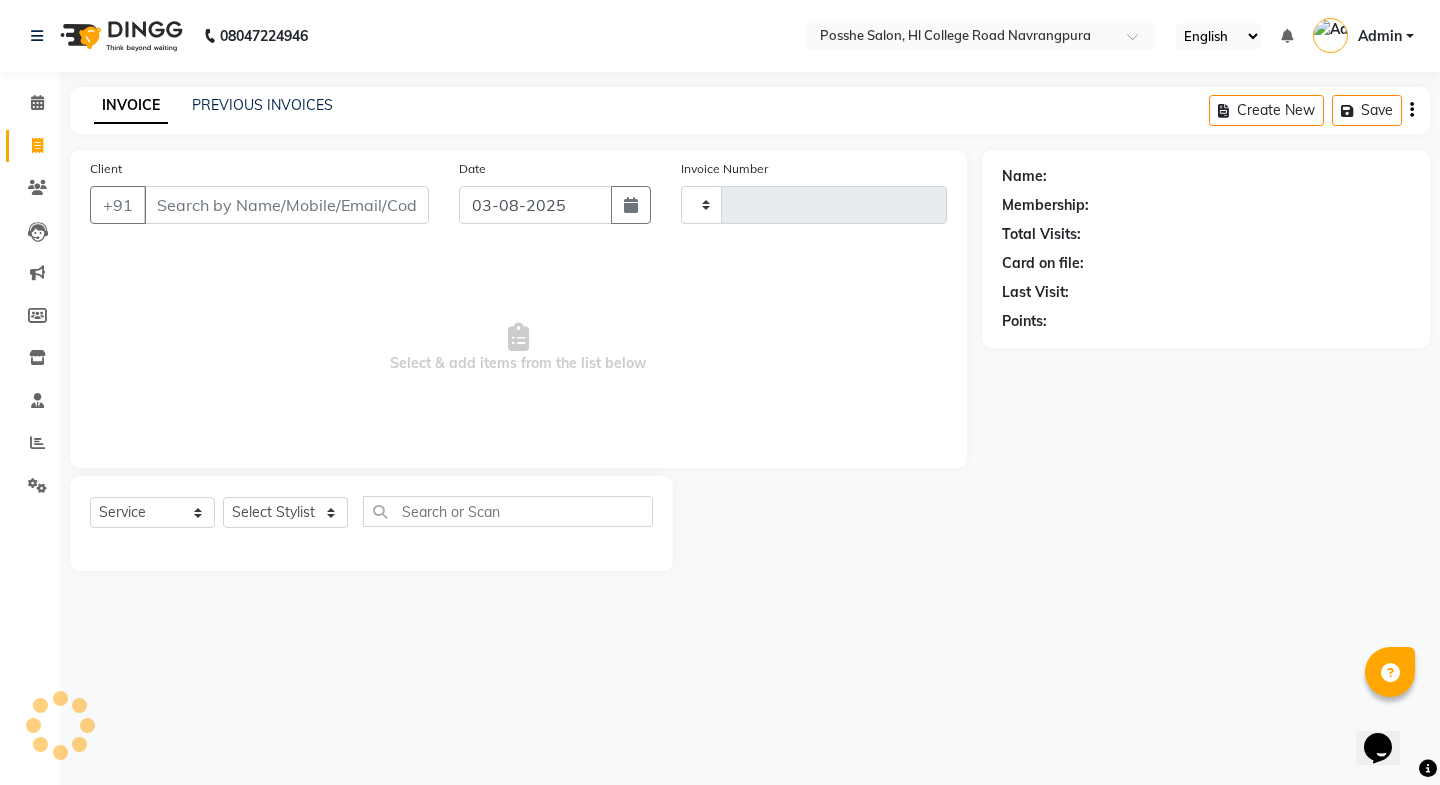 type on "1766" 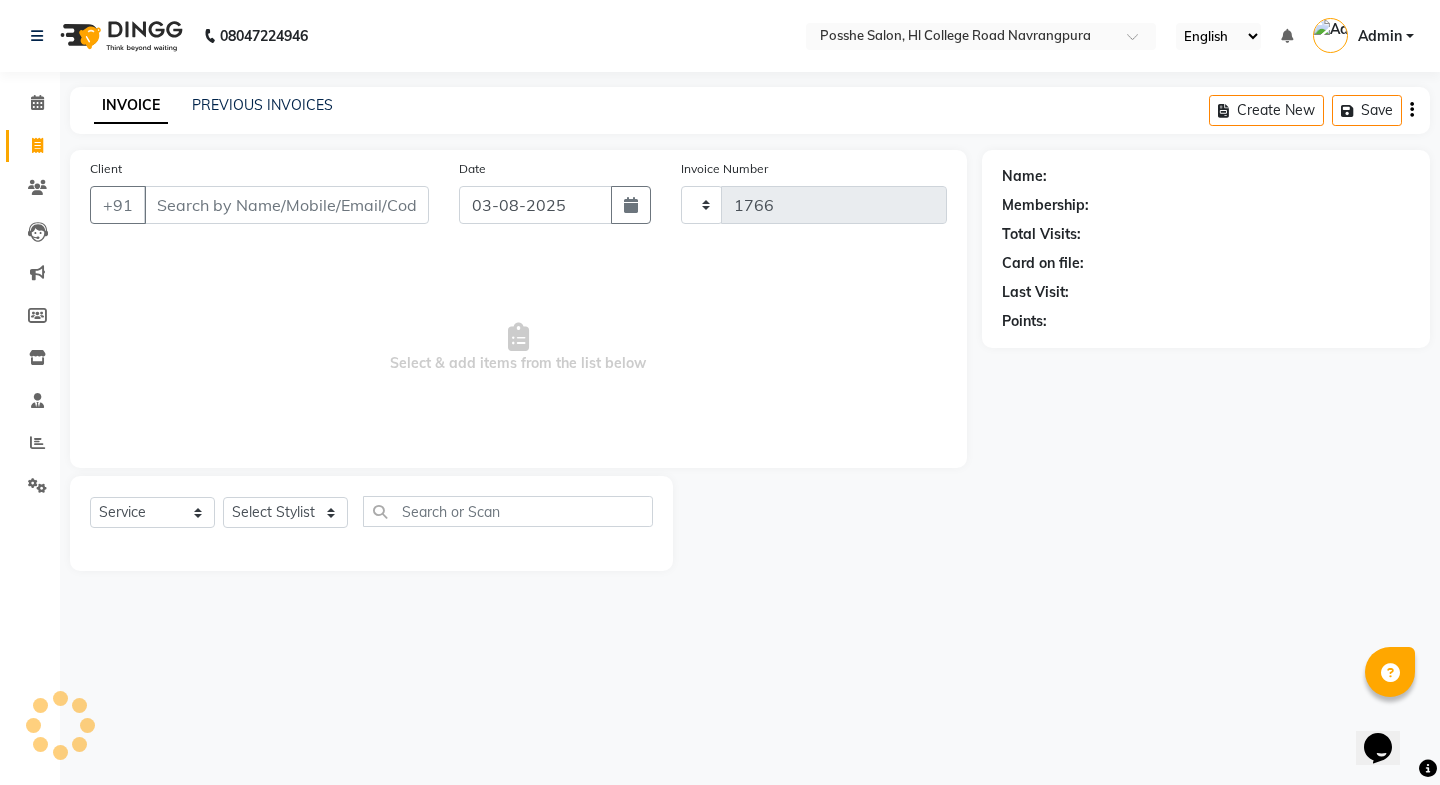 select on "6052" 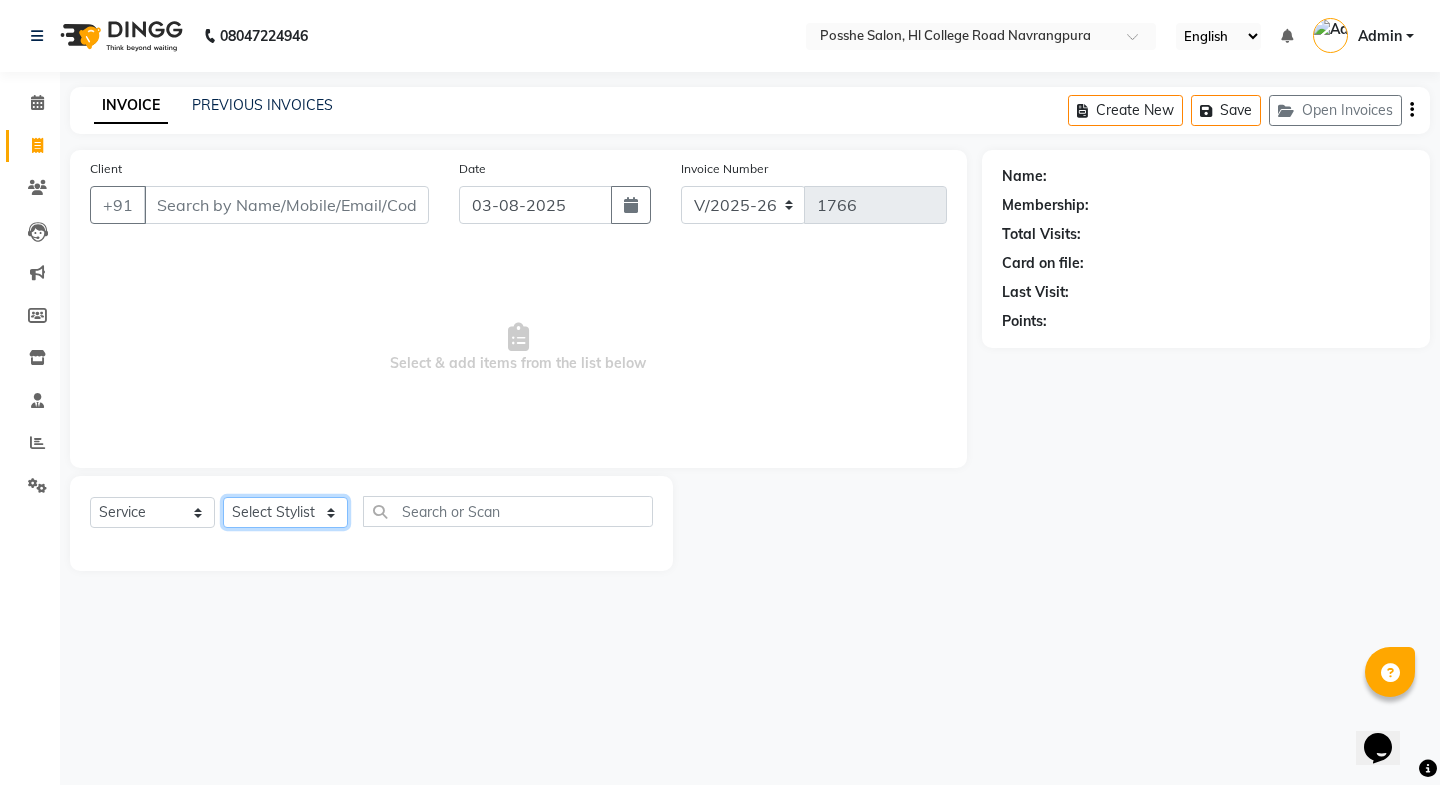 click on "Select Stylist [FIRST] [LAST] [FIRST] [LAST] [FIRST] [LAST] Posshe for products [FIRST] [LAST] [FIRST] [LAST]" 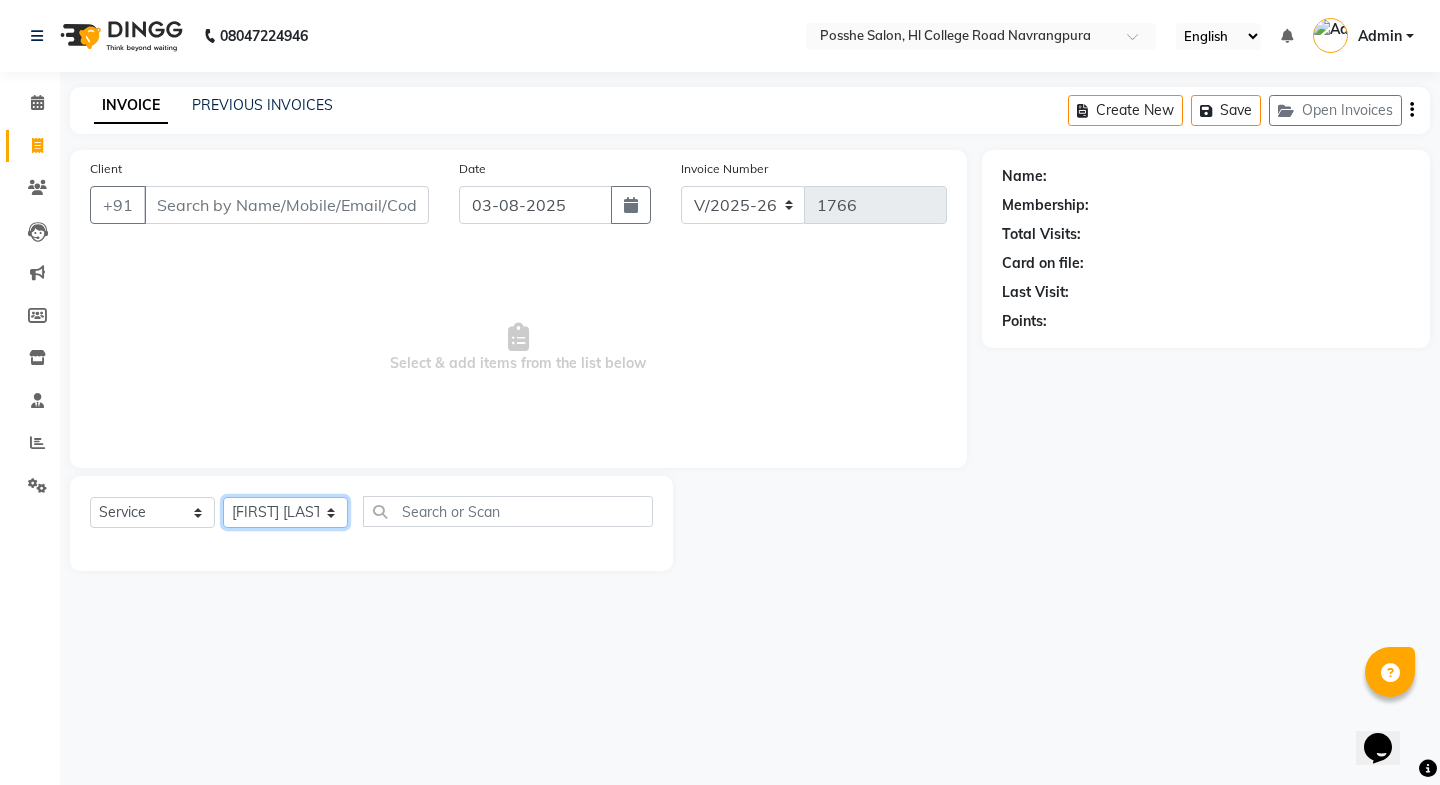 click on "Select Stylist [FIRST] [LAST] [FIRST] [LAST] [FIRST] [LAST] Posshe for products [FIRST] [LAST] [FIRST] [LAST]" 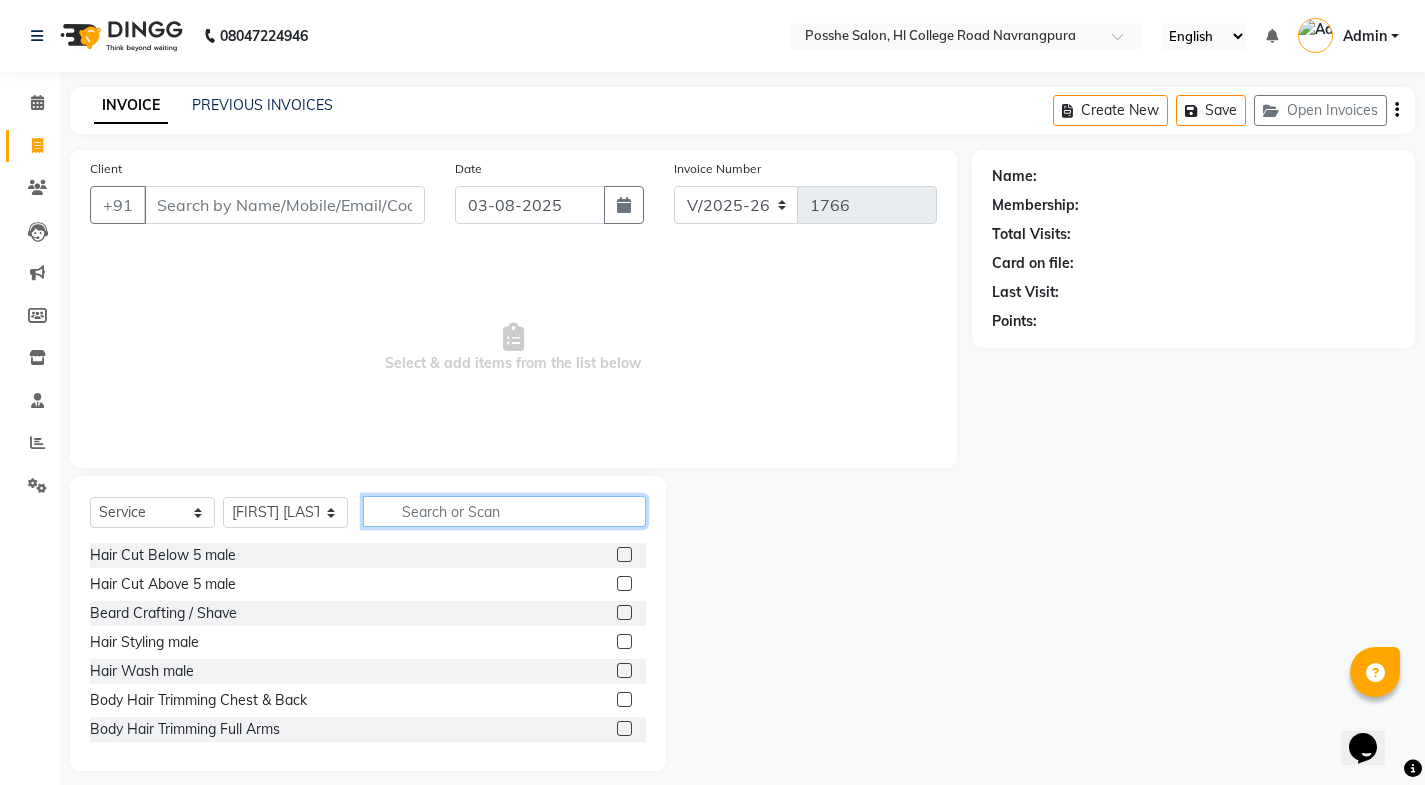 click 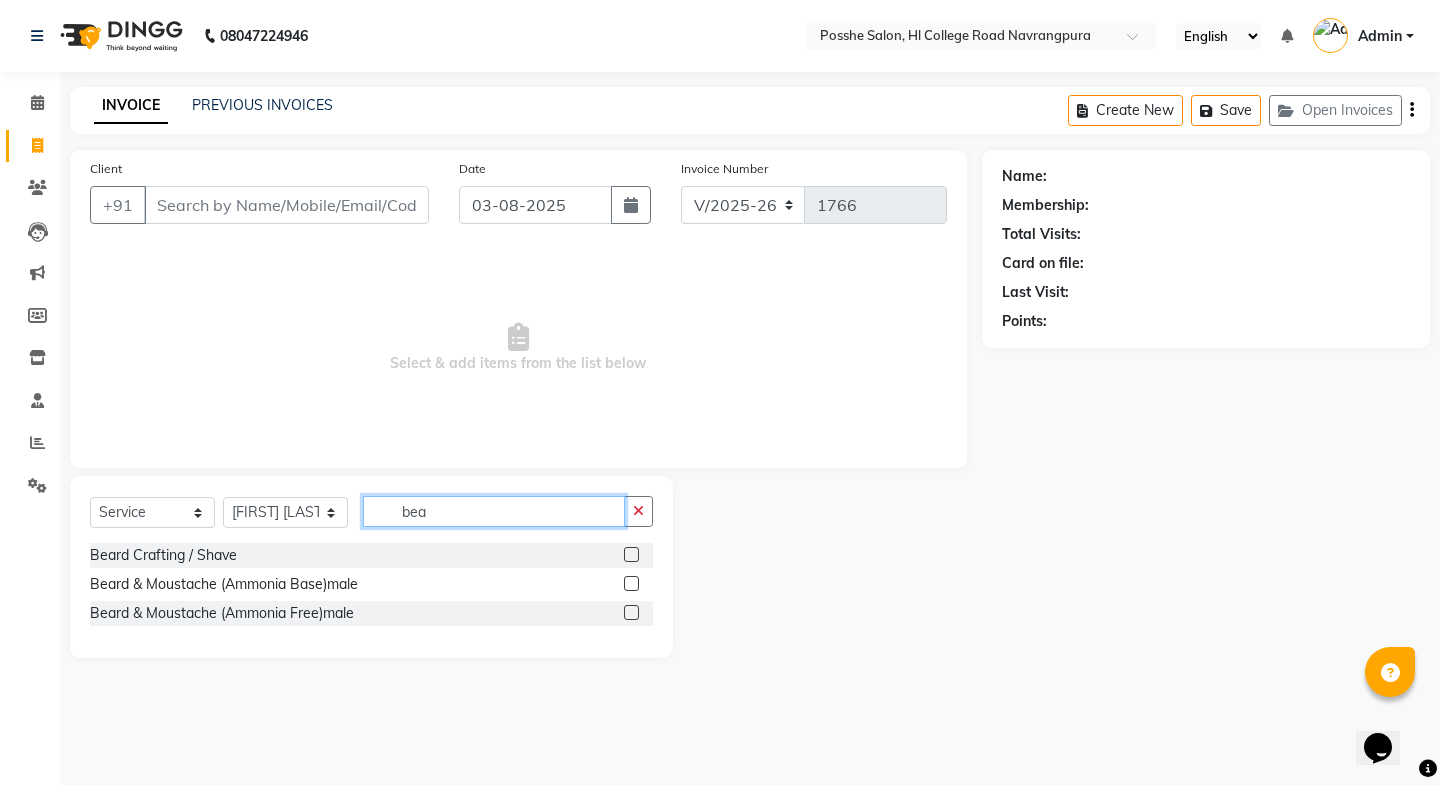 type on "bea" 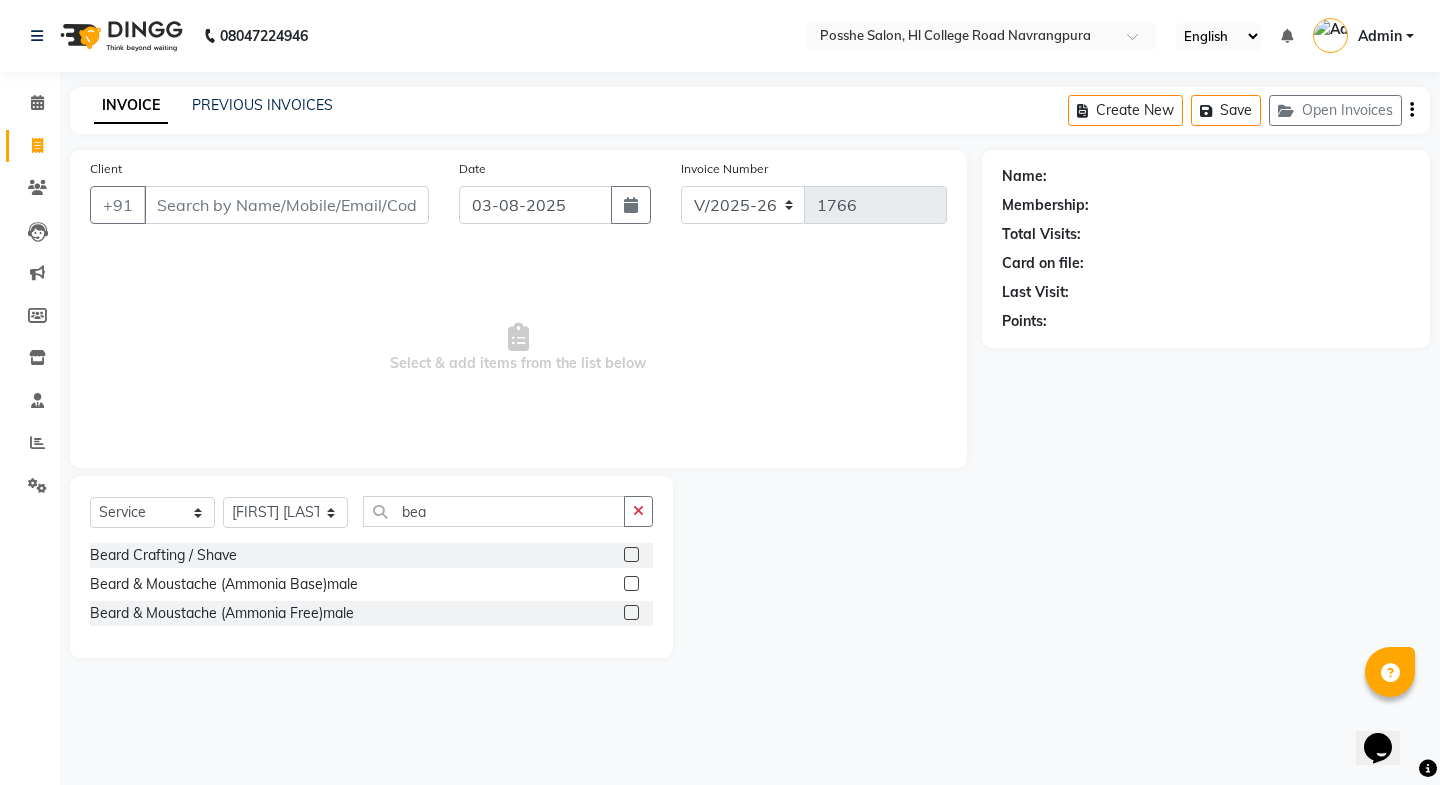 click 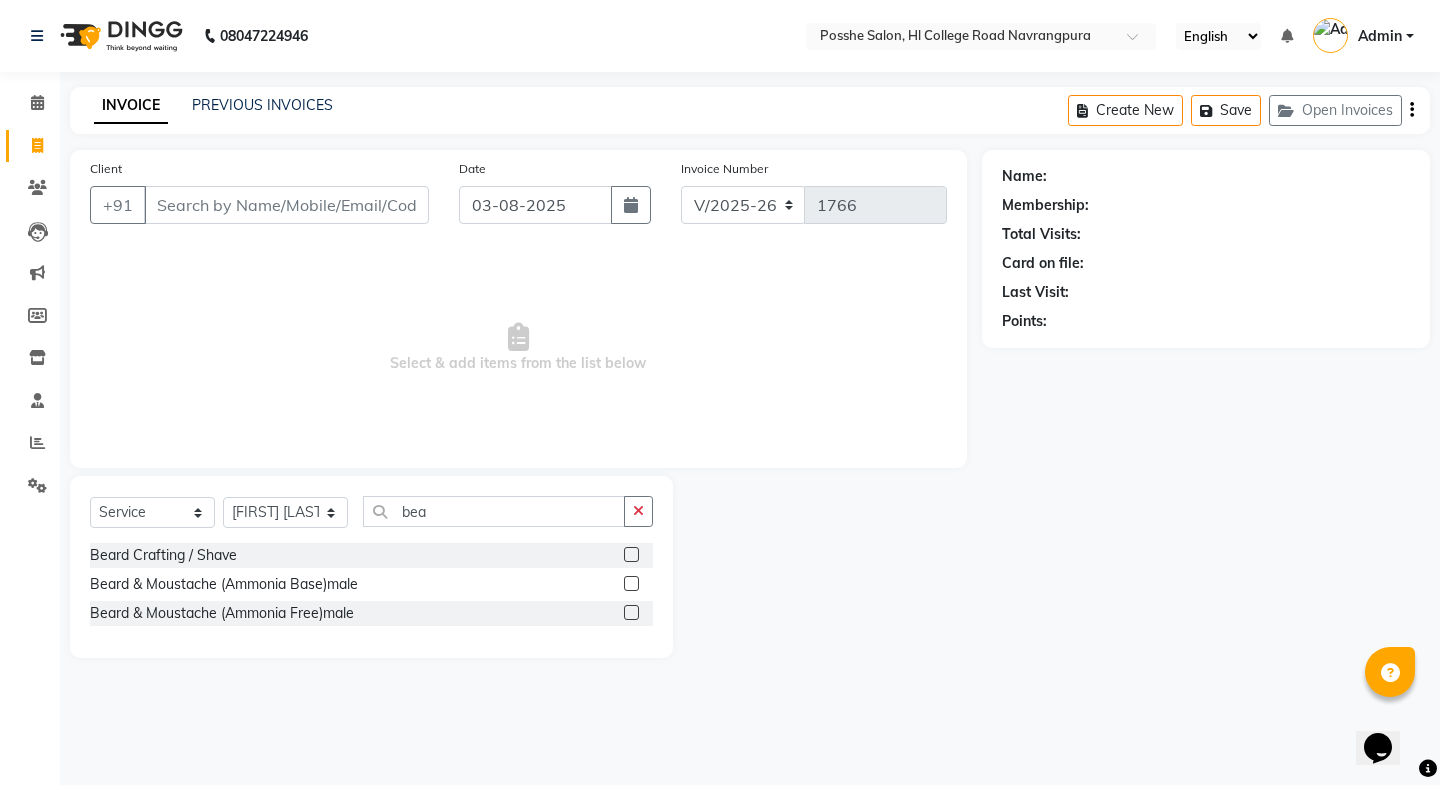 click 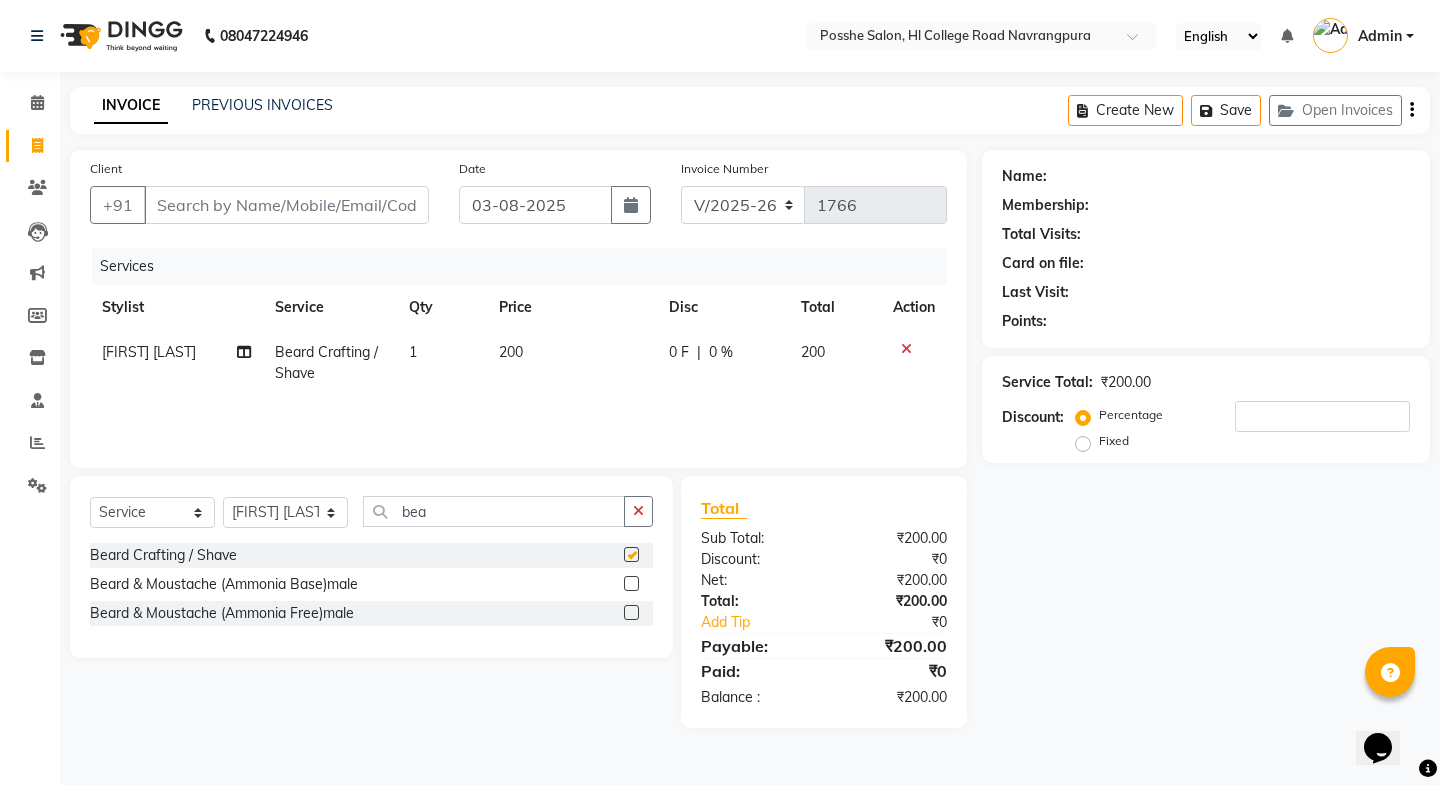 checkbox on "false" 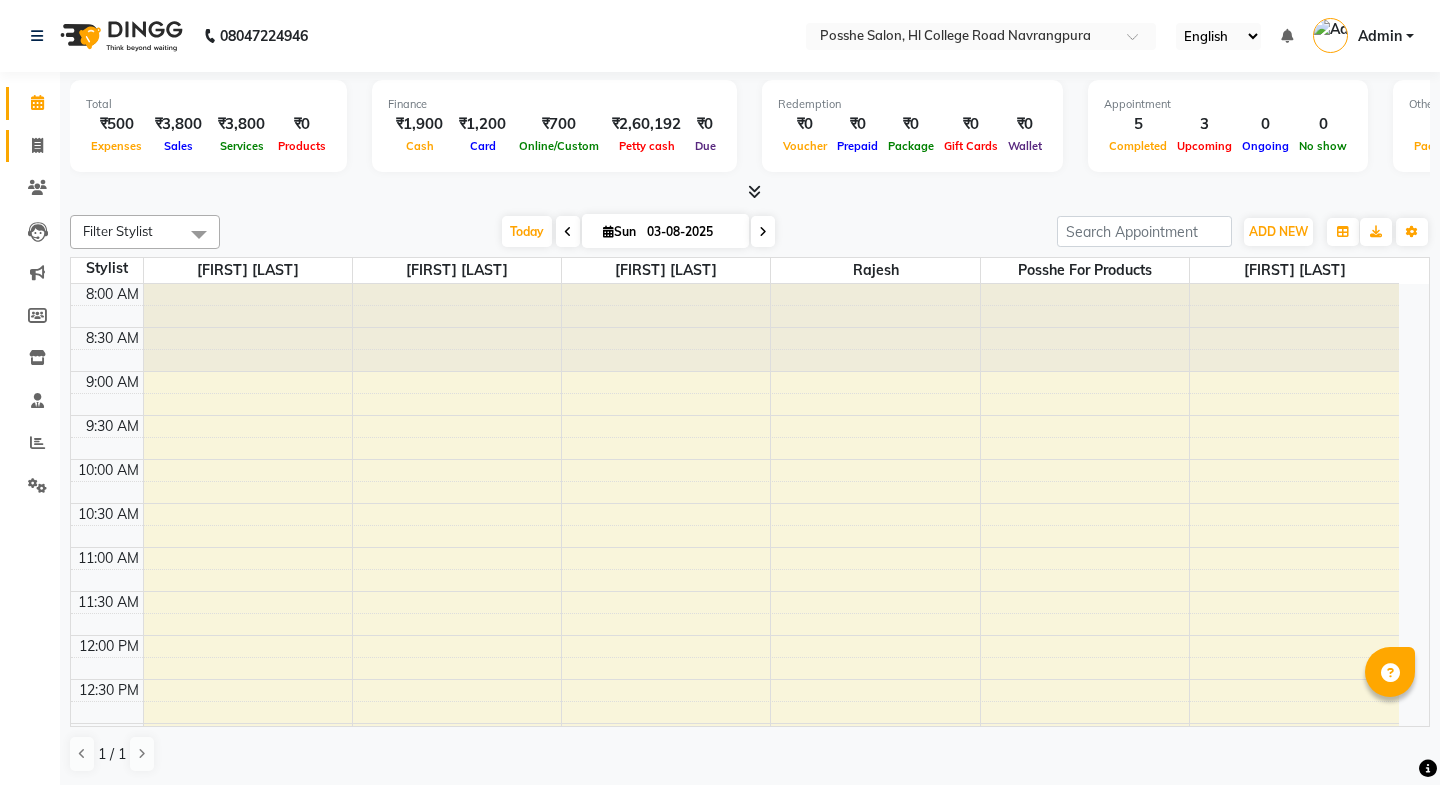 scroll, scrollTop: 0, scrollLeft: 0, axis: both 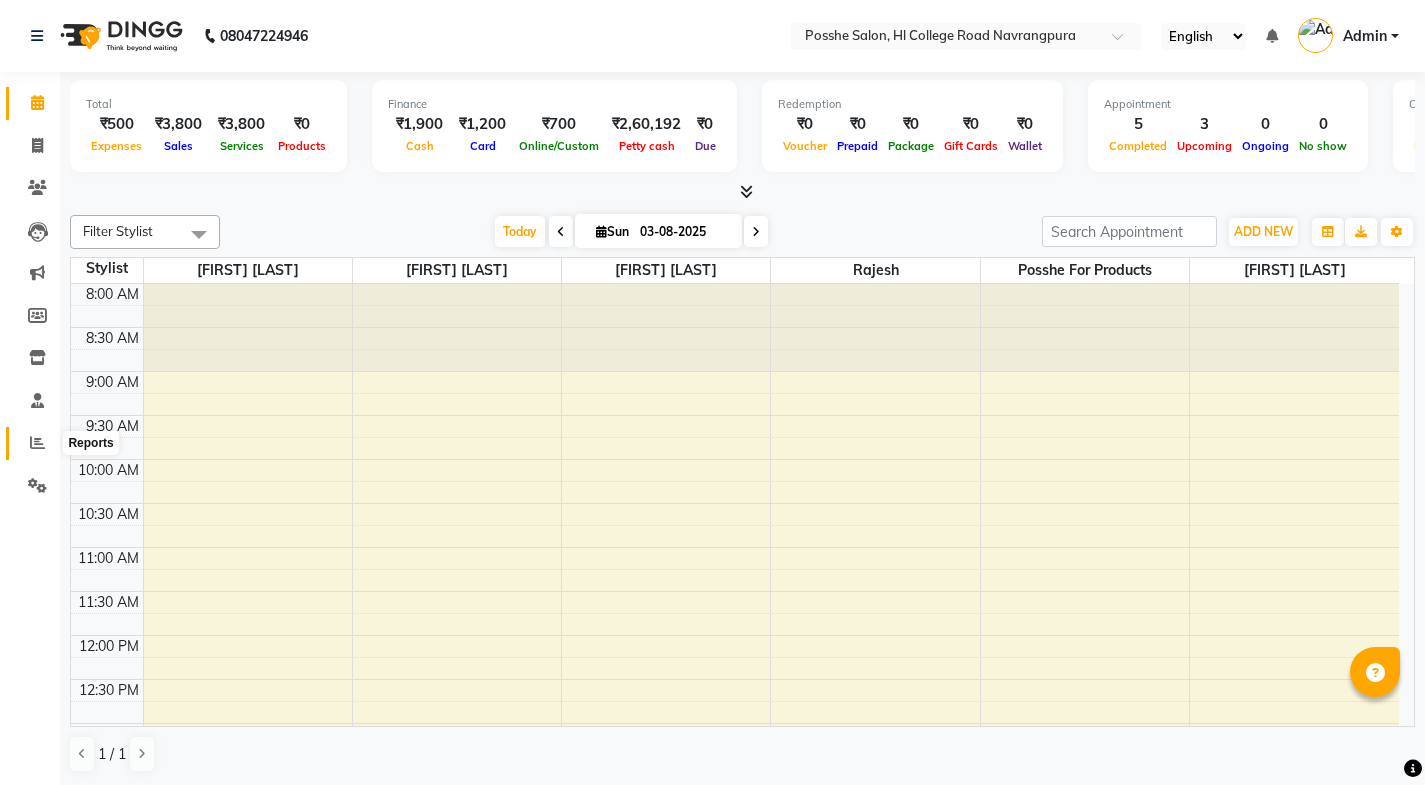 click 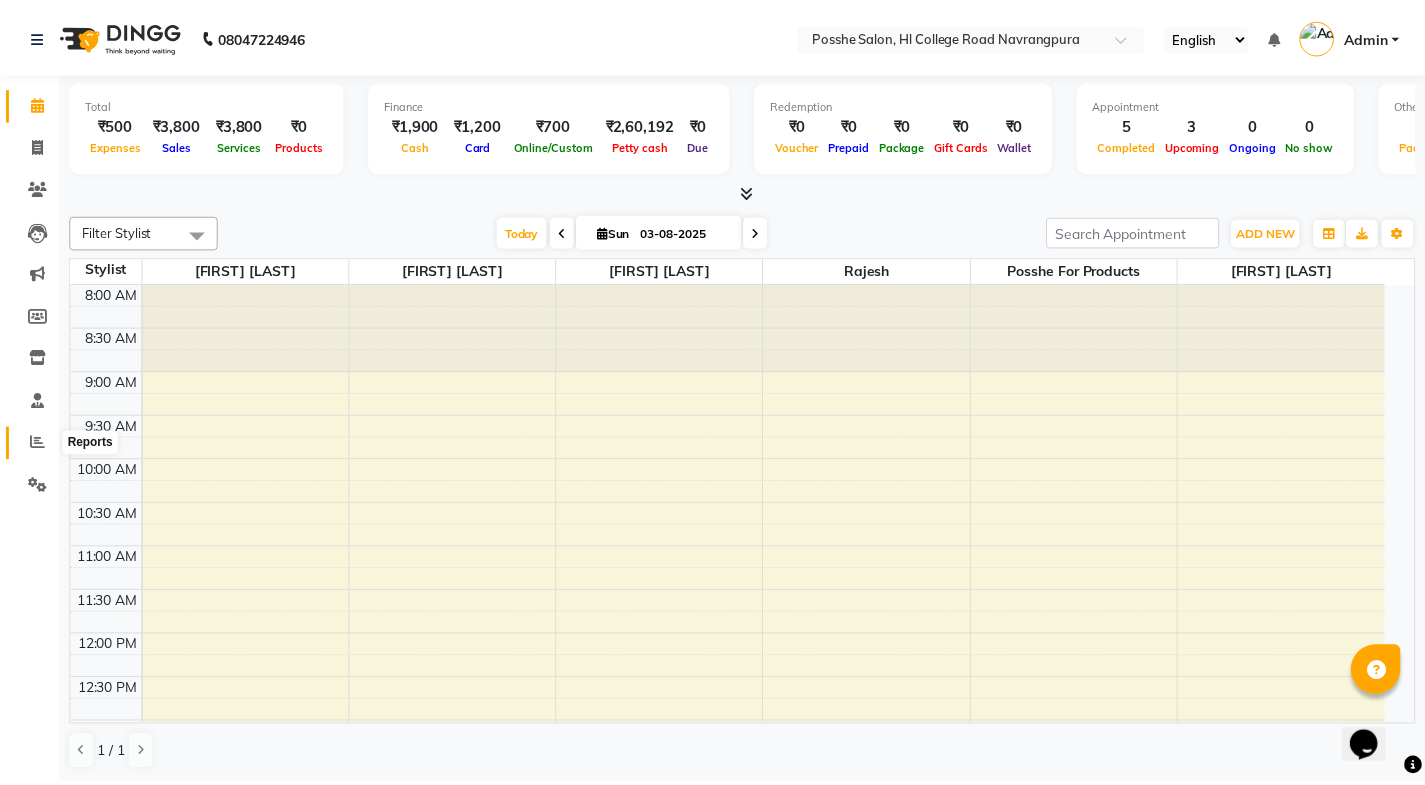 scroll, scrollTop: 0, scrollLeft: 0, axis: both 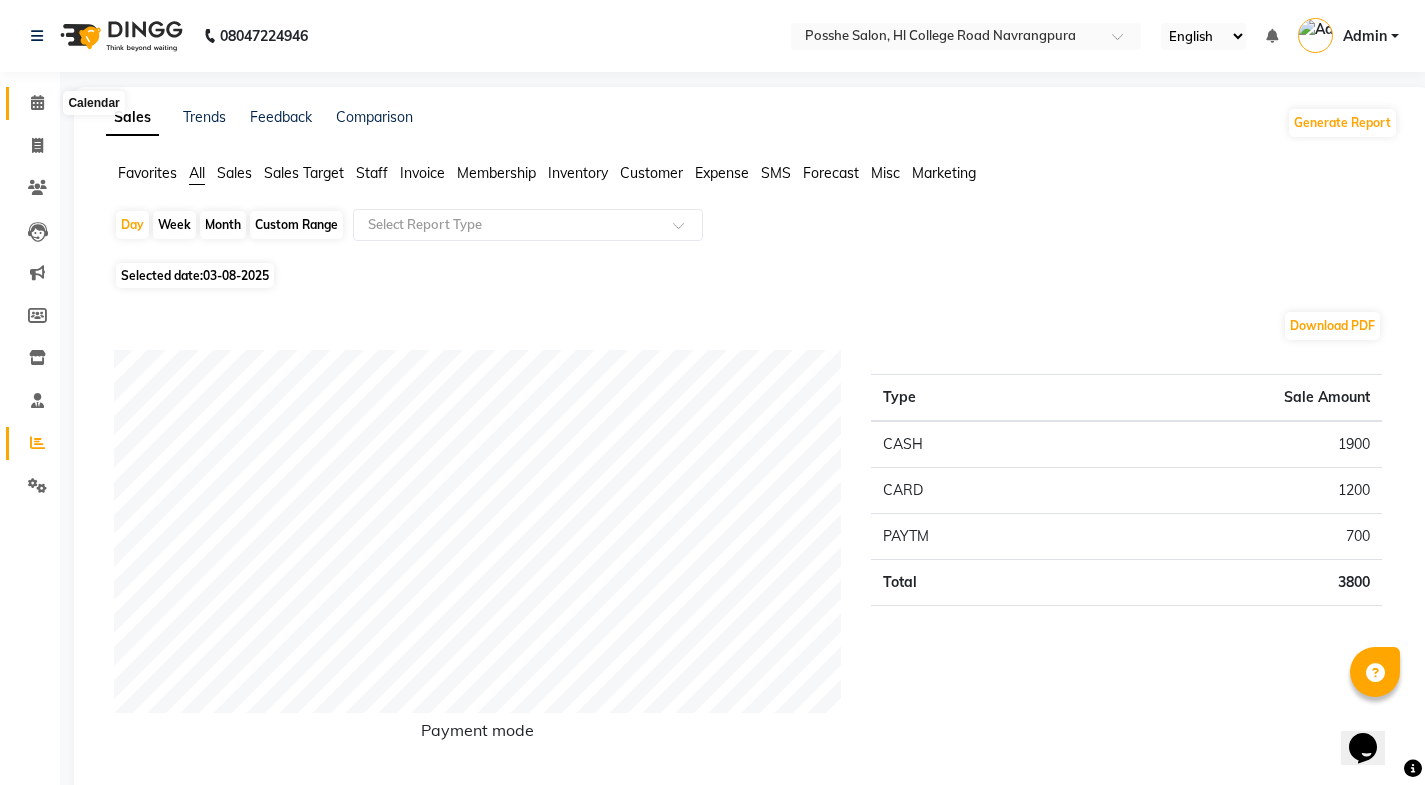 click 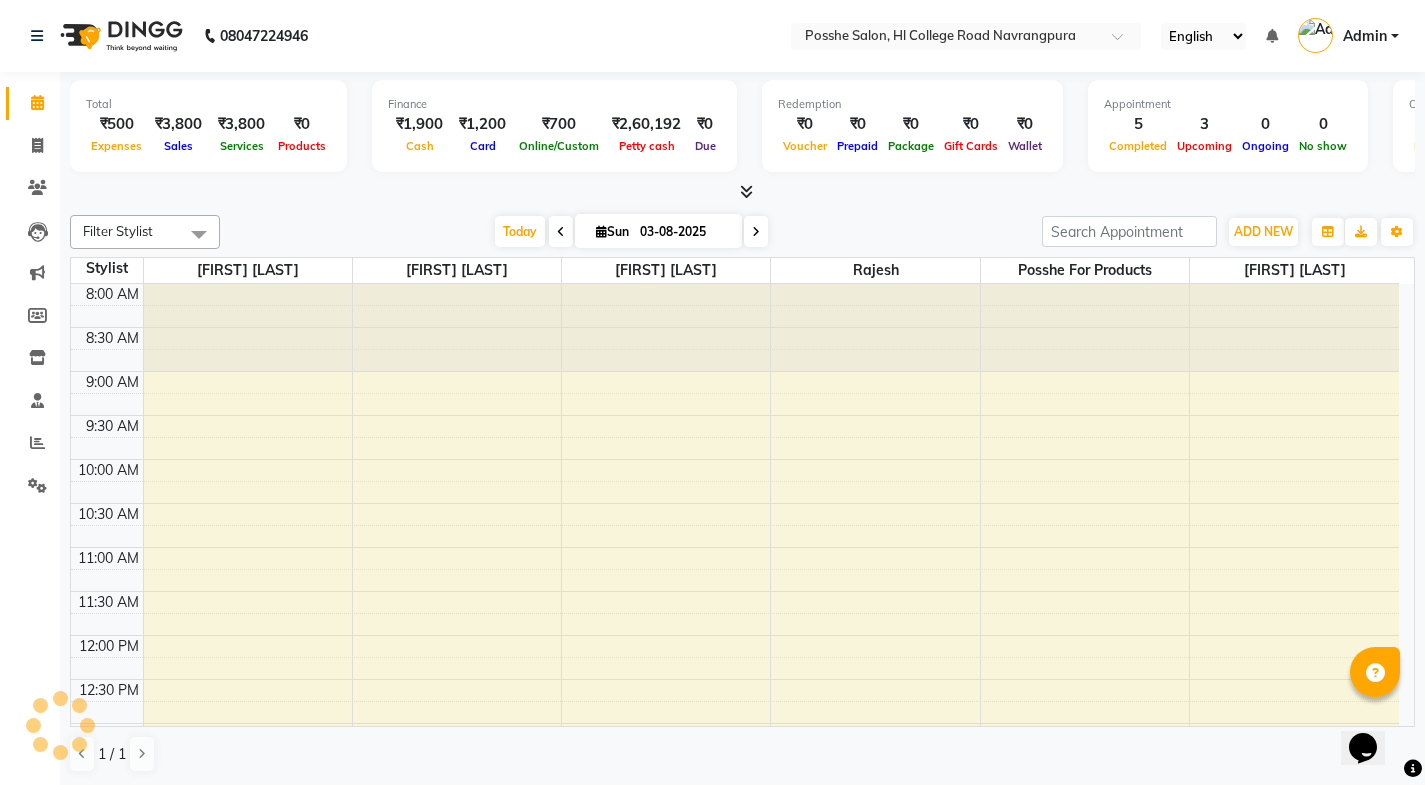 scroll, scrollTop: 0, scrollLeft: 0, axis: both 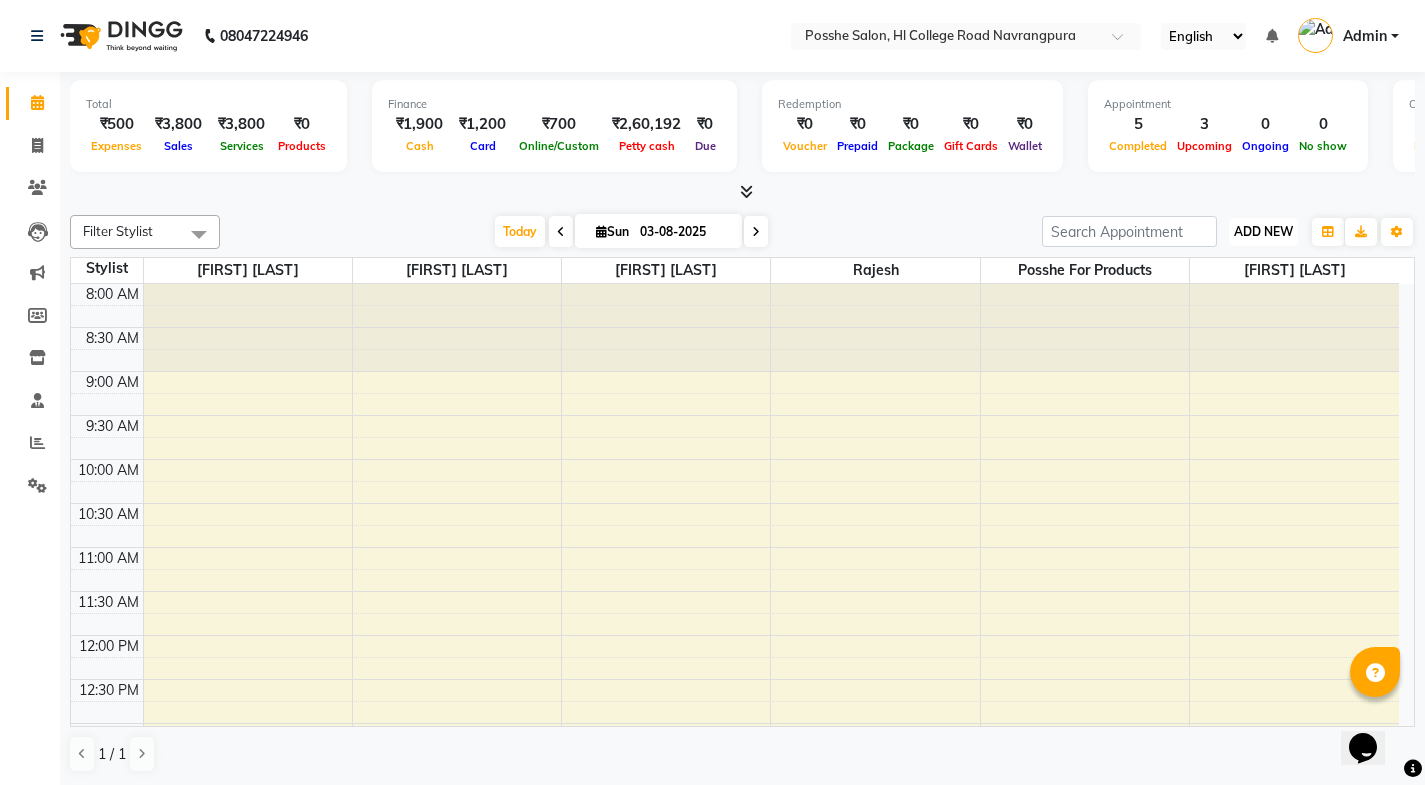 click on "ADD NEW" at bounding box center (1263, 231) 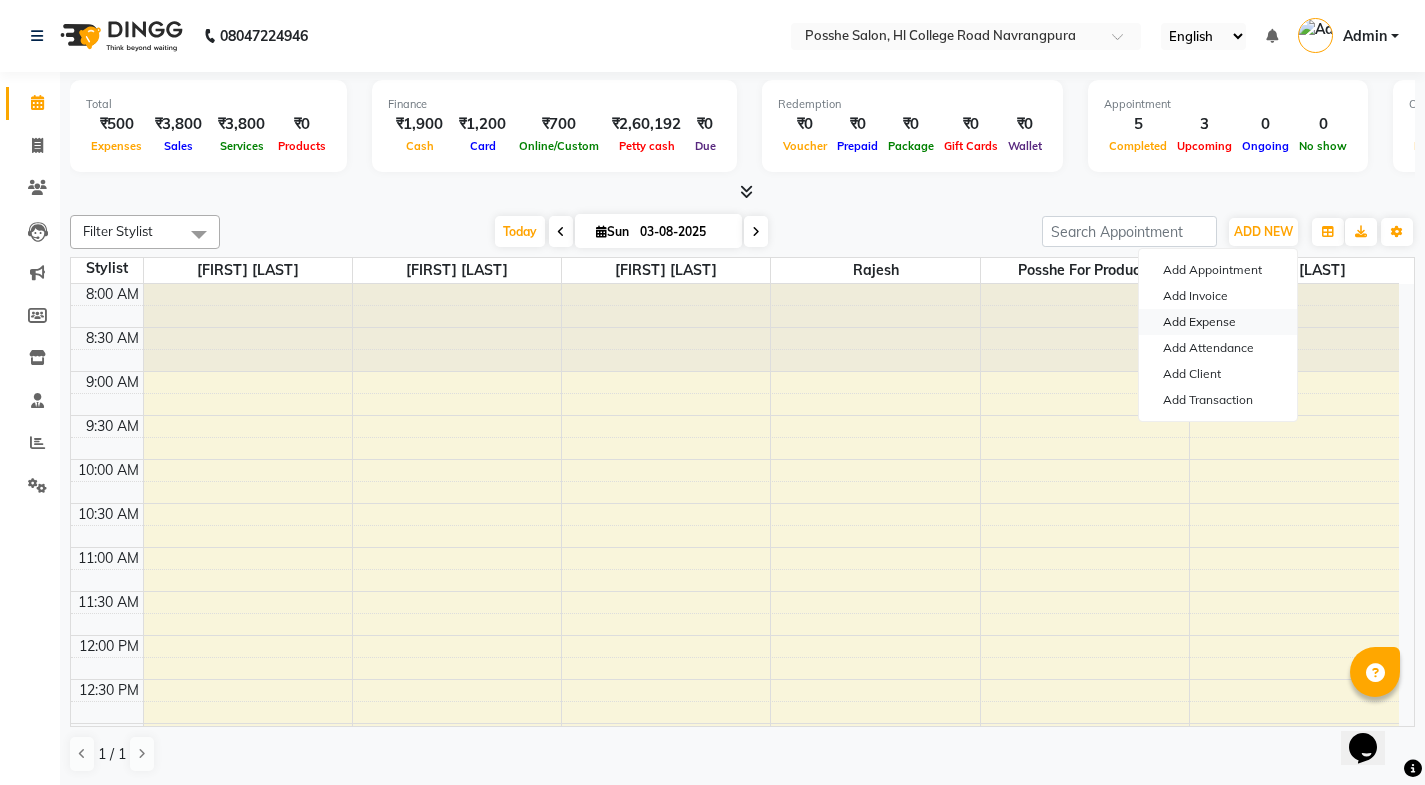 click on "Add Expense" at bounding box center (1218, 322) 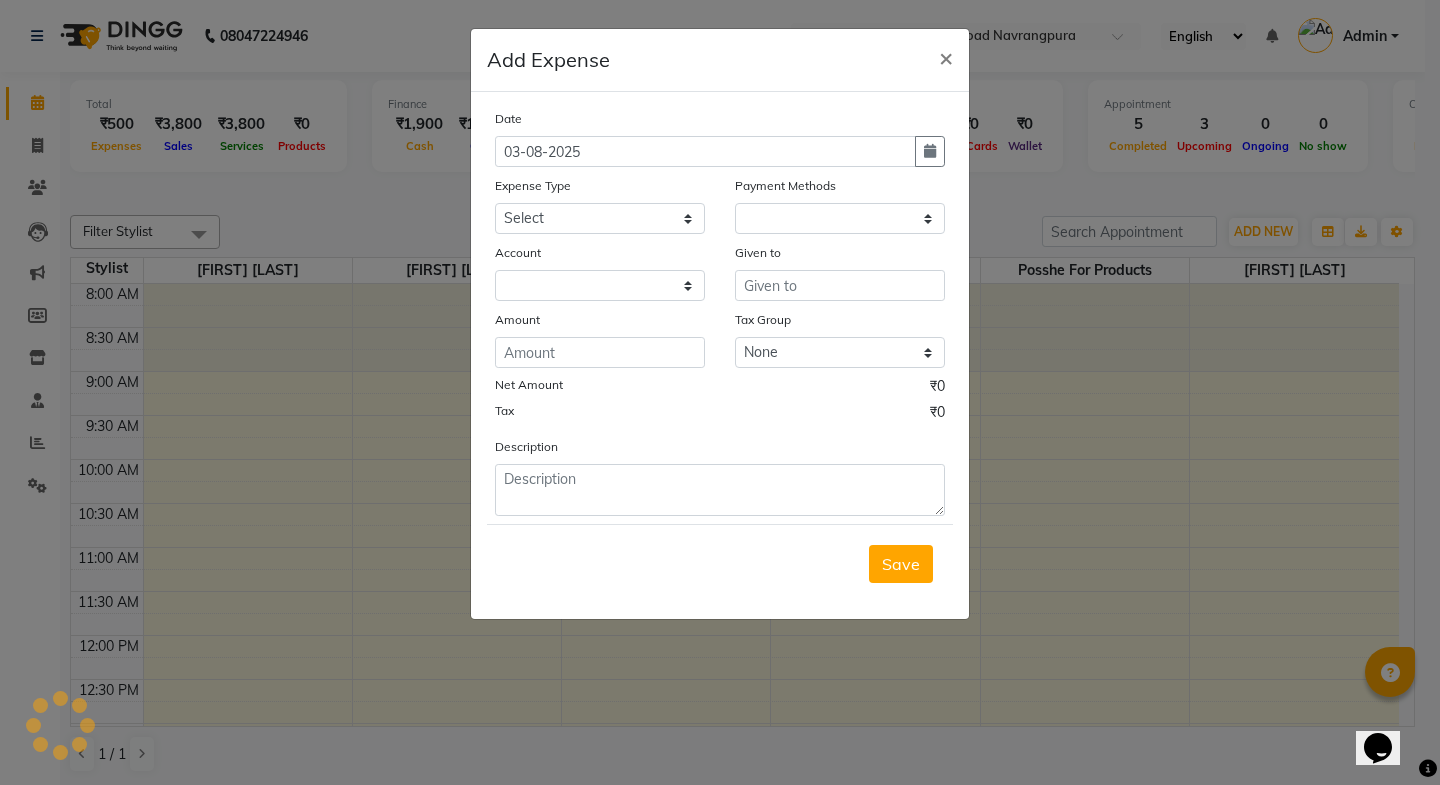 select on "1" 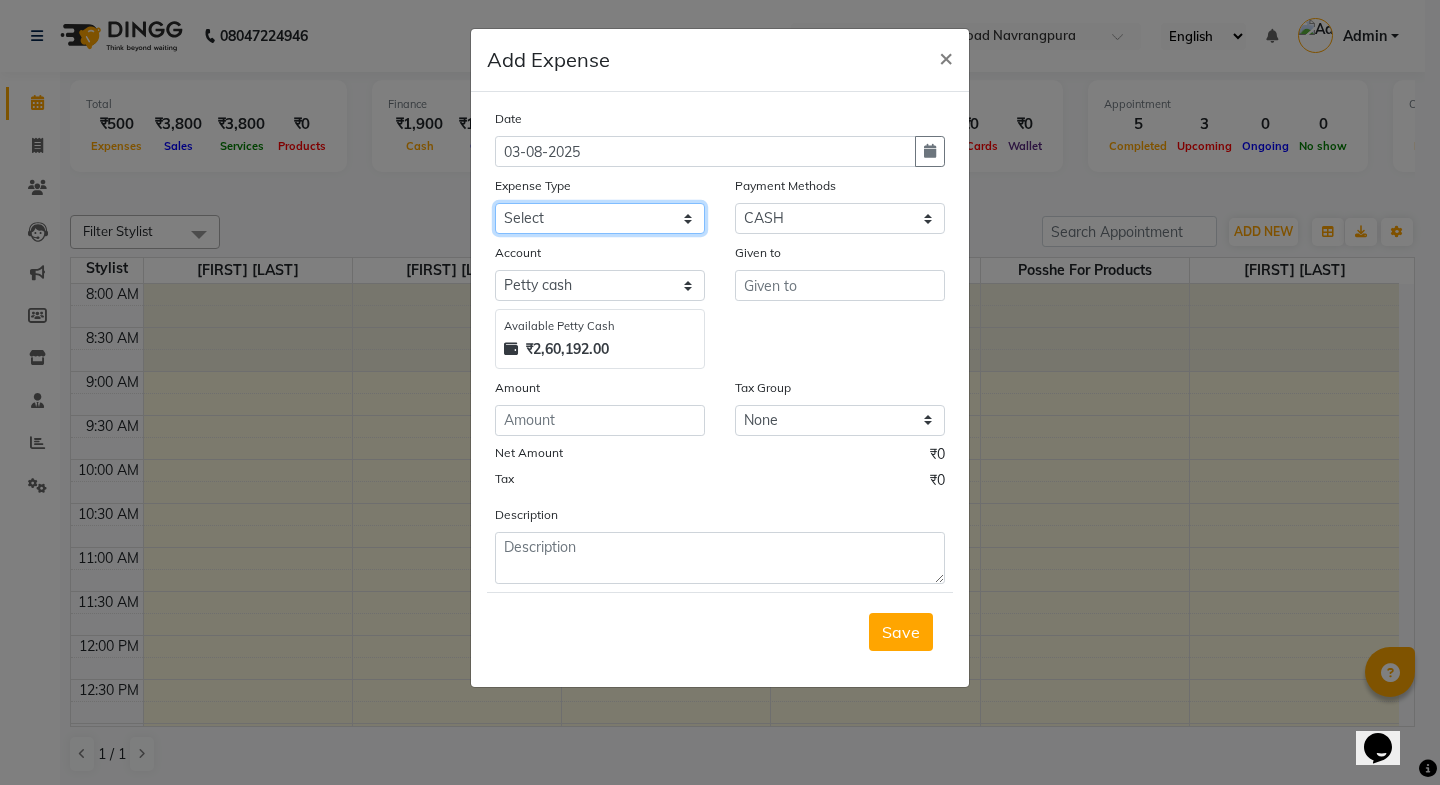 click on "Select Advance Salary Bank charges Car maintenance  Cash transfer to bank Cash transfer to hub Client Snacks Clinical charges Equipment Fuel Govt fee Incentive Insurance International purchase Loan Repayment Maintenance Marketing Miscellaneous MRA Other Pantry Product Rent Salary Staff Snacks Tax Tea & Refreshment Utilities" 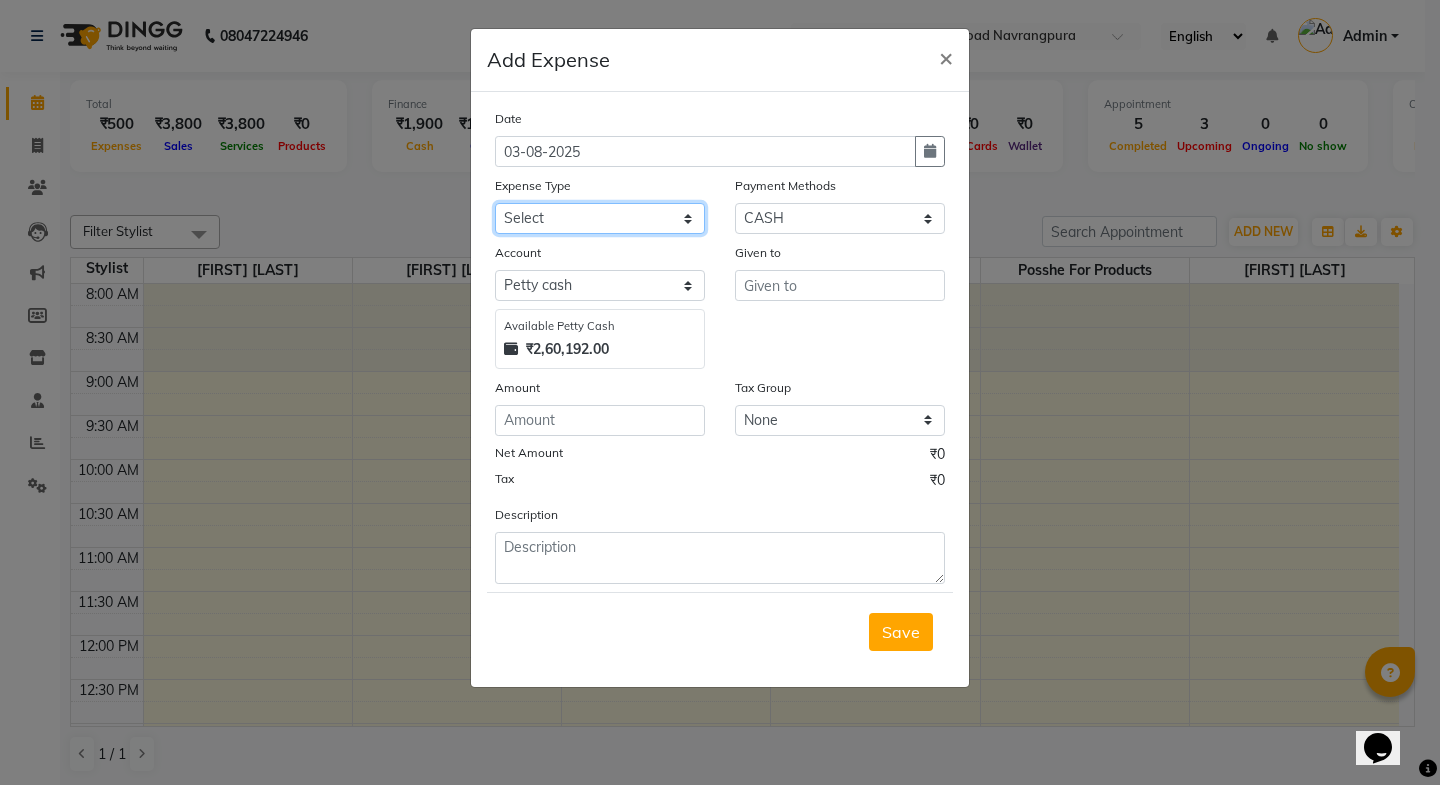 select on "13398" 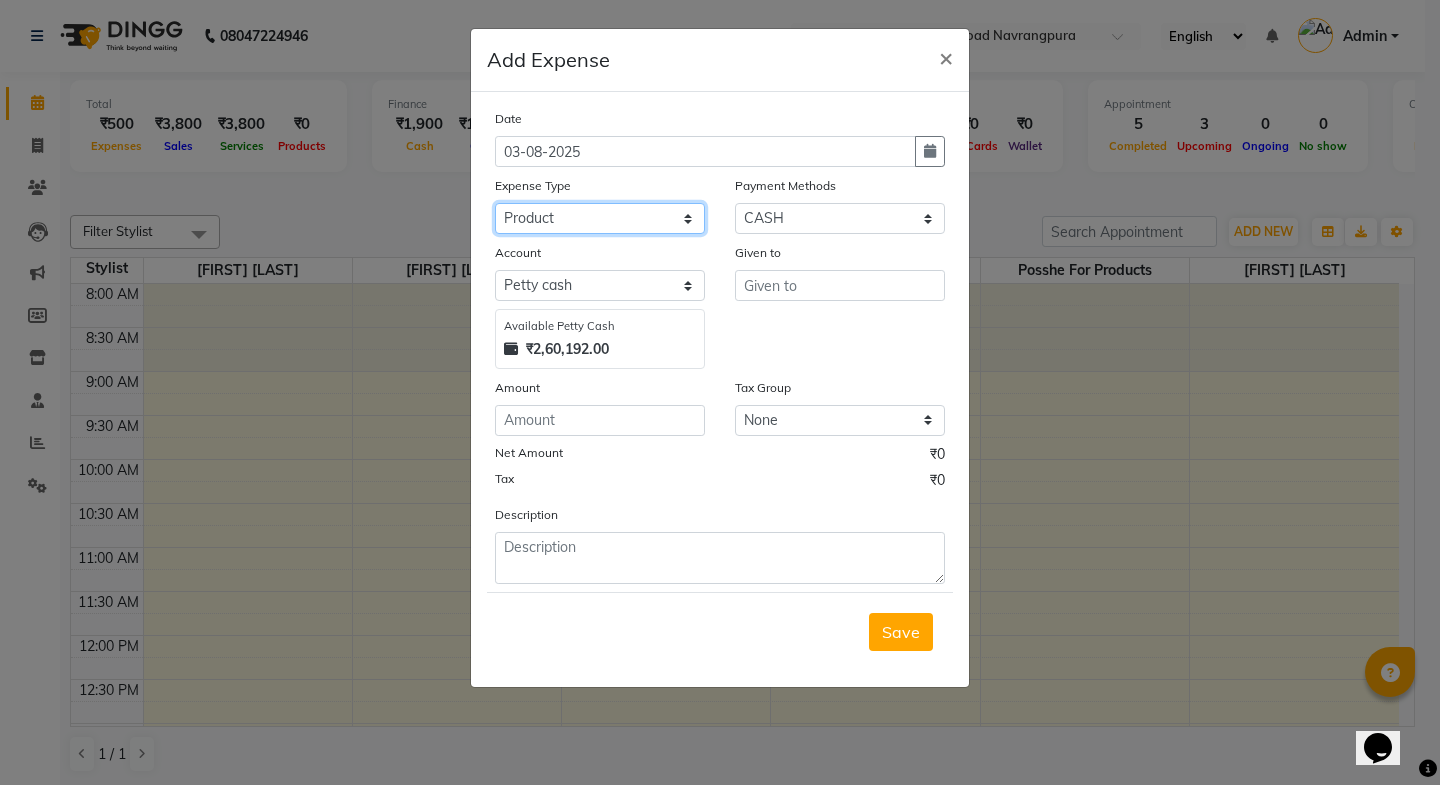 click on "Select Advance Salary Bank charges Car maintenance  Cash transfer to bank Cash transfer to hub Client Snacks Clinical charges Equipment Fuel Govt fee Incentive Insurance International purchase Loan Repayment Maintenance Marketing Miscellaneous MRA Other Pantry Product Rent Salary Staff Snacks Tax Tea & Refreshment Utilities" 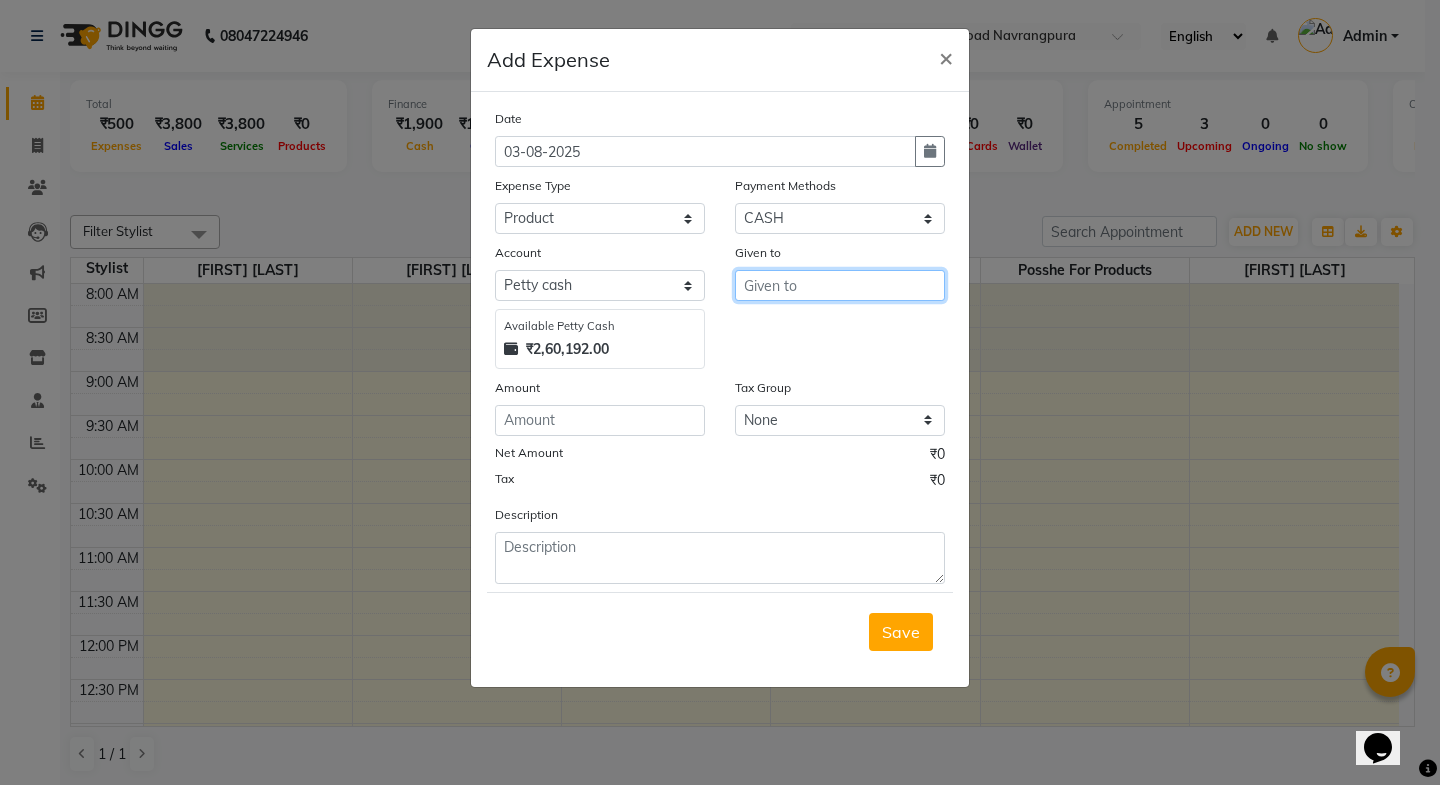 click at bounding box center [840, 285] 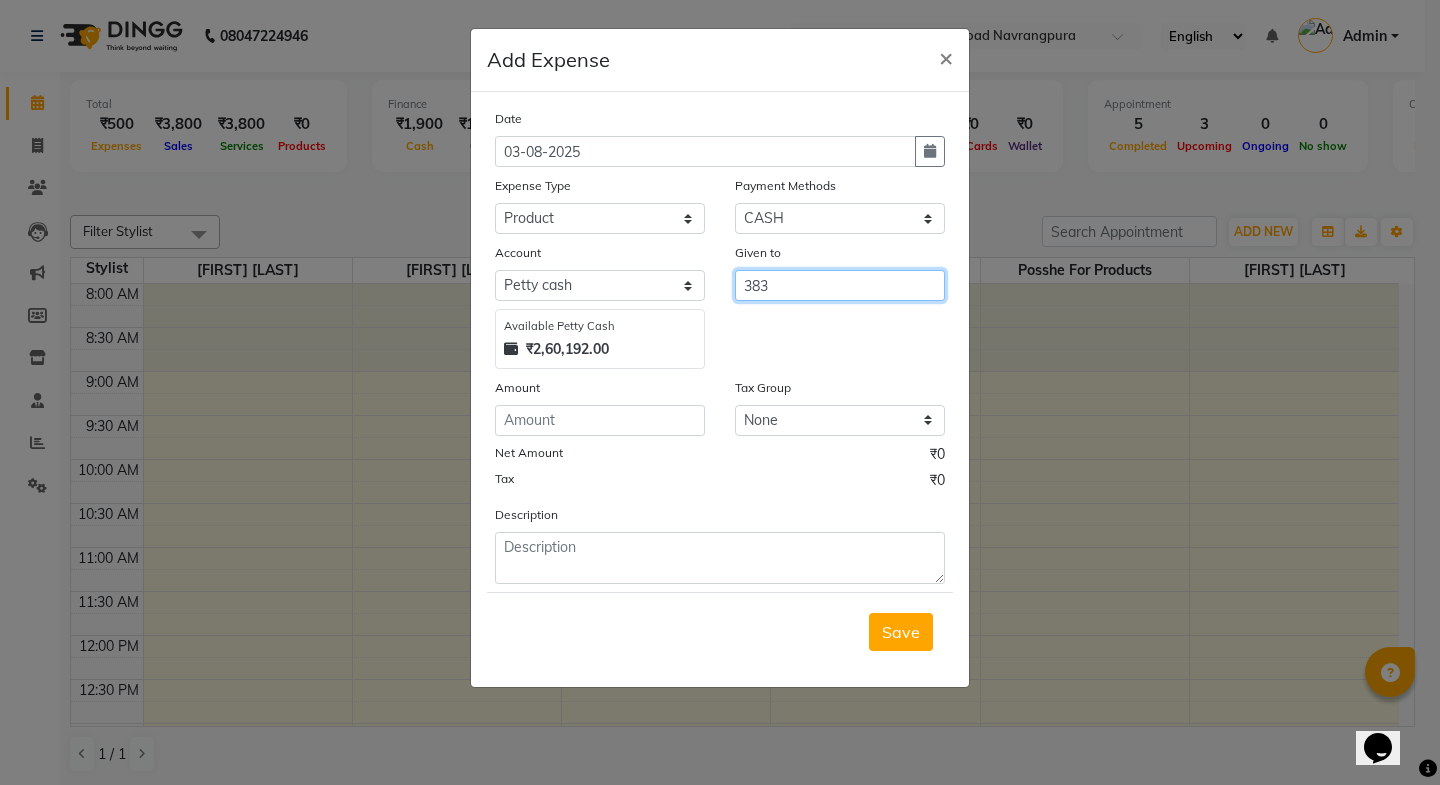type on "383" 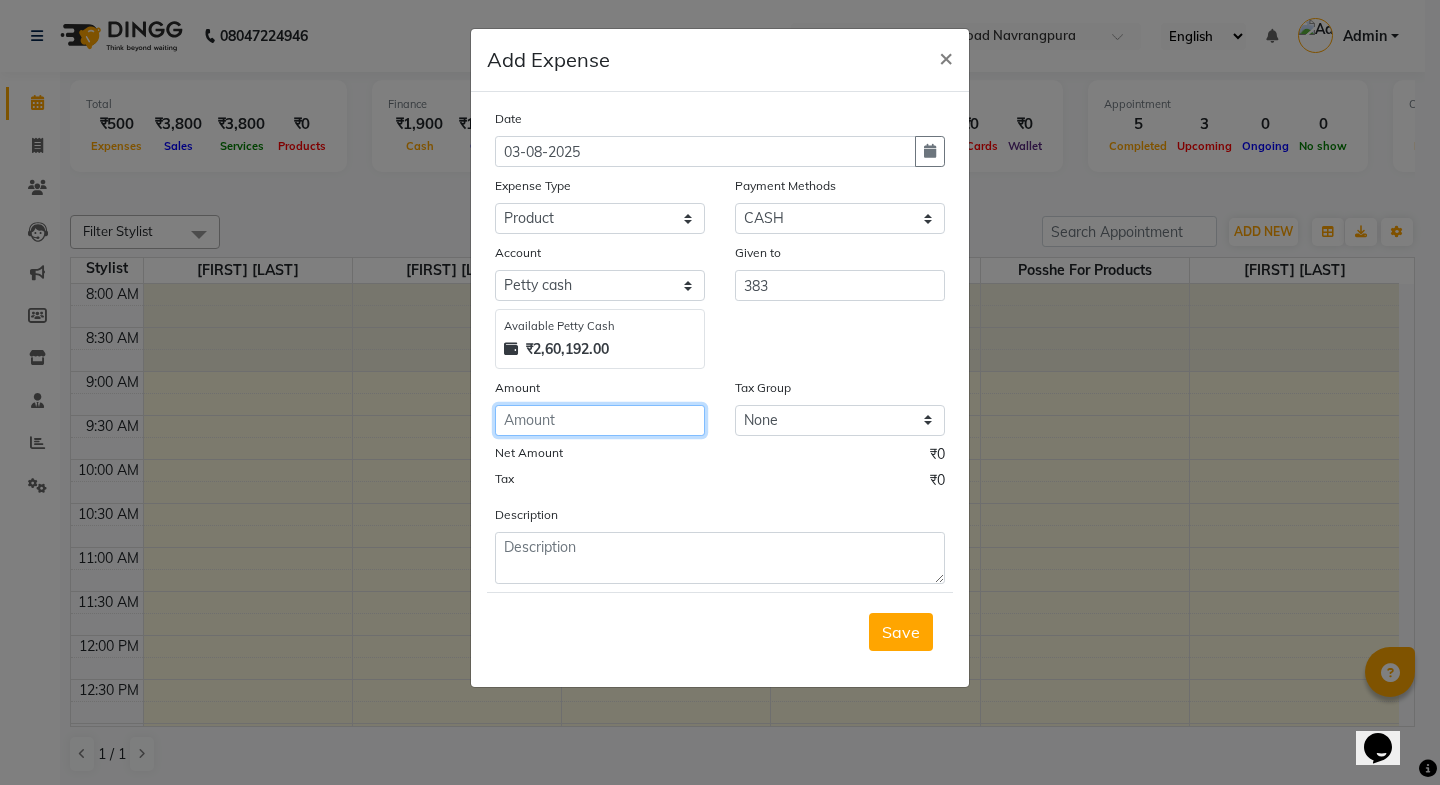 click 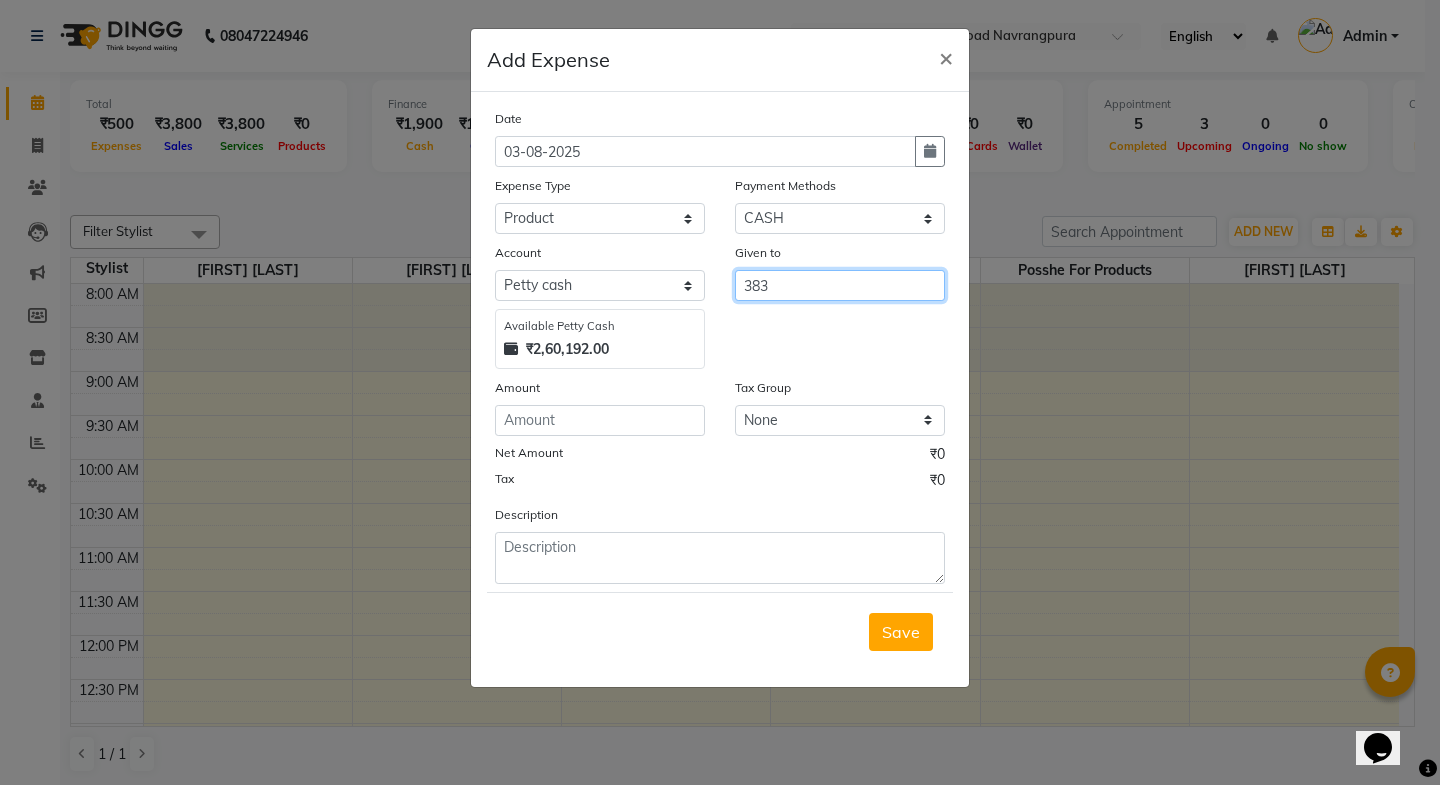 click on "383" at bounding box center (840, 285) 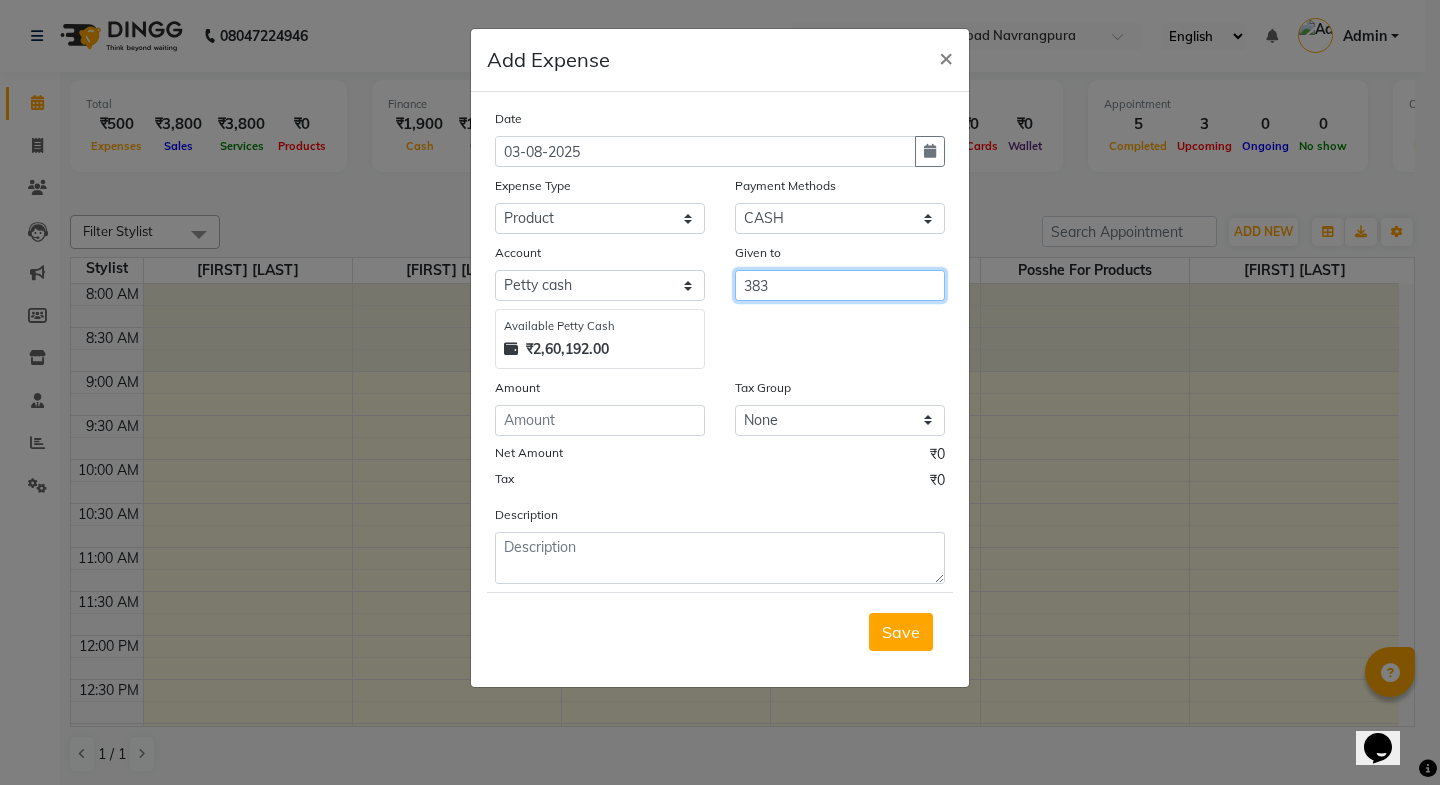 click on "383" at bounding box center [840, 285] 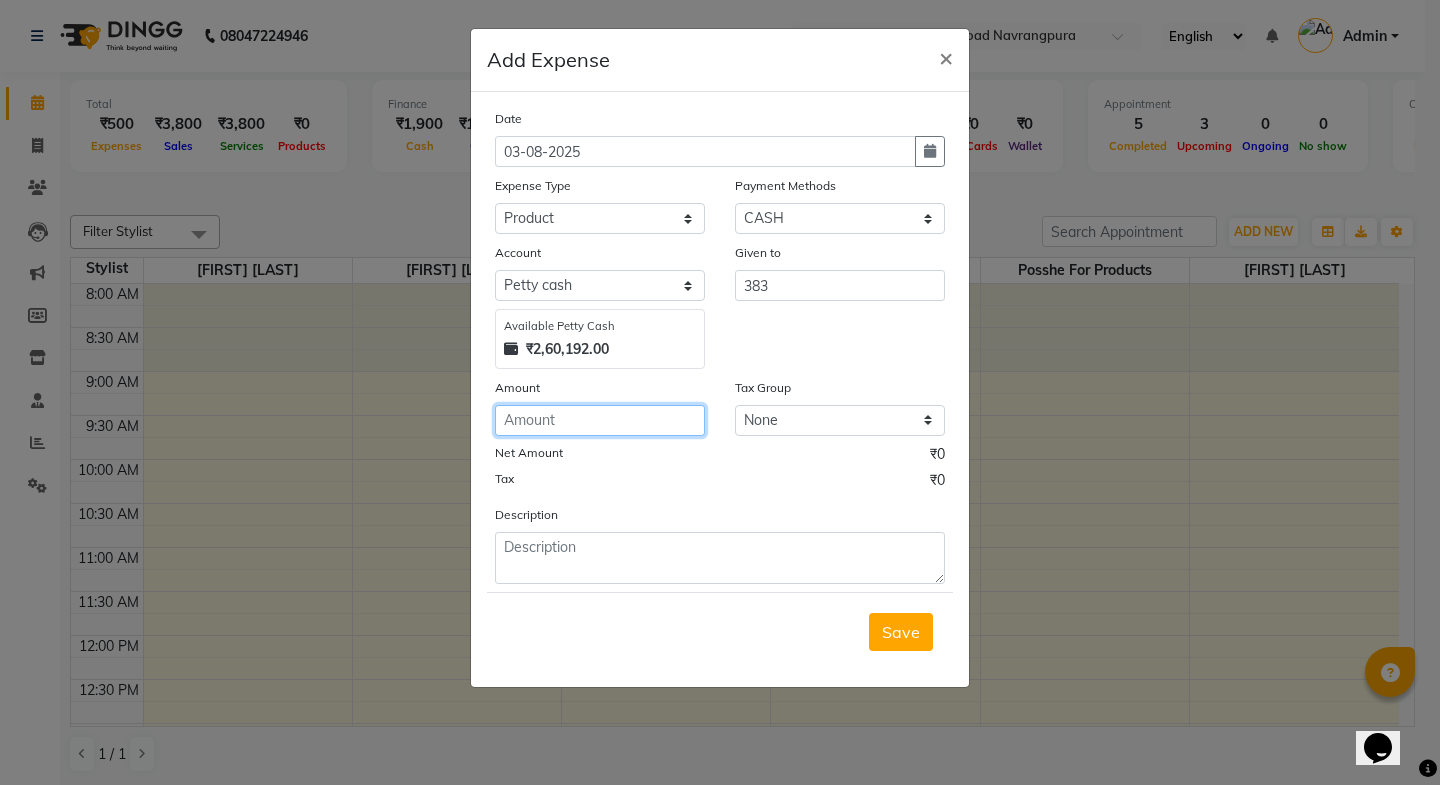 click 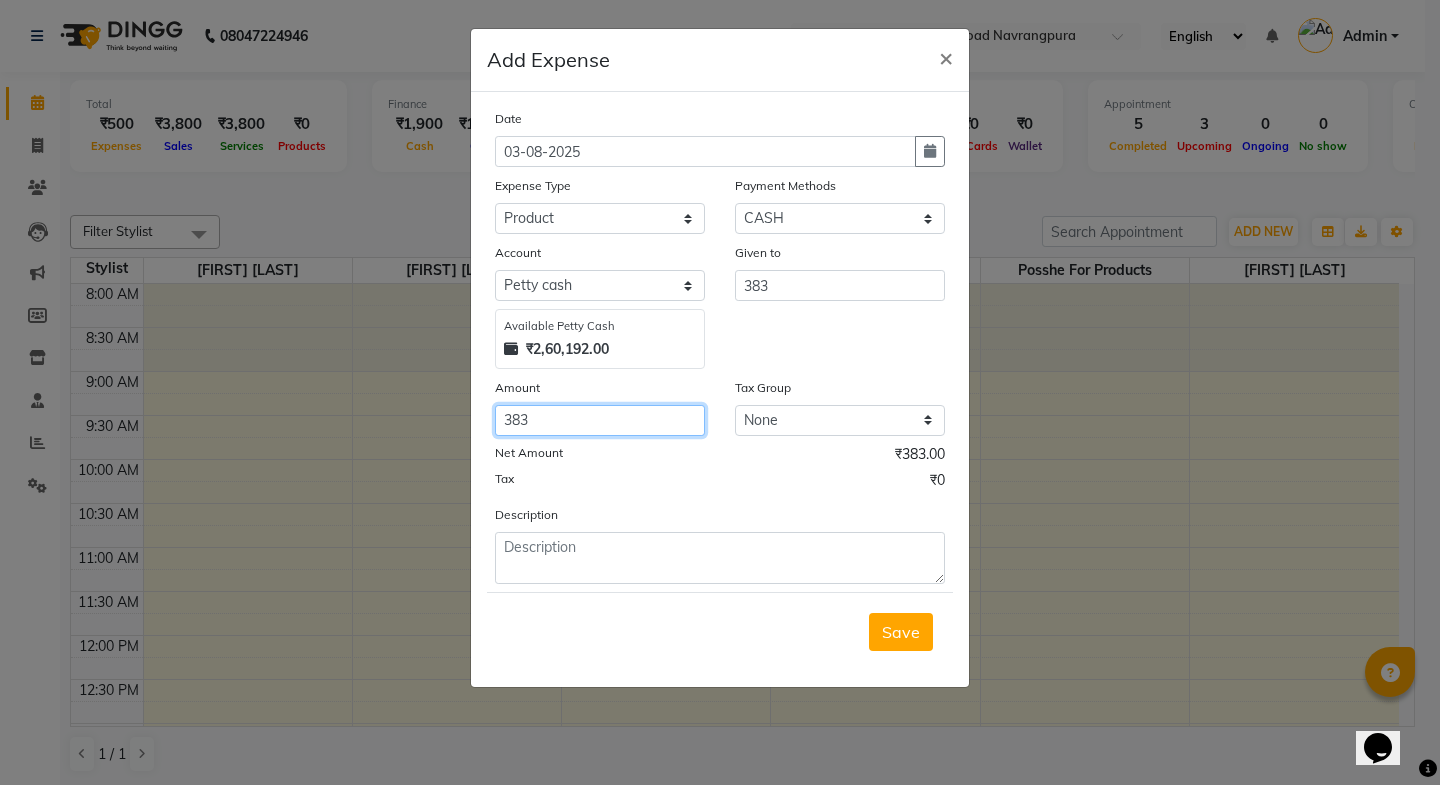type on "383" 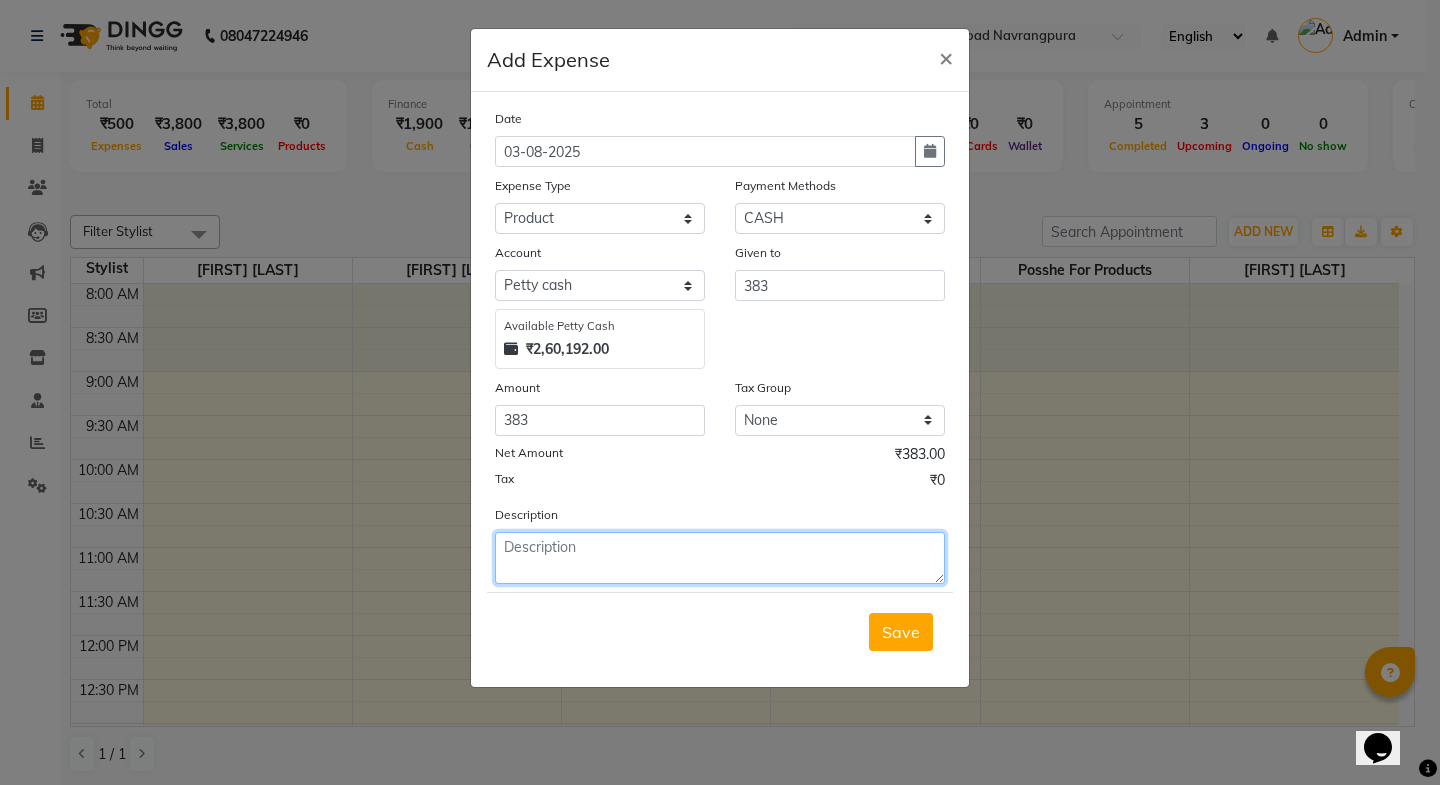 click 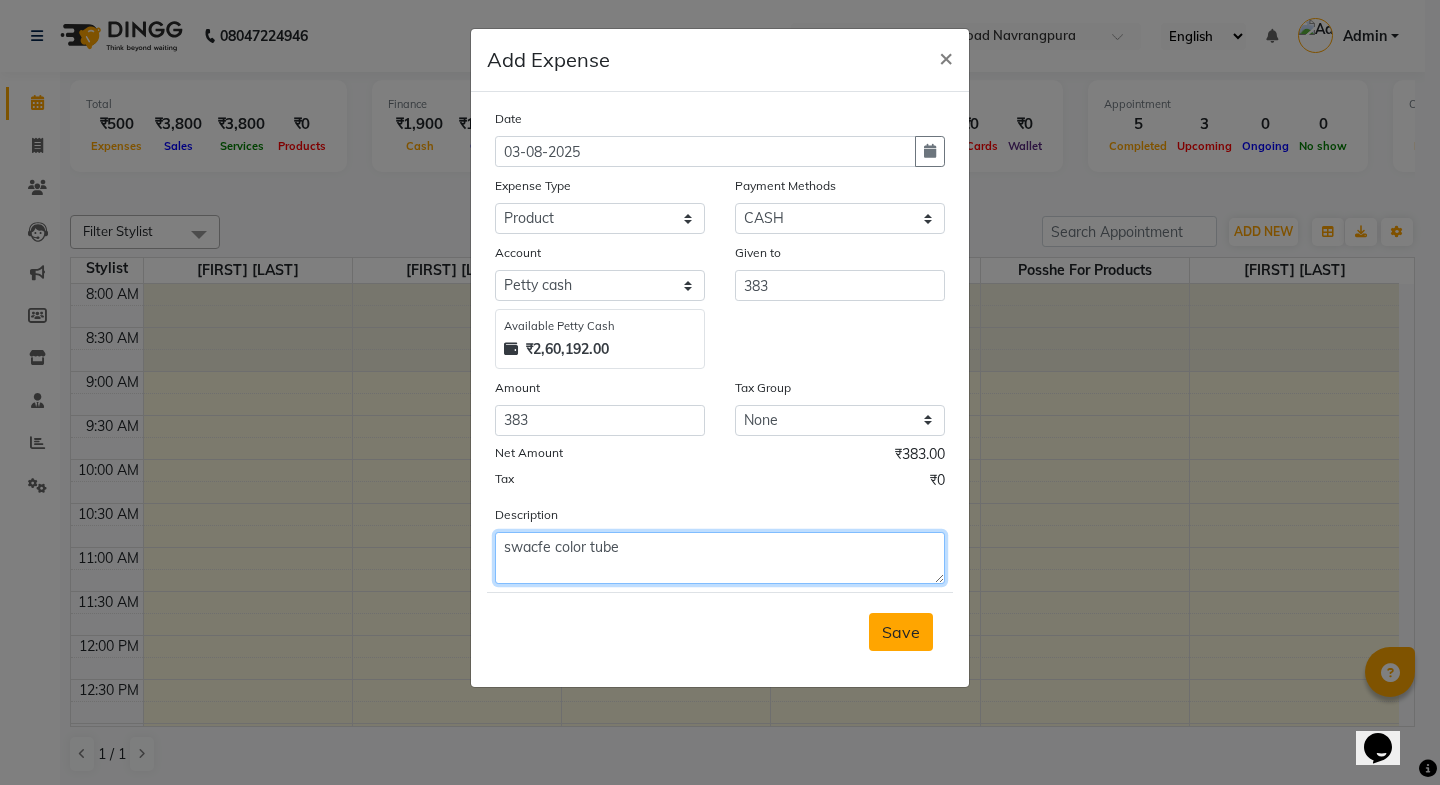 type on "swacfe color tube" 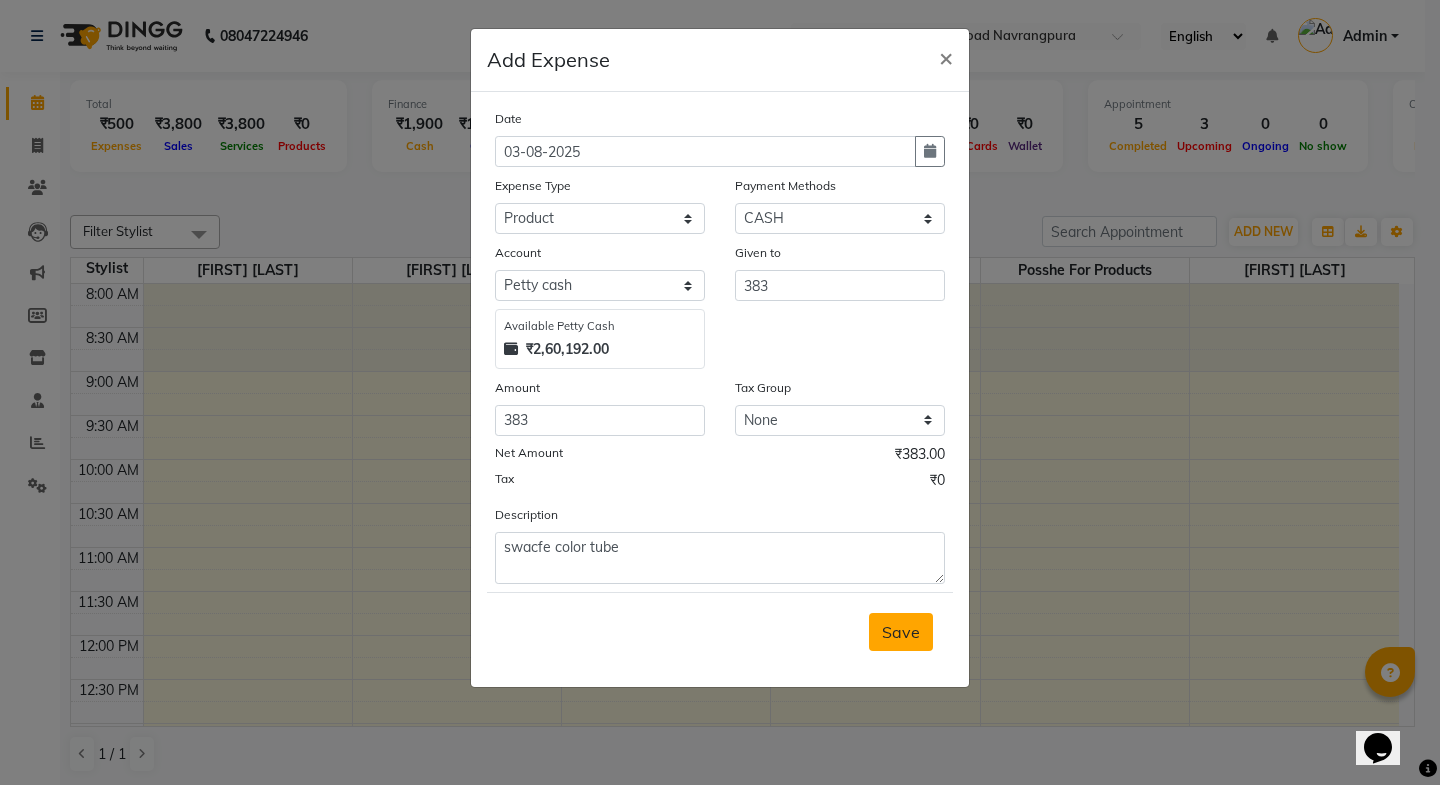 click on "Save" at bounding box center (901, 632) 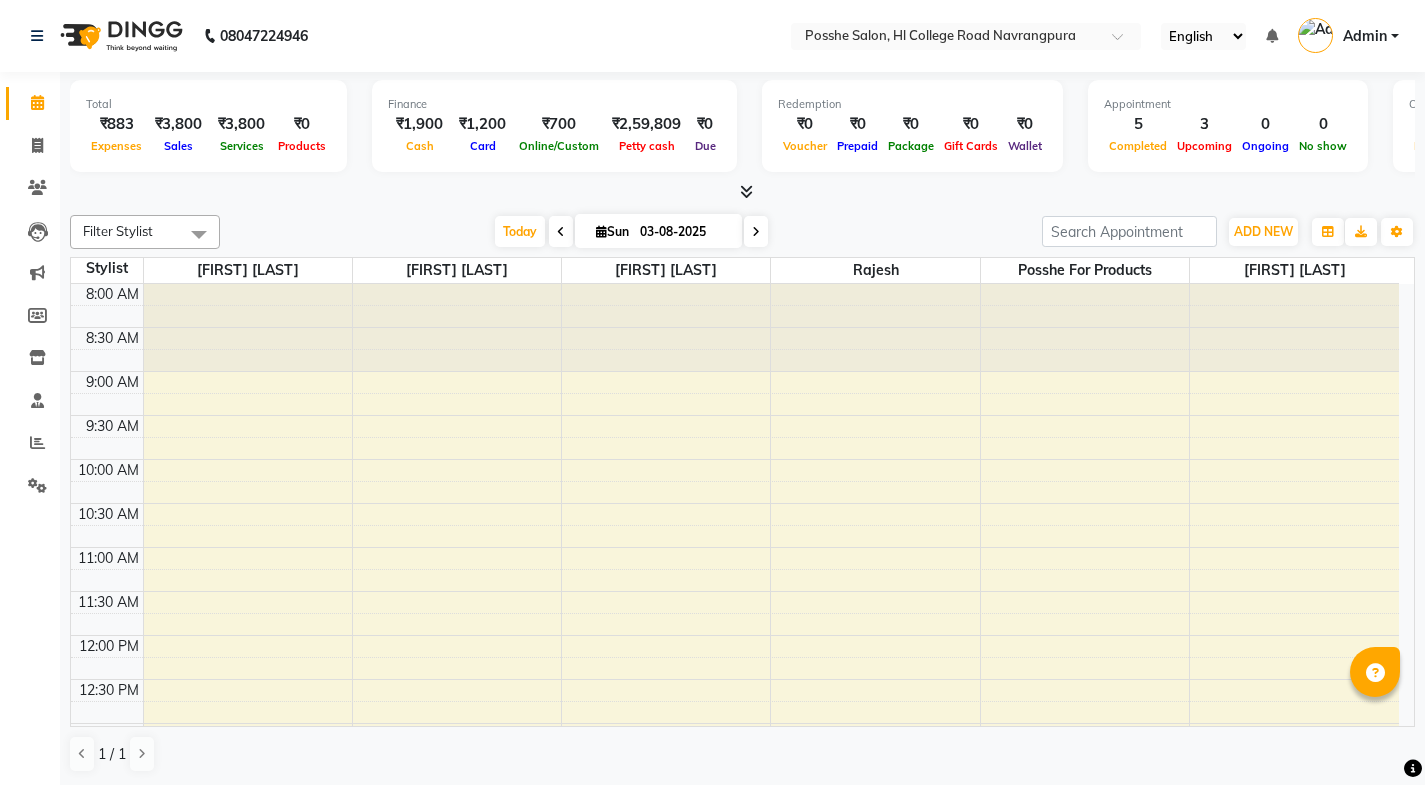 scroll, scrollTop: 0, scrollLeft: 0, axis: both 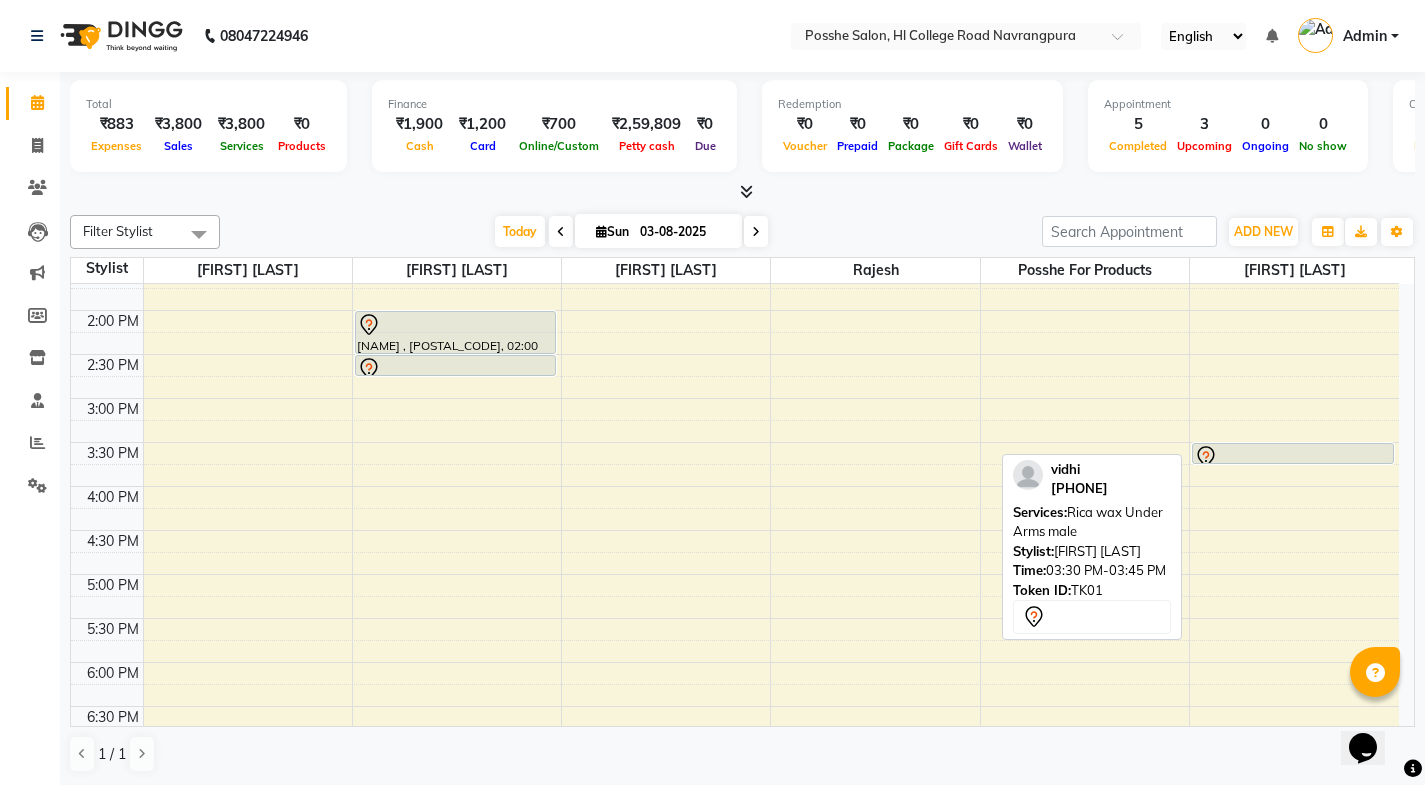 click at bounding box center (1293, 457) 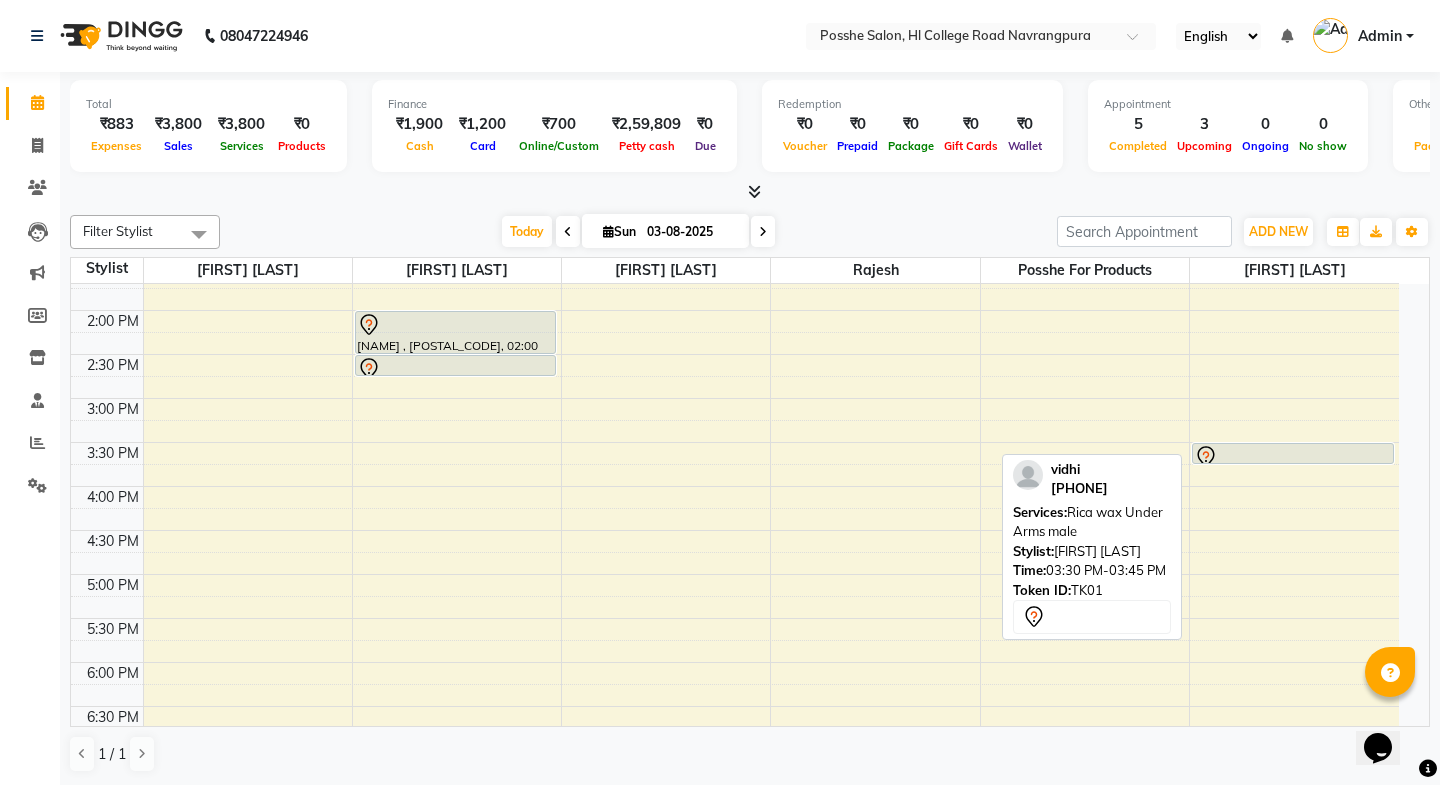 select on "7" 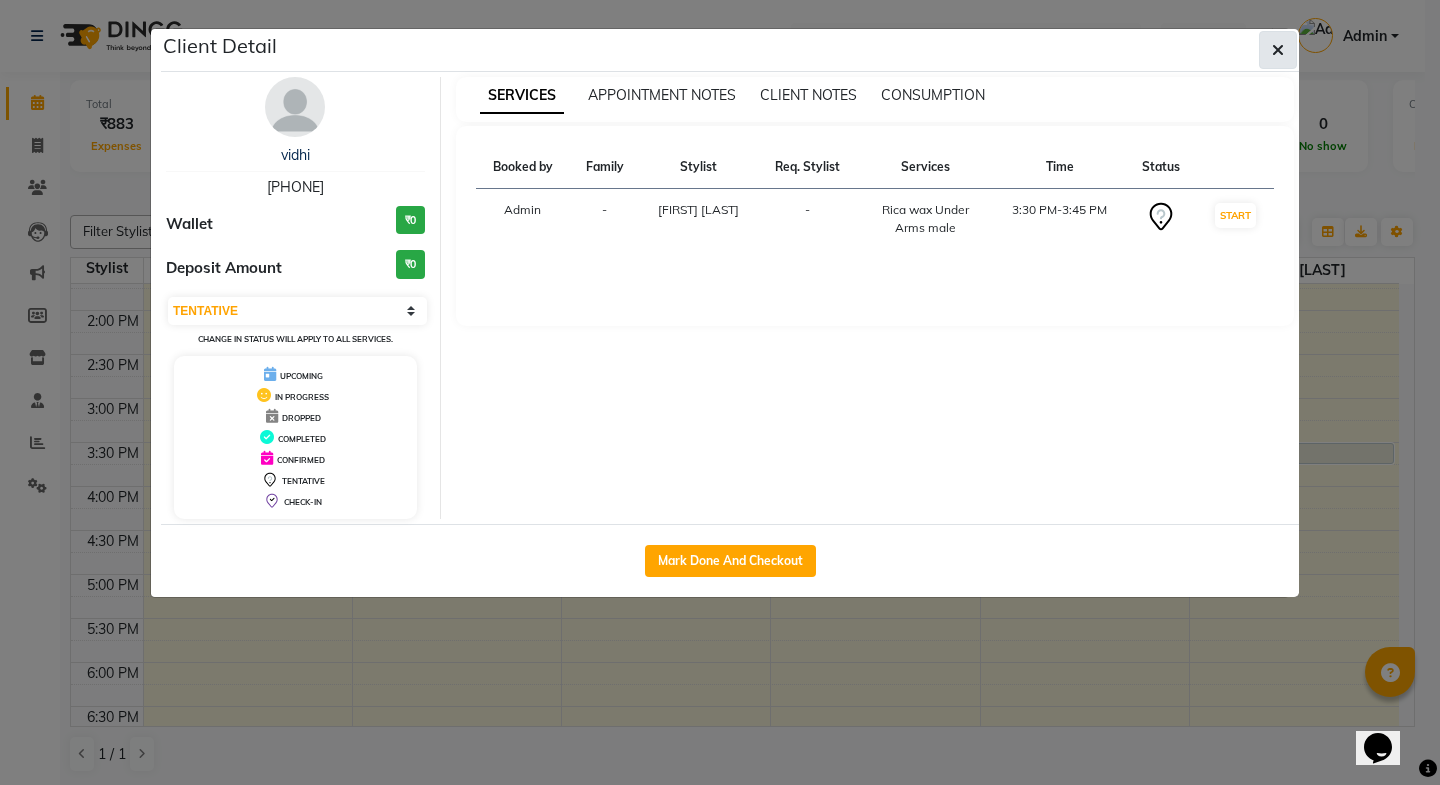 click 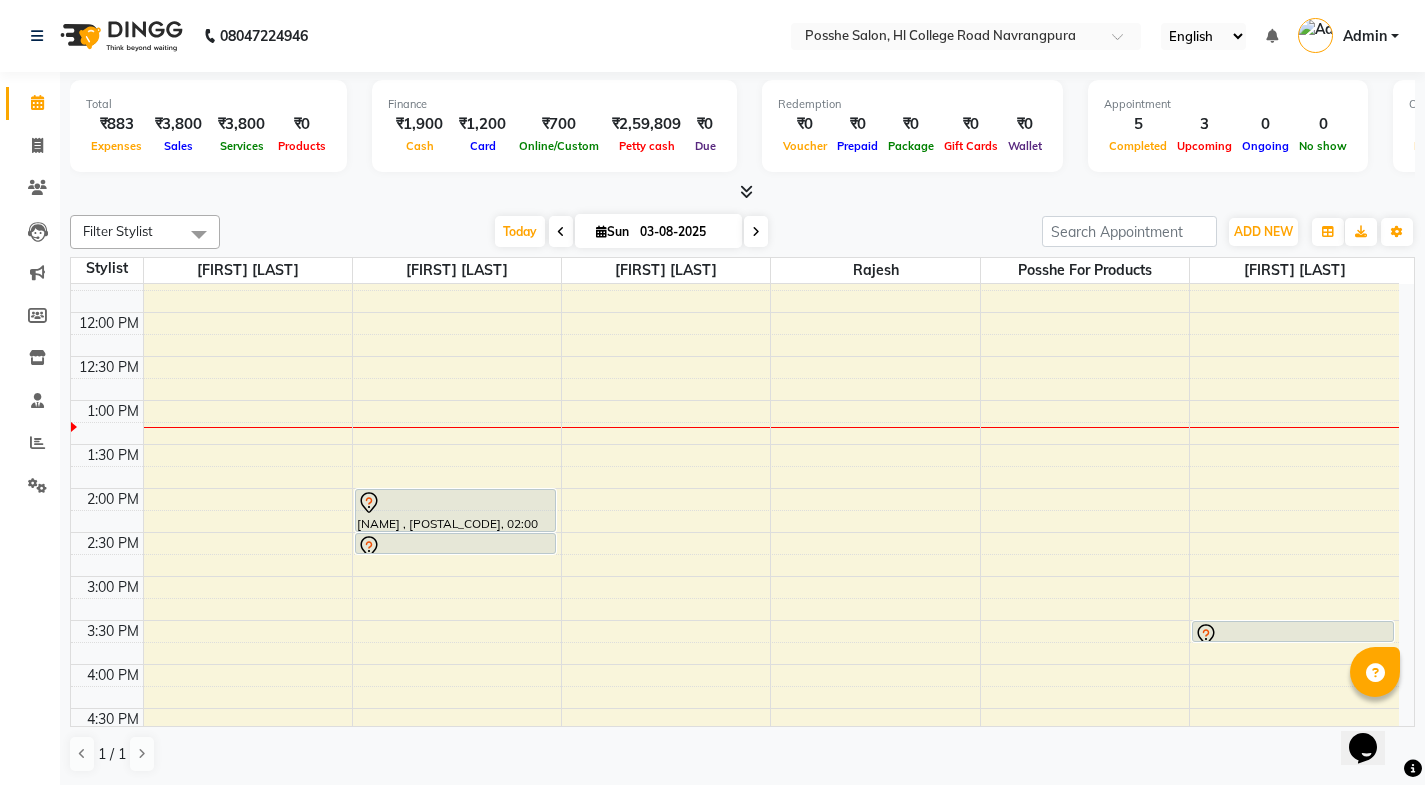 scroll, scrollTop: 301, scrollLeft: 0, axis: vertical 